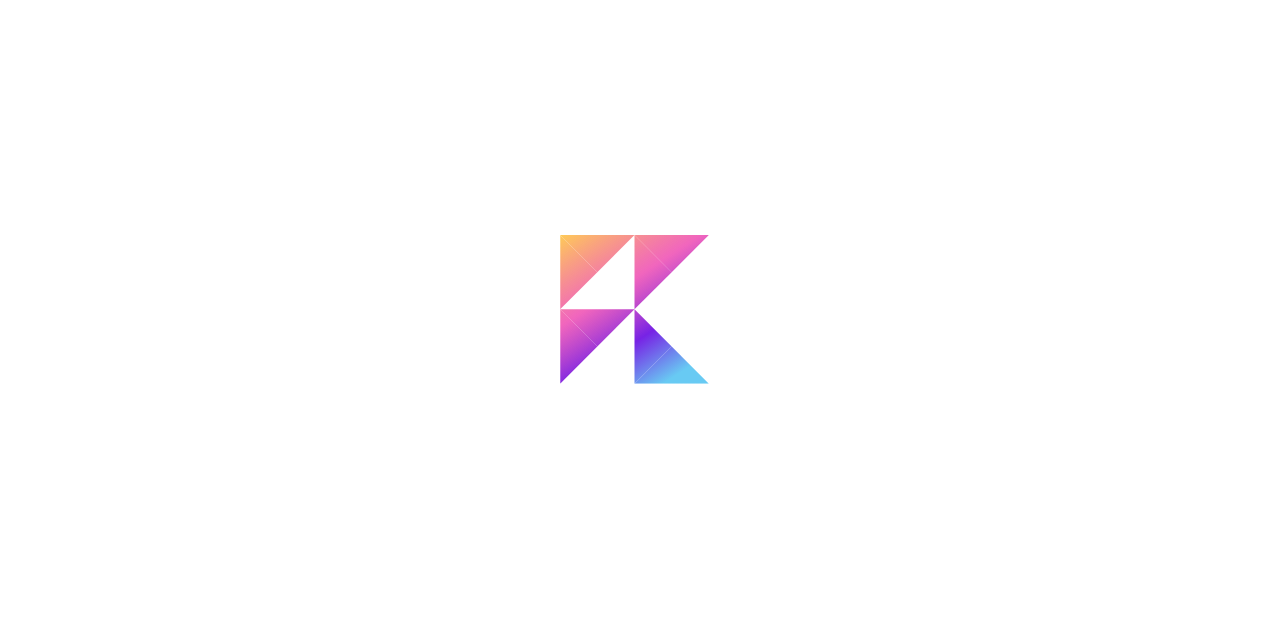 scroll, scrollTop: 0, scrollLeft: 0, axis: both 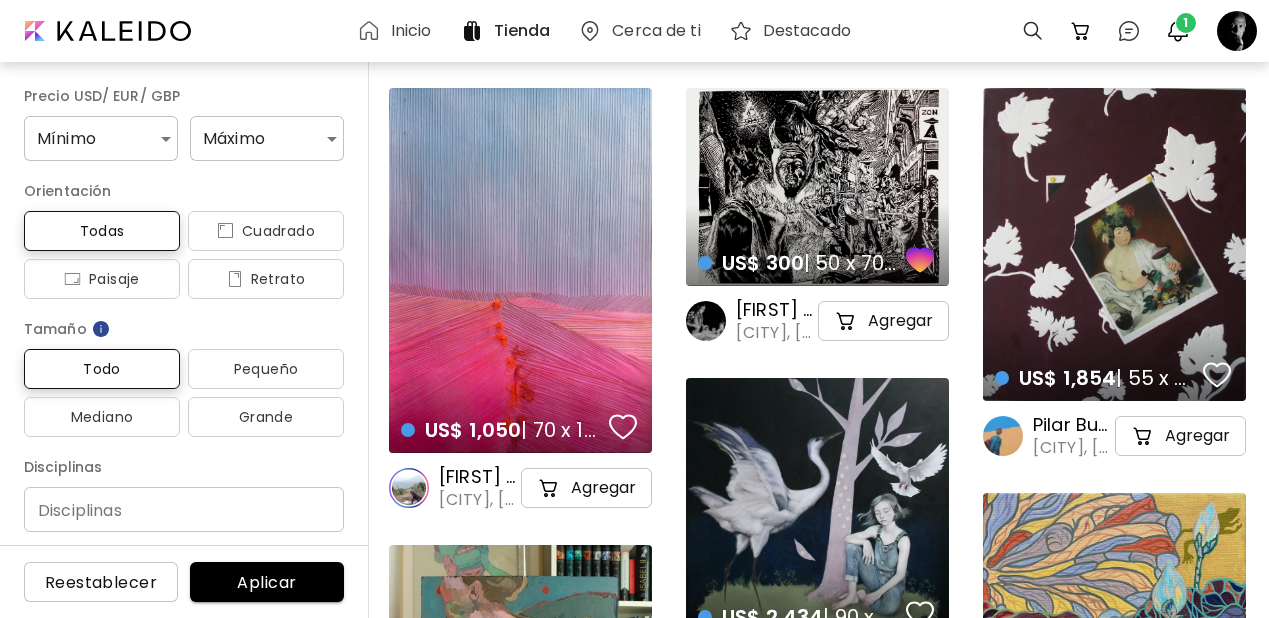 click on "Inicio" at bounding box center [411, 31] 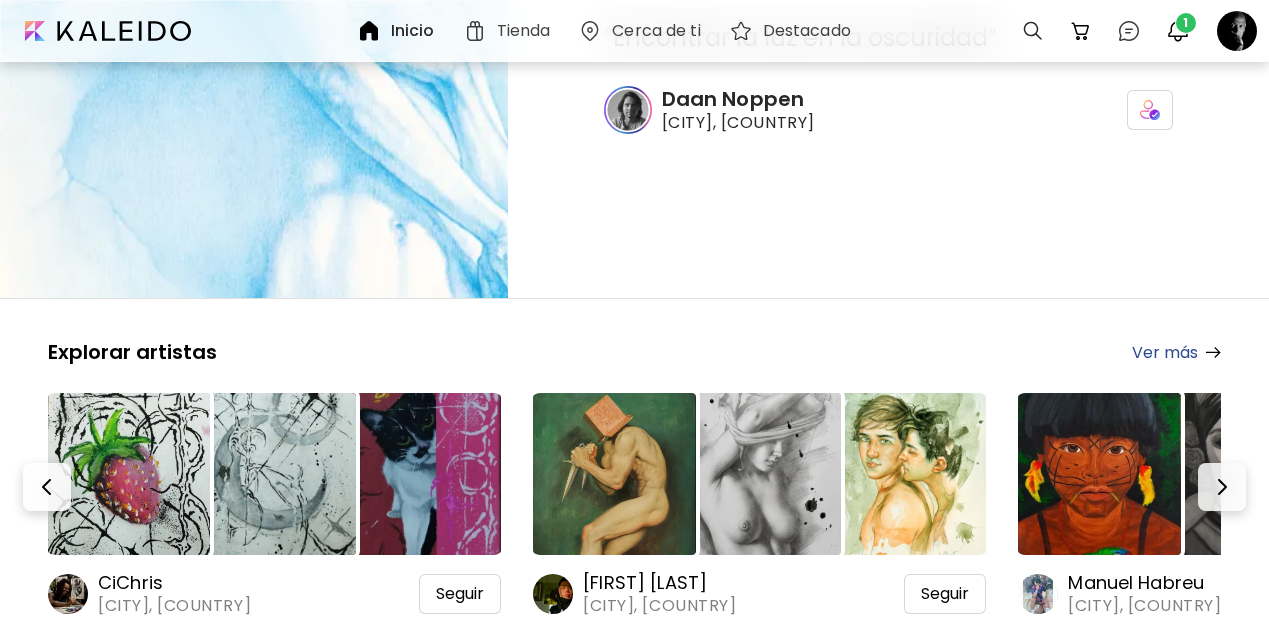 scroll, scrollTop: 311, scrollLeft: 0, axis: vertical 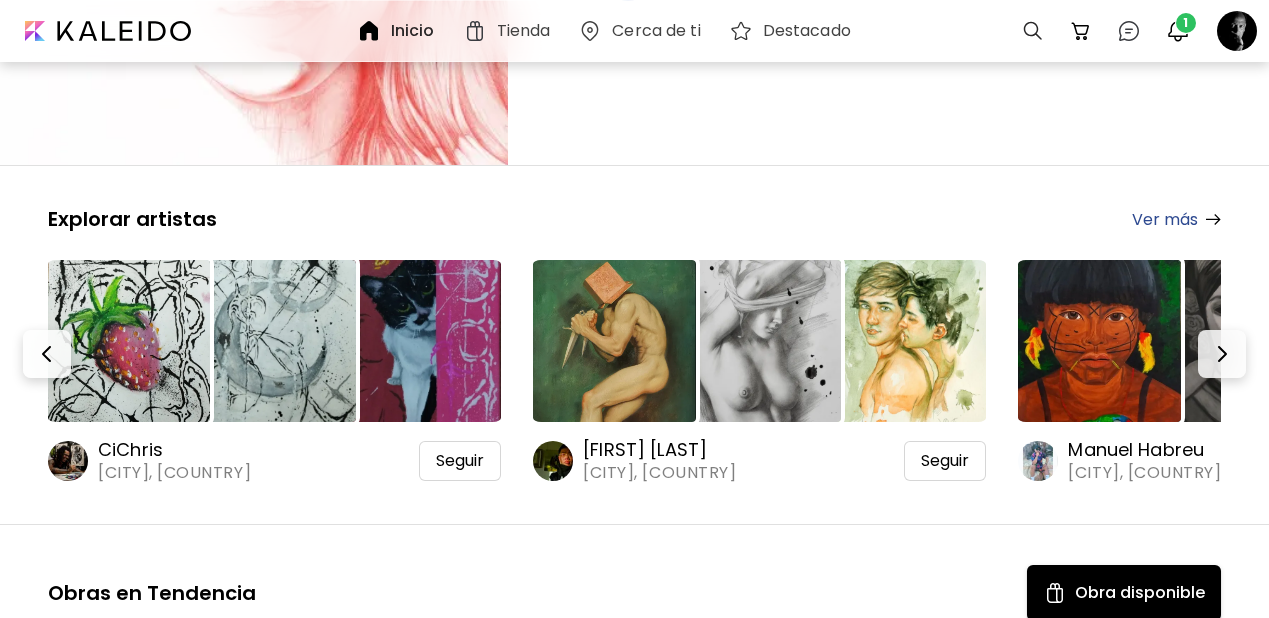 click on "Hongtao Huang" at bounding box center (659, 450) 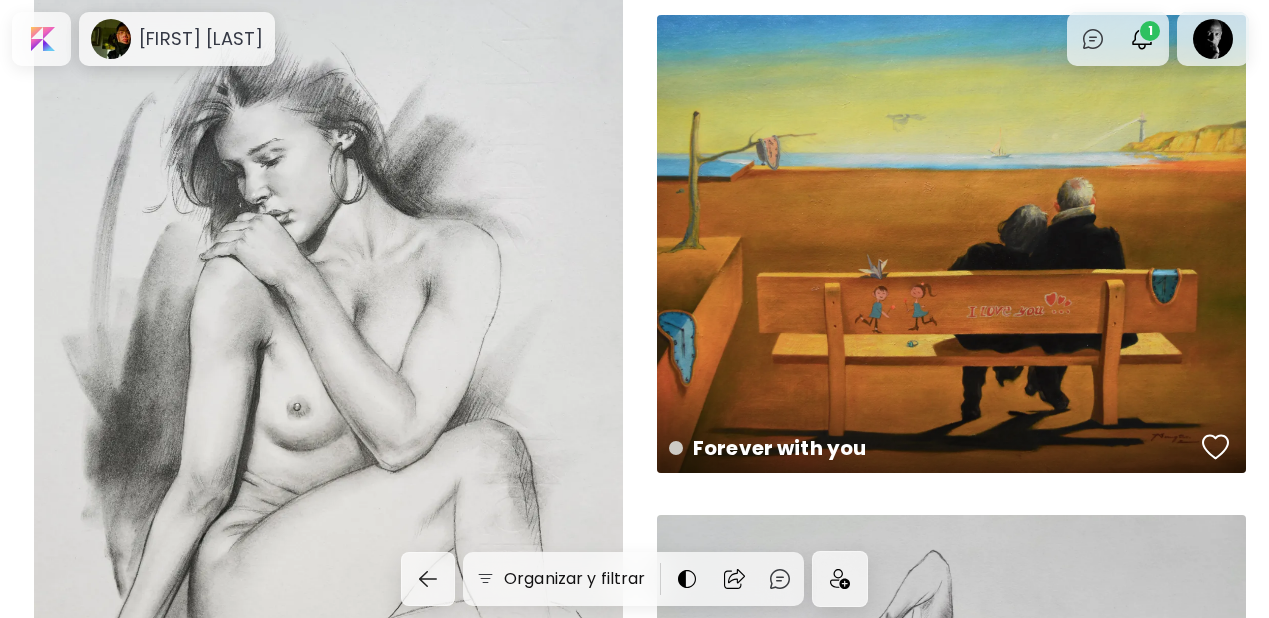 scroll, scrollTop: 1393, scrollLeft: 0, axis: vertical 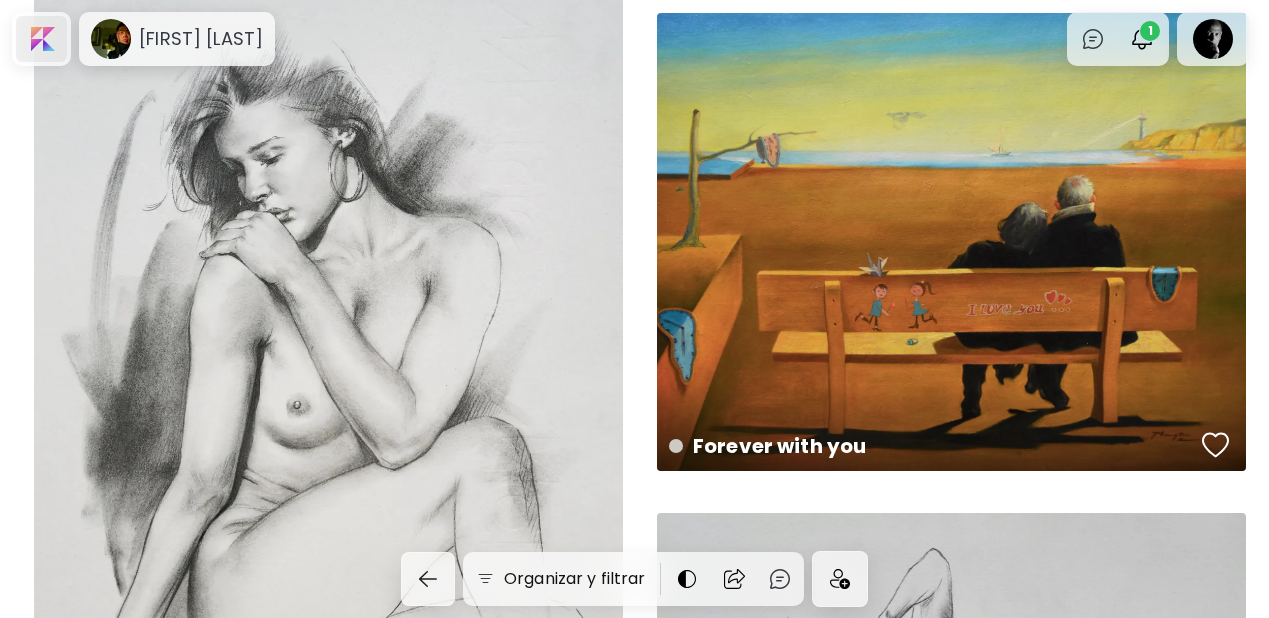 click at bounding box center [41, 39] 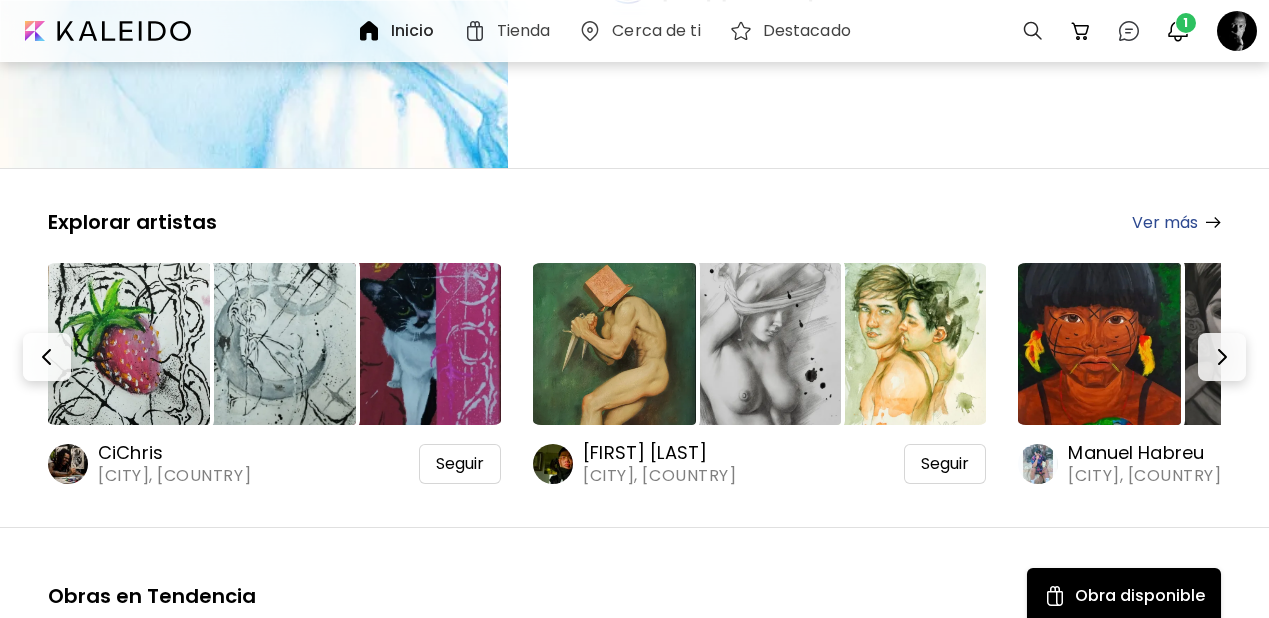 scroll, scrollTop: 313, scrollLeft: 0, axis: vertical 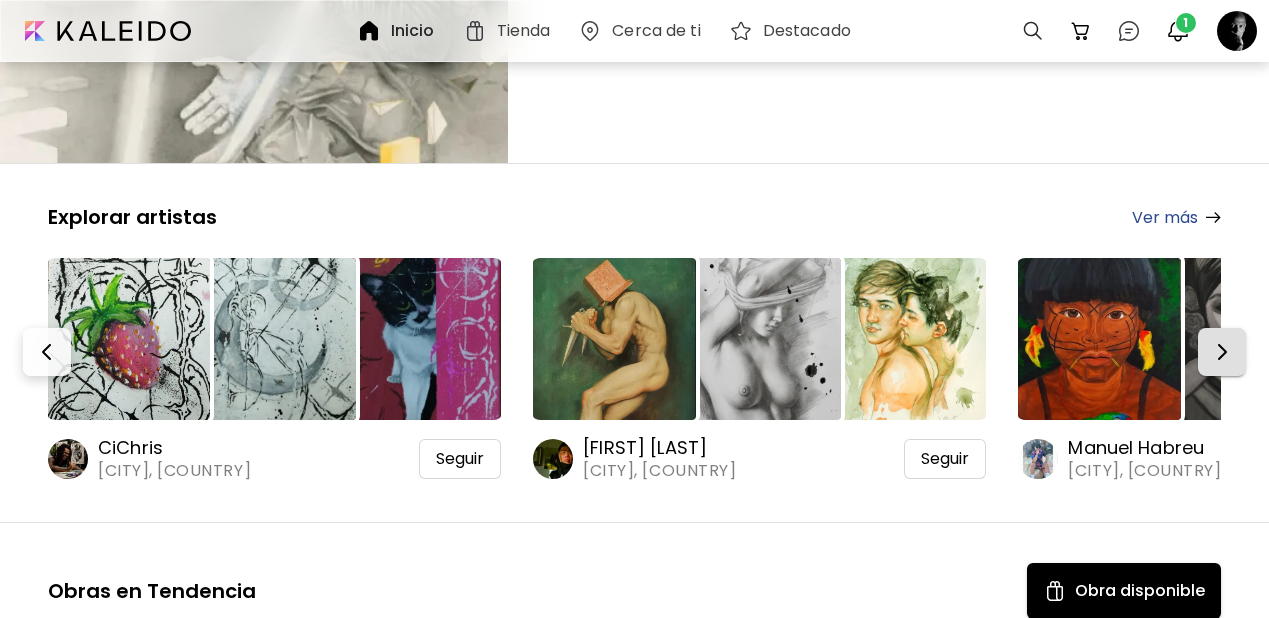 click at bounding box center [1222, 352] 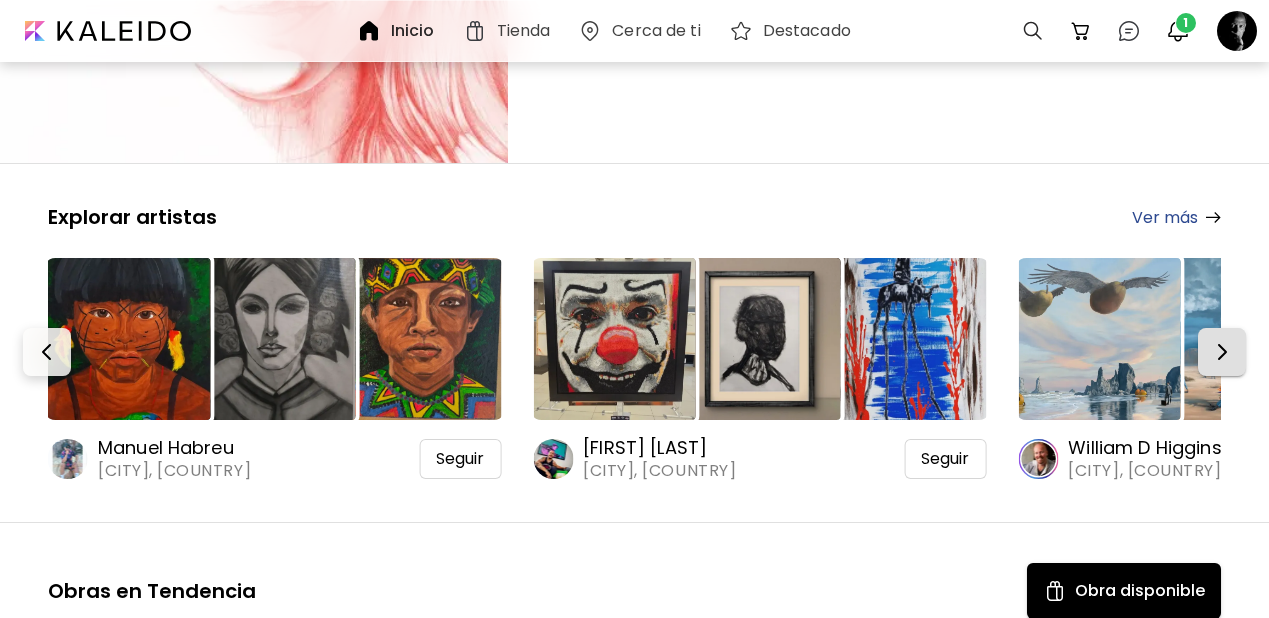 click at bounding box center (1222, 352) 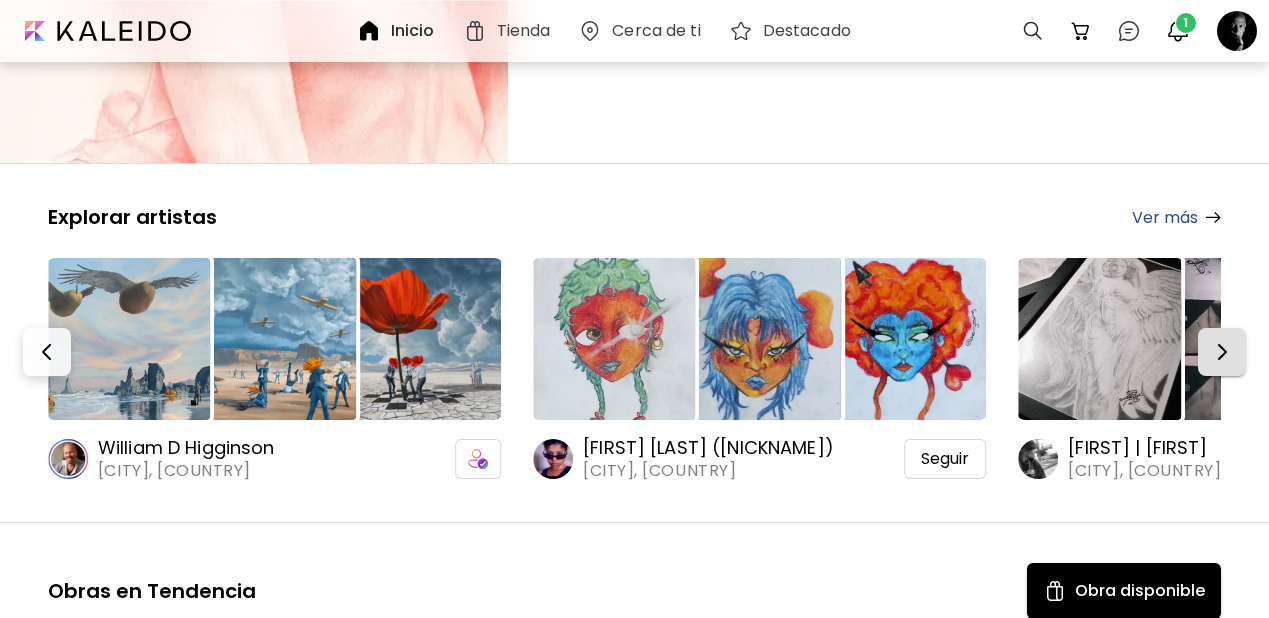 click at bounding box center (1222, 352) 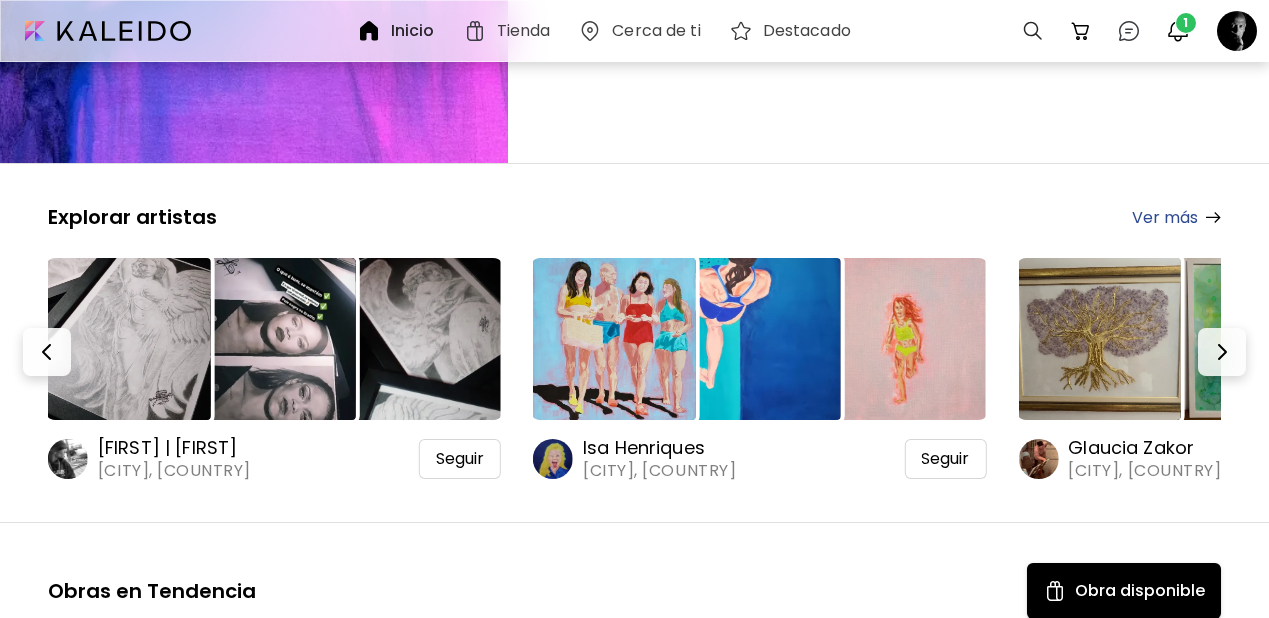 click on "Lith | Igor" at bounding box center [174, 448] 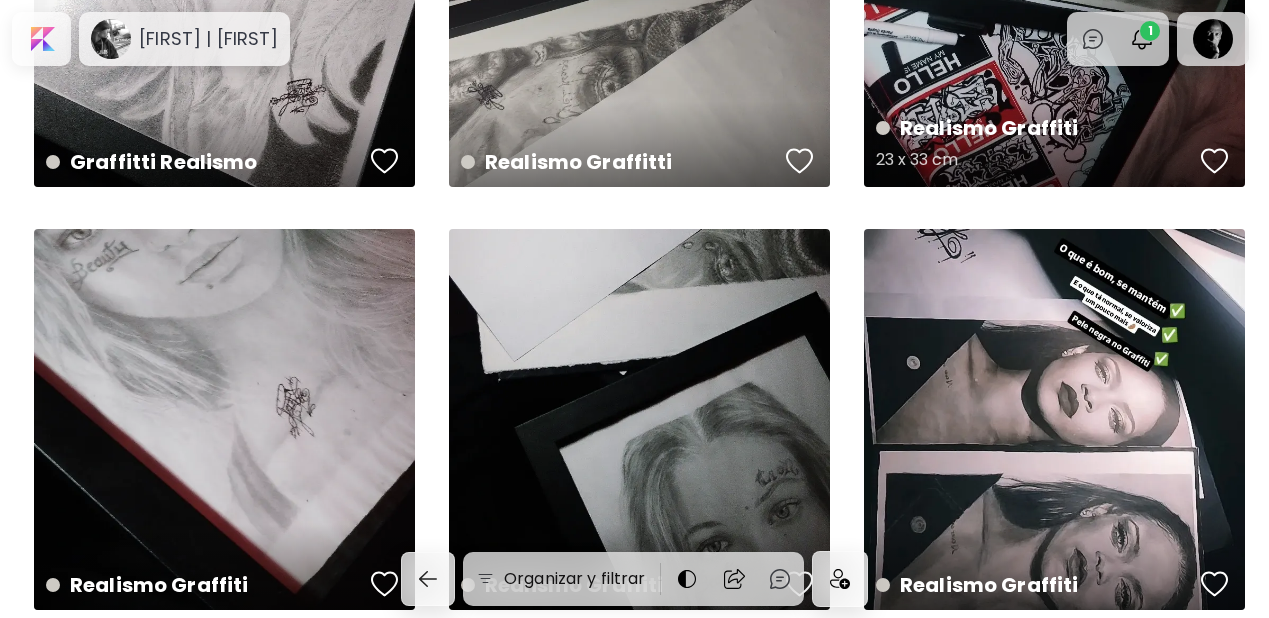 scroll, scrollTop: 797, scrollLeft: 0, axis: vertical 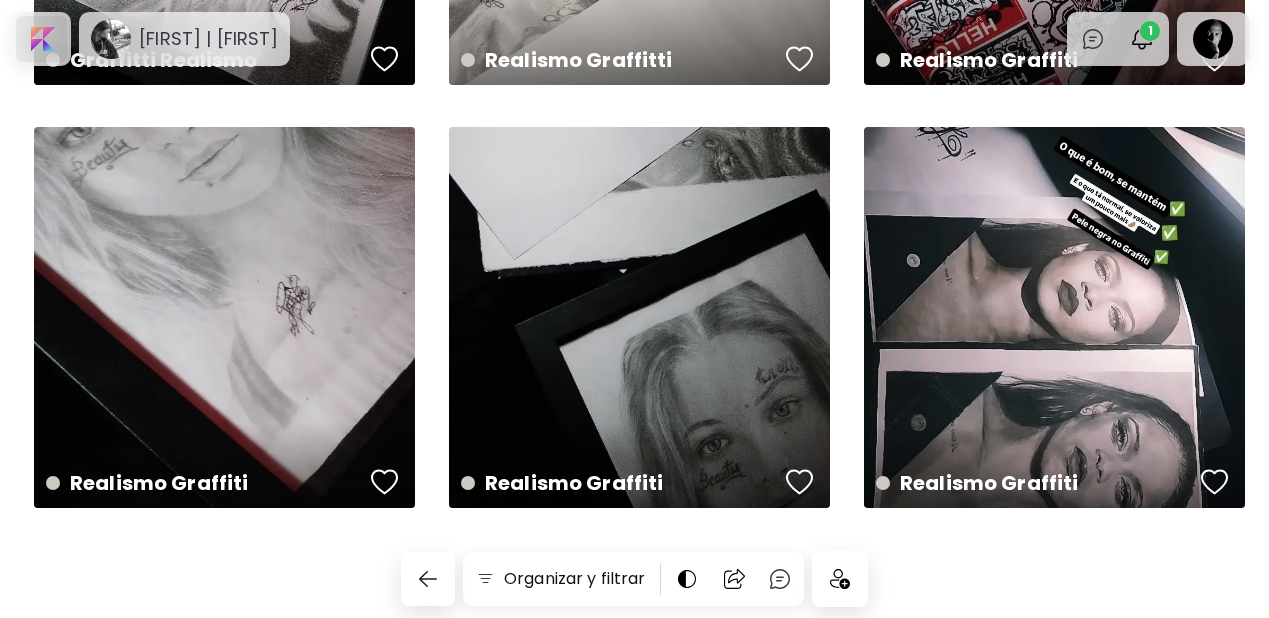 click at bounding box center (41, 39) 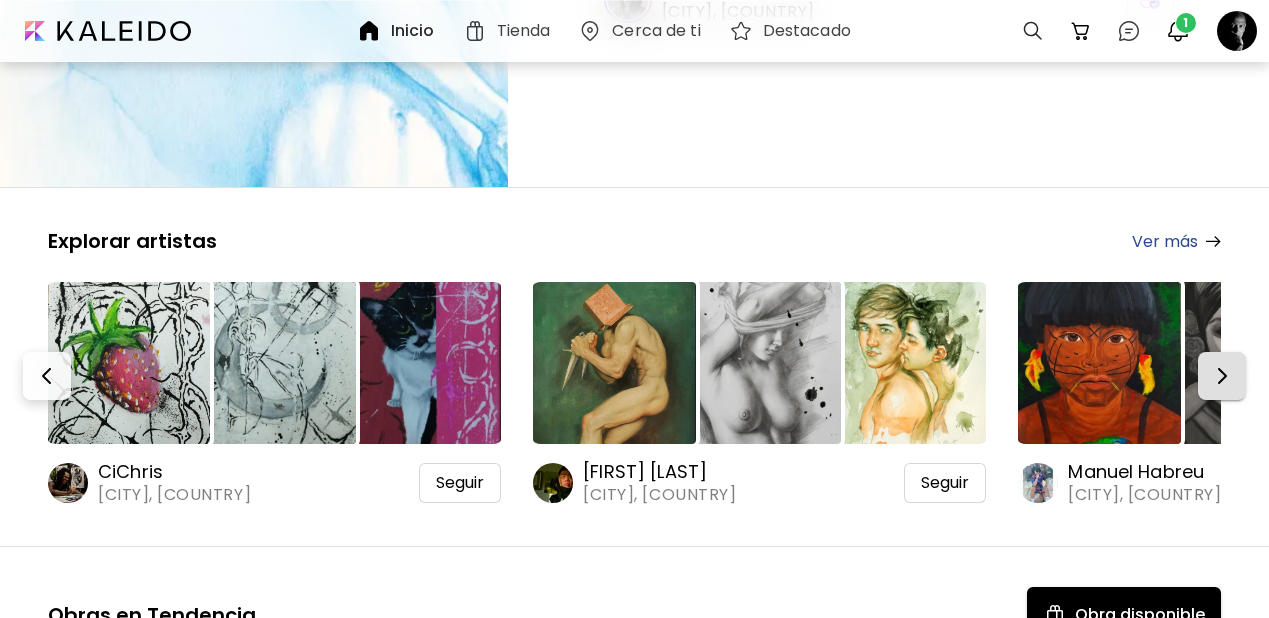 scroll, scrollTop: 280, scrollLeft: 0, axis: vertical 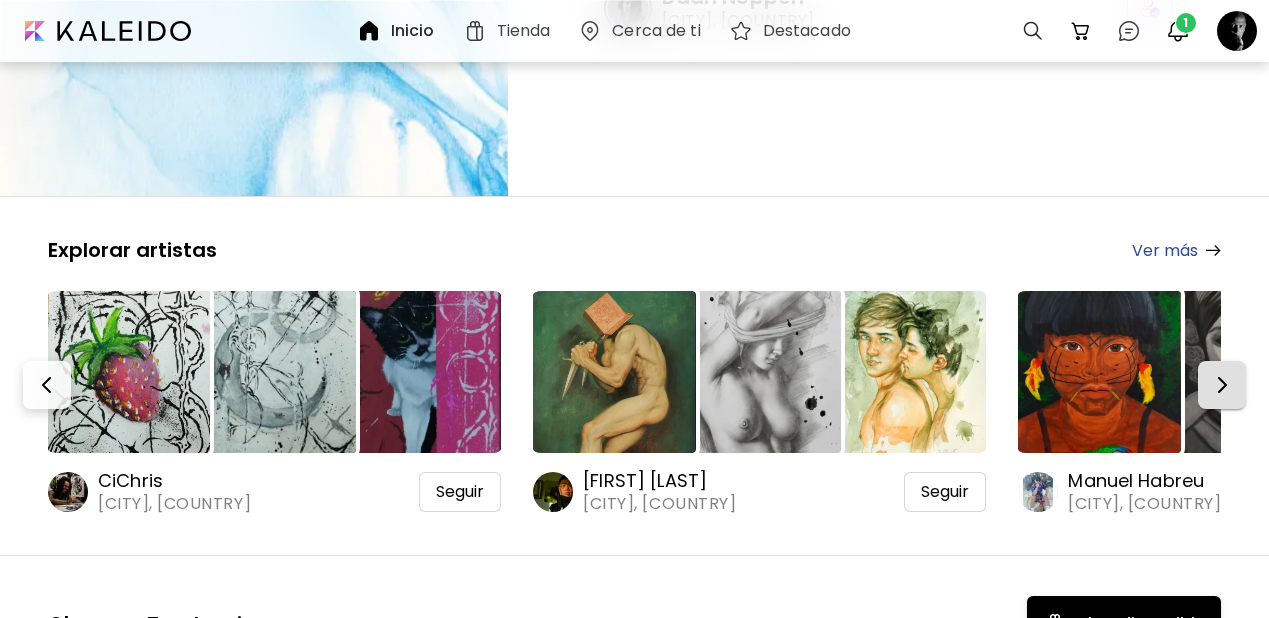 click at bounding box center (1222, 385) 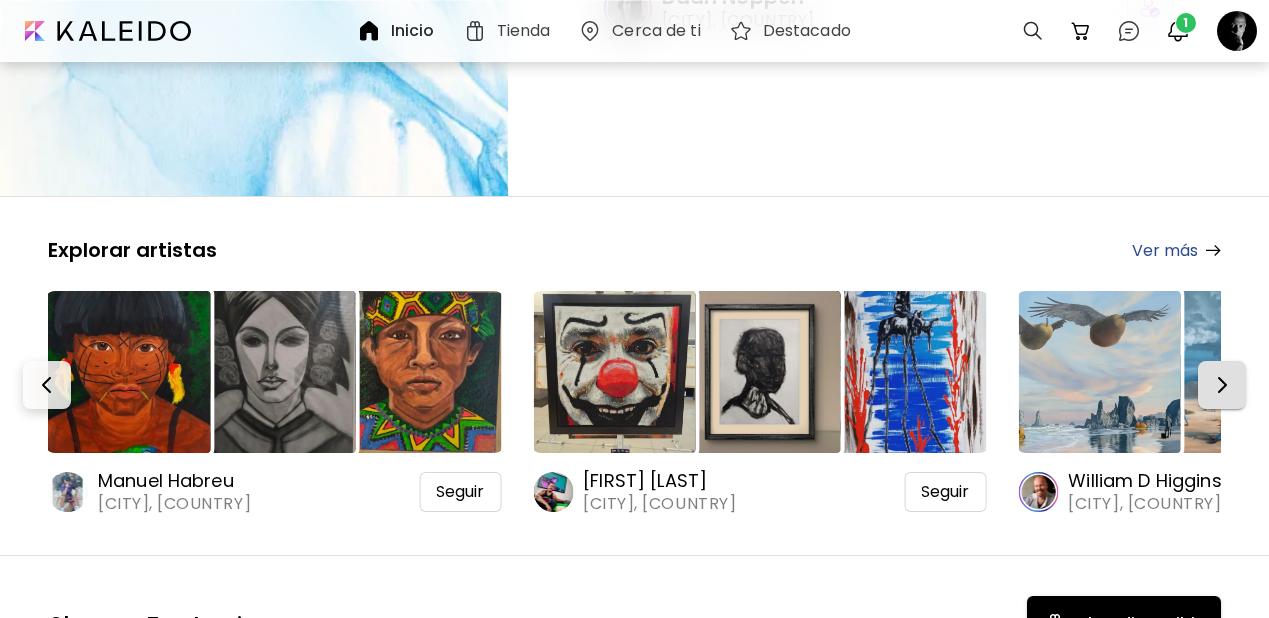 click at bounding box center [1222, 385] 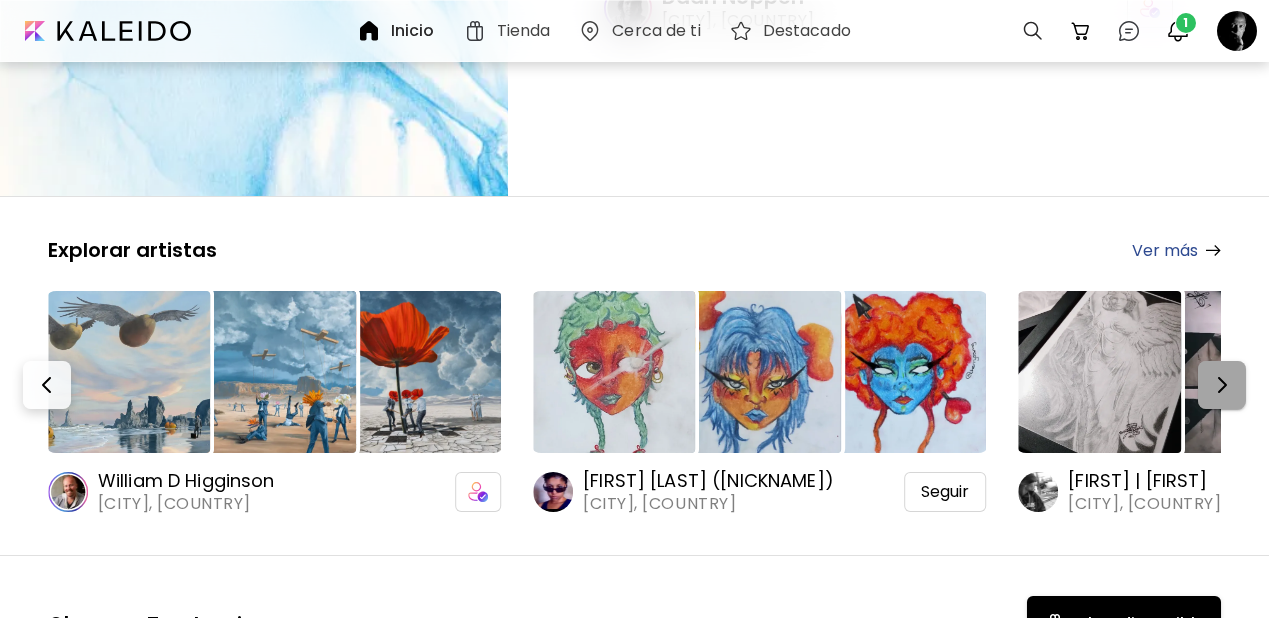 click at bounding box center [1222, 385] 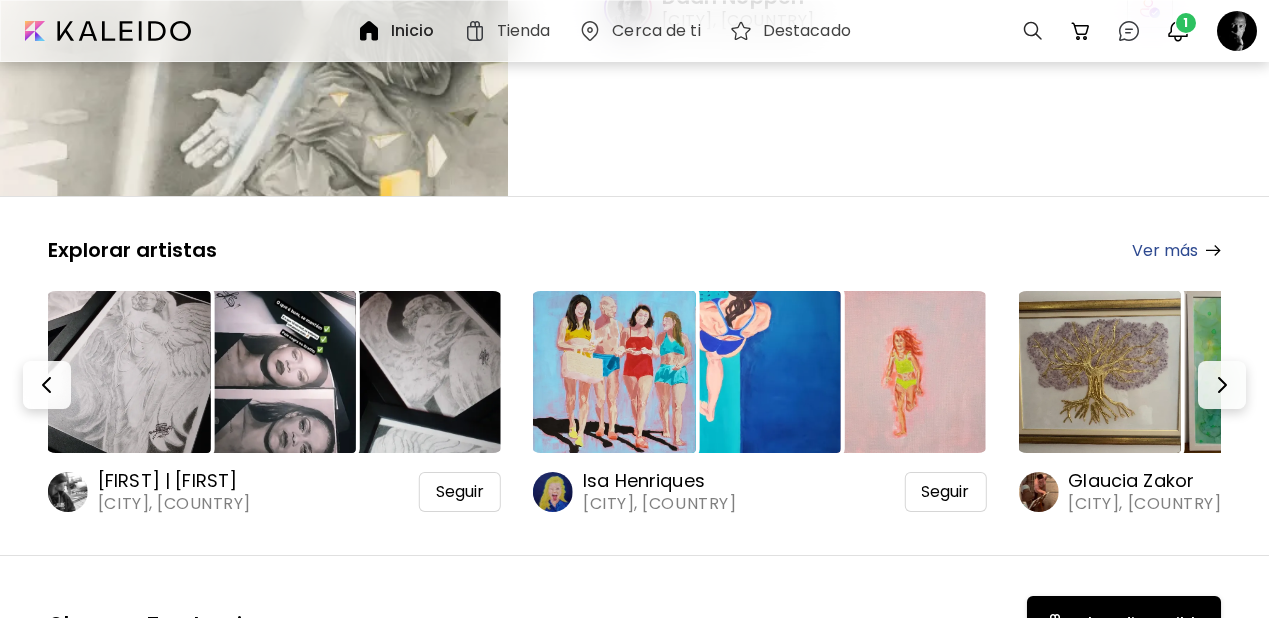 click on "Isa Henriques" at bounding box center [659, 481] 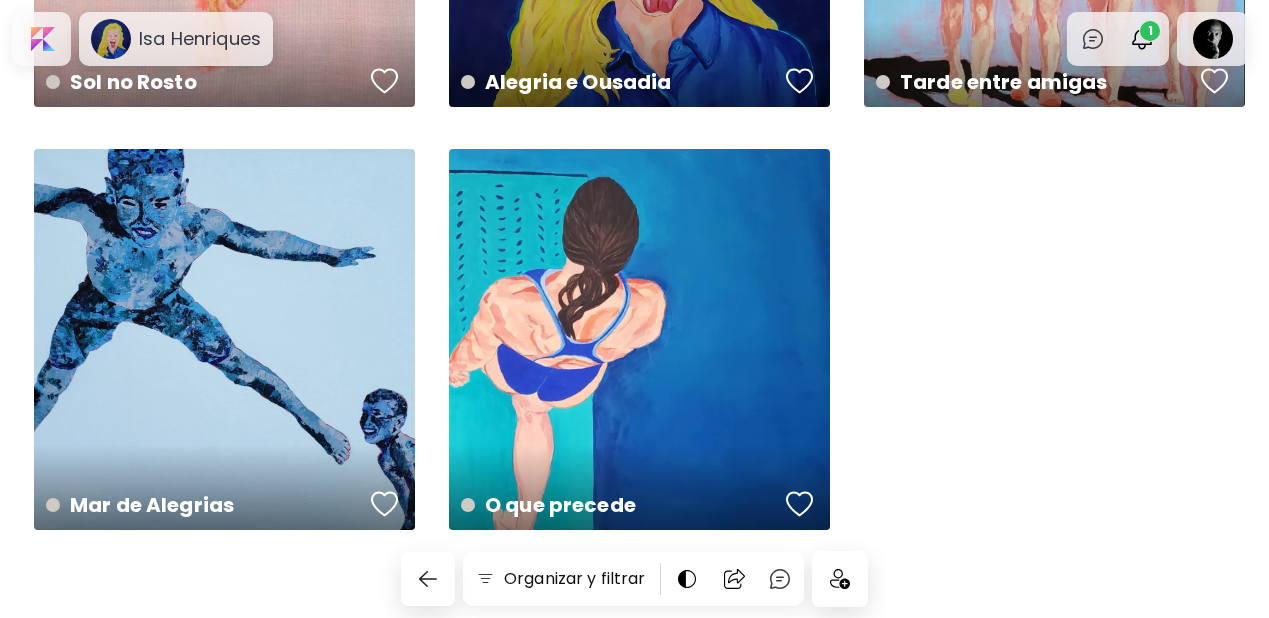 scroll, scrollTop: 374, scrollLeft: 0, axis: vertical 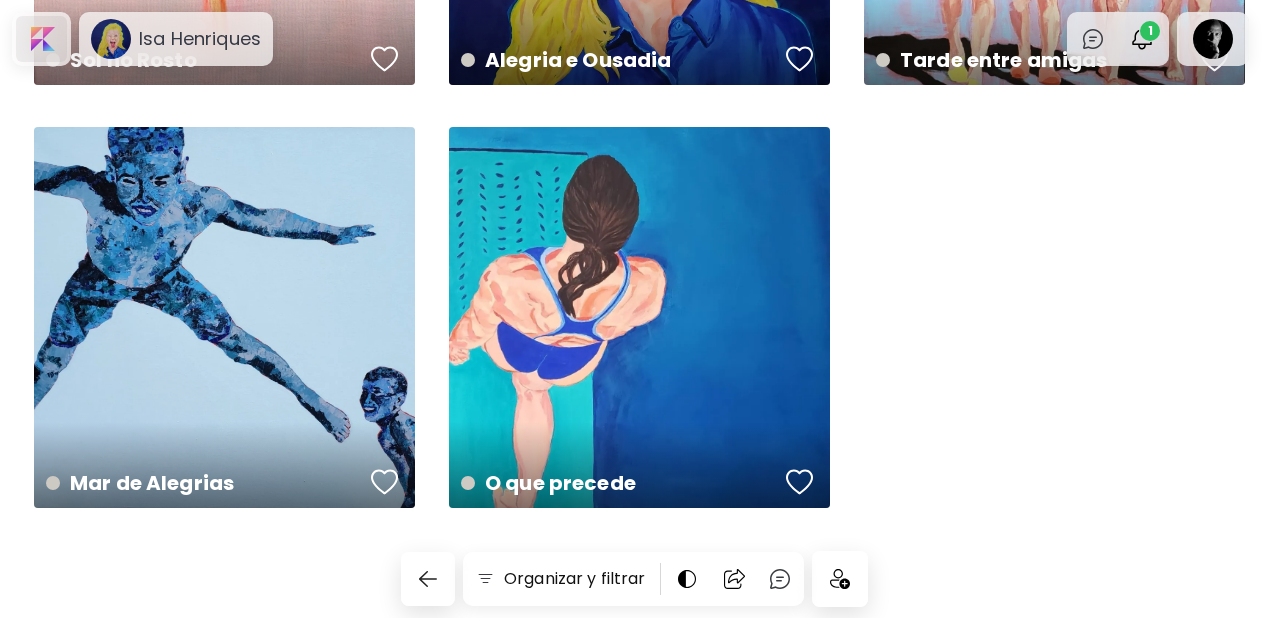 click at bounding box center [41, 39] 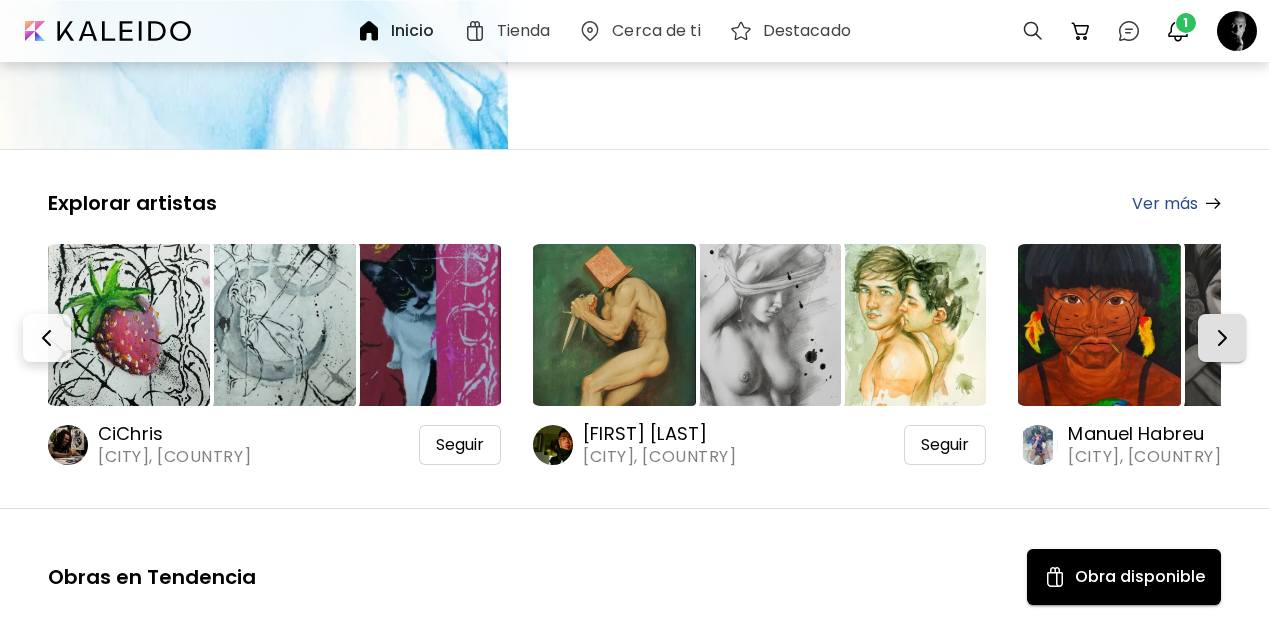 scroll, scrollTop: 317, scrollLeft: 0, axis: vertical 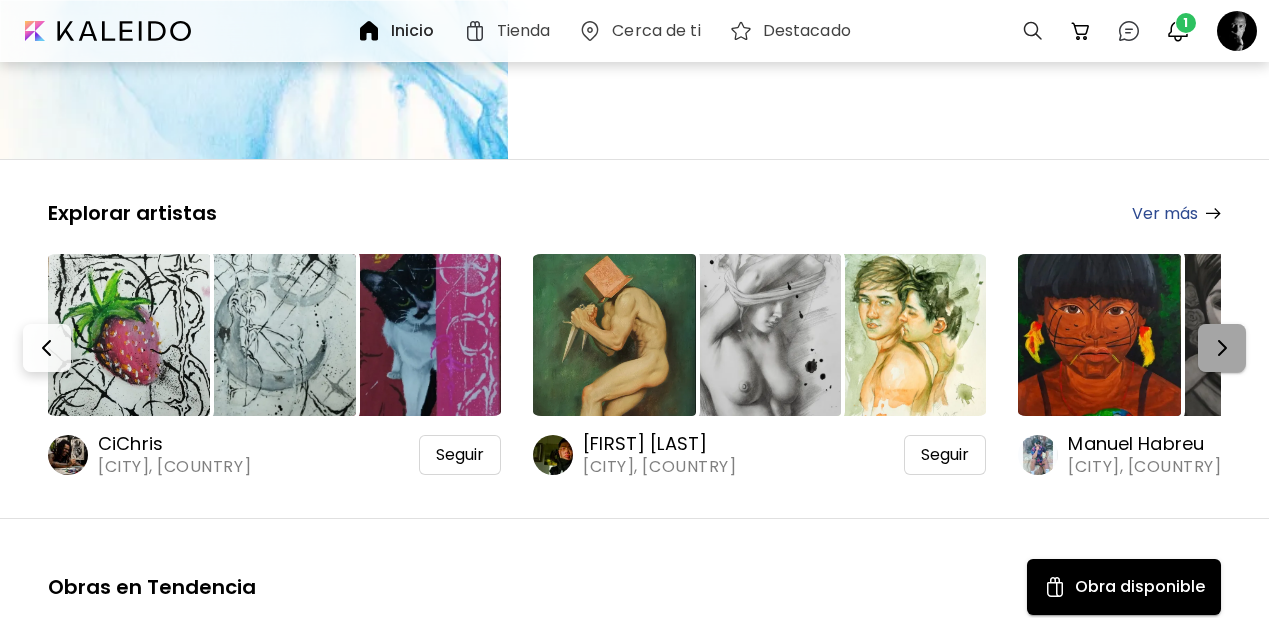 click at bounding box center (1222, 348) 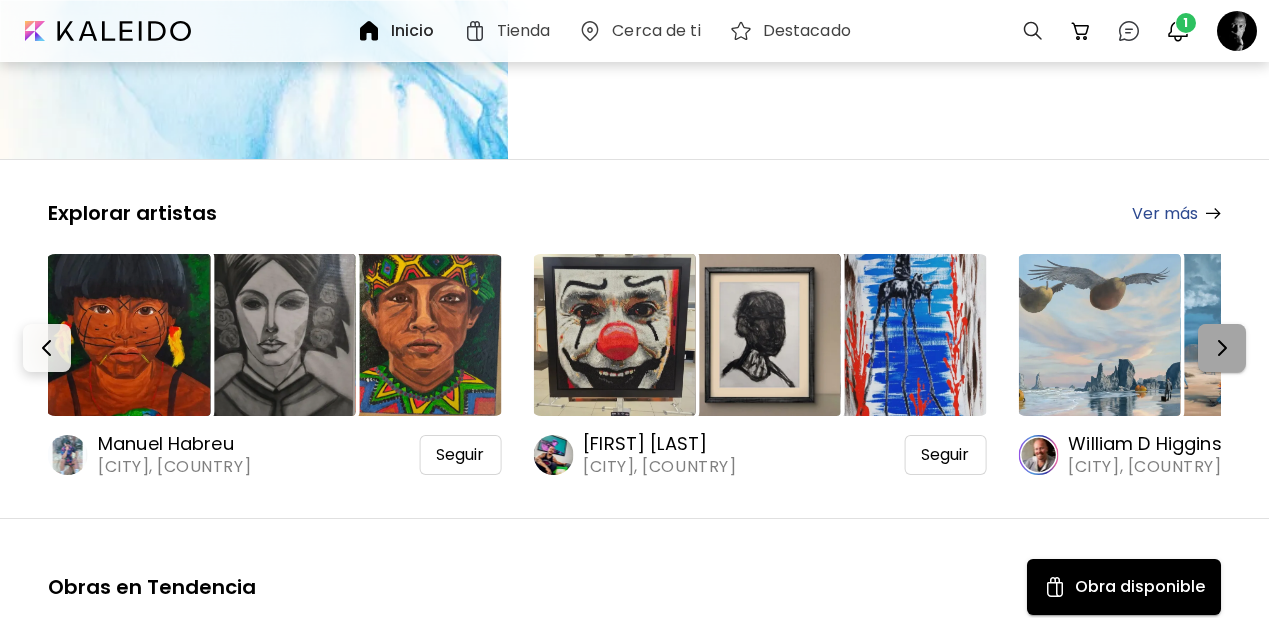 click at bounding box center [1222, 348] 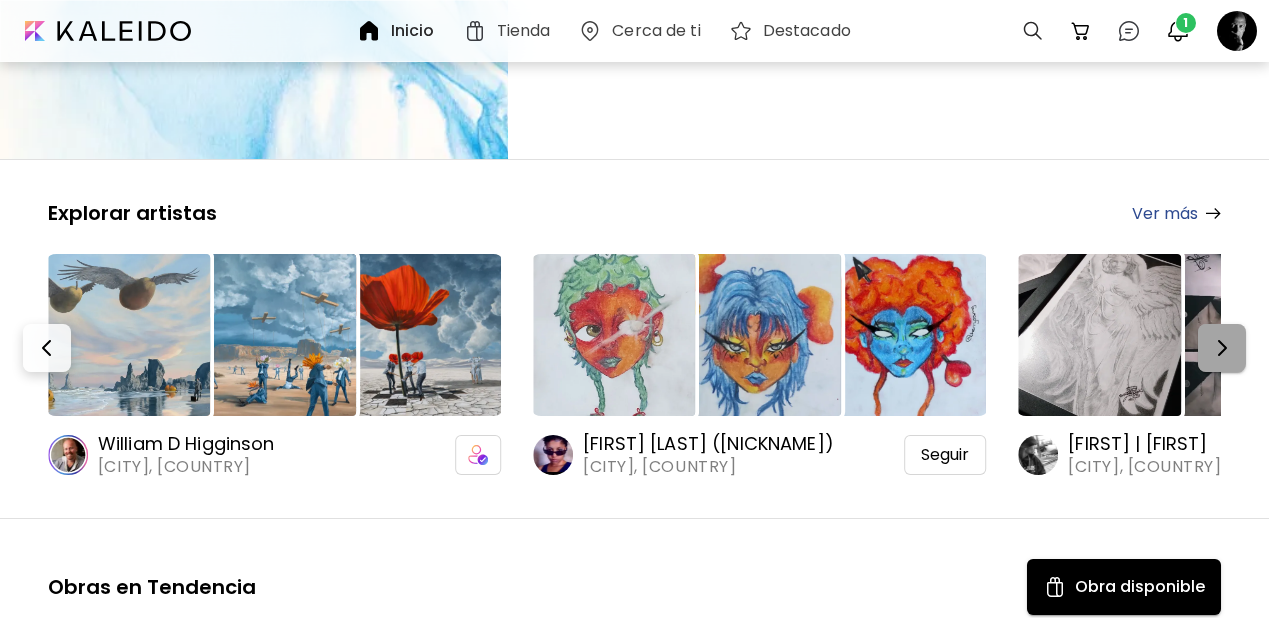 click at bounding box center (1222, 348) 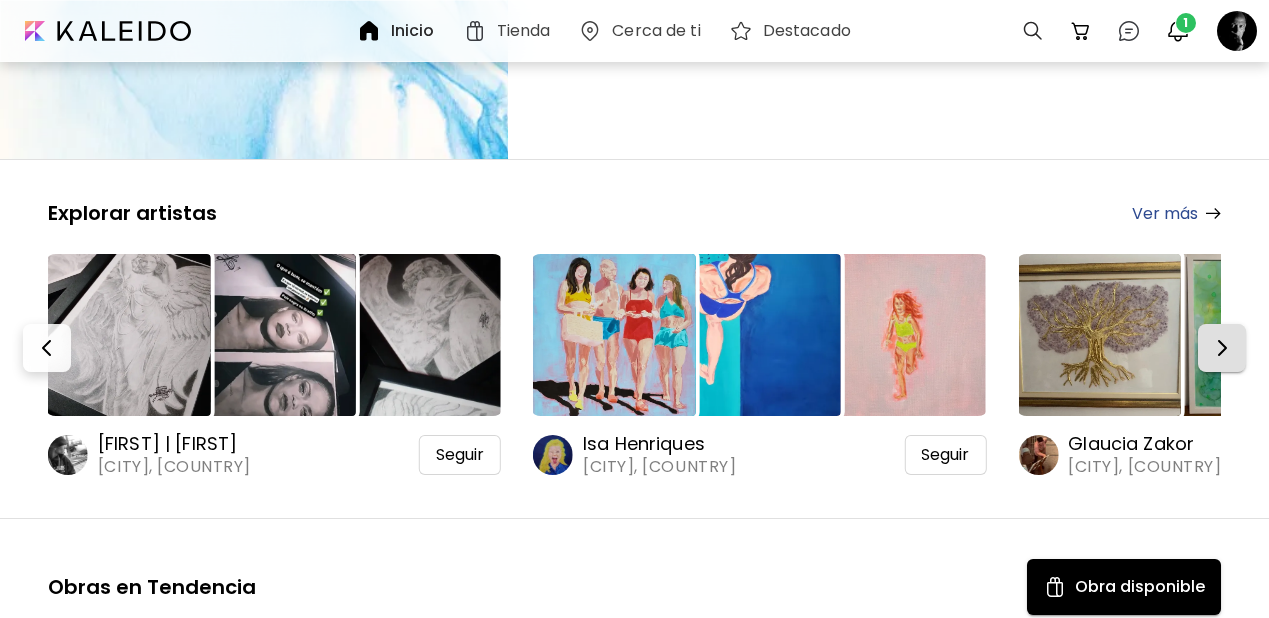 click at bounding box center (1222, 348) 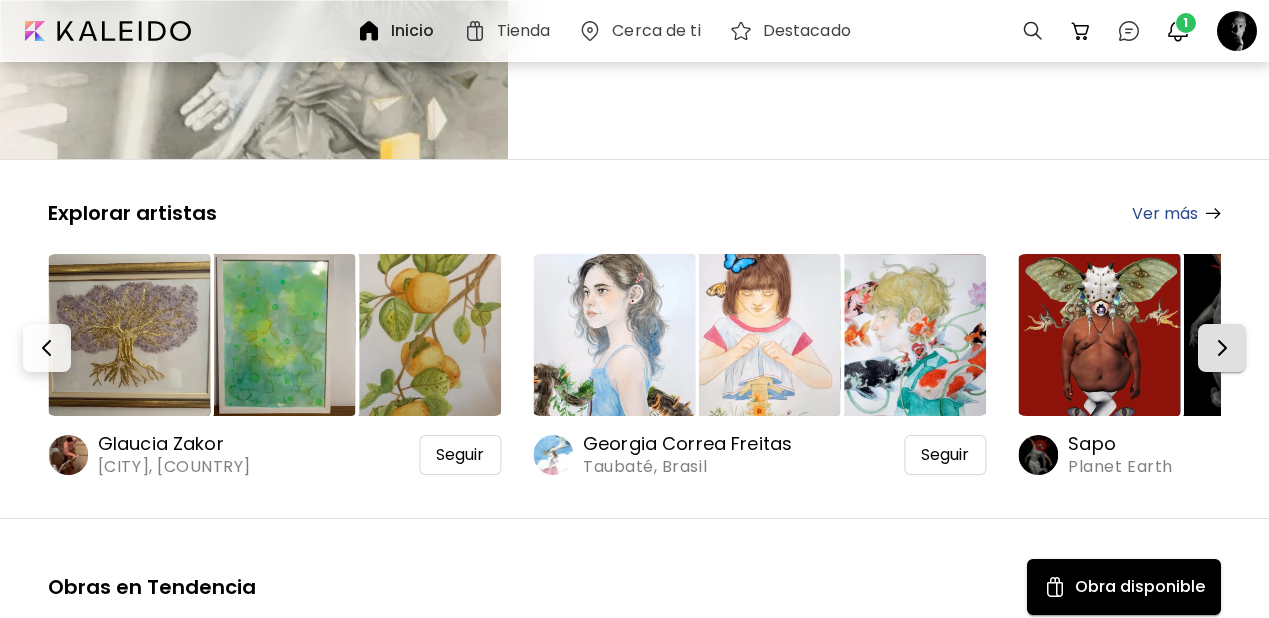 click at bounding box center [1222, 348] 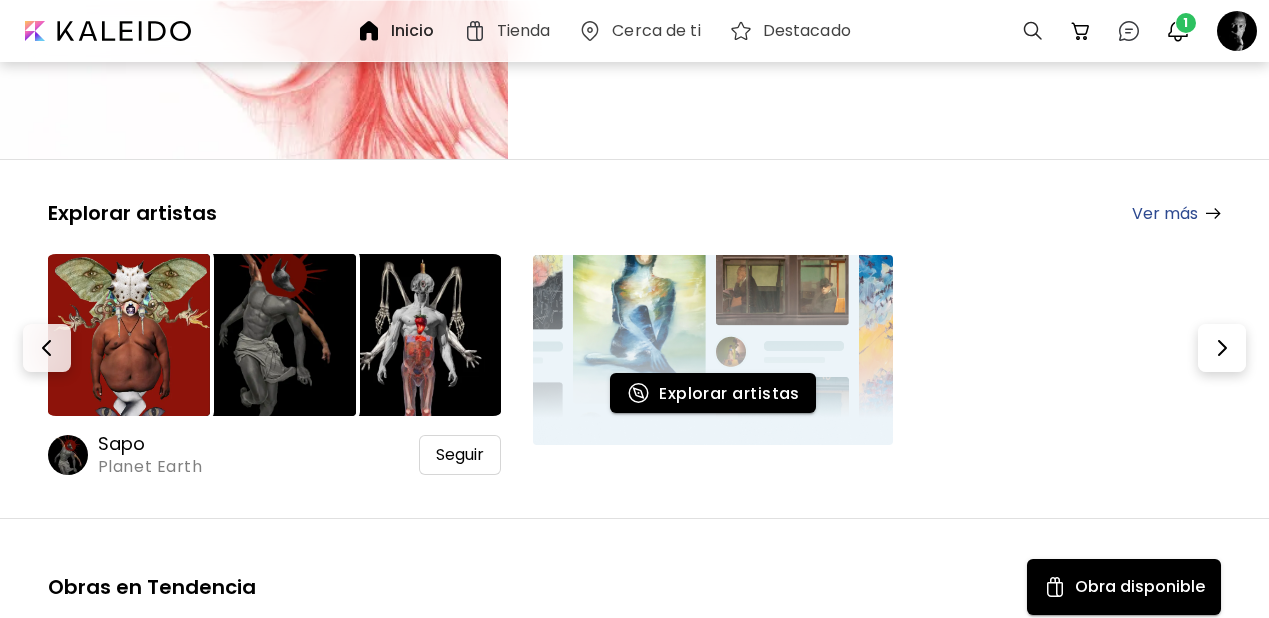 click on "Sapo" at bounding box center (163, 444) 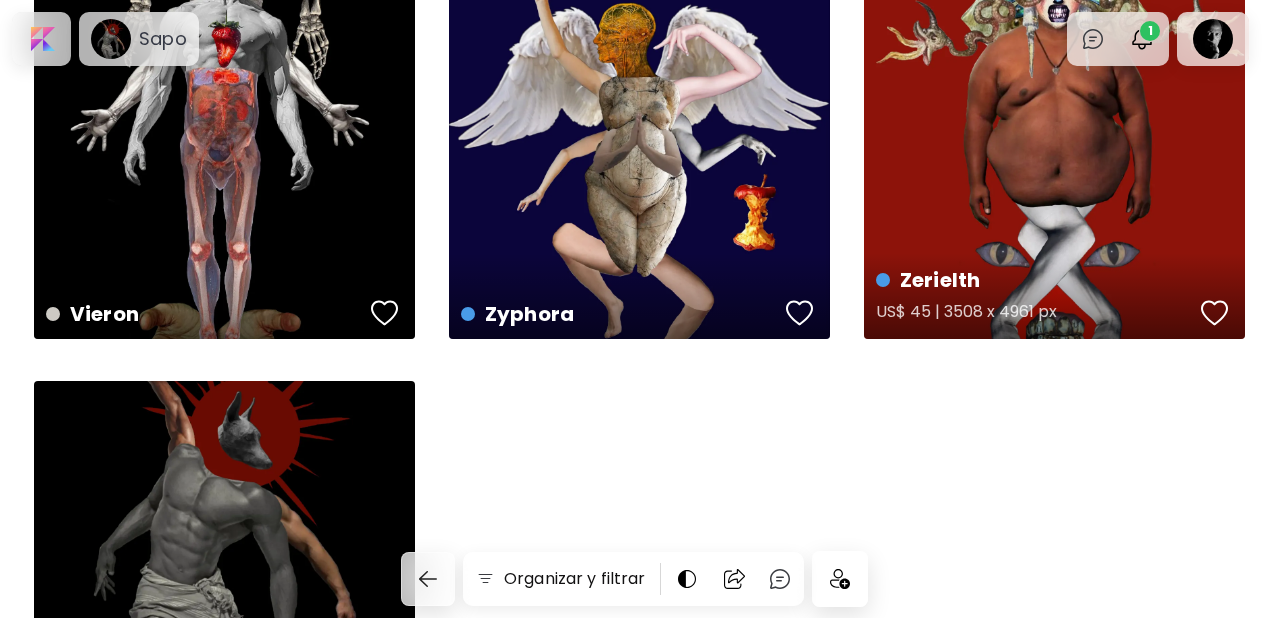 scroll, scrollTop: 374, scrollLeft: 0, axis: vertical 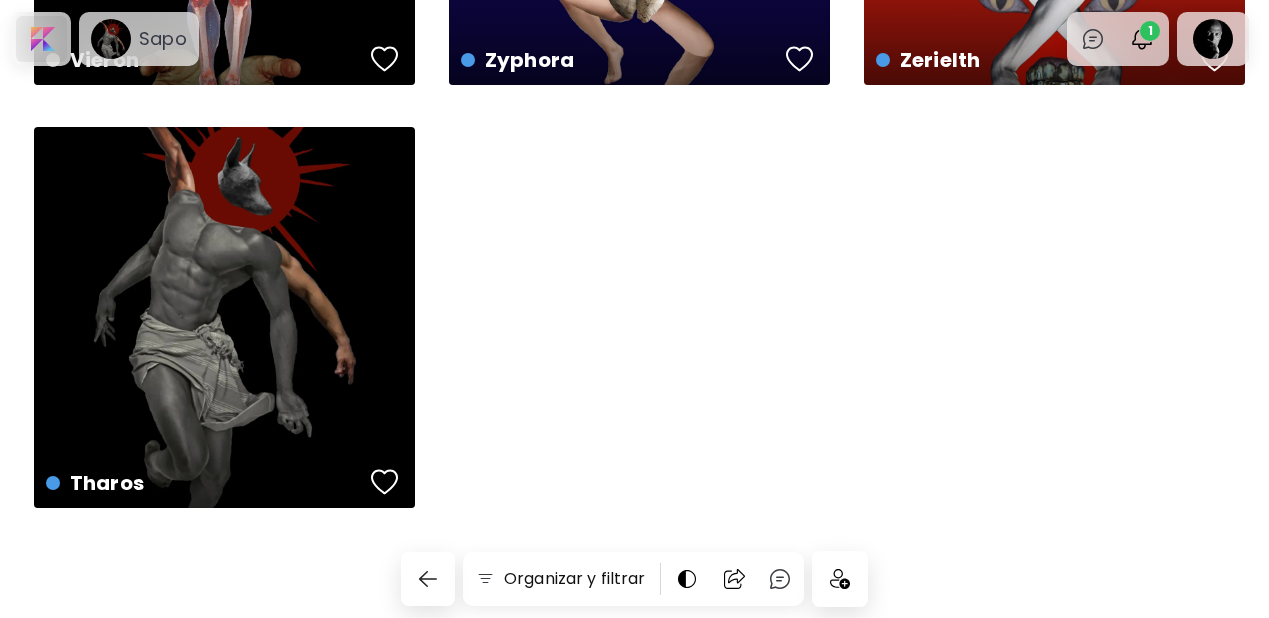 click at bounding box center [41, 39] 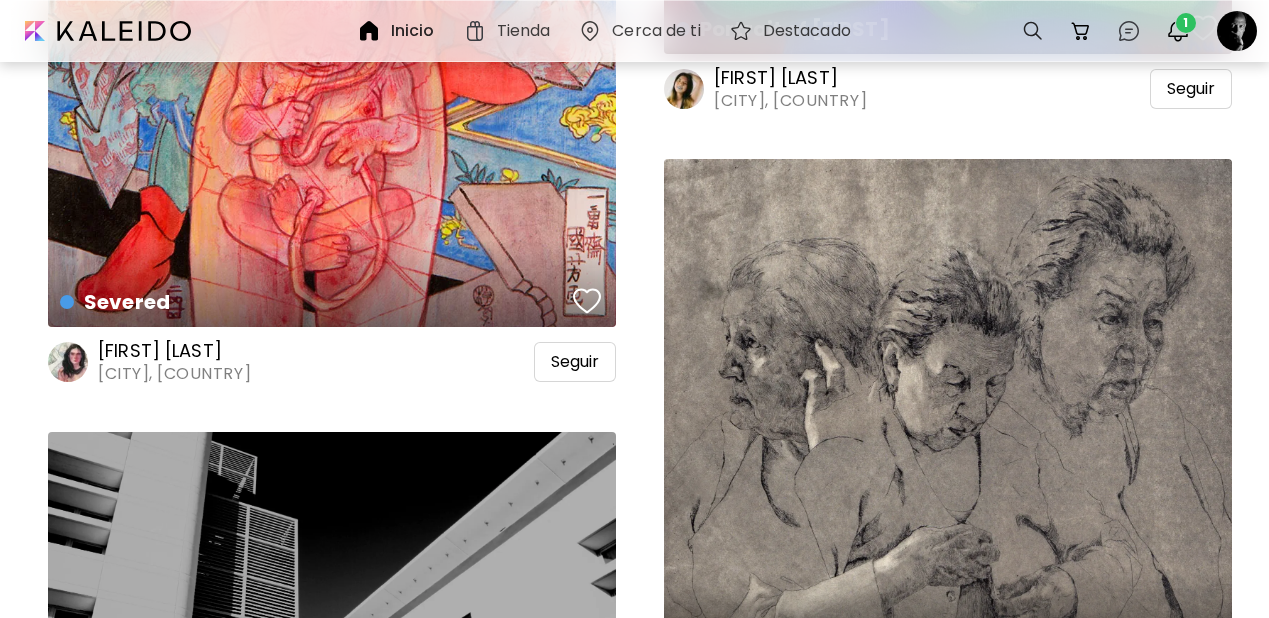 scroll, scrollTop: 4586, scrollLeft: 0, axis: vertical 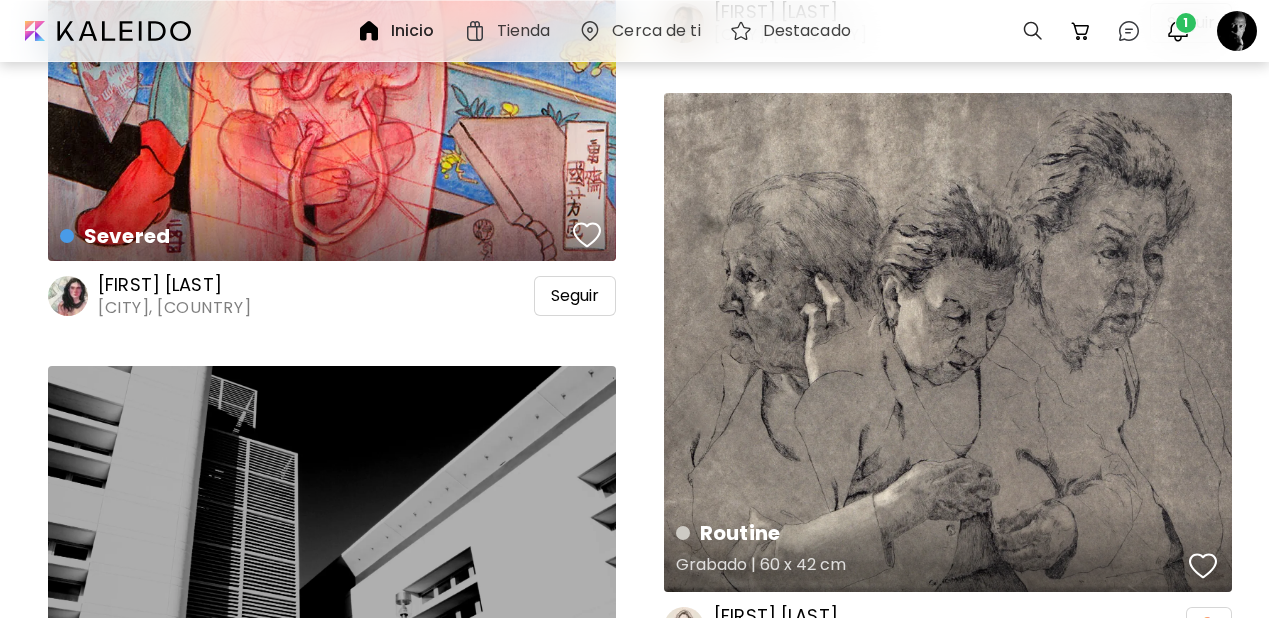 click at bounding box center (1203, 566) 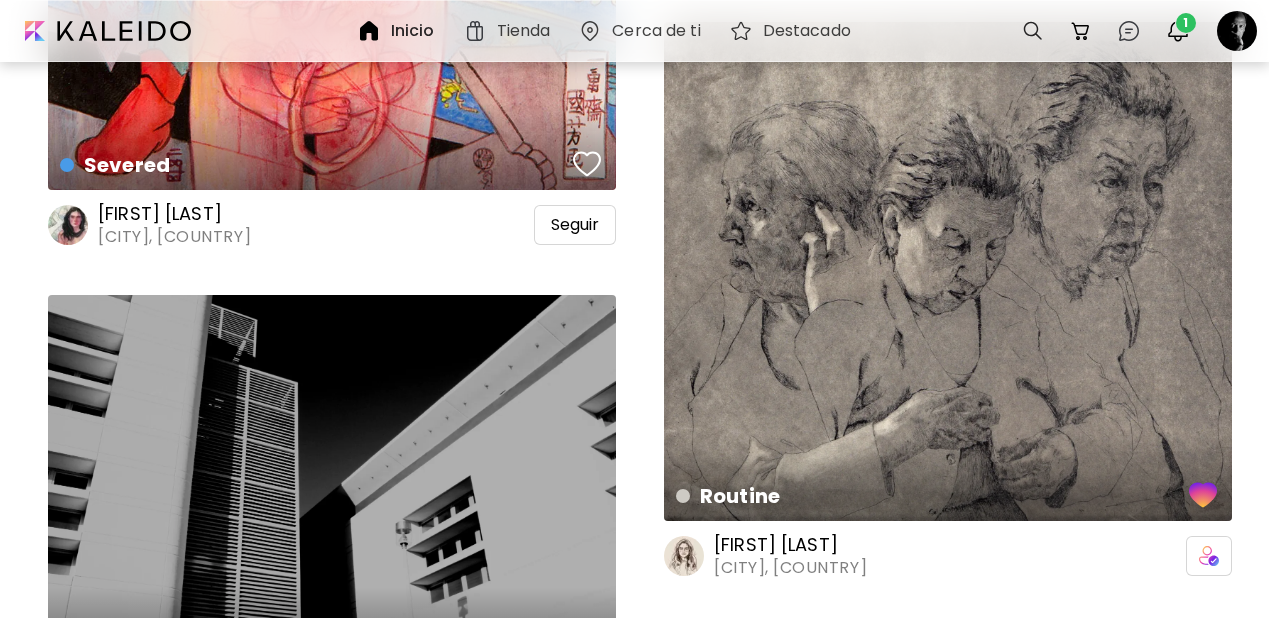 scroll, scrollTop: 4766, scrollLeft: 0, axis: vertical 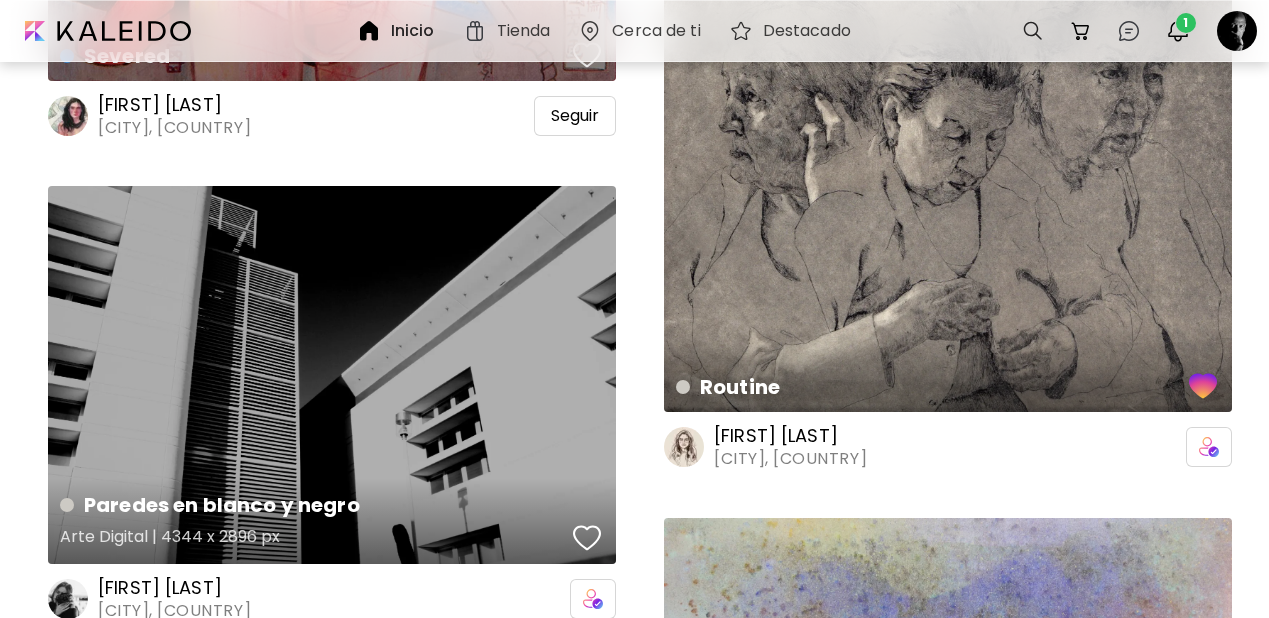 click at bounding box center (587, 538) 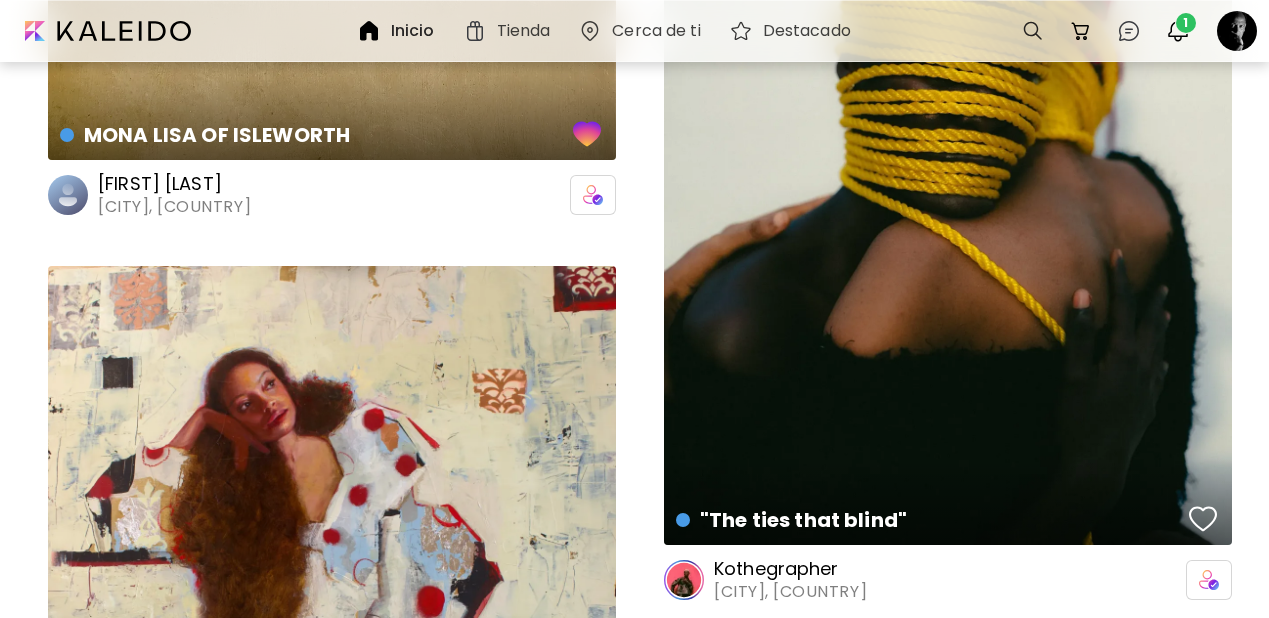 scroll, scrollTop: 6889, scrollLeft: 0, axis: vertical 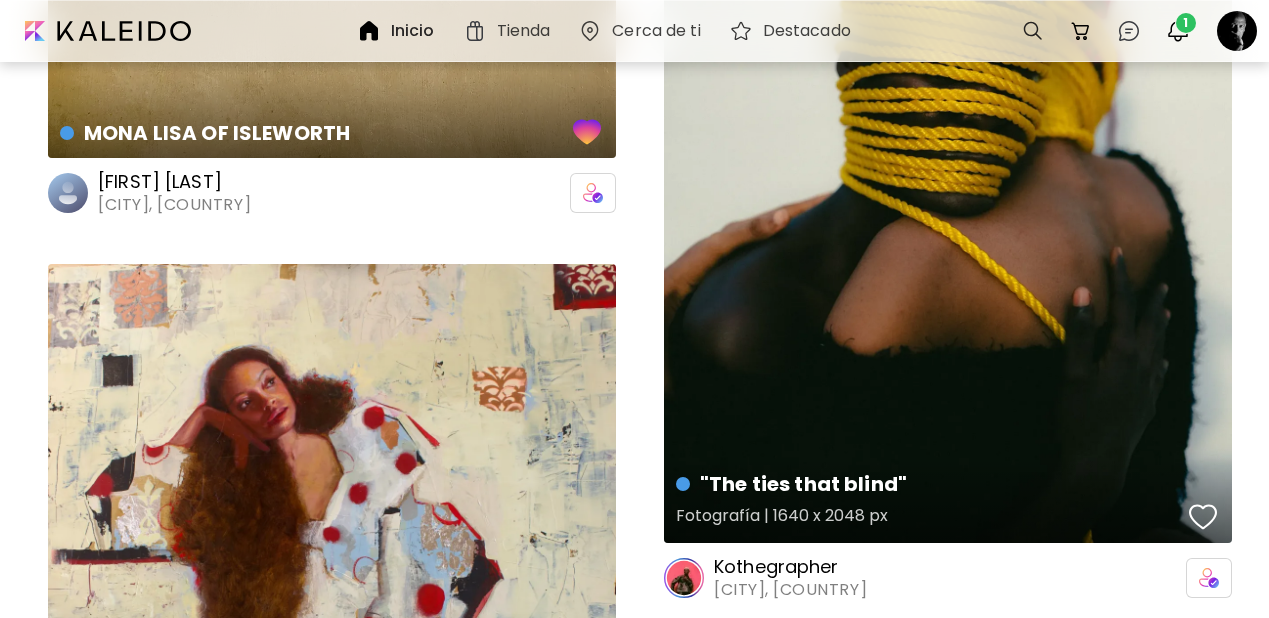 click at bounding box center [1203, 517] 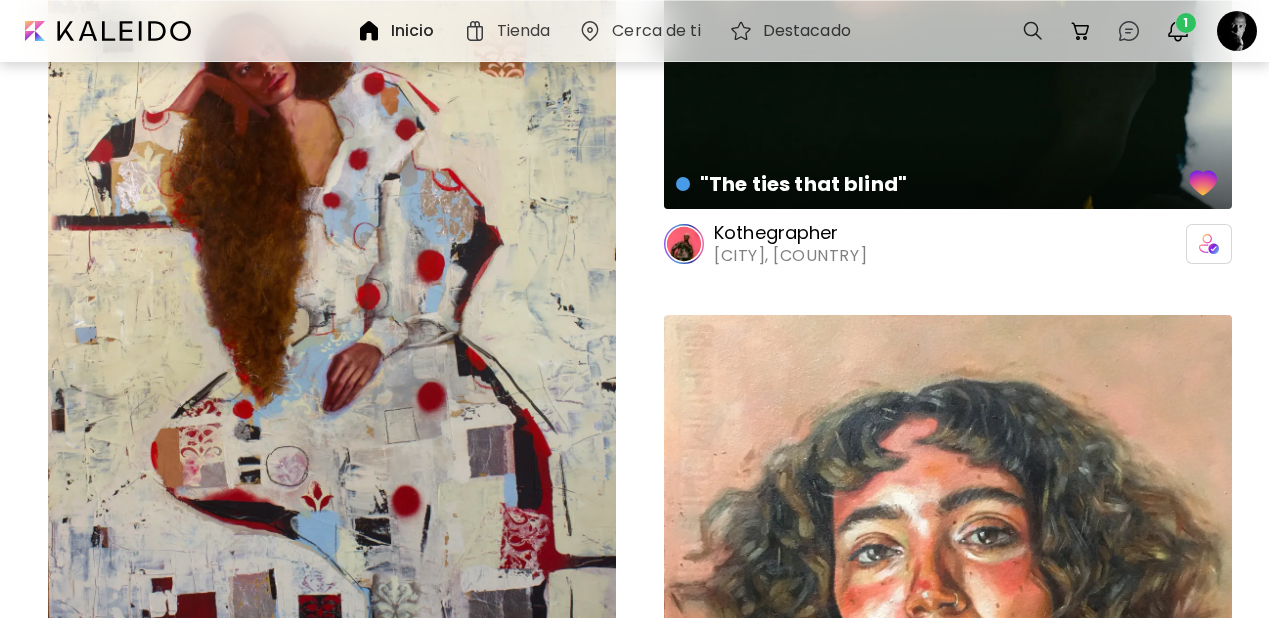 scroll, scrollTop: 7509, scrollLeft: 0, axis: vertical 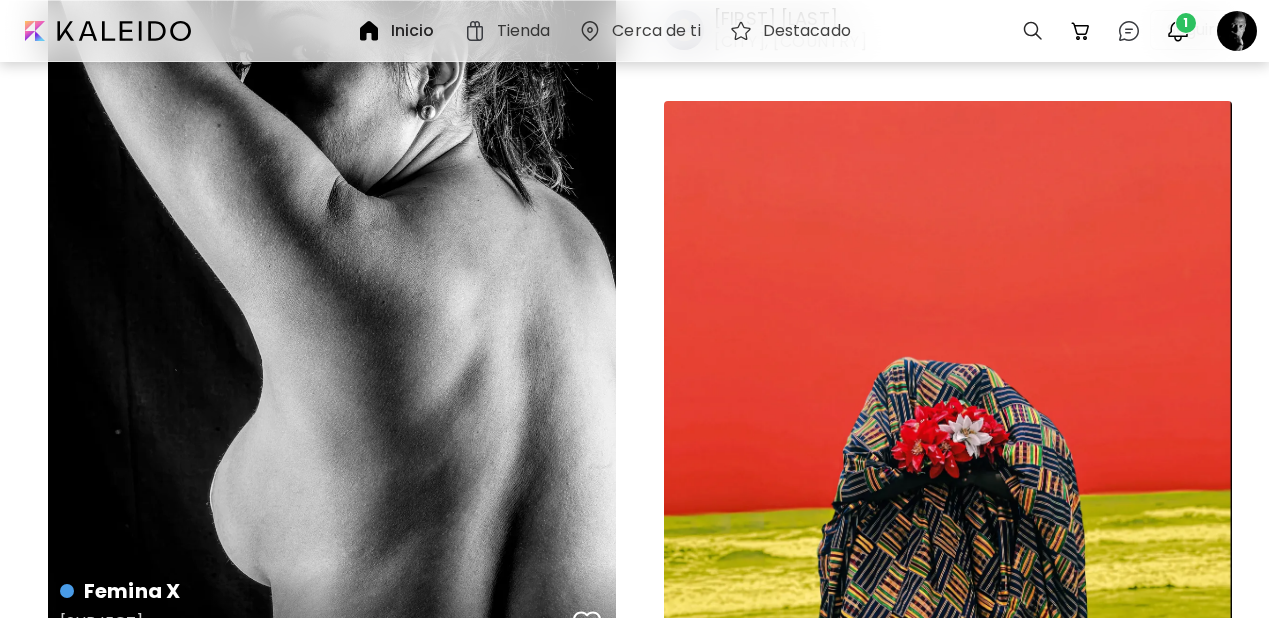 click on "Femina X Fotografía  |  2912 x 4394 px" at bounding box center (332, 220) 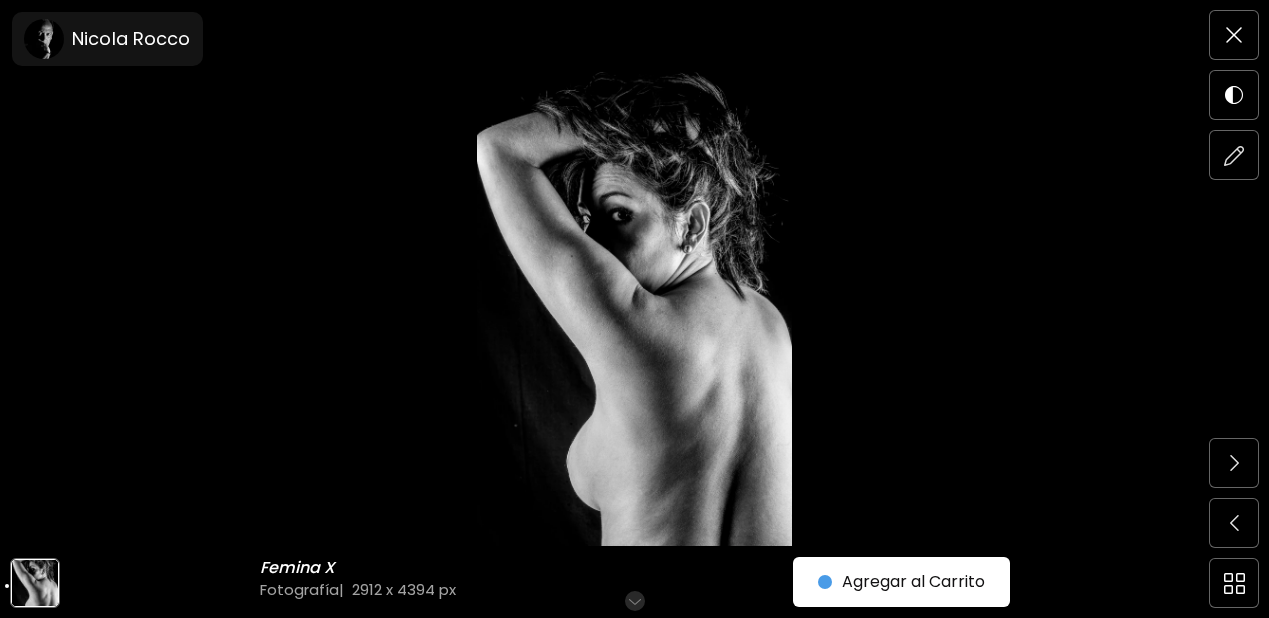 scroll, scrollTop: 204, scrollLeft: 0, axis: vertical 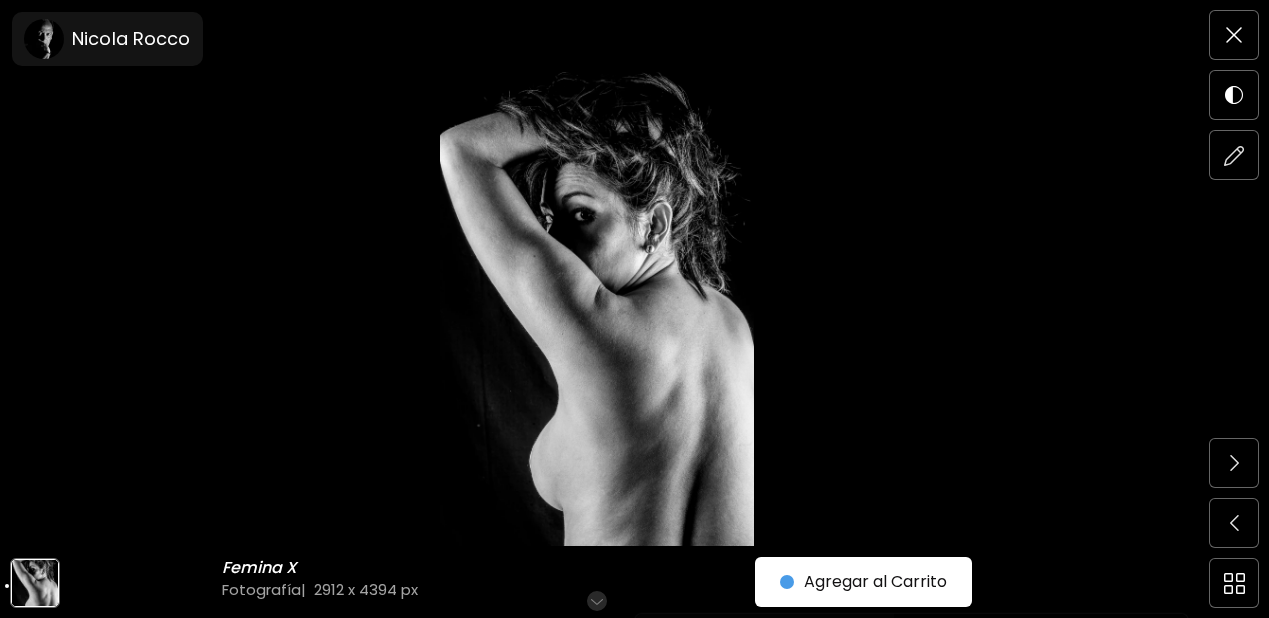 click on "Desplázate para ver más" at bounding box center [596, 601] 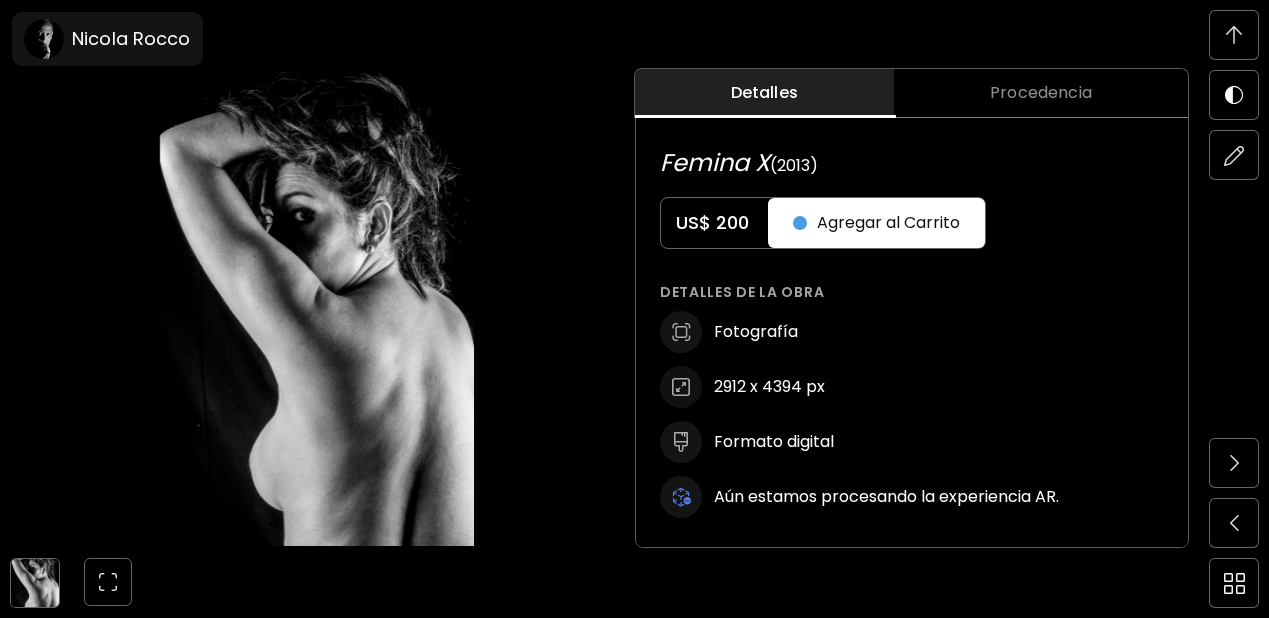 scroll, scrollTop: 1049, scrollLeft: 0, axis: vertical 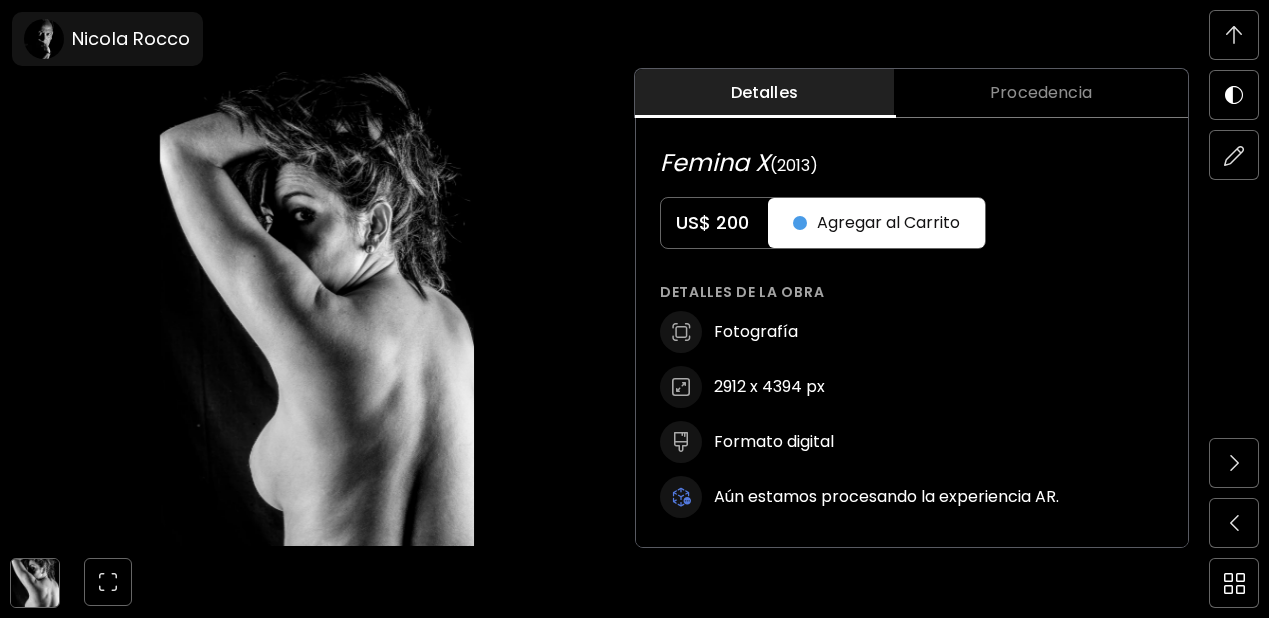 click at bounding box center (1234, 35) 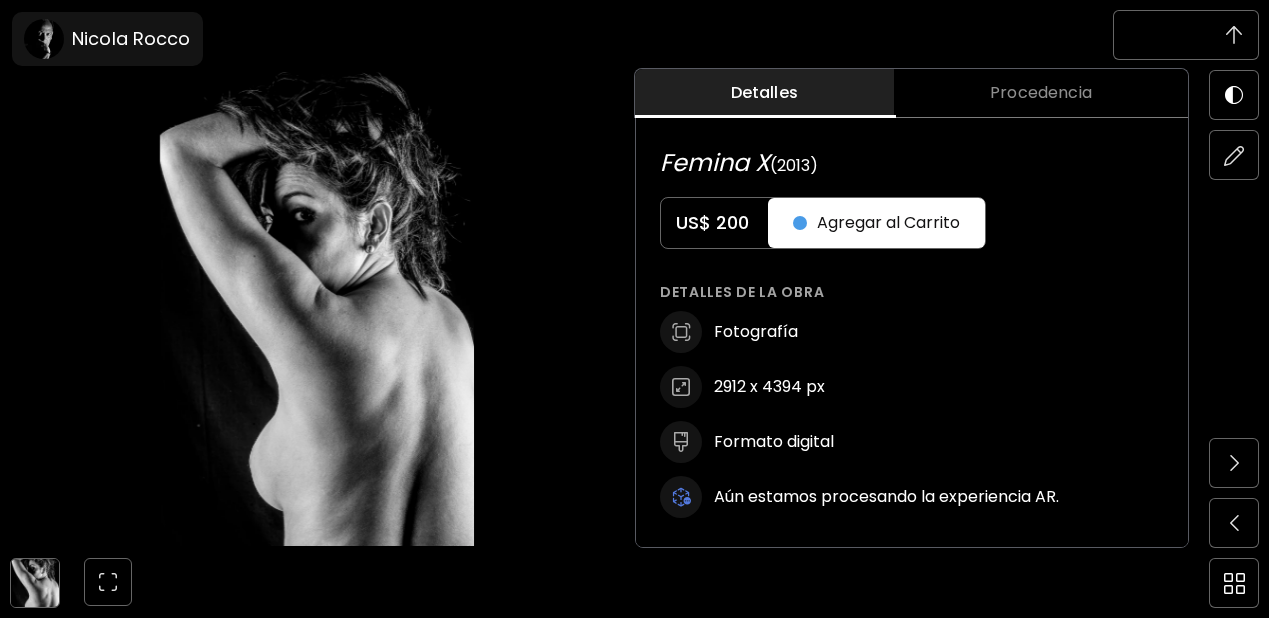 scroll, scrollTop: 0, scrollLeft: 0, axis: both 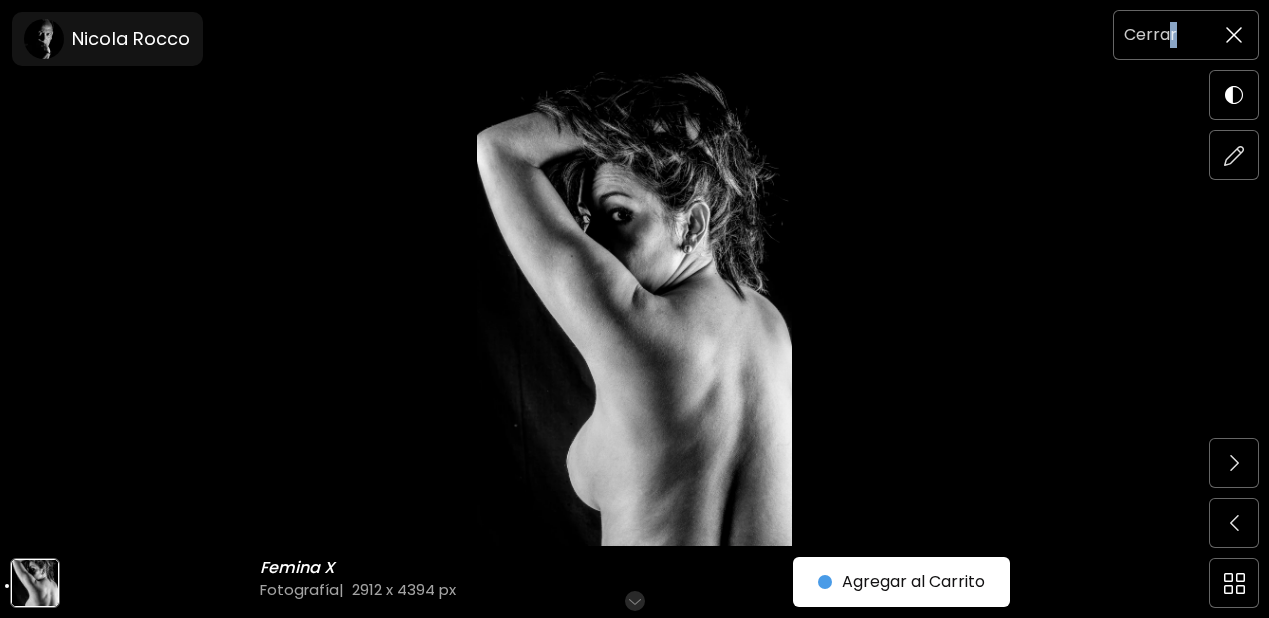 click on "Cerrar" at bounding box center [1150, 35] 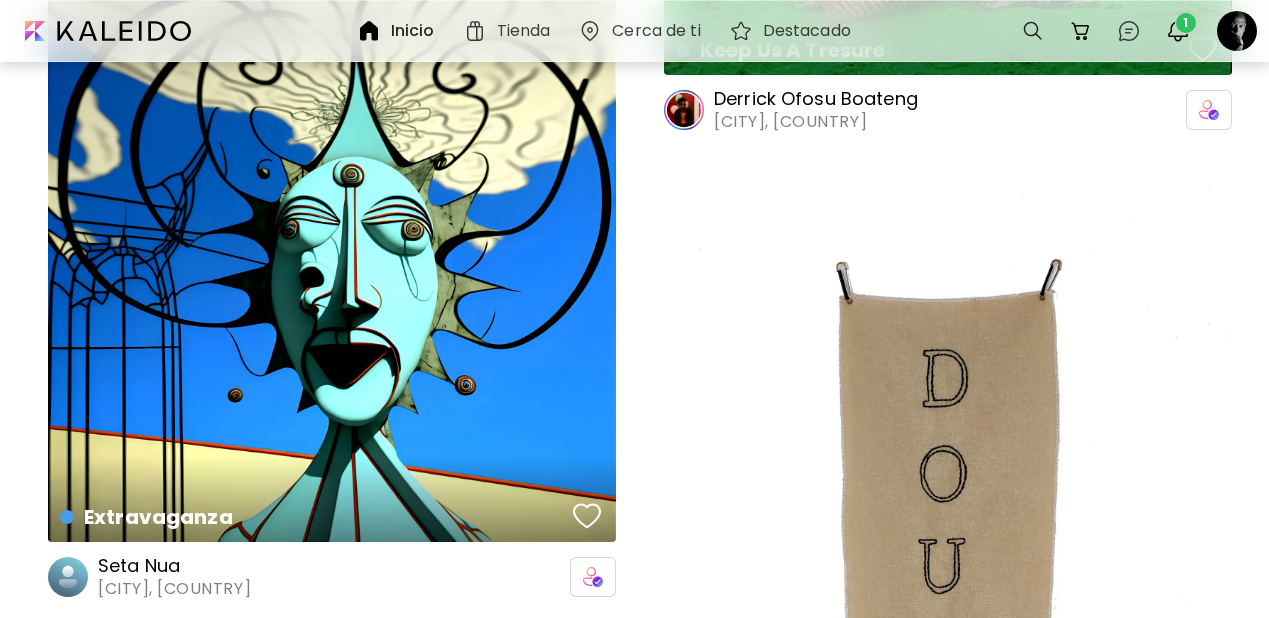 scroll, scrollTop: 9063, scrollLeft: 0, axis: vertical 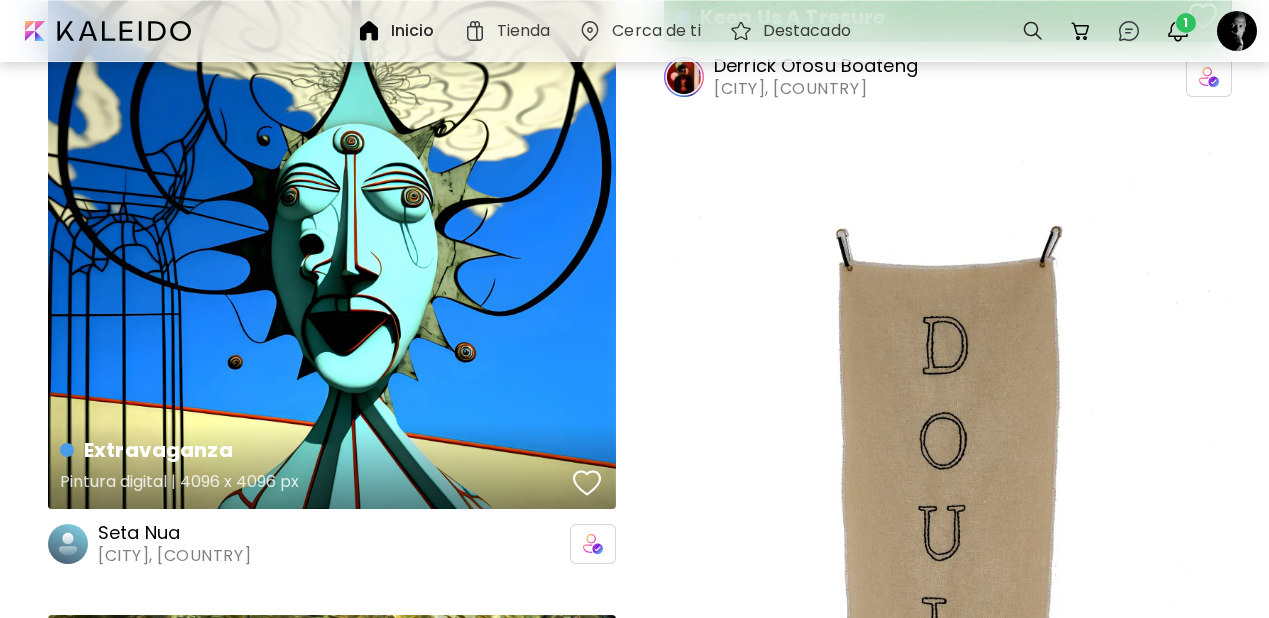 click at bounding box center (587, 483) 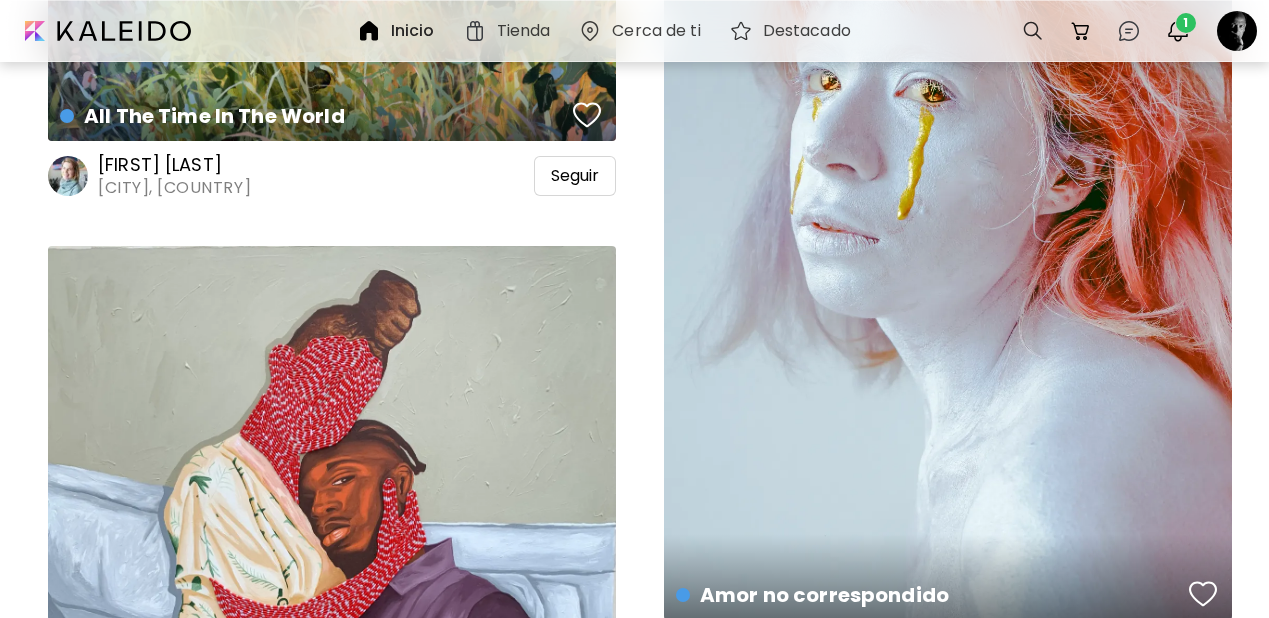 scroll, scrollTop: 11692, scrollLeft: 0, axis: vertical 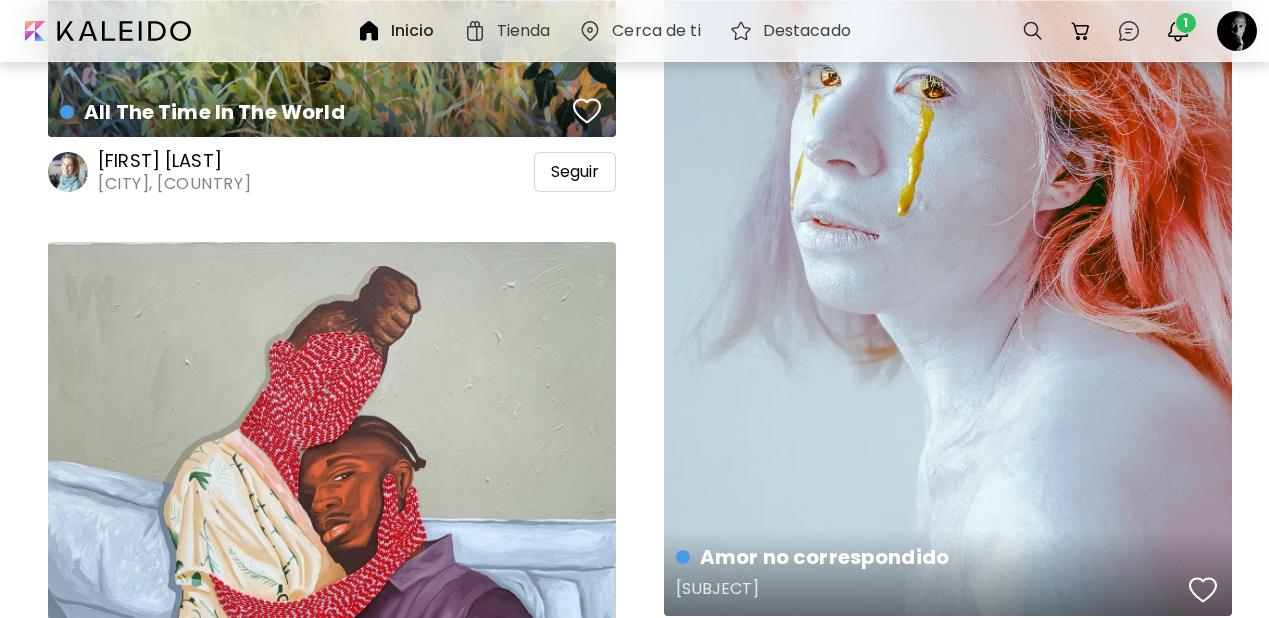 click at bounding box center (1203, 590) 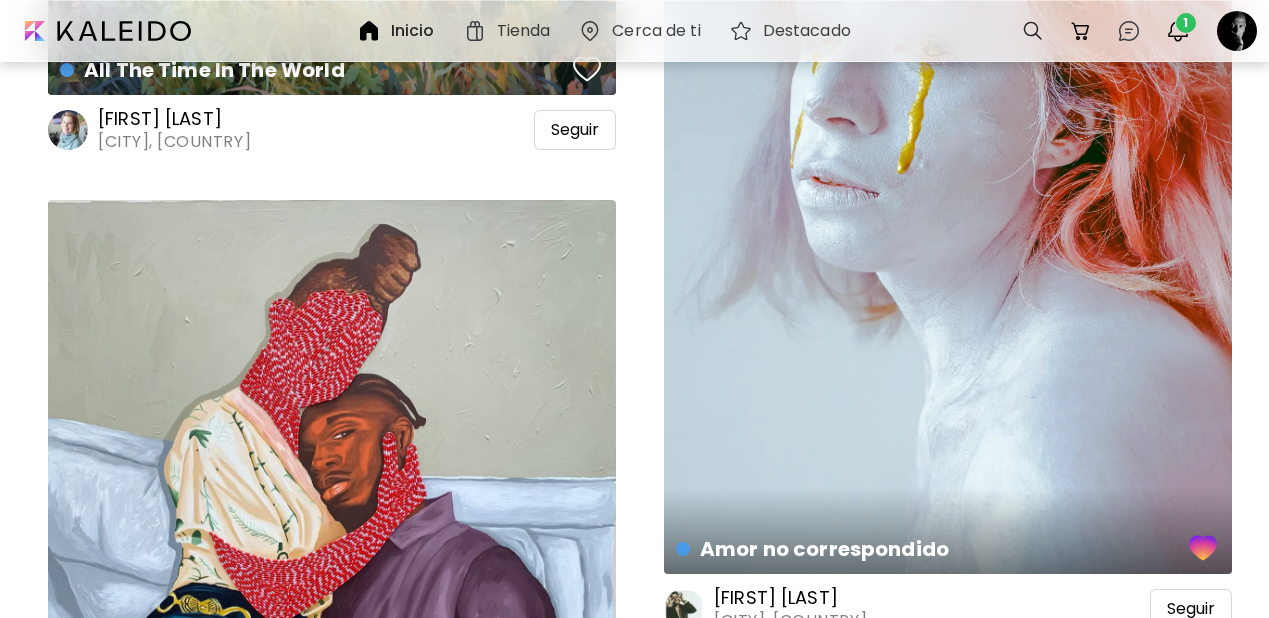 scroll, scrollTop: 11736, scrollLeft: 0, axis: vertical 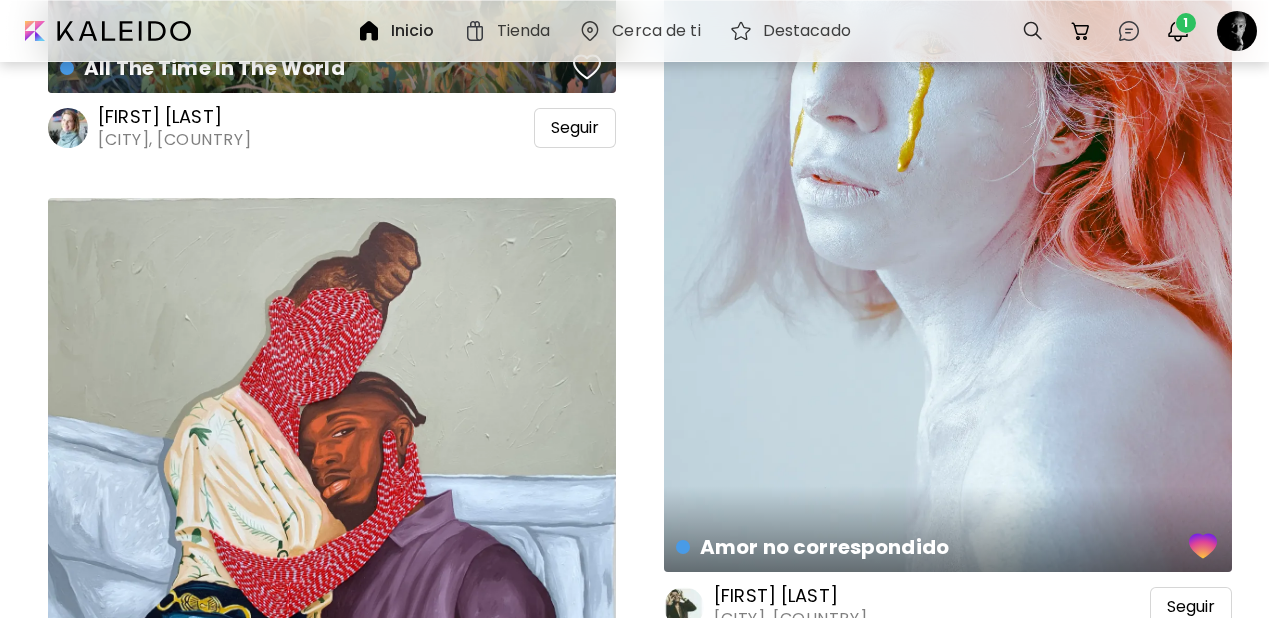 click on "Juan Manzo" at bounding box center (802, 596) 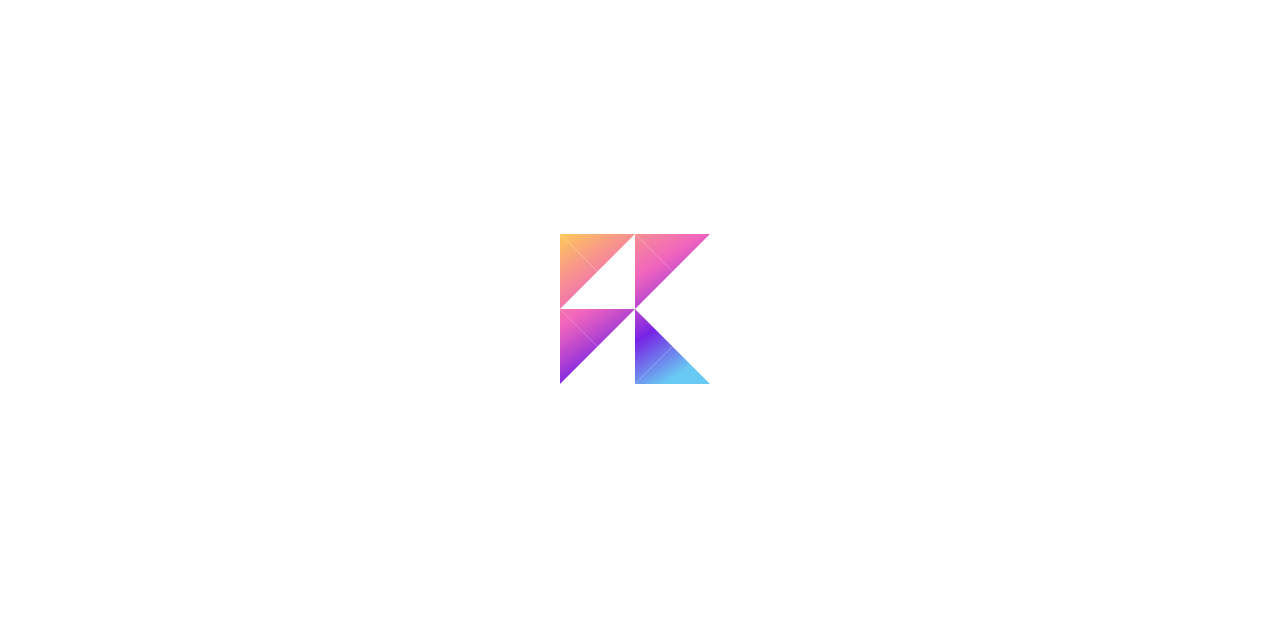 scroll, scrollTop: 0, scrollLeft: 0, axis: both 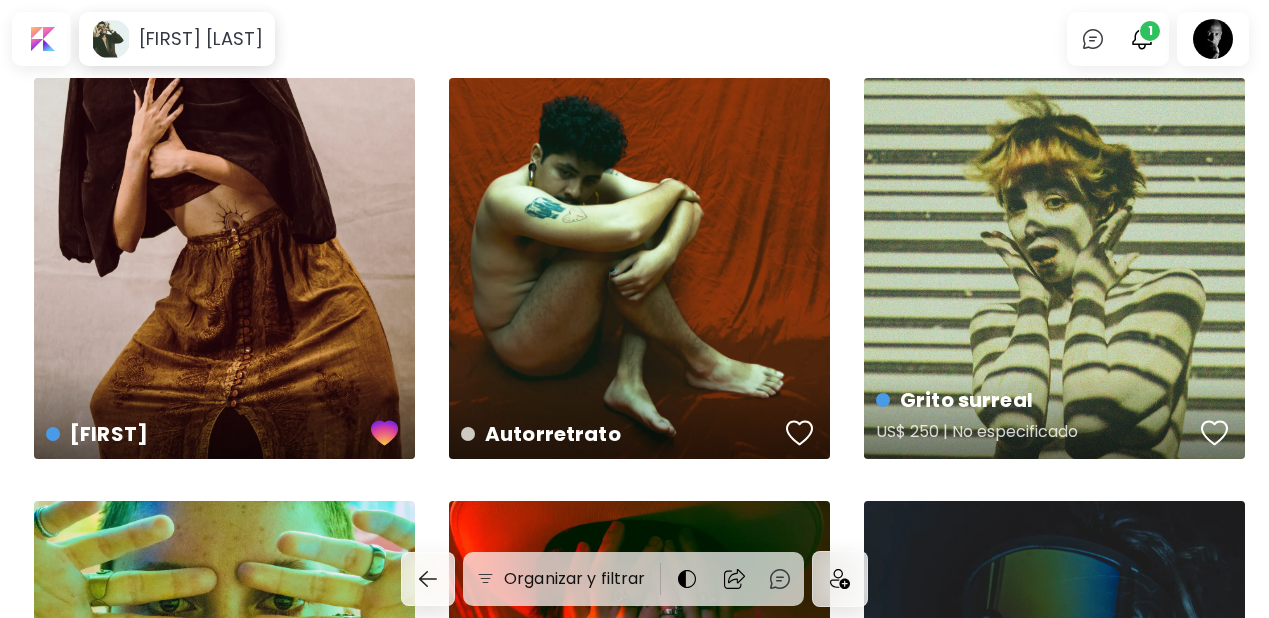 click at bounding box center (1215, 433) 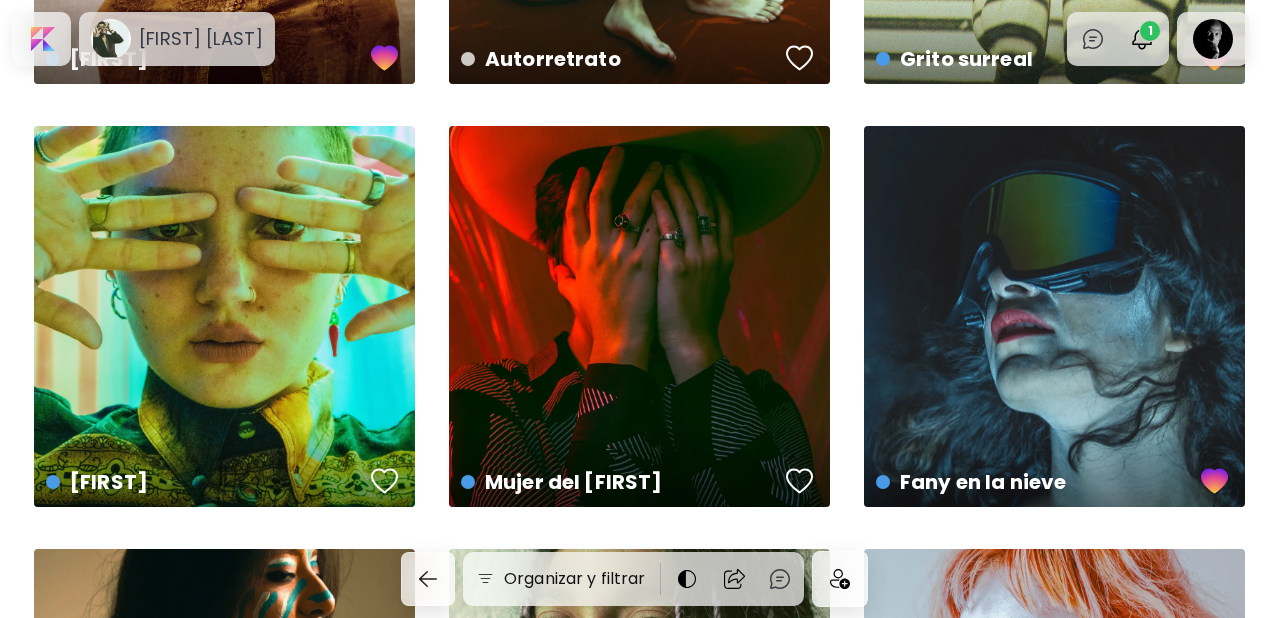 scroll, scrollTop: 410, scrollLeft: 0, axis: vertical 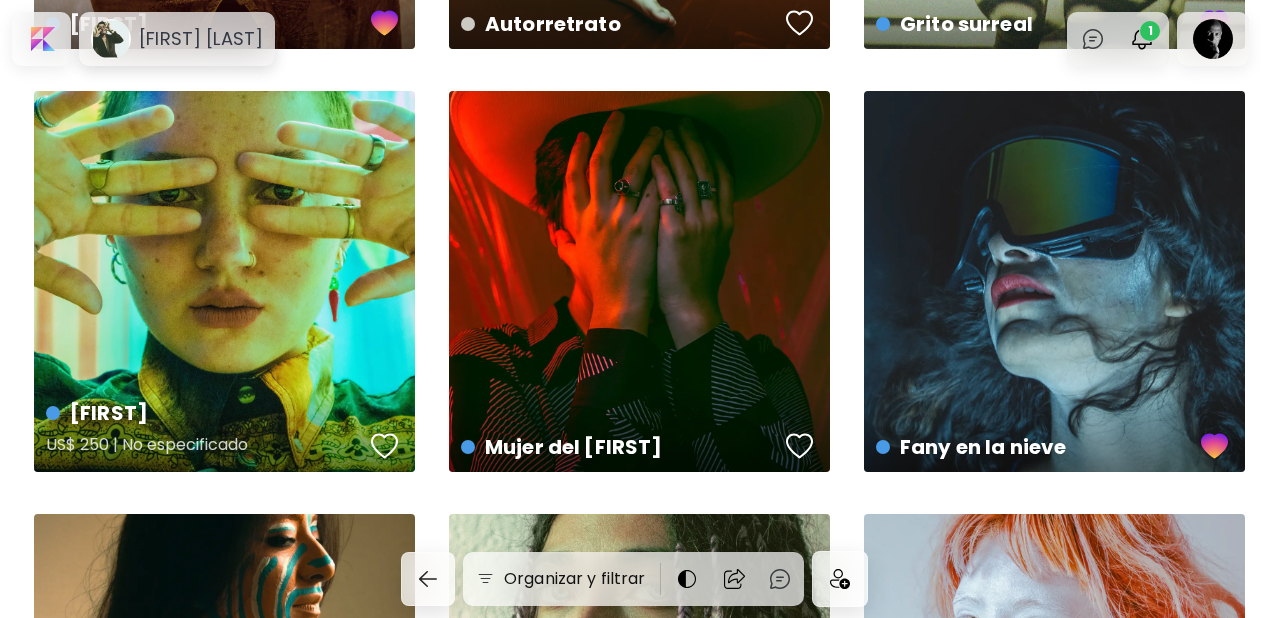click at bounding box center (385, 446) 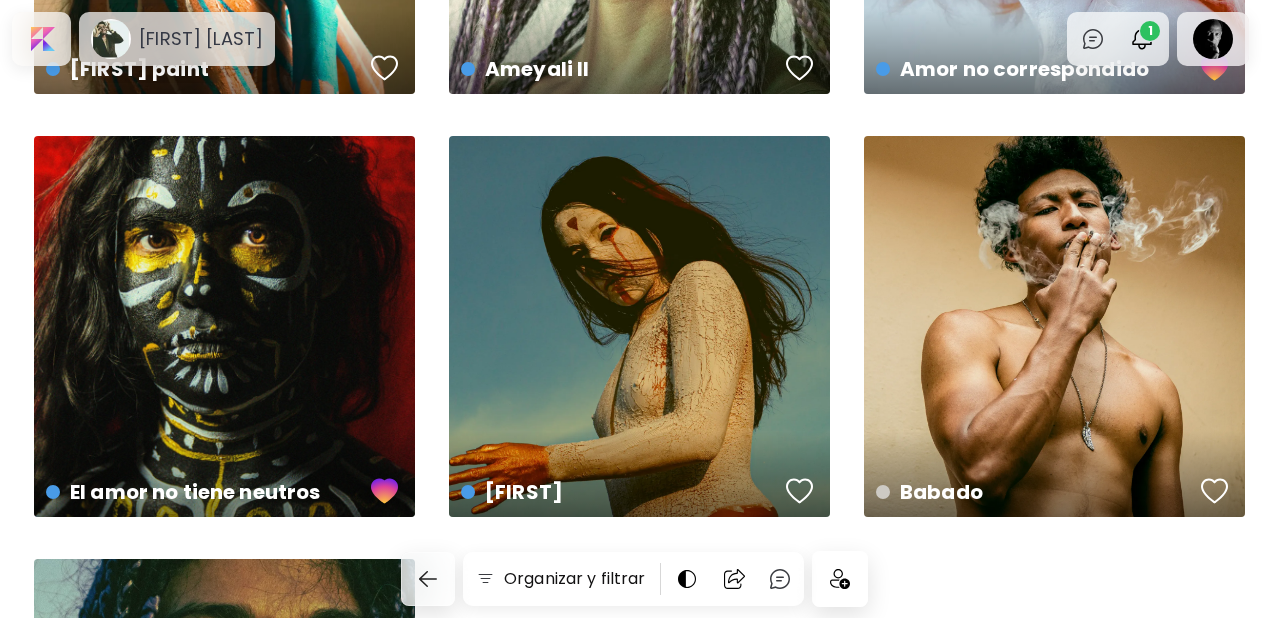 scroll, scrollTop: 1253, scrollLeft: 0, axis: vertical 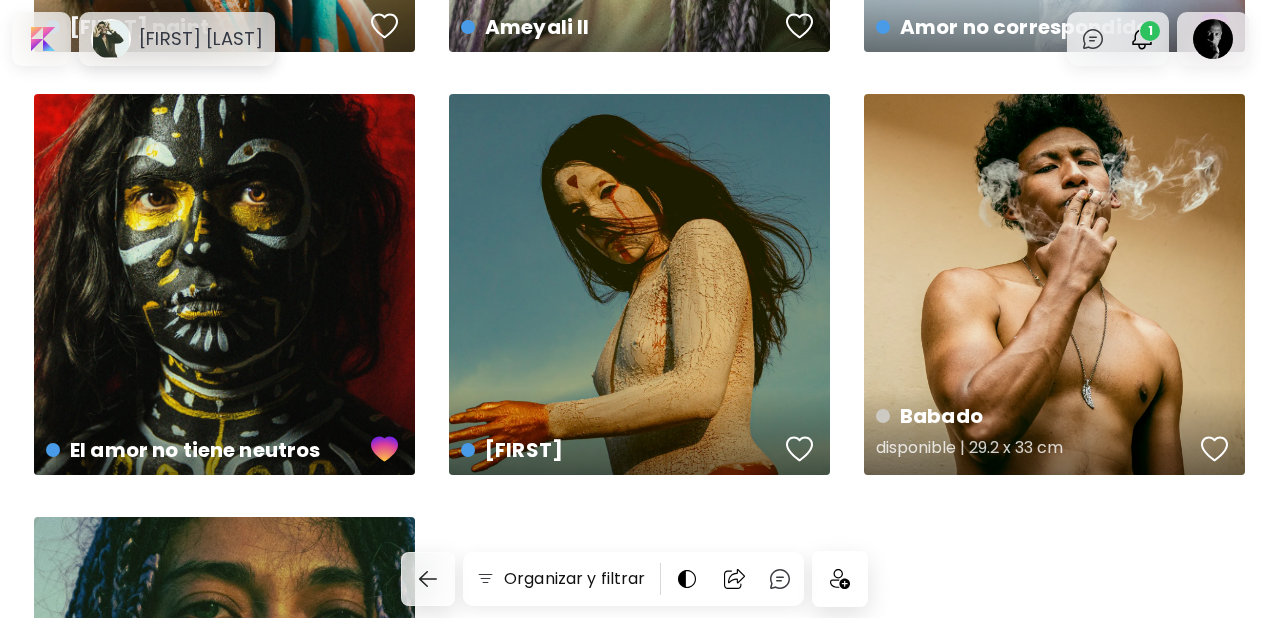 click at bounding box center (1215, 449) 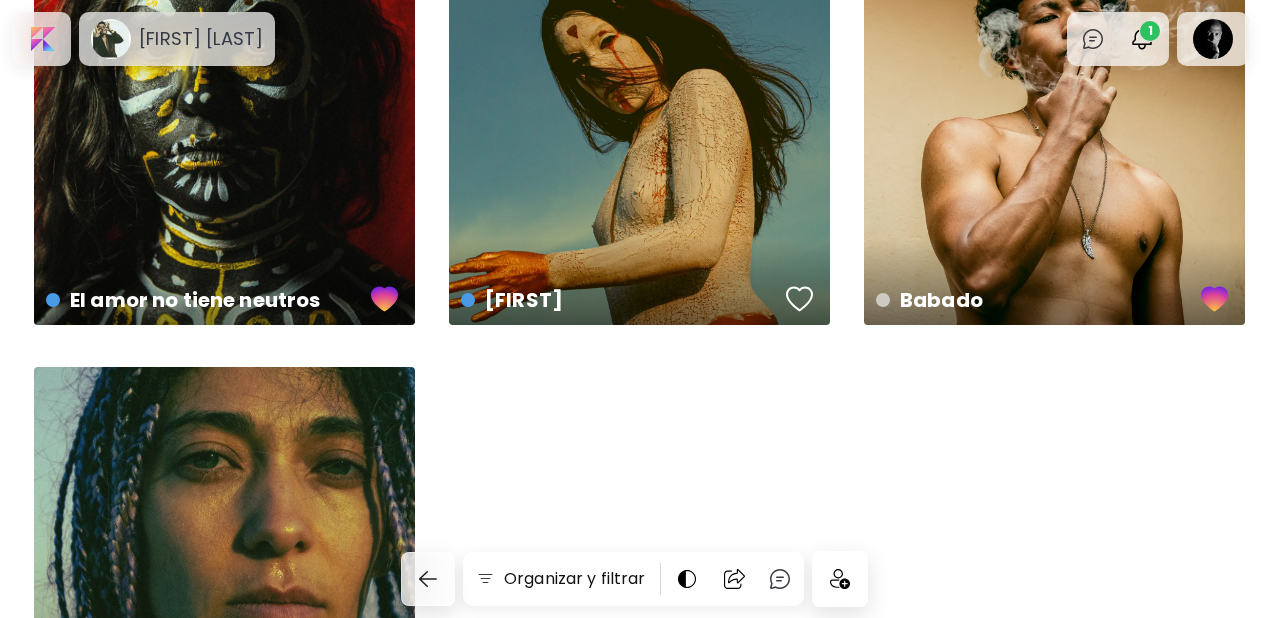scroll, scrollTop: 1406, scrollLeft: 0, axis: vertical 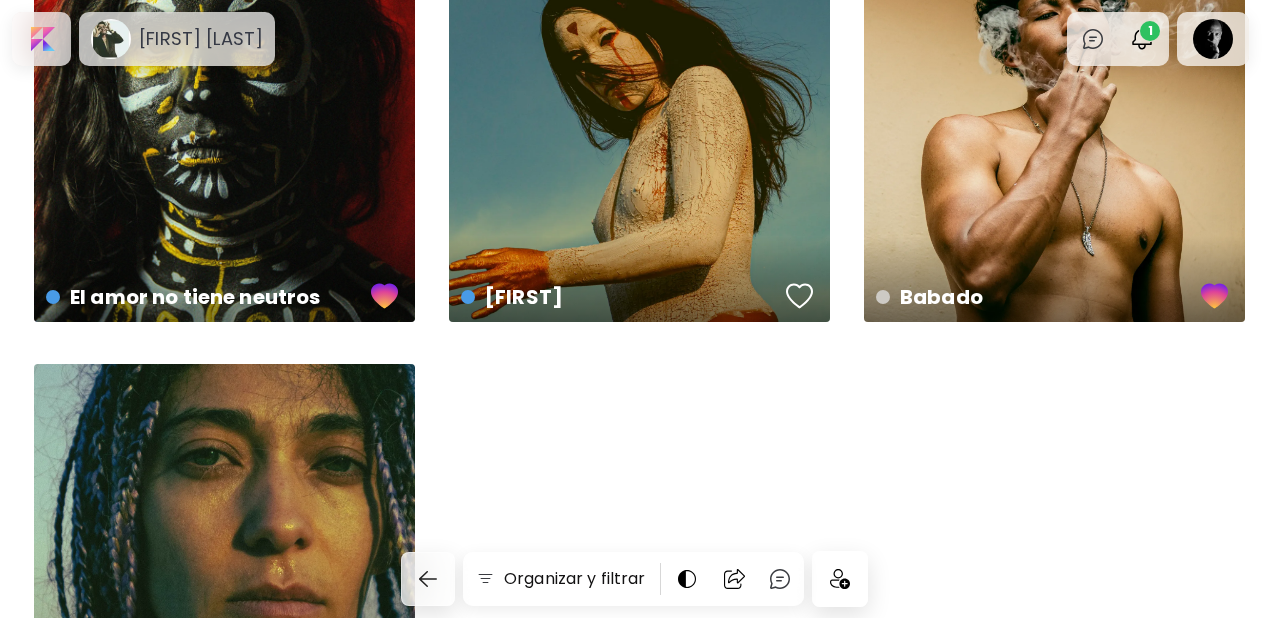 drag, startPoint x: 849, startPoint y: 587, endPoint x: 980, endPoint y: 510, distance: 151.95393 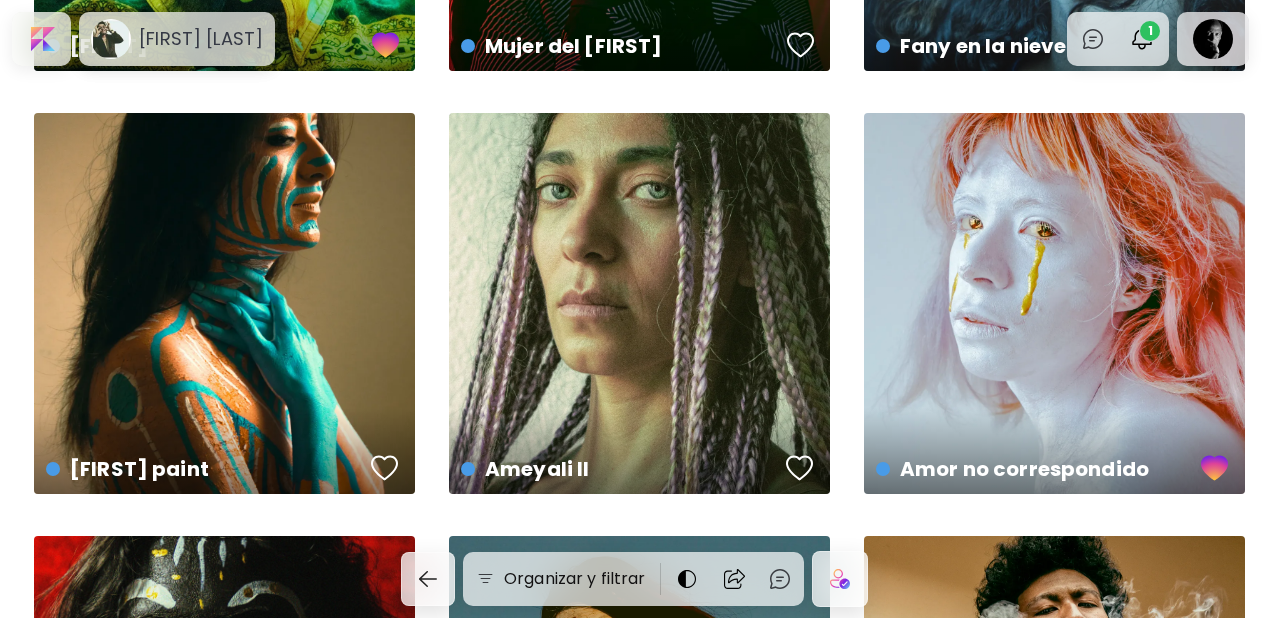 scroll, scrollTop: 807, scrollLeft: 0, axis: vertical 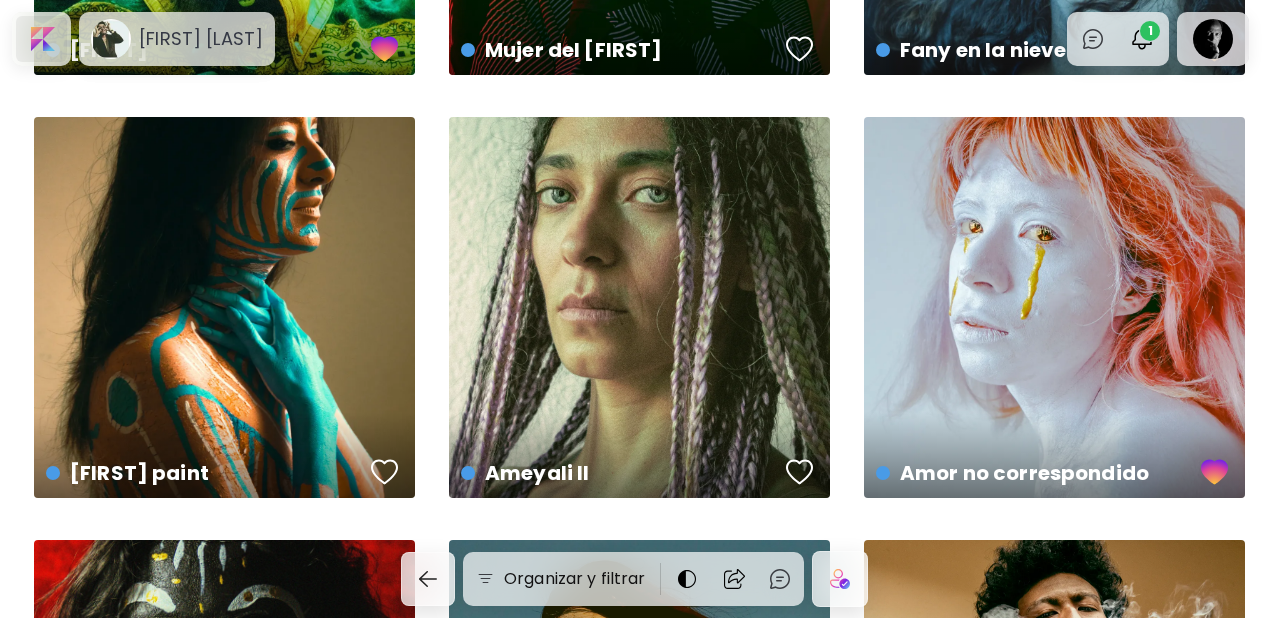 click at bounding box center [41, 39] 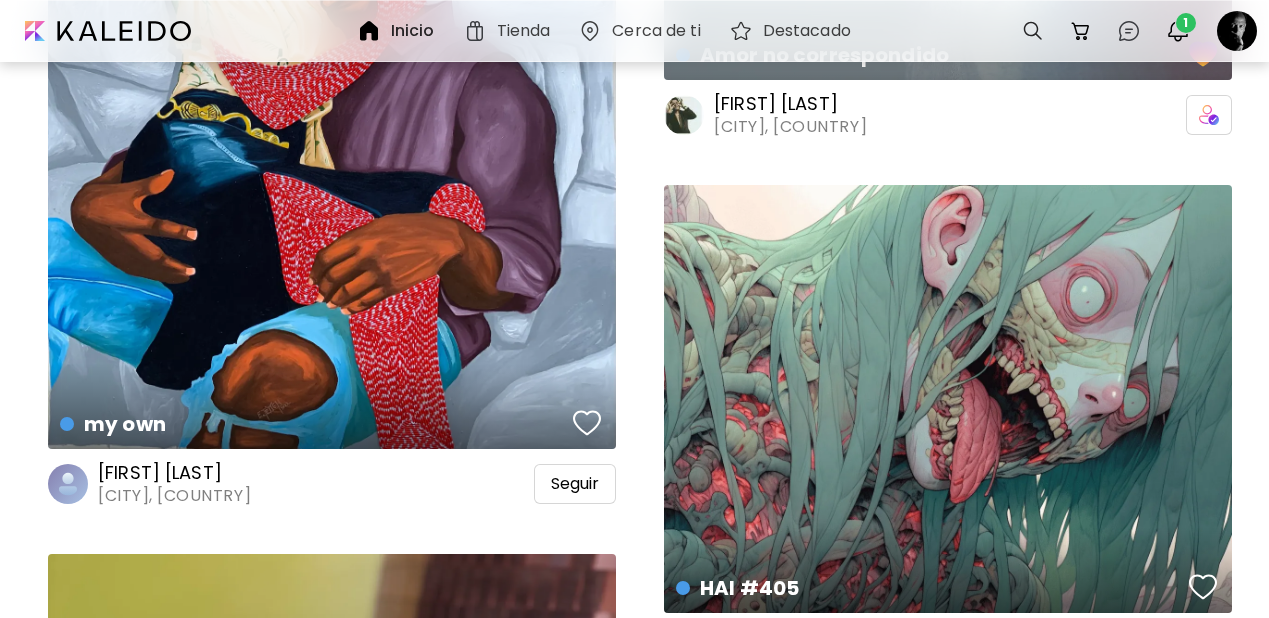 scroll, scrollTop: 12284, scrollLeft: 0, axis: vertical 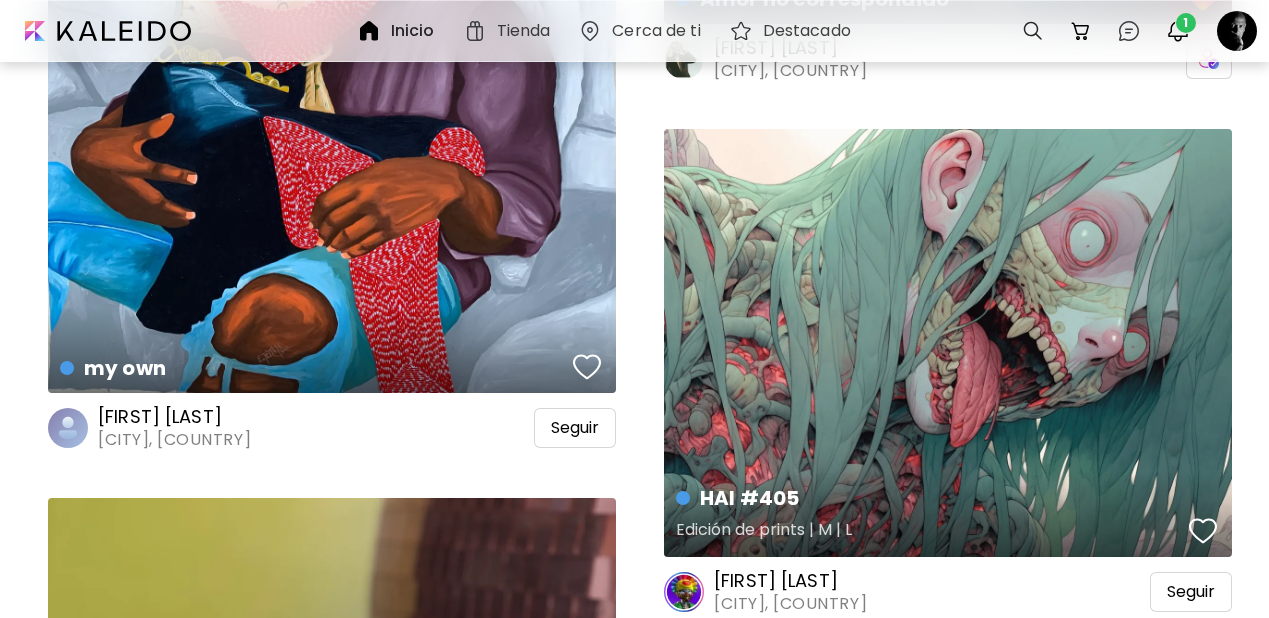 click at bounding box center [1203, 531] 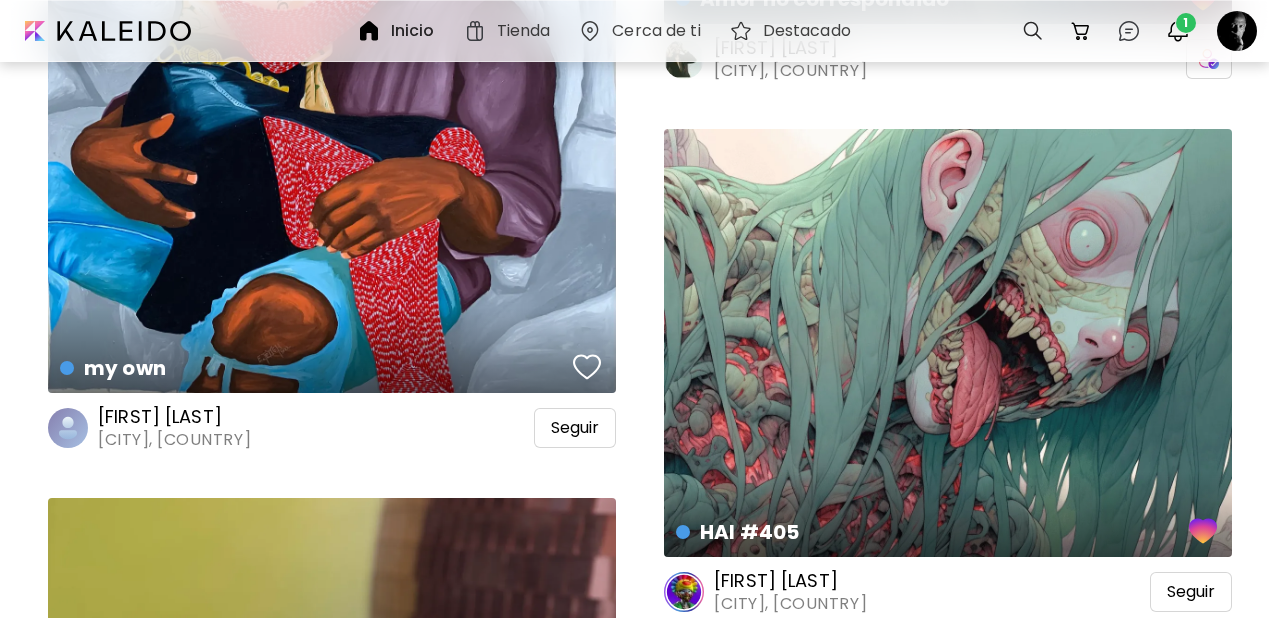 click on "Roger Haus" at bounding box center [802, 581] 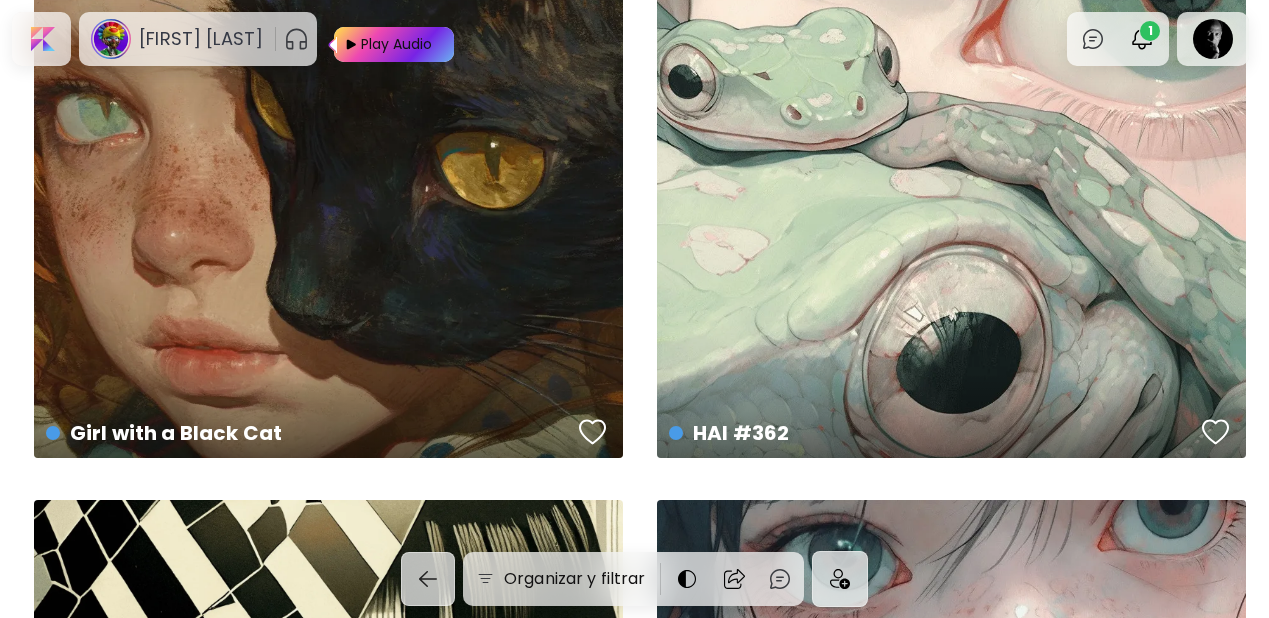 scroll, scrollTop: 210, scrollLeft: 0, axis: vertical 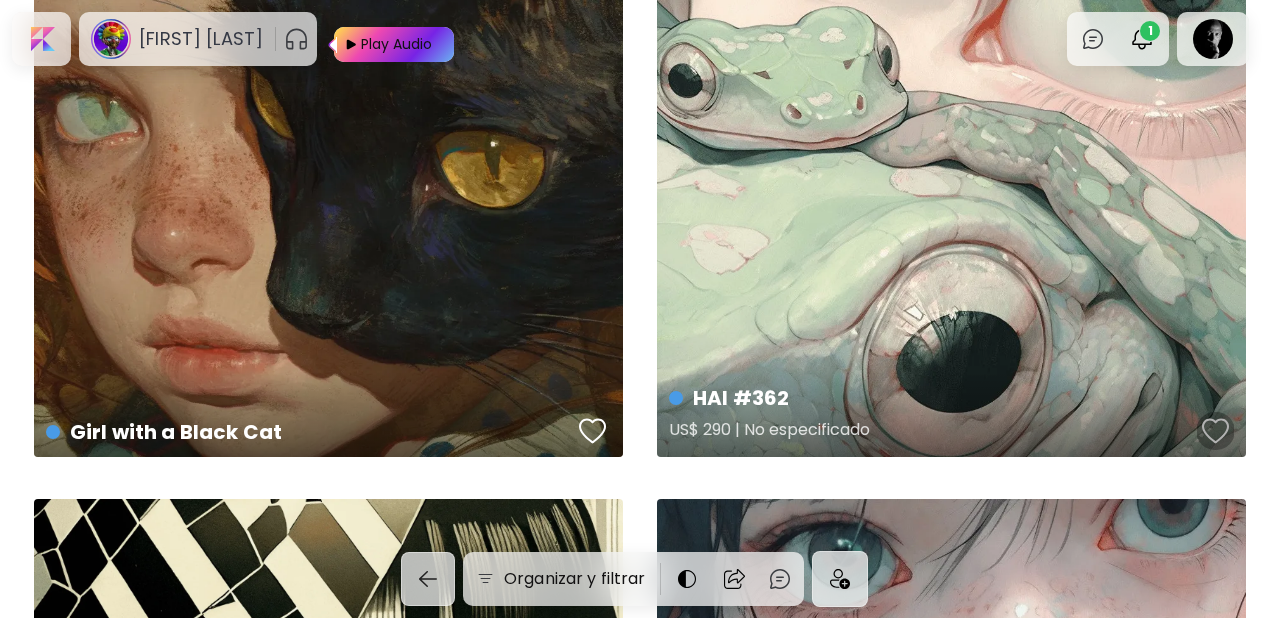 click at bounding box center [1216, 431] 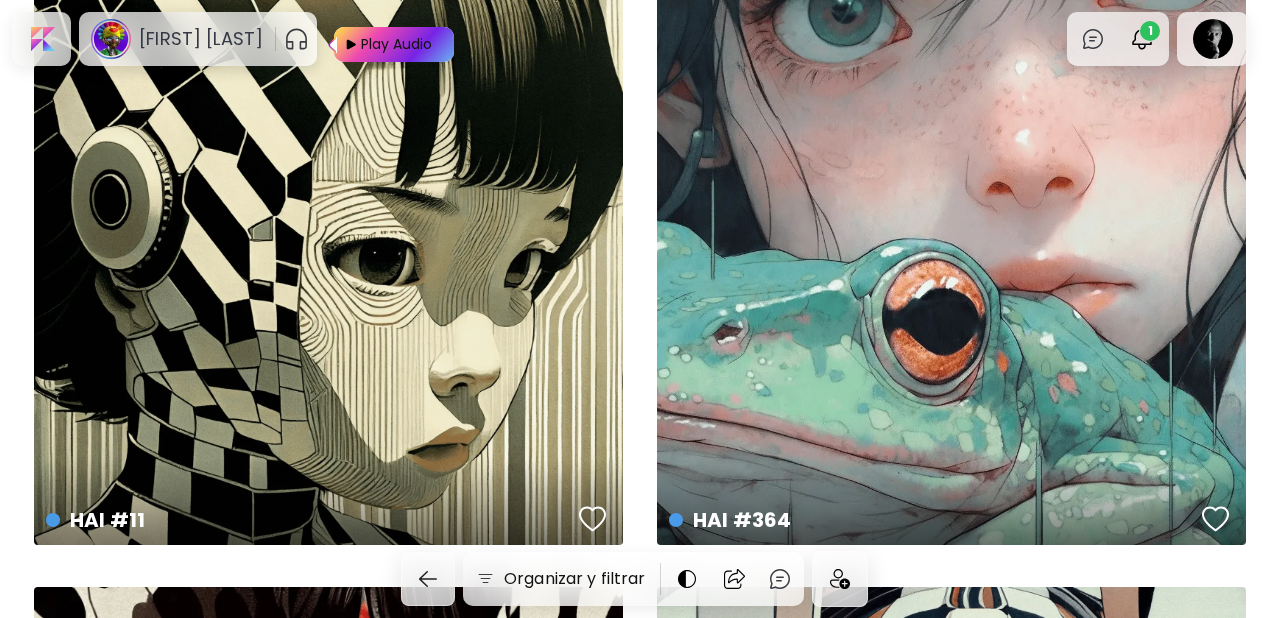 scroll, scrollTop: 790, scrollLeft: 0, axis: vertical 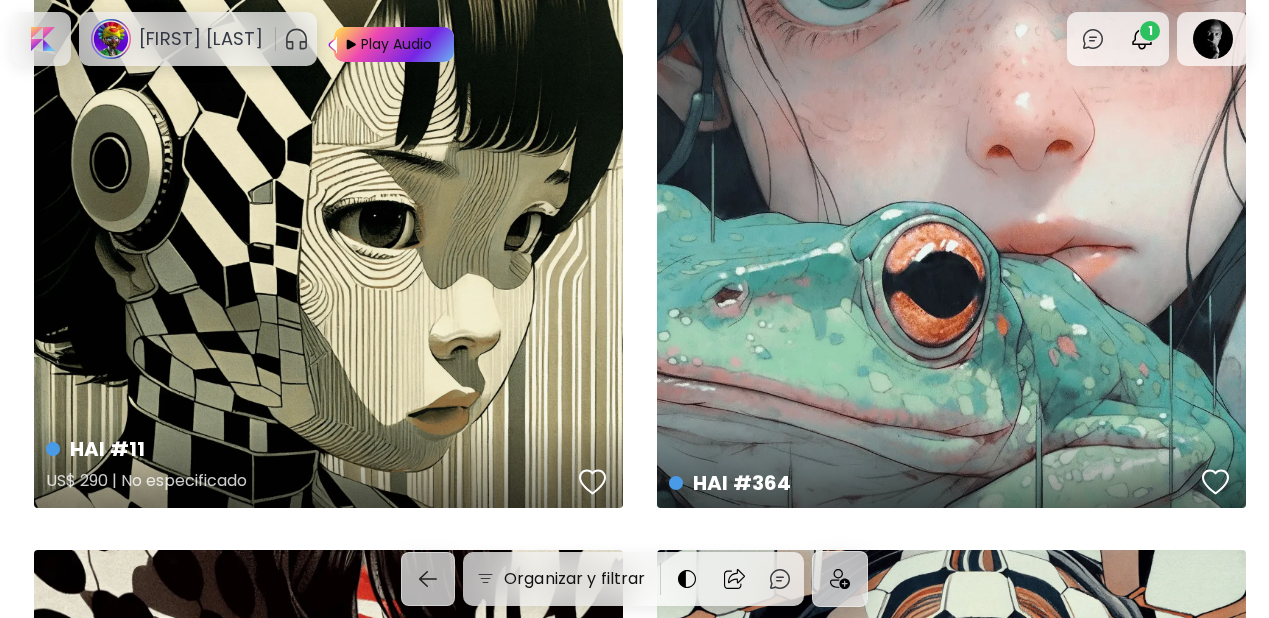 click at bounding box center (593, 482) 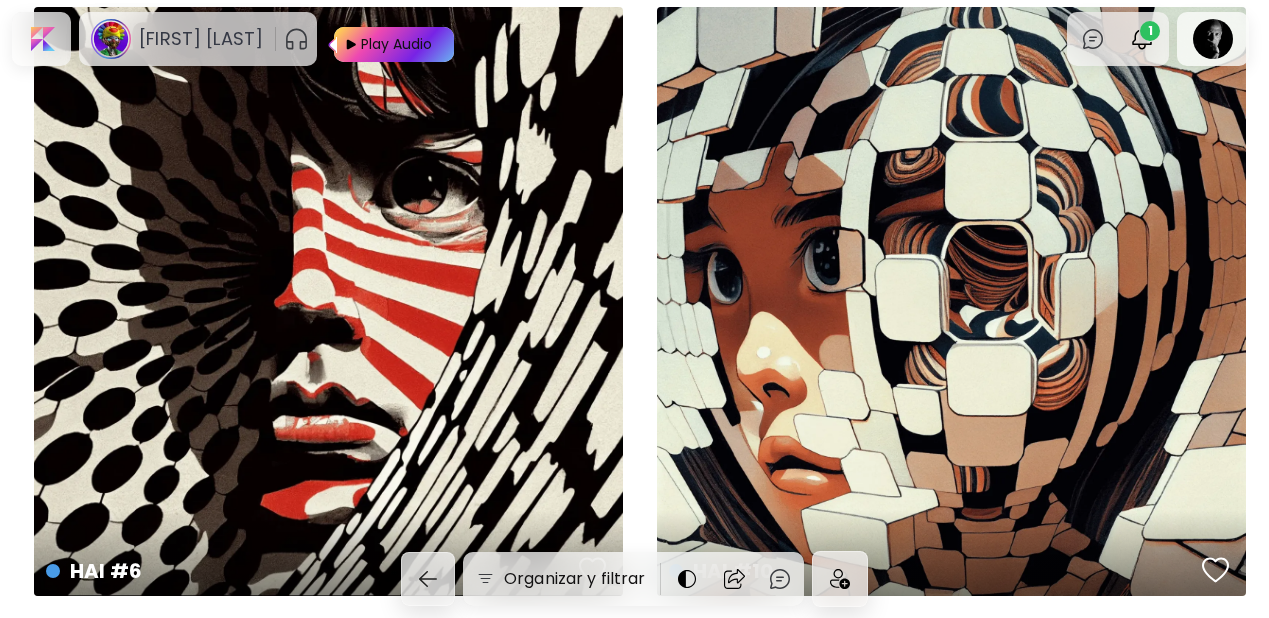 scroll, scrollTop: 1370, scrollLeft: 0, axis: vertical 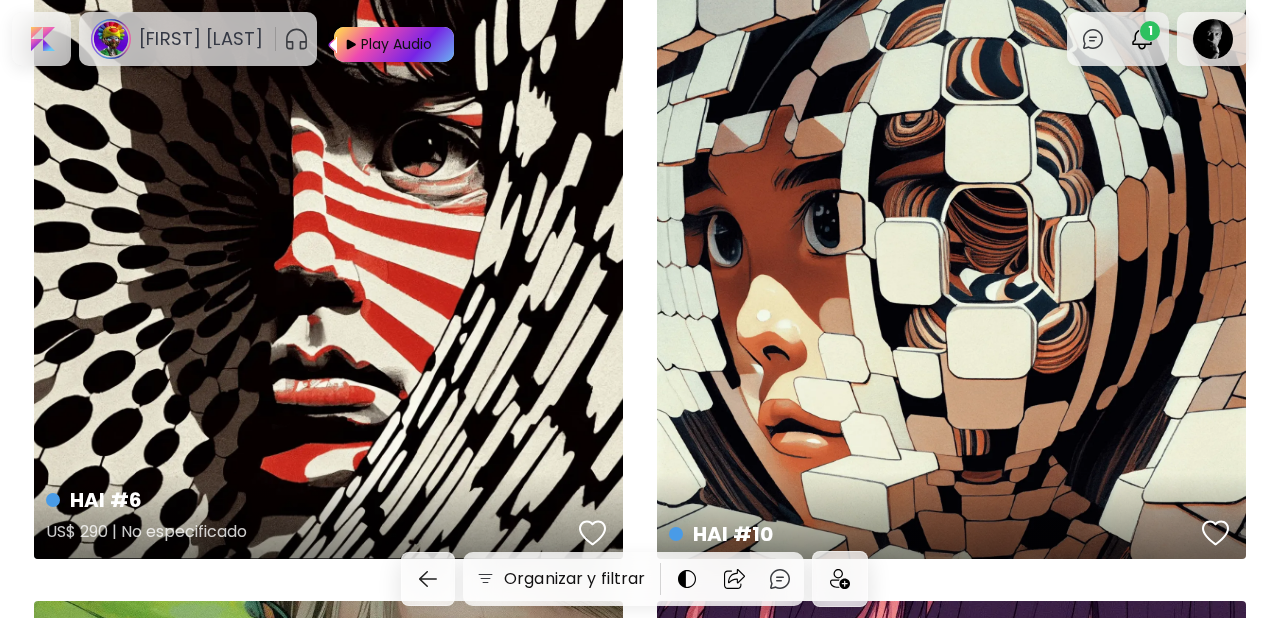 click at bounding box center (593, 533) 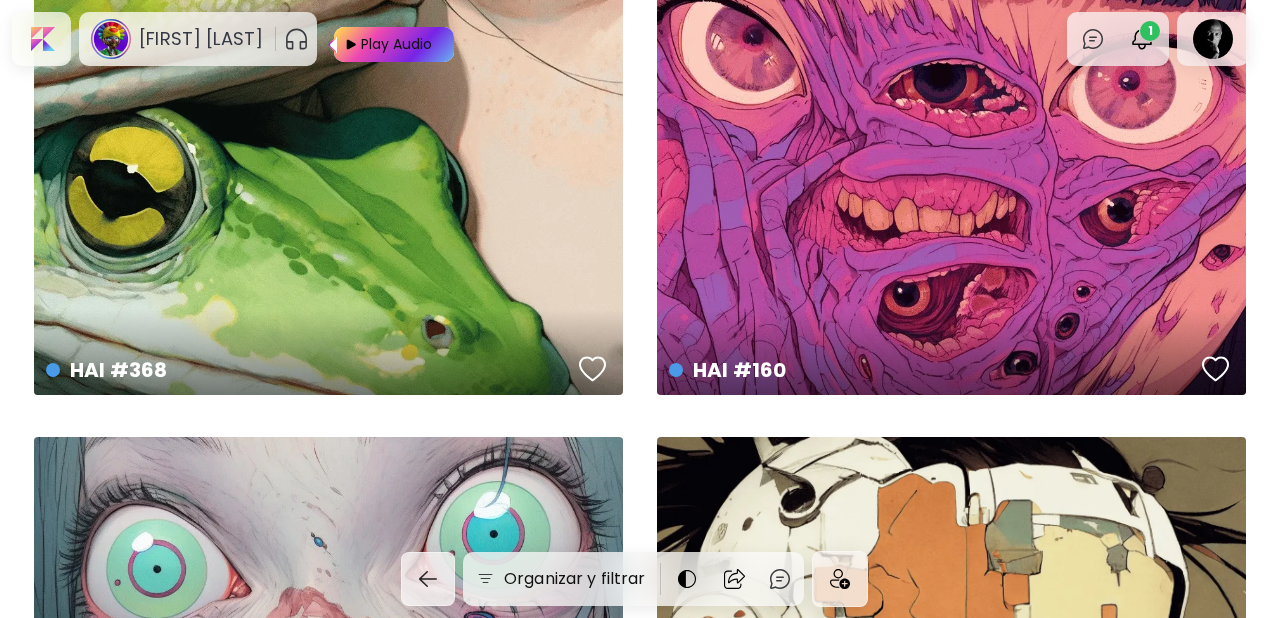 scroll, scrollTop: 2195, scrollLeft: 0, axis: vertical 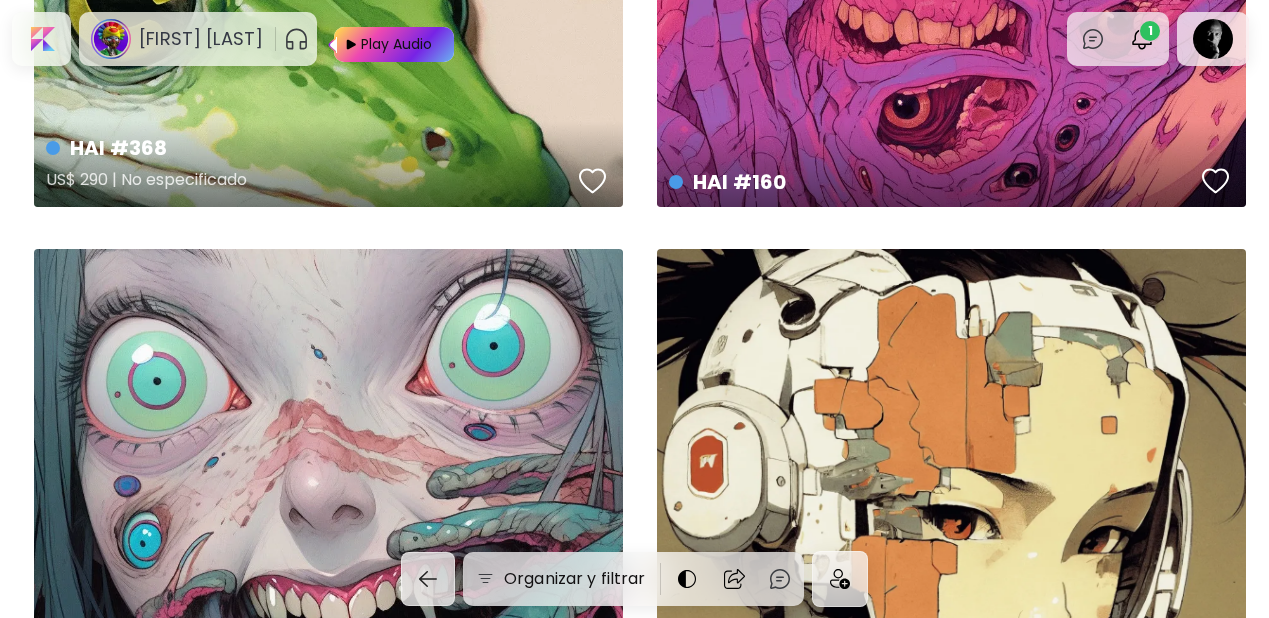 click at bounding box center [593, 181] 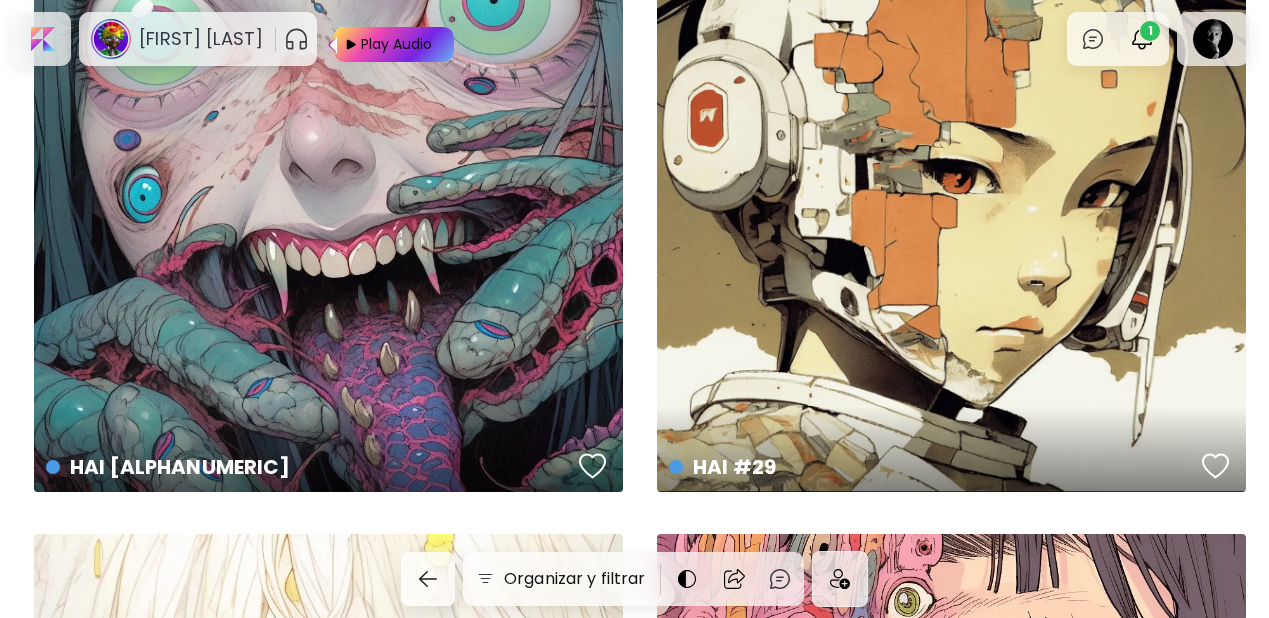 scroll, scrollTop: 2701, scrollLeft: 0, axis: vertical 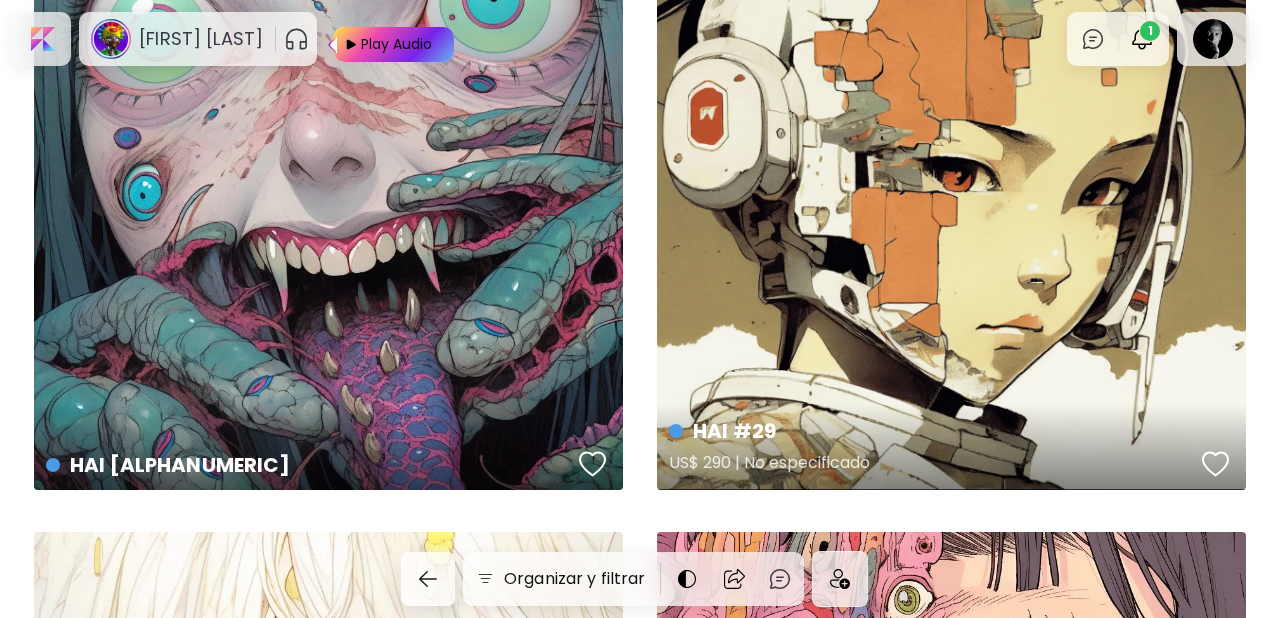 click at bounding box center [1216, 464] 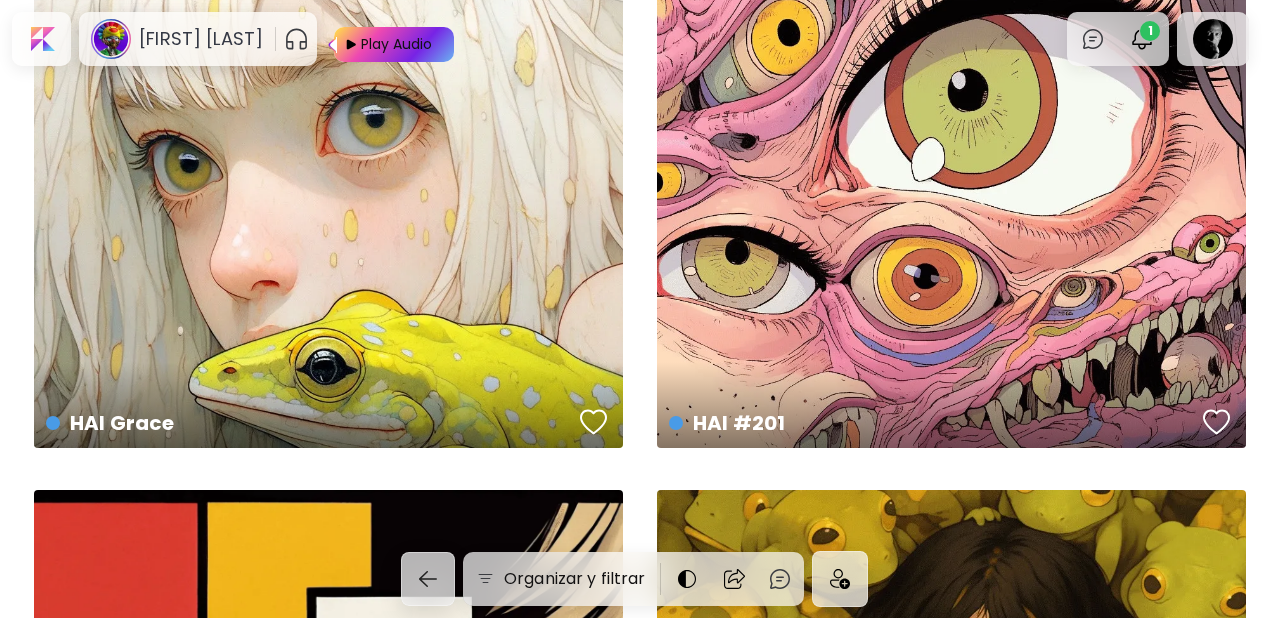 scroll, scrollTop: 3379, scrollLeft: 0, axis: vertical 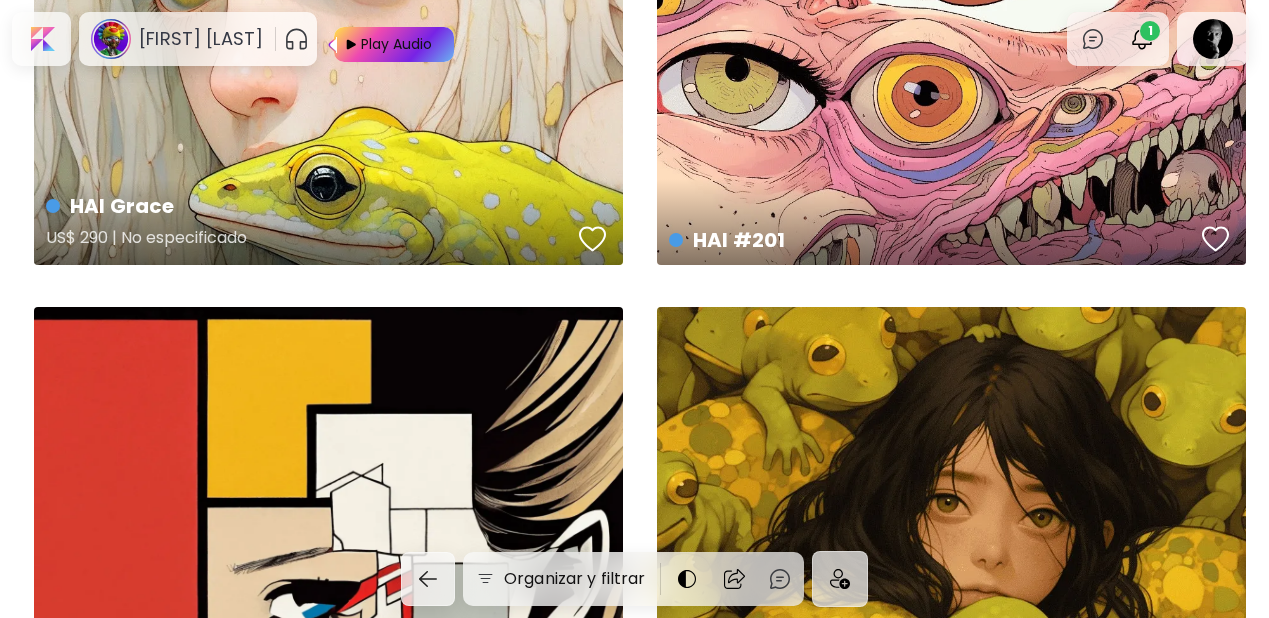 click at bounding box center (593, 239) 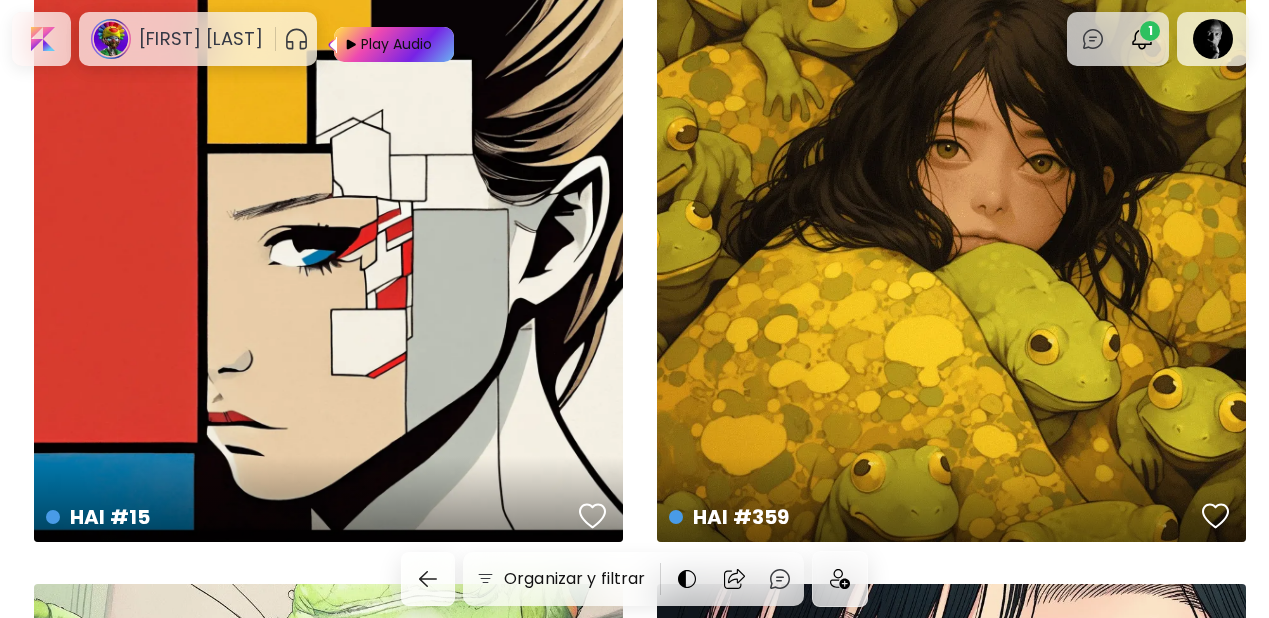 scroll, scrollTop: 3933, scrollLeft: 0, axis: vertical 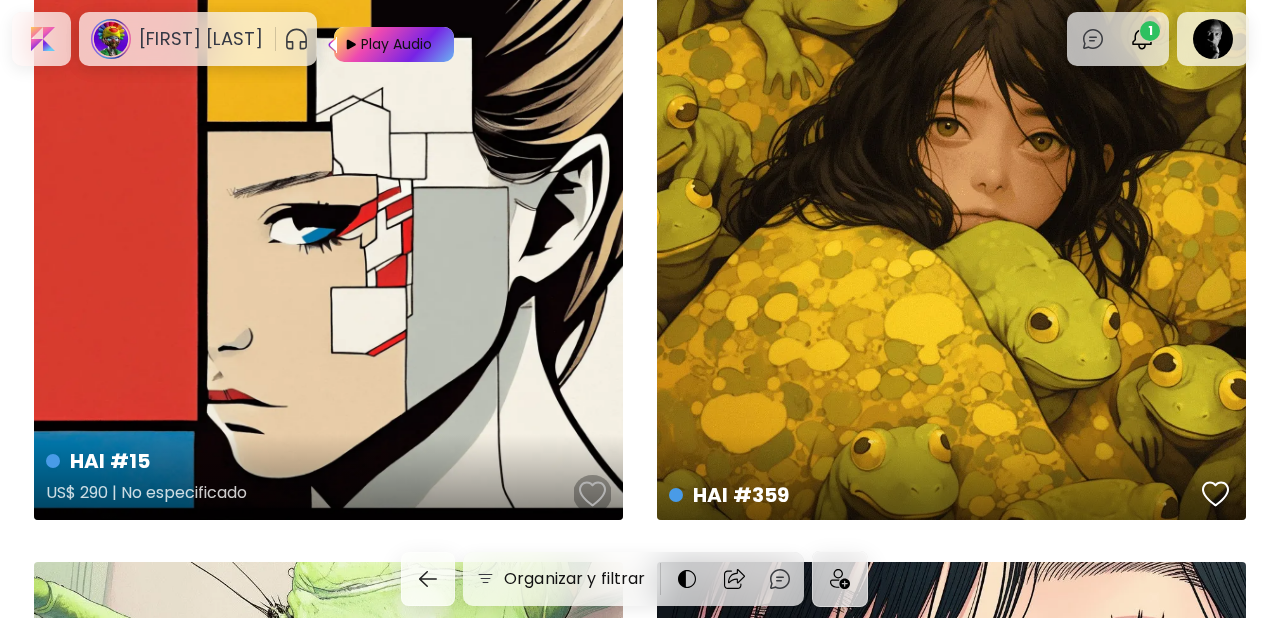 click at bounding box center [593, 494] 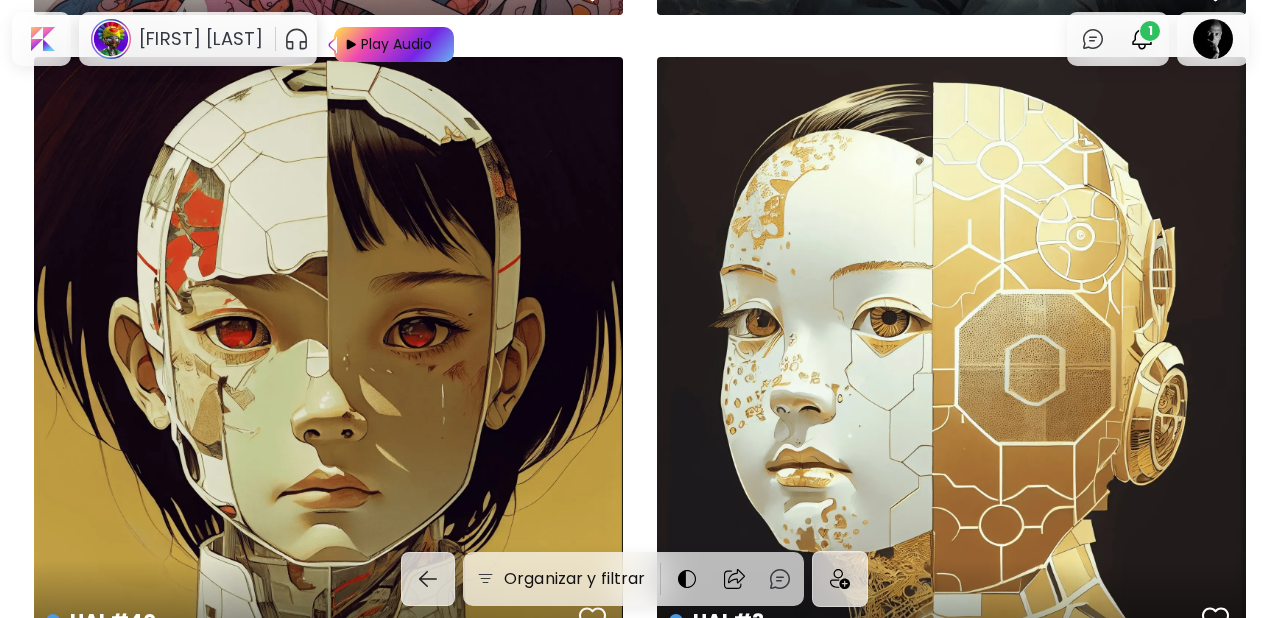 scroll, scrollTop: 5799, scrollLeft: 0, axis: vertical 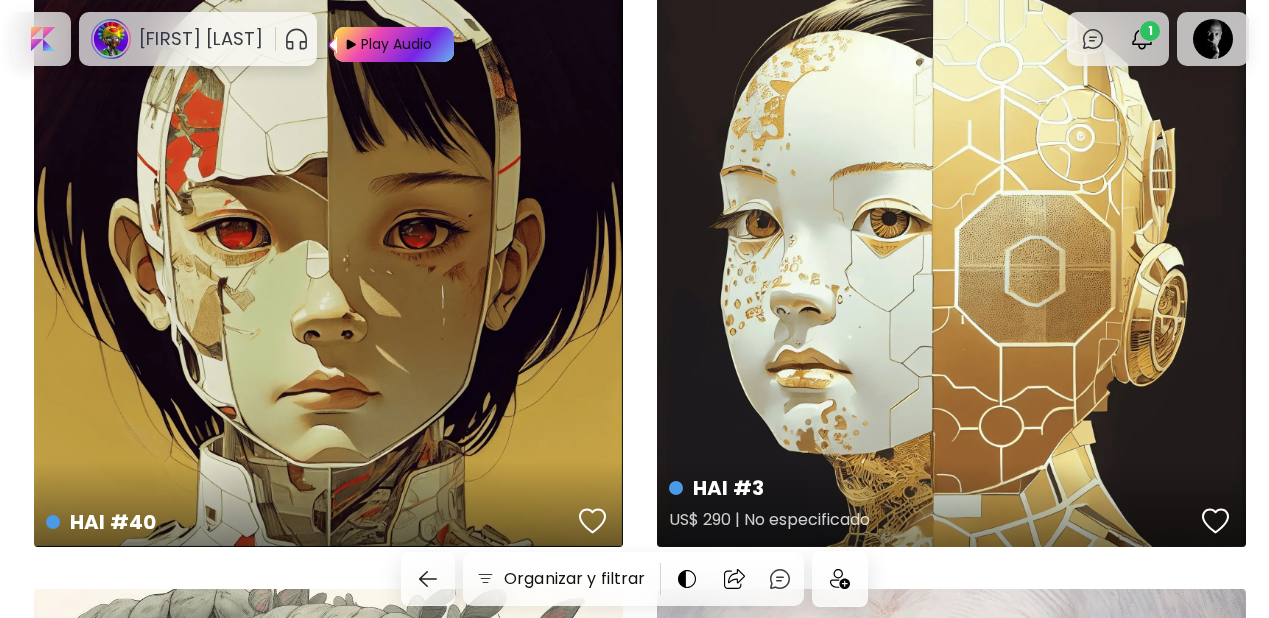 click at bounding box center (1216, 521) 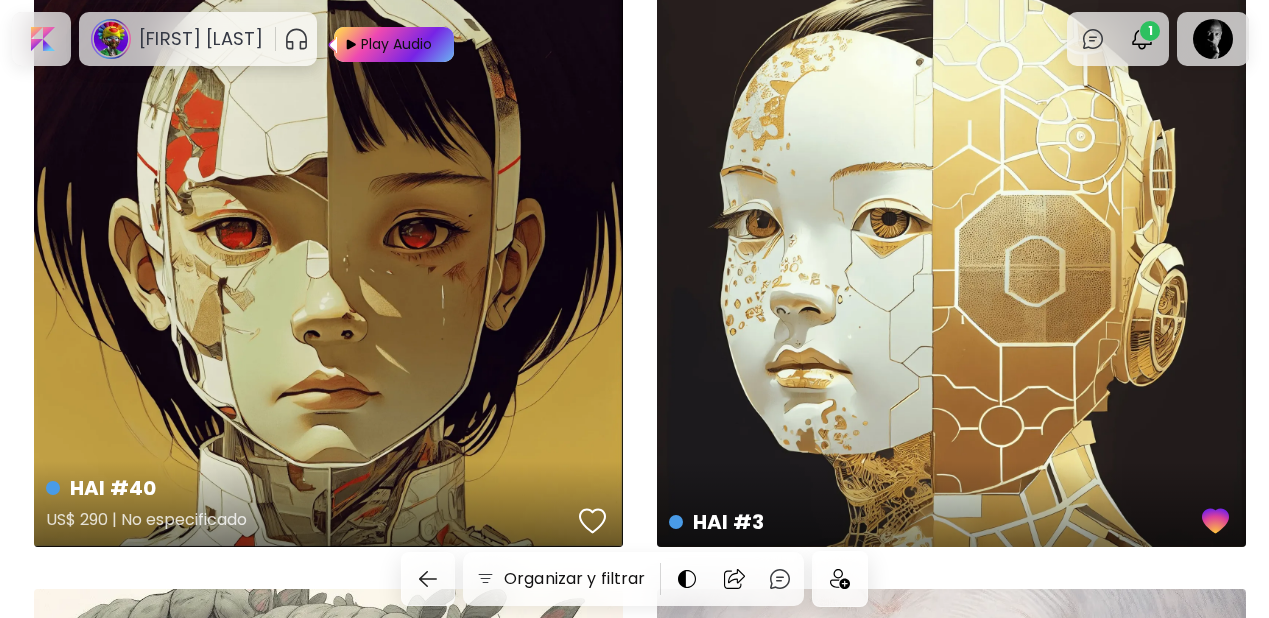 click at bounding box center (593, 521) 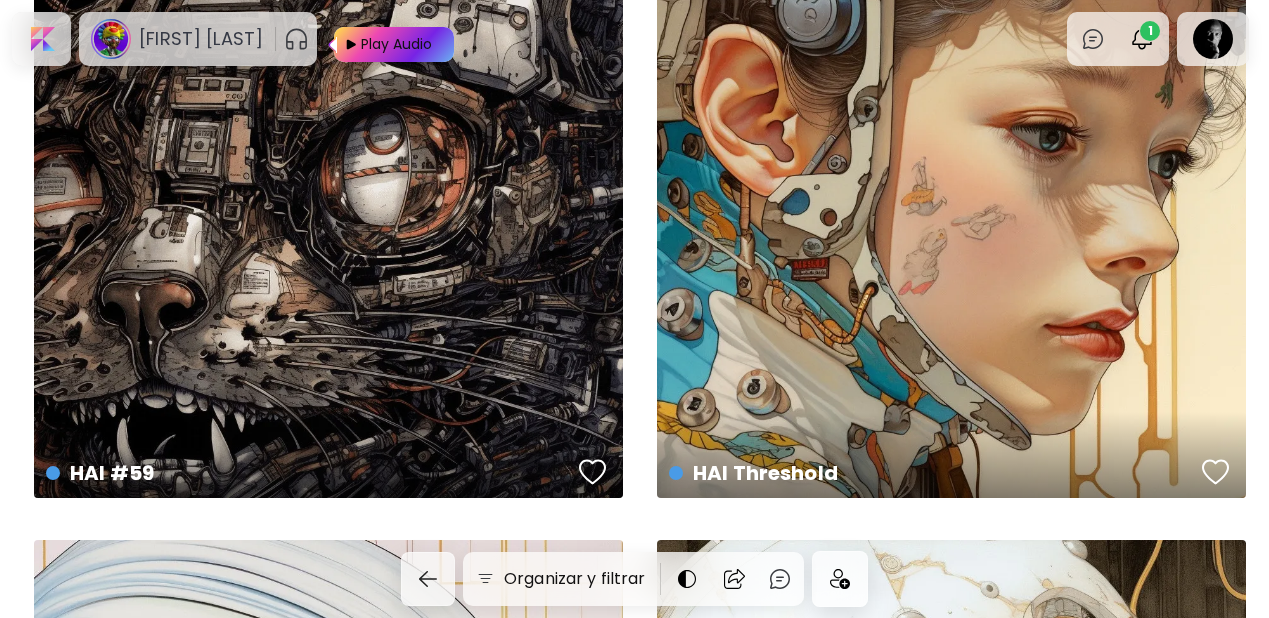 scroll, scrollTop: 7758, scrollLeft: 0, axis: vertical 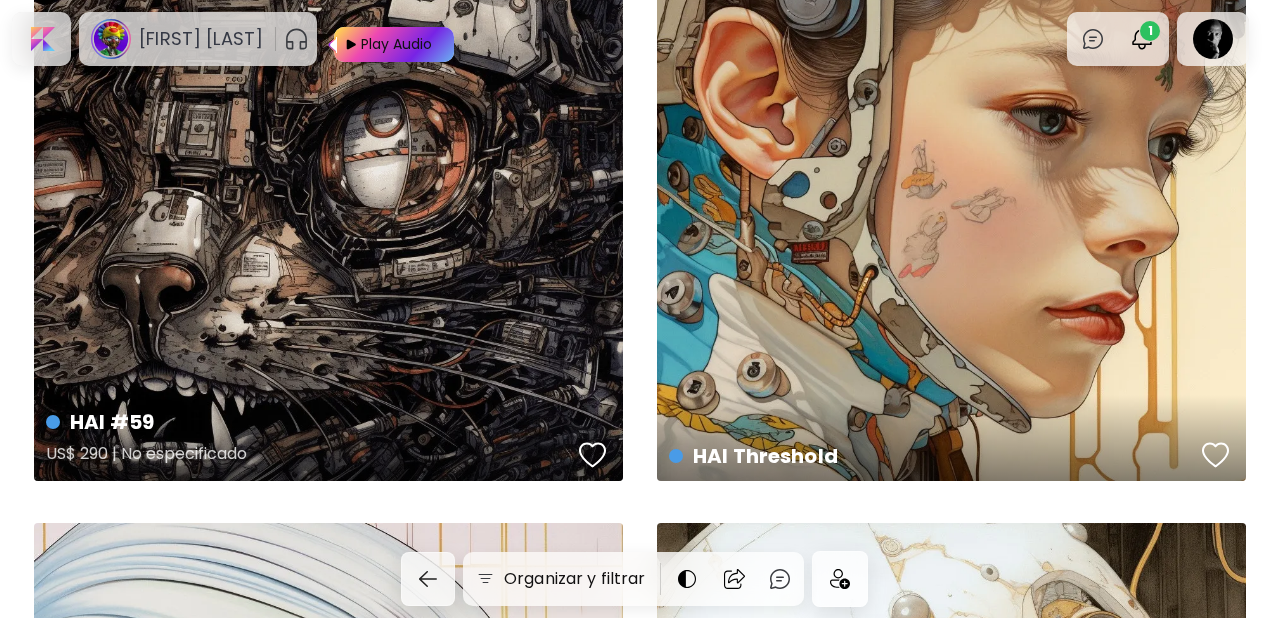 click at bounding box center (593, 455) 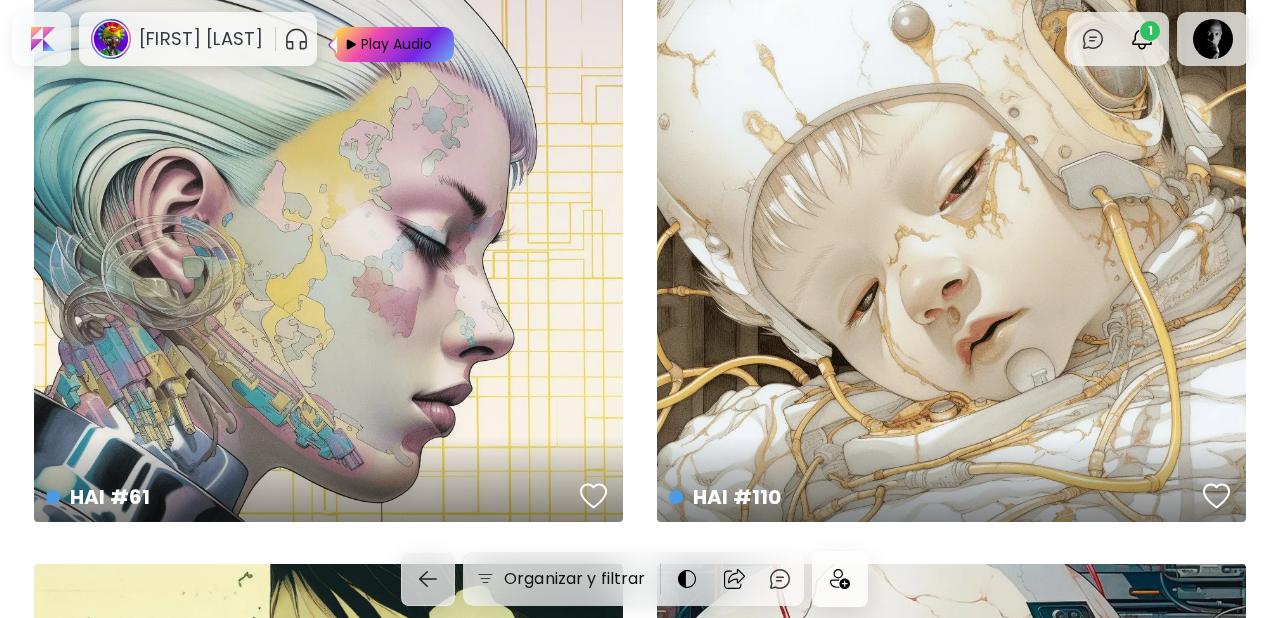 scroll, scrollTop: 8359, scrollLeft: 0, axis: vertical 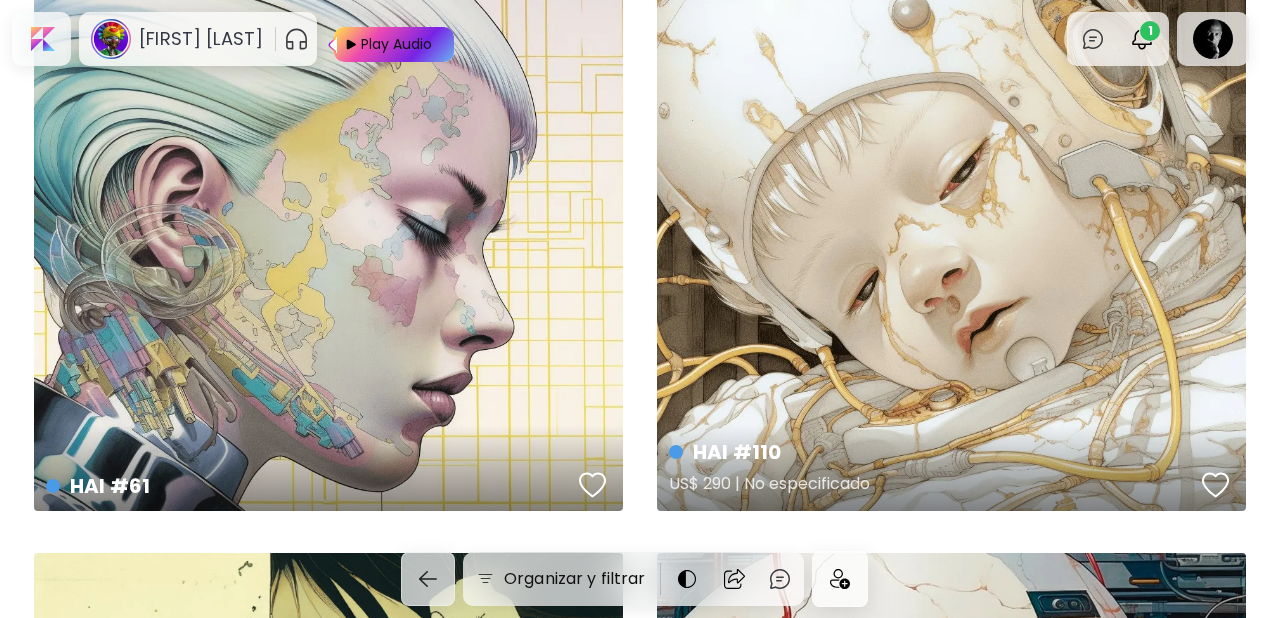 click at bounding box center [1216, 485] 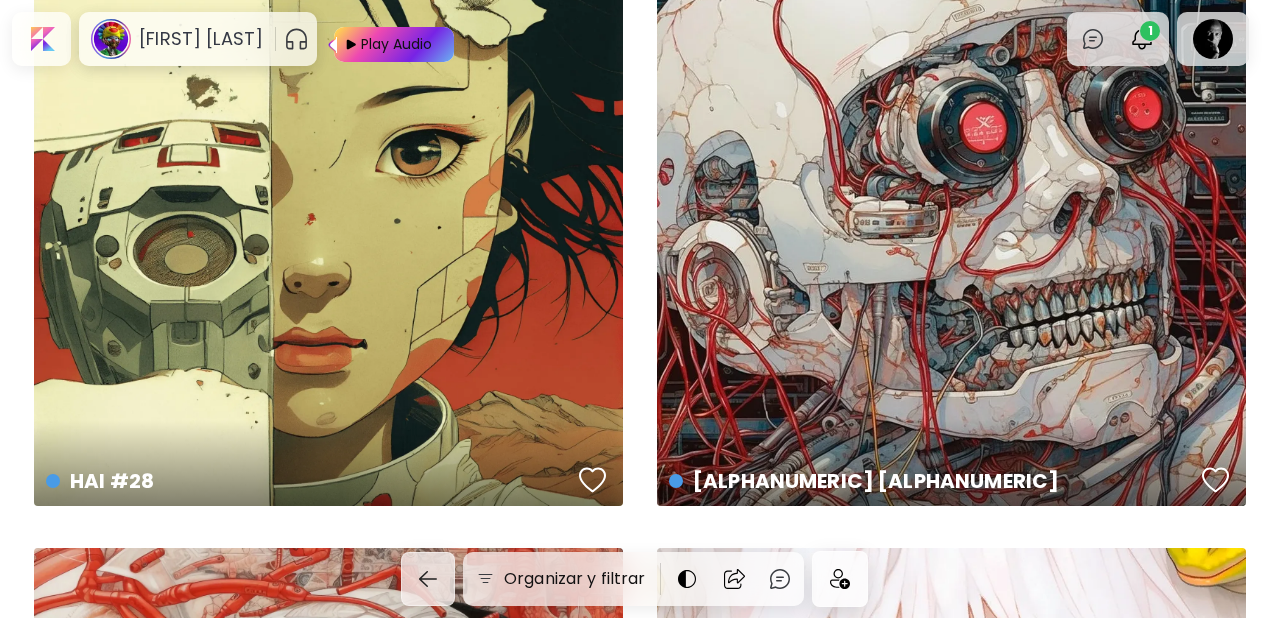 scroll, scrollTop: 9009, scrollLeft: 0, axis: vertical 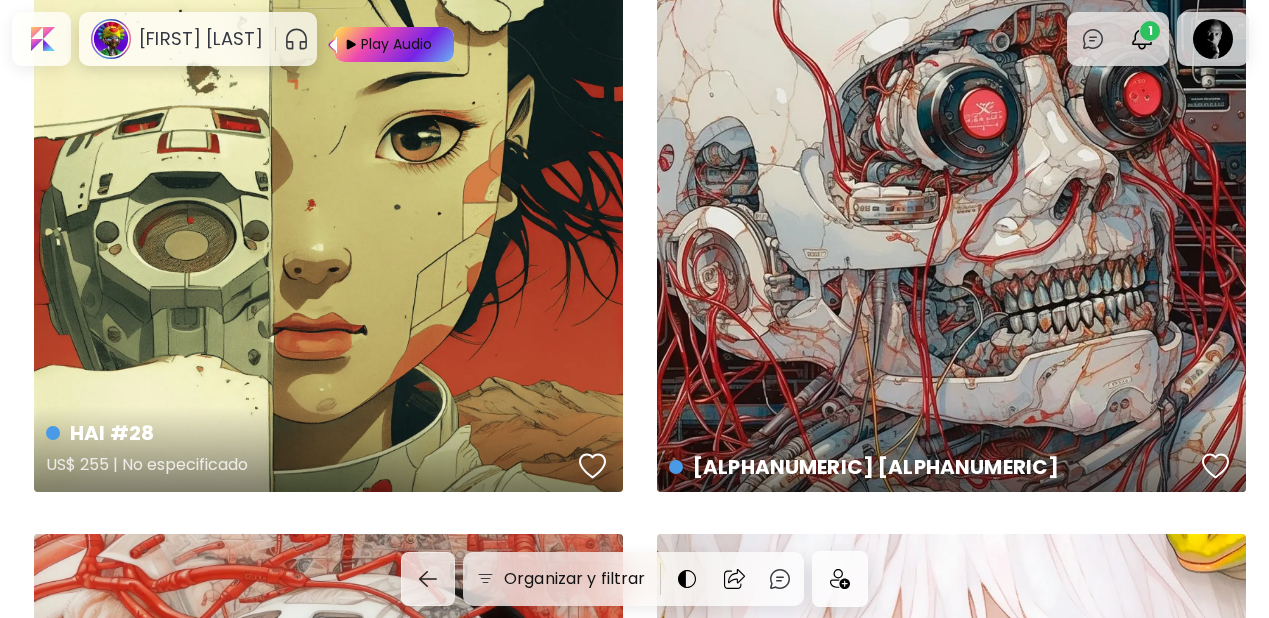 click at bounding box center [593, 466] 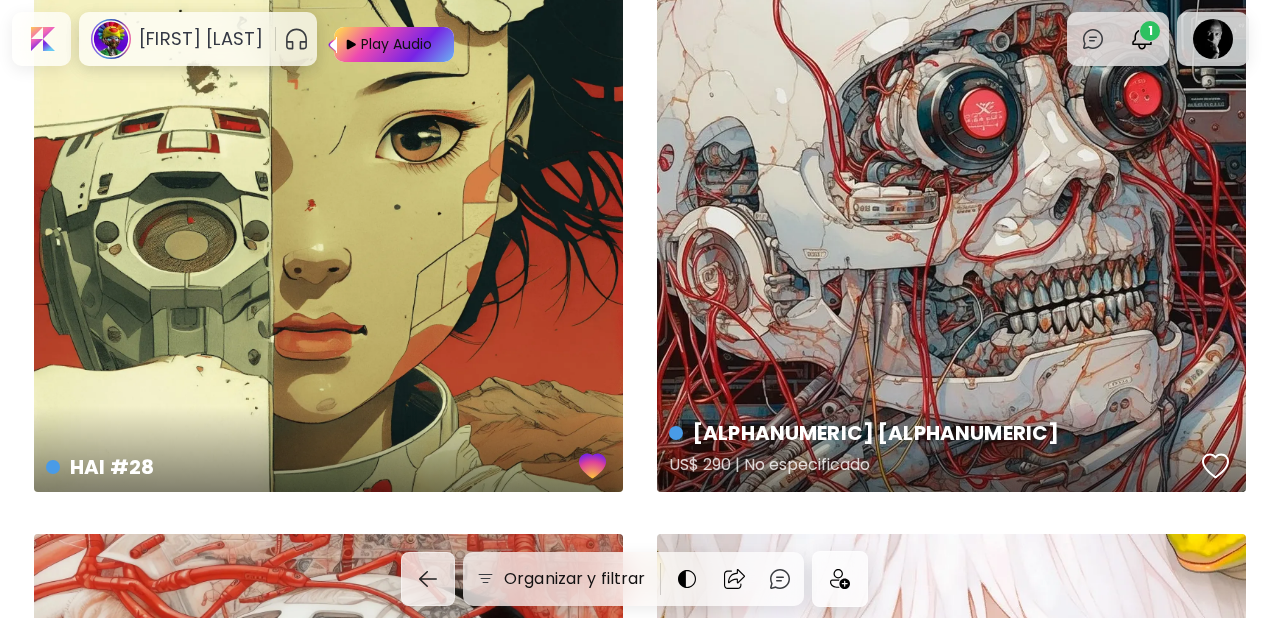 click at bounding box center (1216, 466) 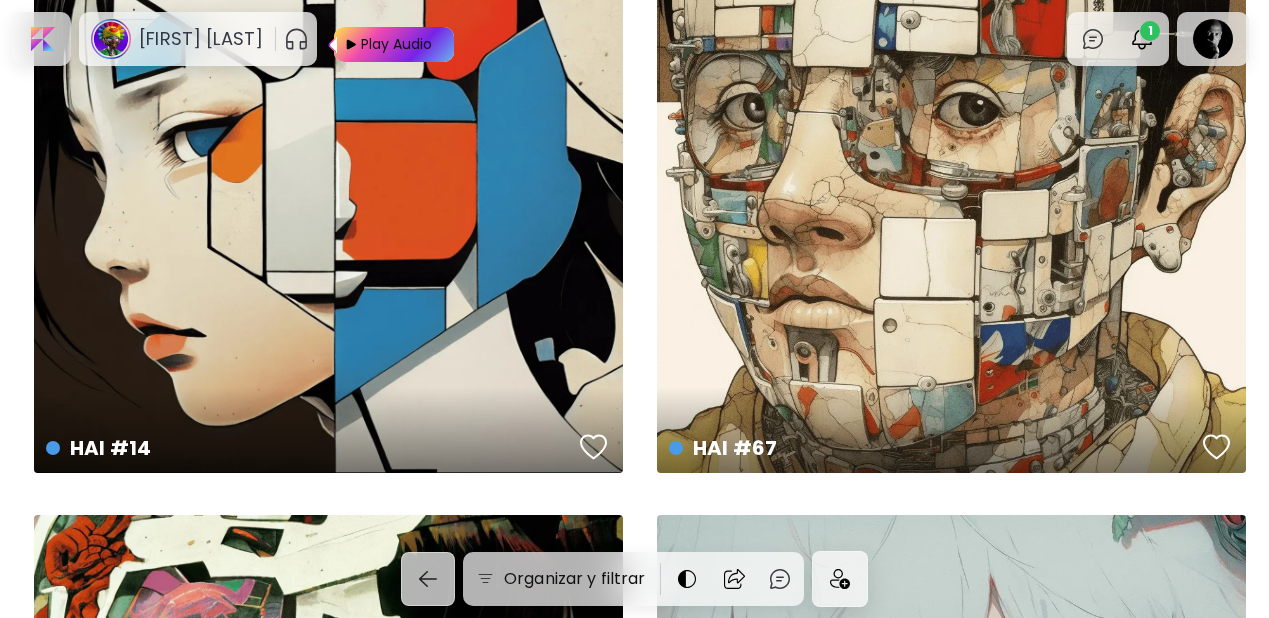 scroll, scrollTop: 10432, scrollLeft: 0, axis: vertical 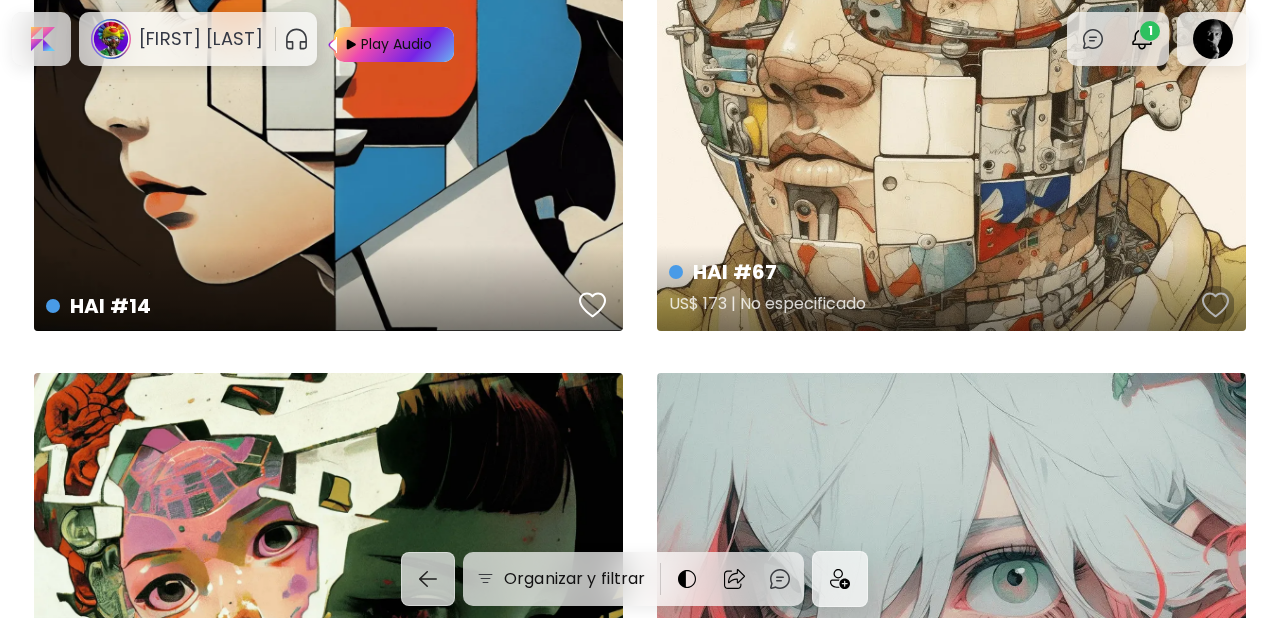 drag, startPoint x: 1207, startPoint y: 302, endPoint x: 1231, endPoint y: 318, distance: 28.84441 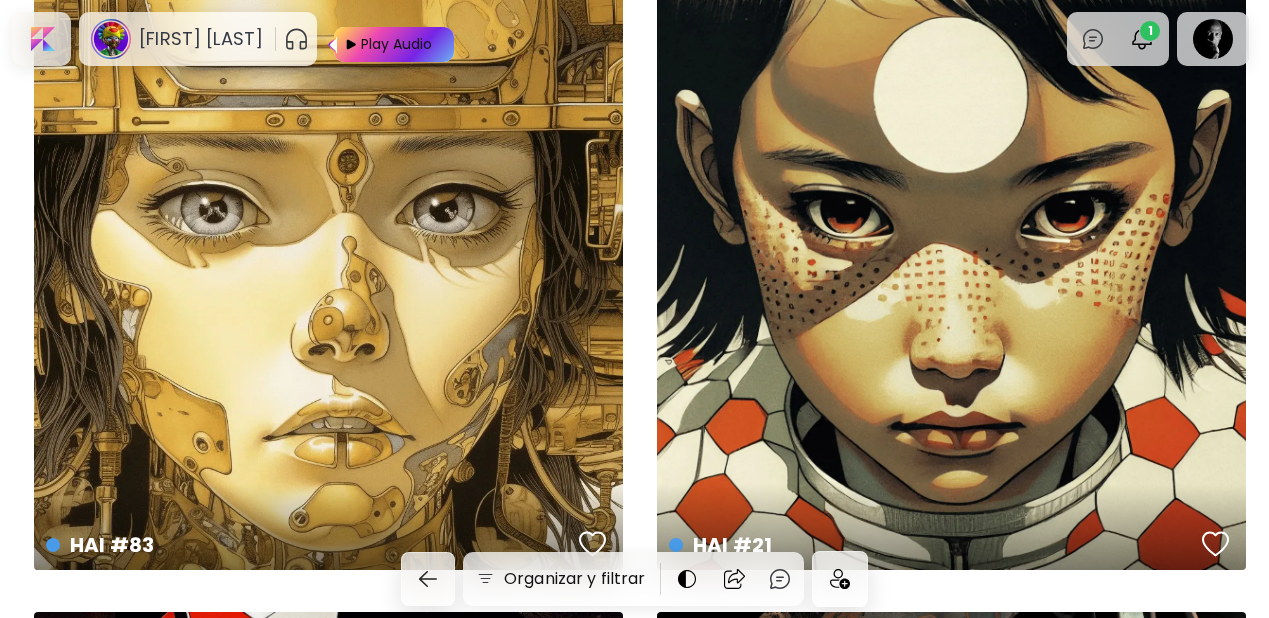 scroll, scrollTop: 11465, scrollLeft: 0, axis: vertical 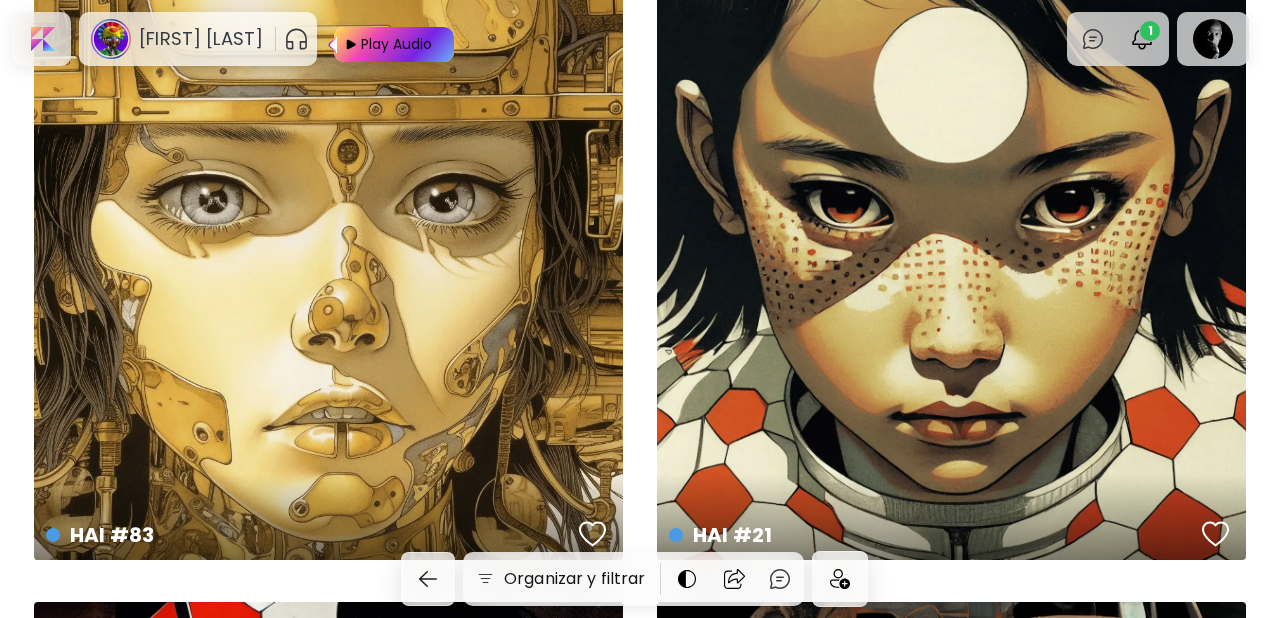 click at bounding box center [840, 579] 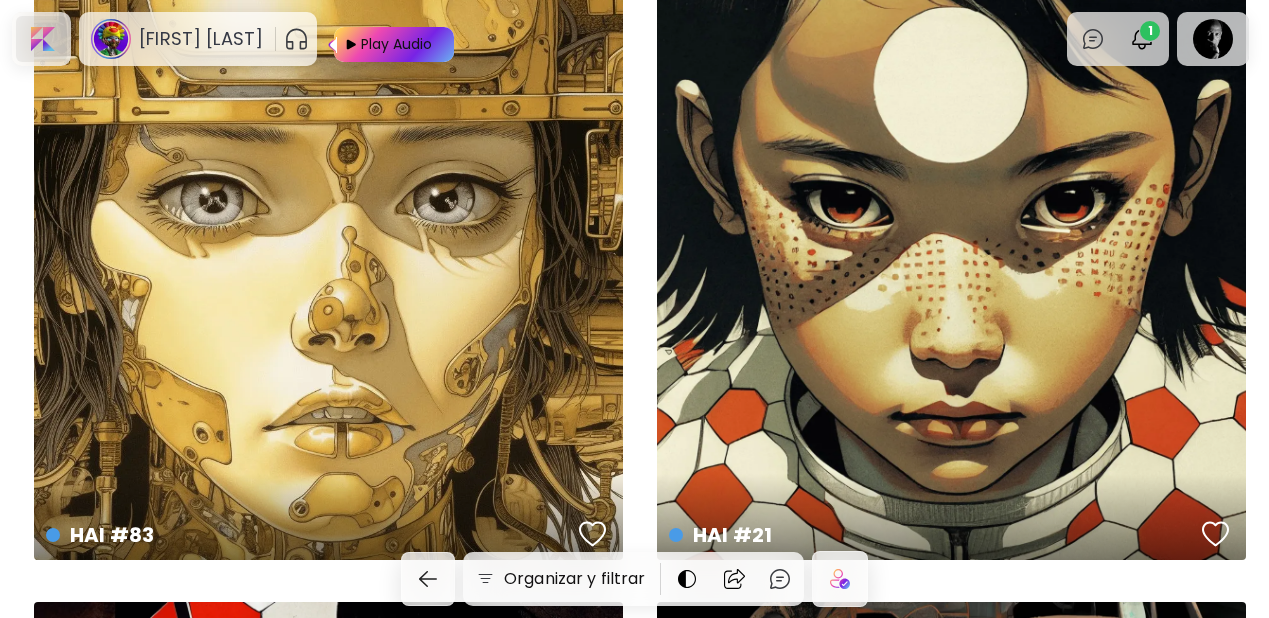 click at bounding box center [41, 39] 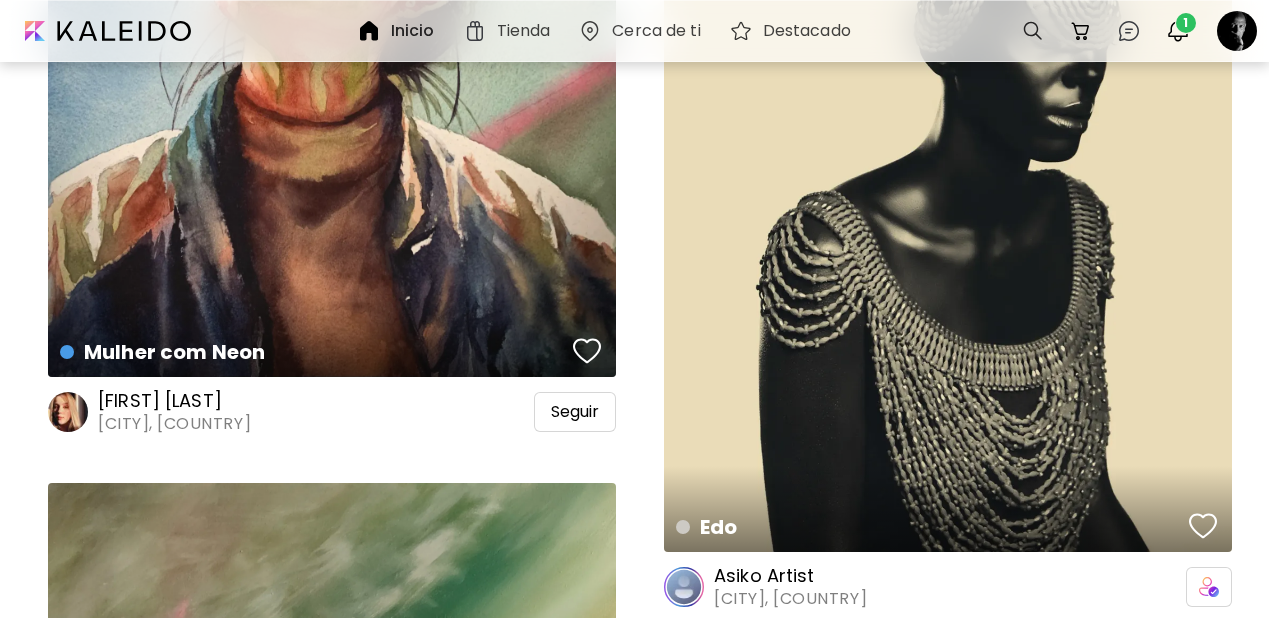 scroll, scrollTop: 13939, scrollLeft: 0, axis: vertical 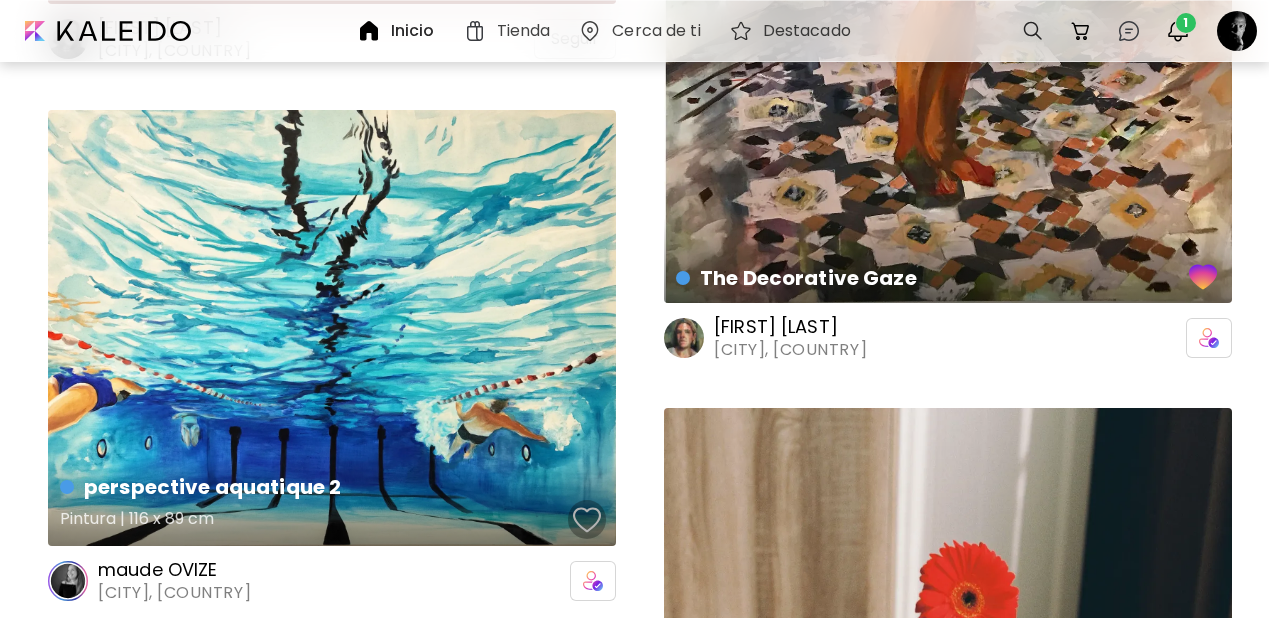 click at bounding box center (587, 520) 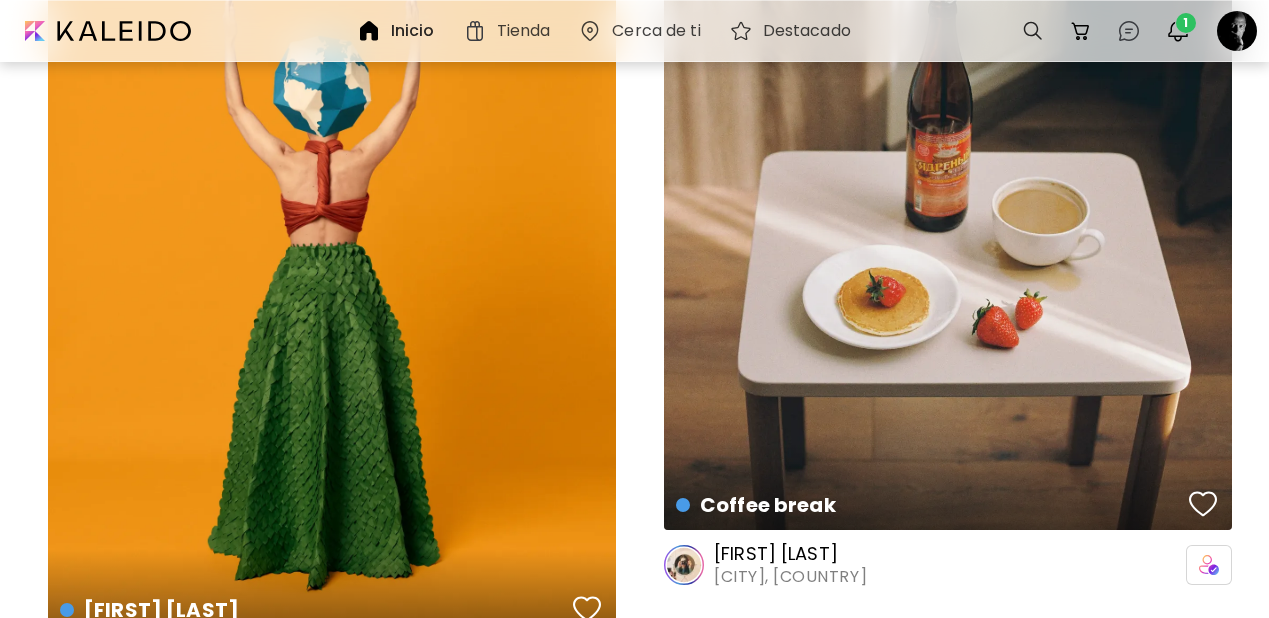 scroll, scrollTop: 20944, scrollLeft: 0, axis: vertical 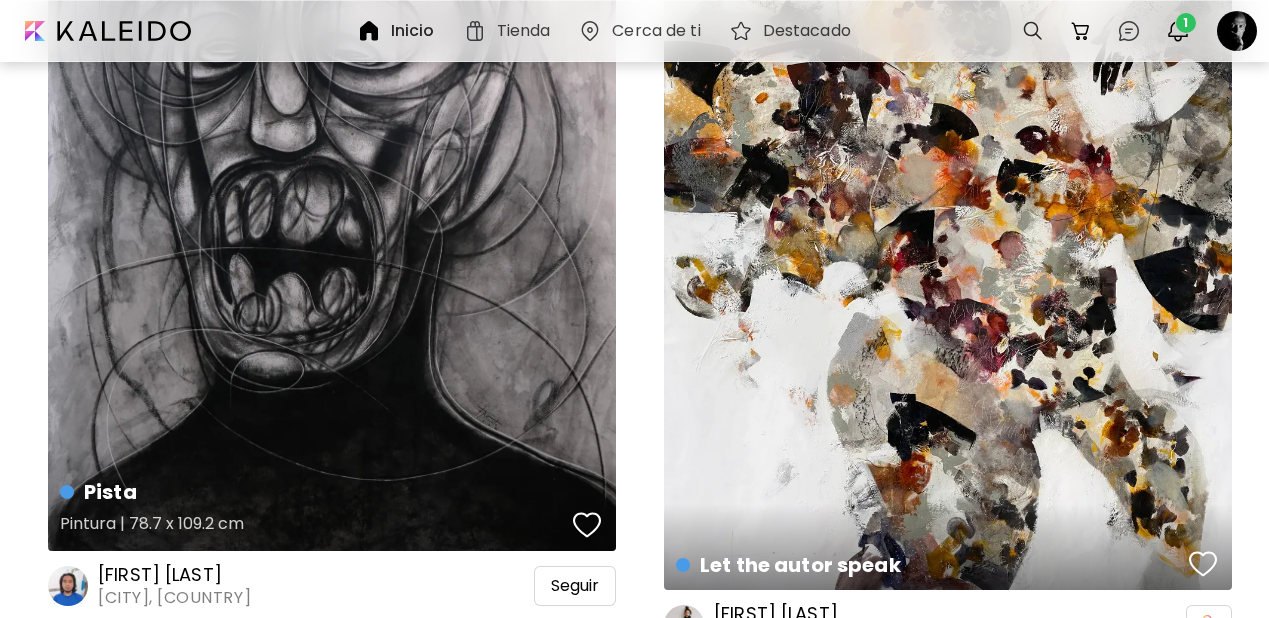 click at bounding box center (587, 525) 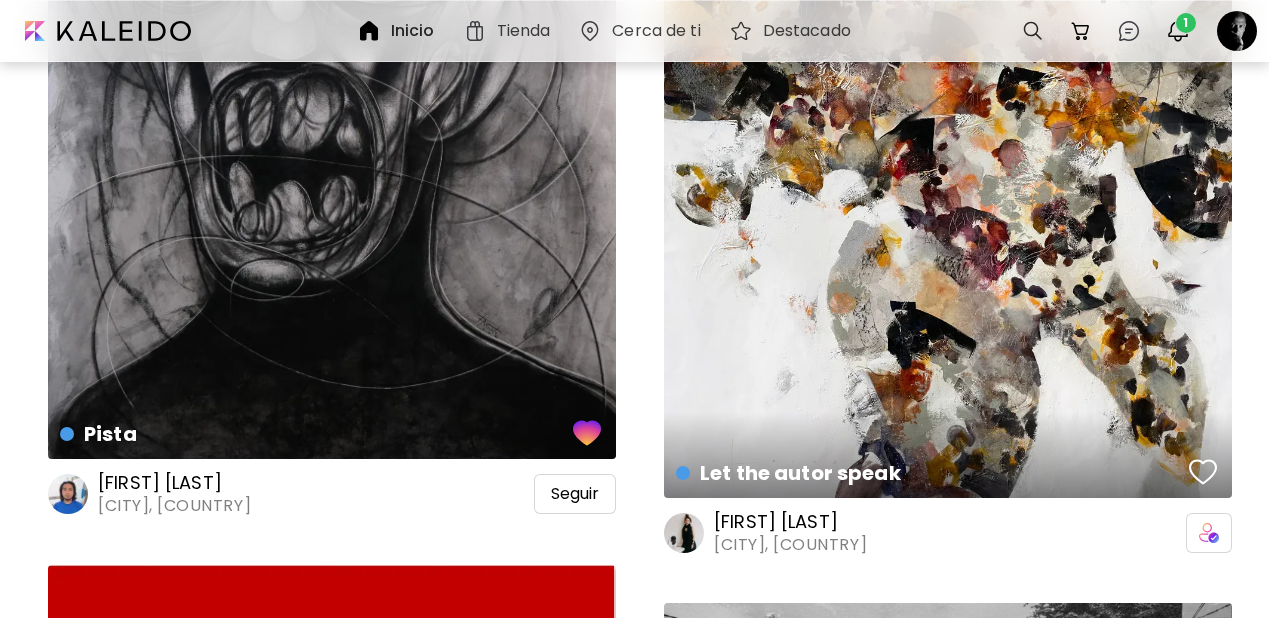 scroll, scrollTop: 32367, scrollLeft: 0, axis: vertical 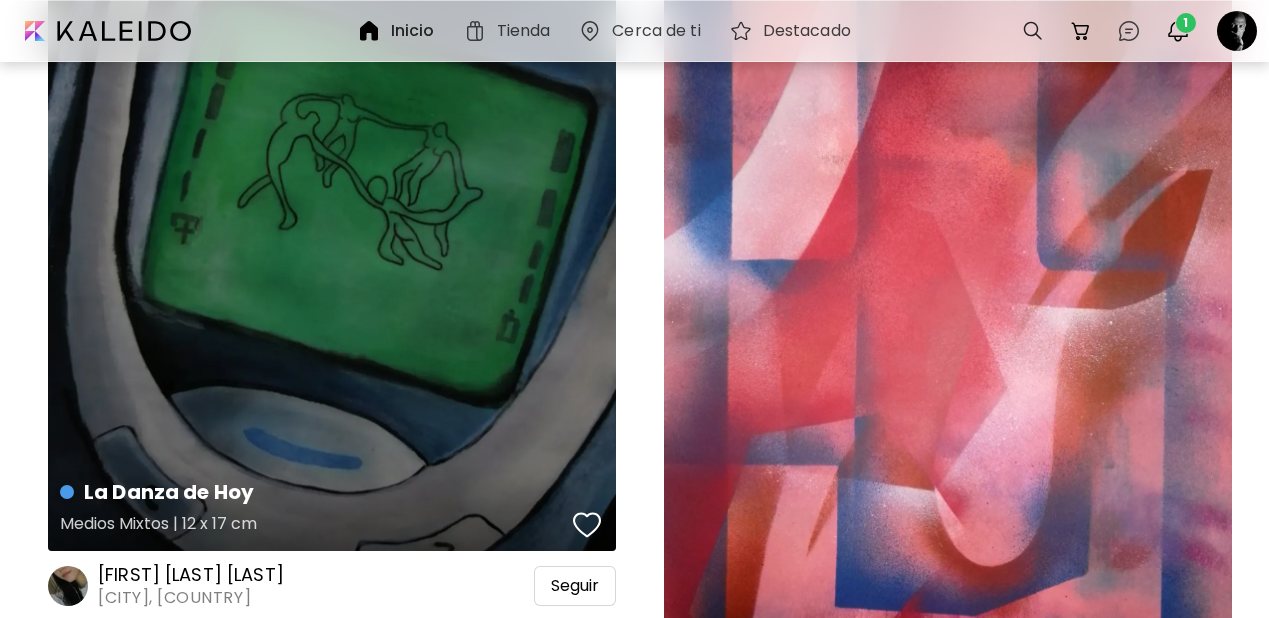 click at bounding box center [587, 525] 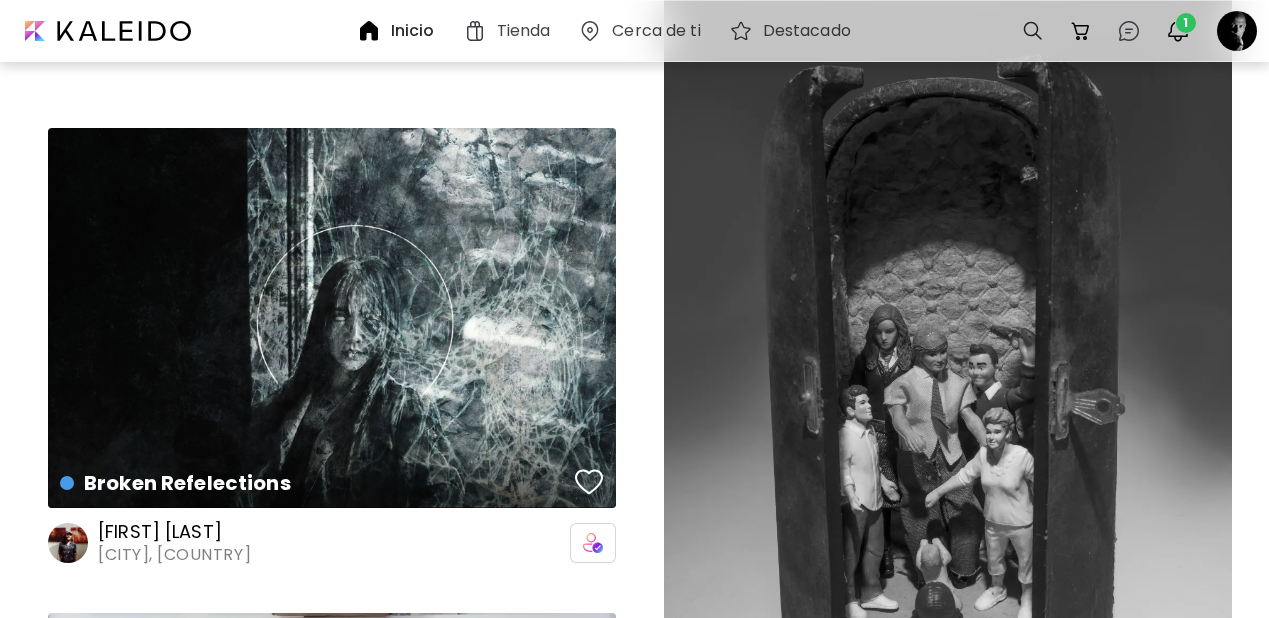 scroll, scrollTop: 38701, scrollLeft: 0, axis: vertical 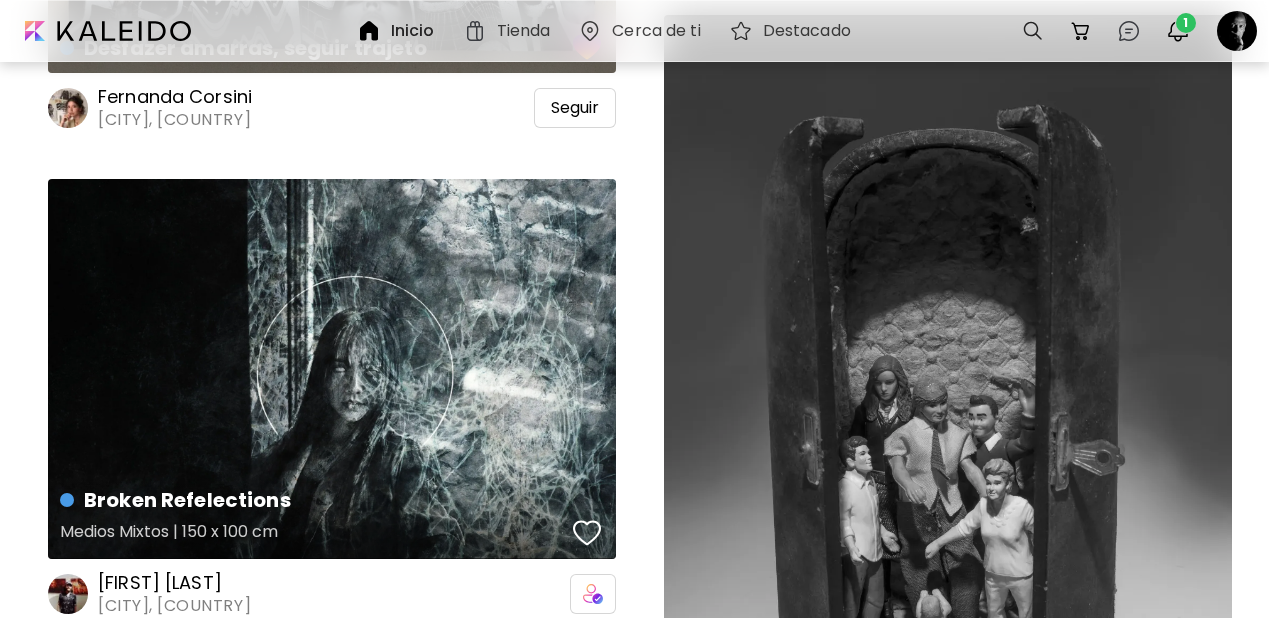 click at bounding box center [587, 533] 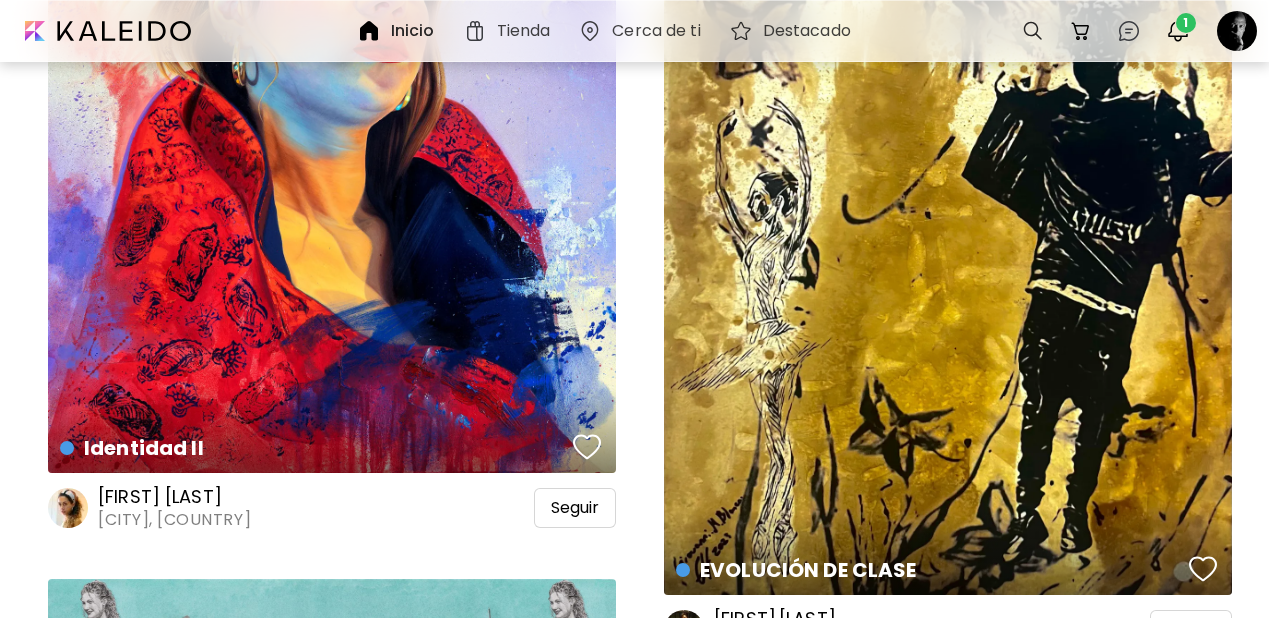 scroll, scrollTop: 40580, scrollLeft: 0, axis: vertical 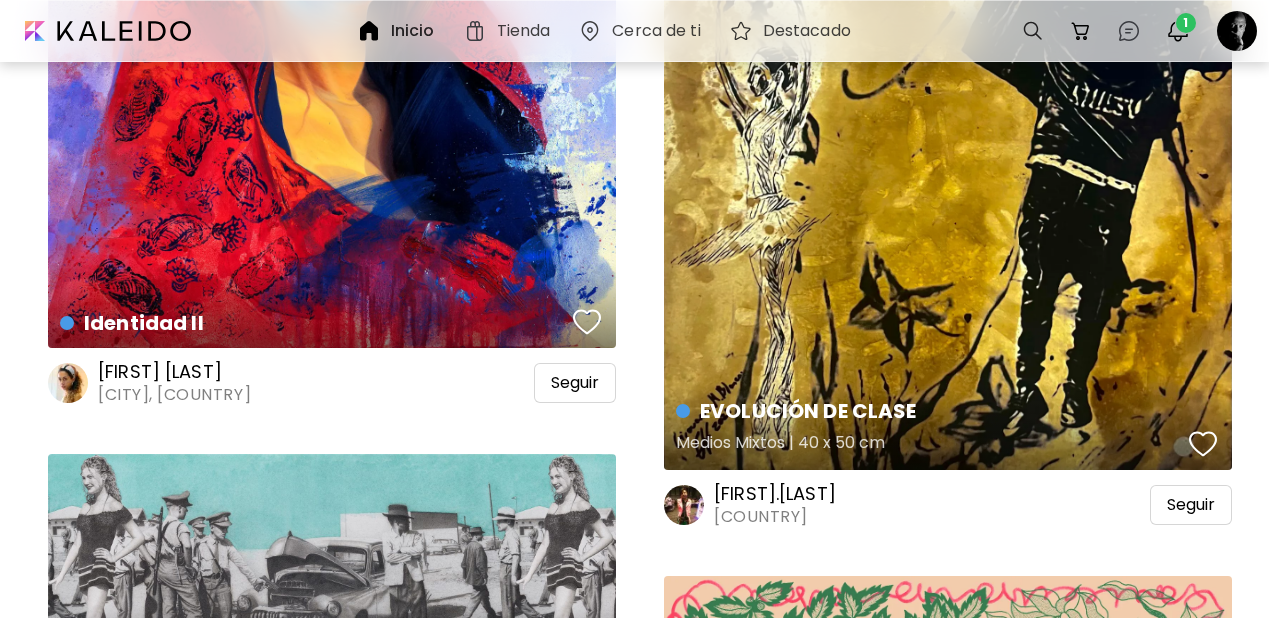 click at bounding box center (1203, 444) 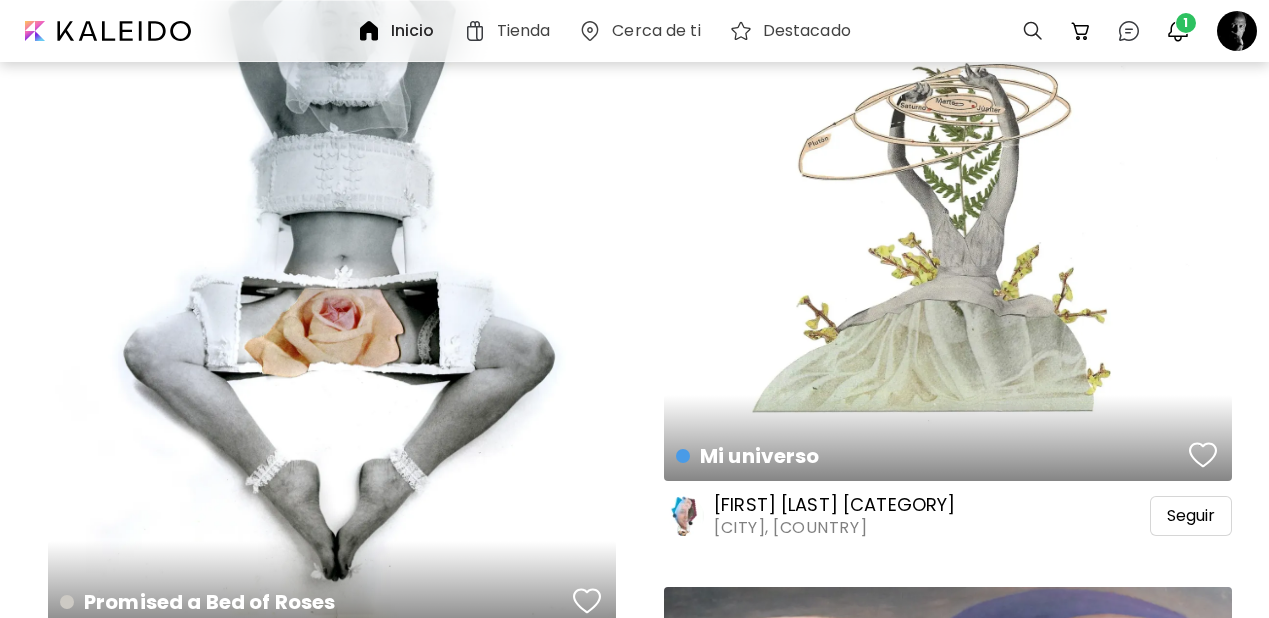 scroll, scrollTop: 46350, scrollLeft: 0, axis: vertical 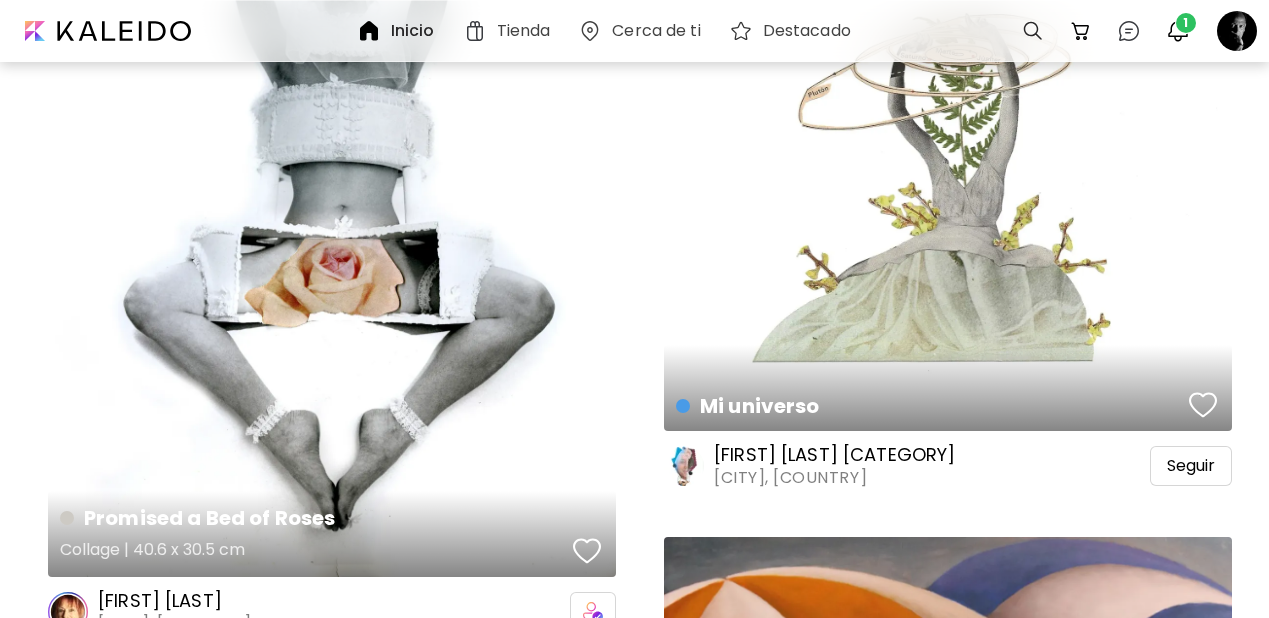 click at bounding box center (587, 551) 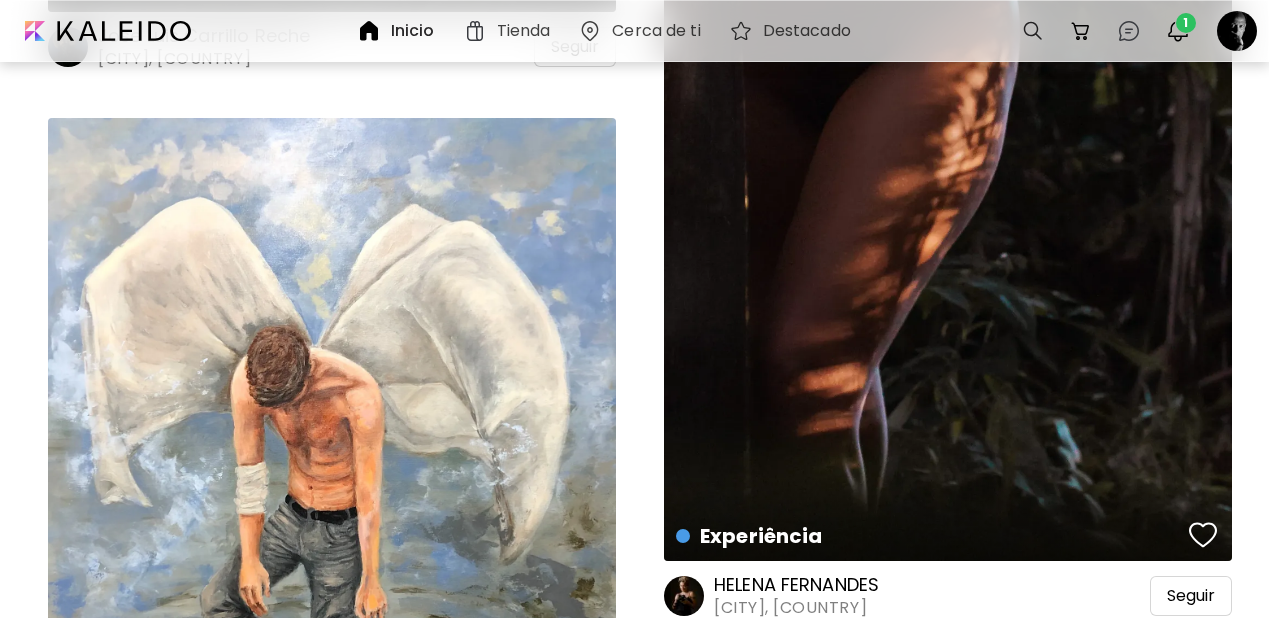 scroll, scrollTop: 55506, scrollLeft: 0, axis: vertical 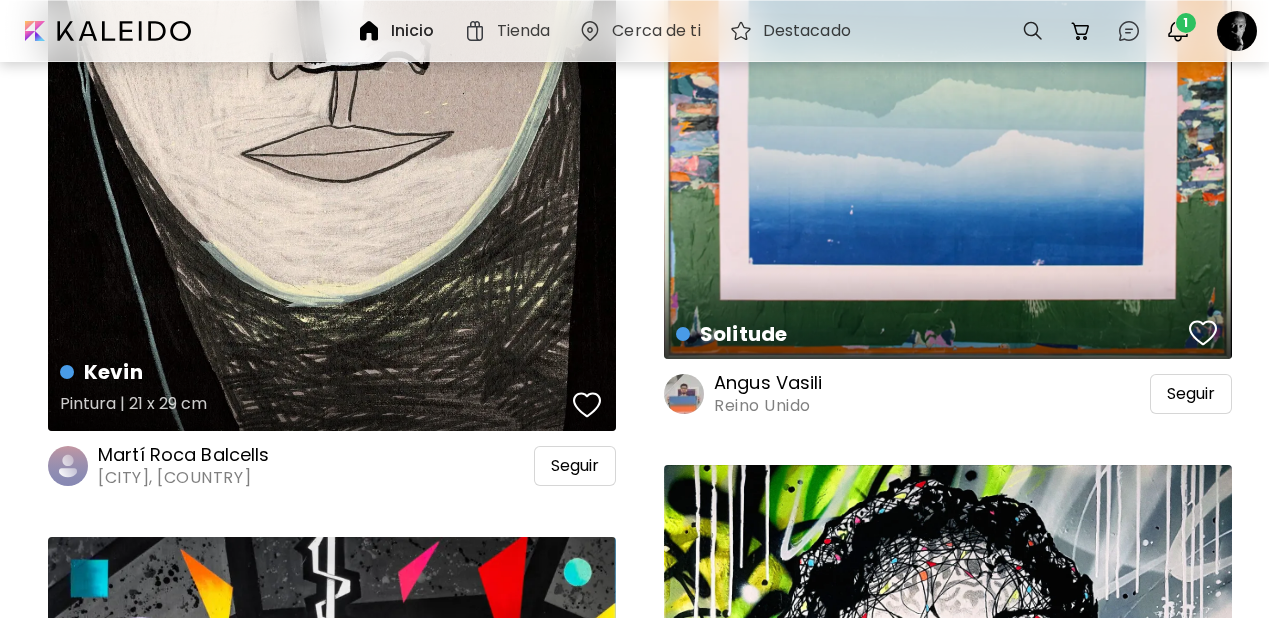 click at bounding box center [587, 405] 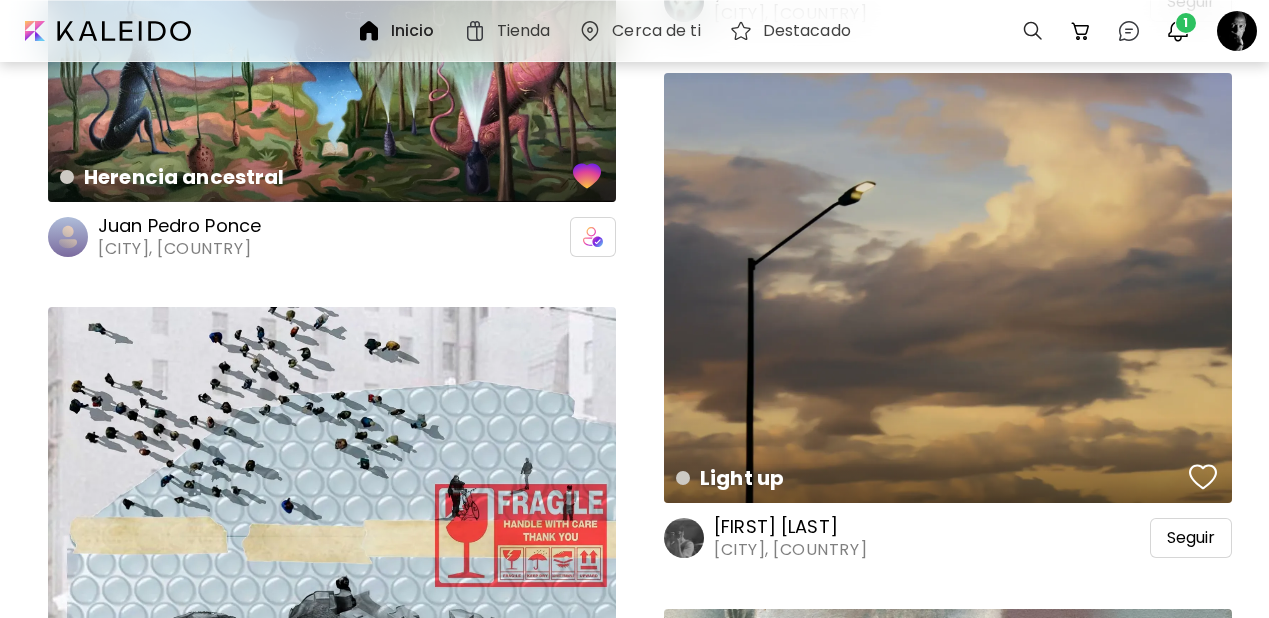 scroll, scrollTop: 59673, scrollLeft: 0, axis: vertical 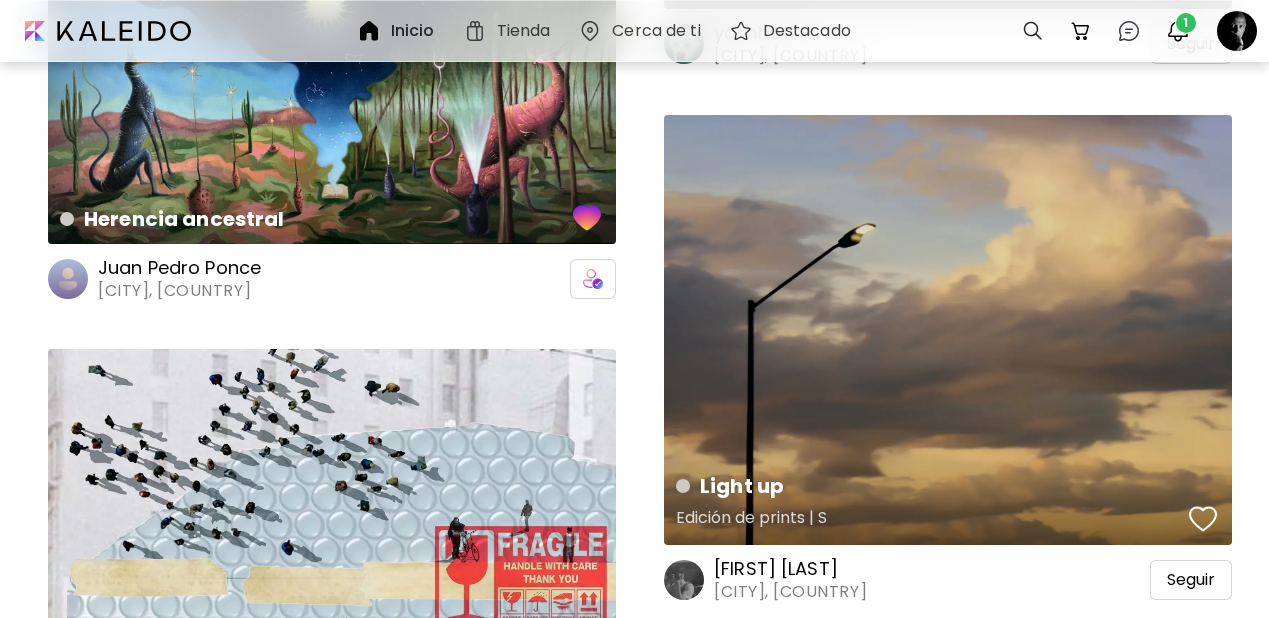 click at bounding box center (1203, 519) 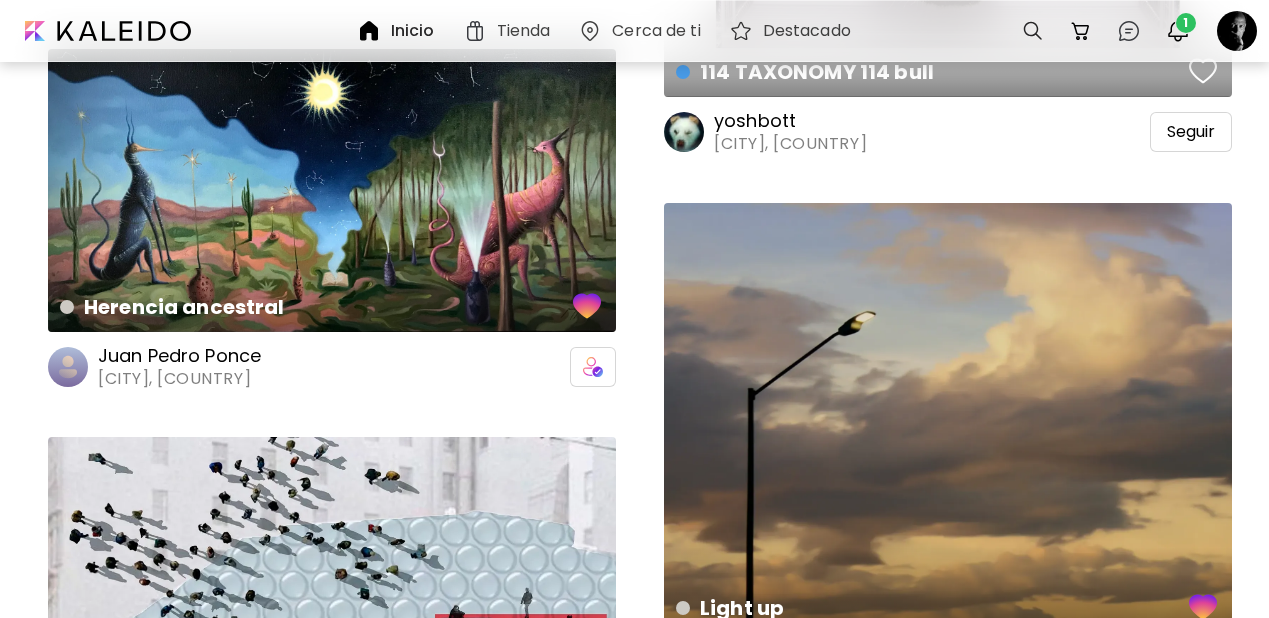 scroll, scrollTop: 59698, scrollLeft: 0, axis: vertical 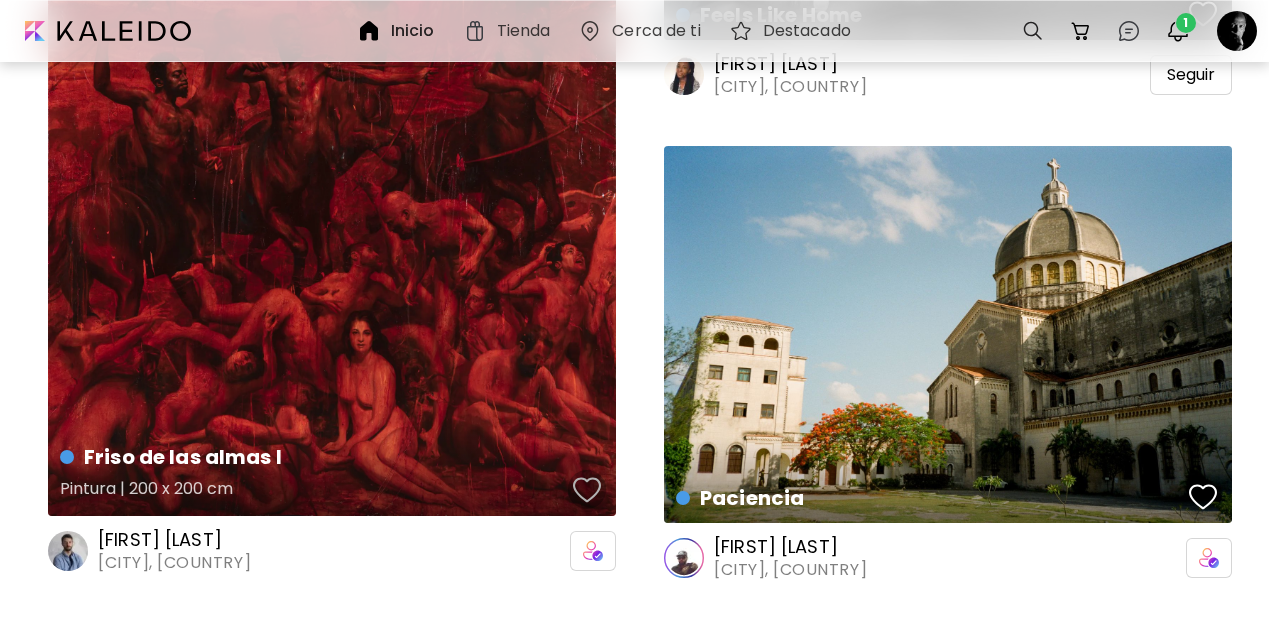 click at bounding box center [587, 490] 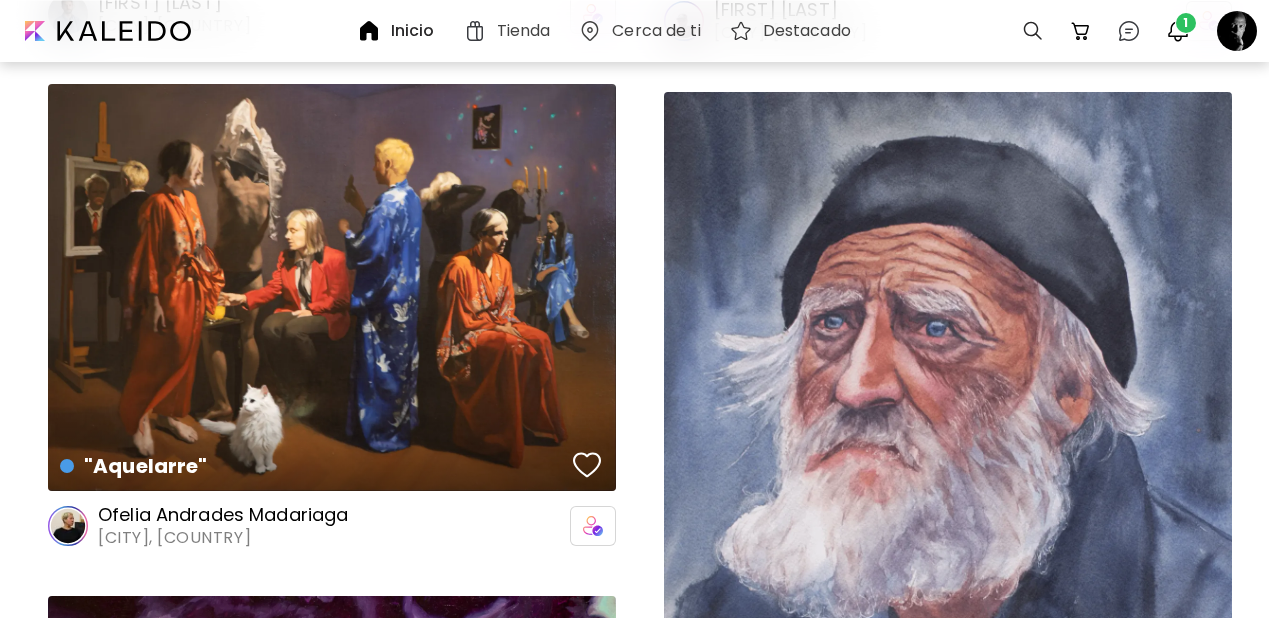 scroll, scrollTop: 66100, scrollLeft: 0, axis: vertical 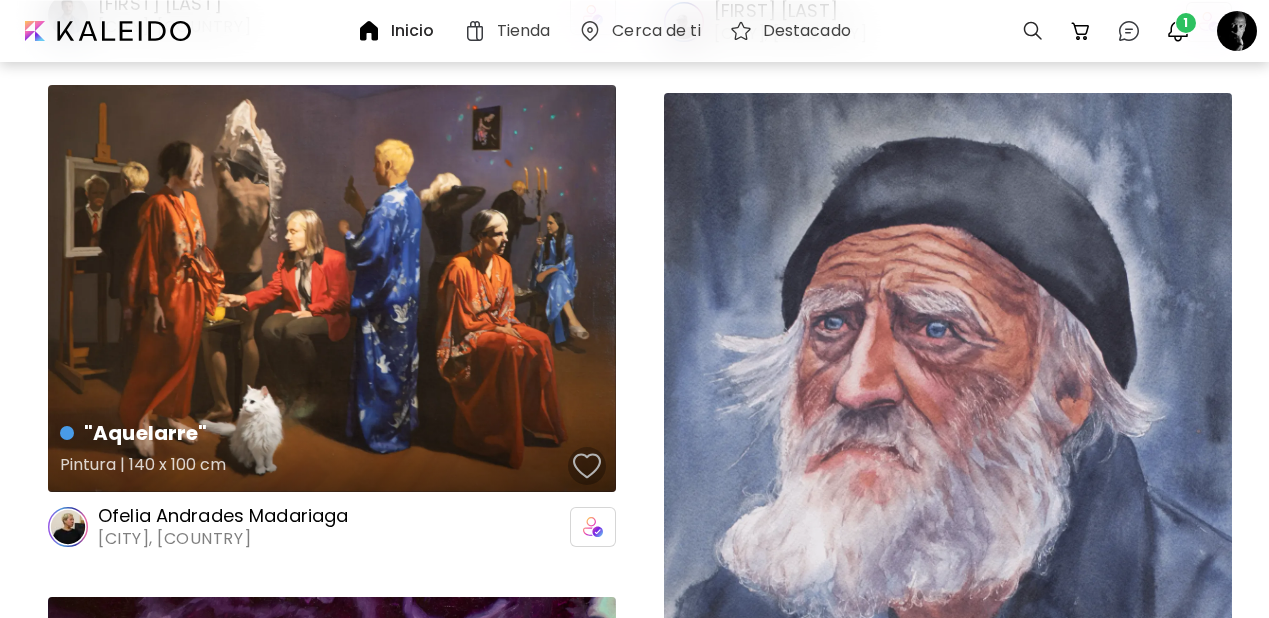 click at bounding box center (587, 466) 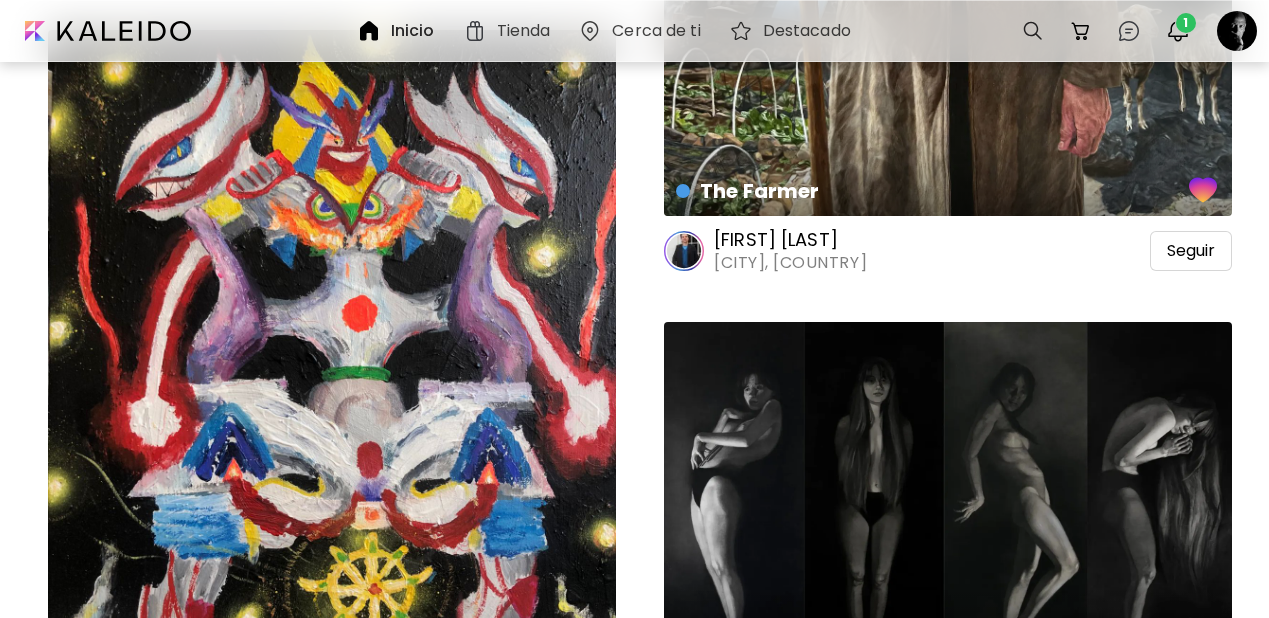 scroll, scrollTop: 68243, scrollLeft: 0, axis: vertical 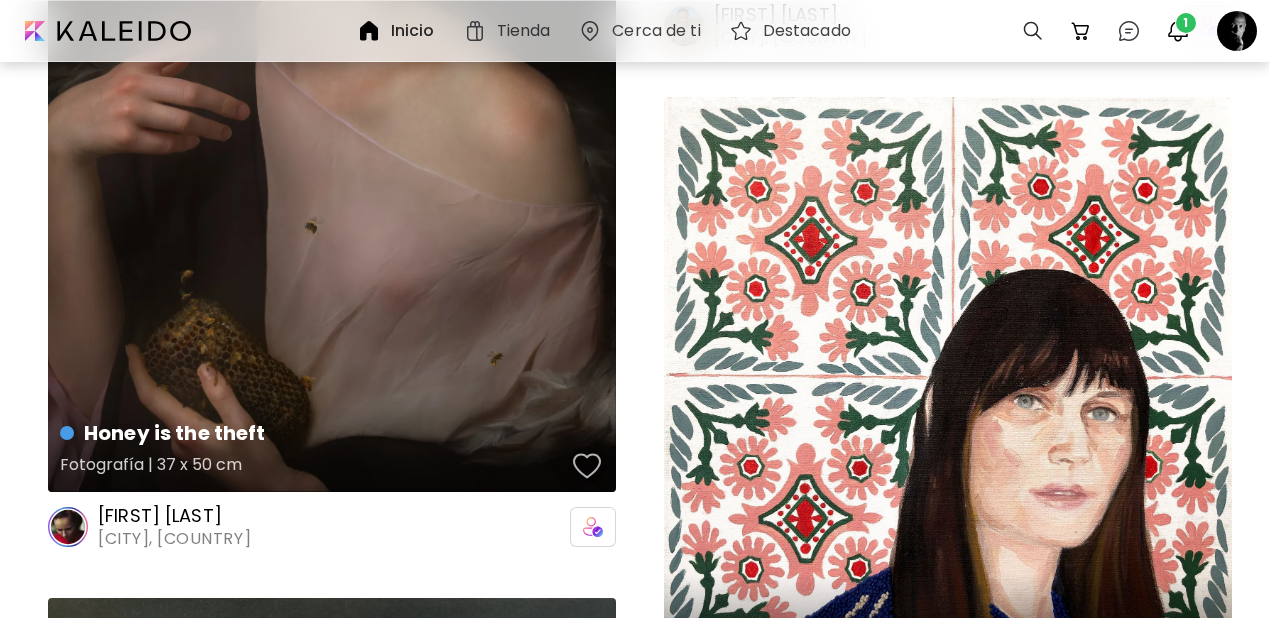 click at bounding box center [587, 466] 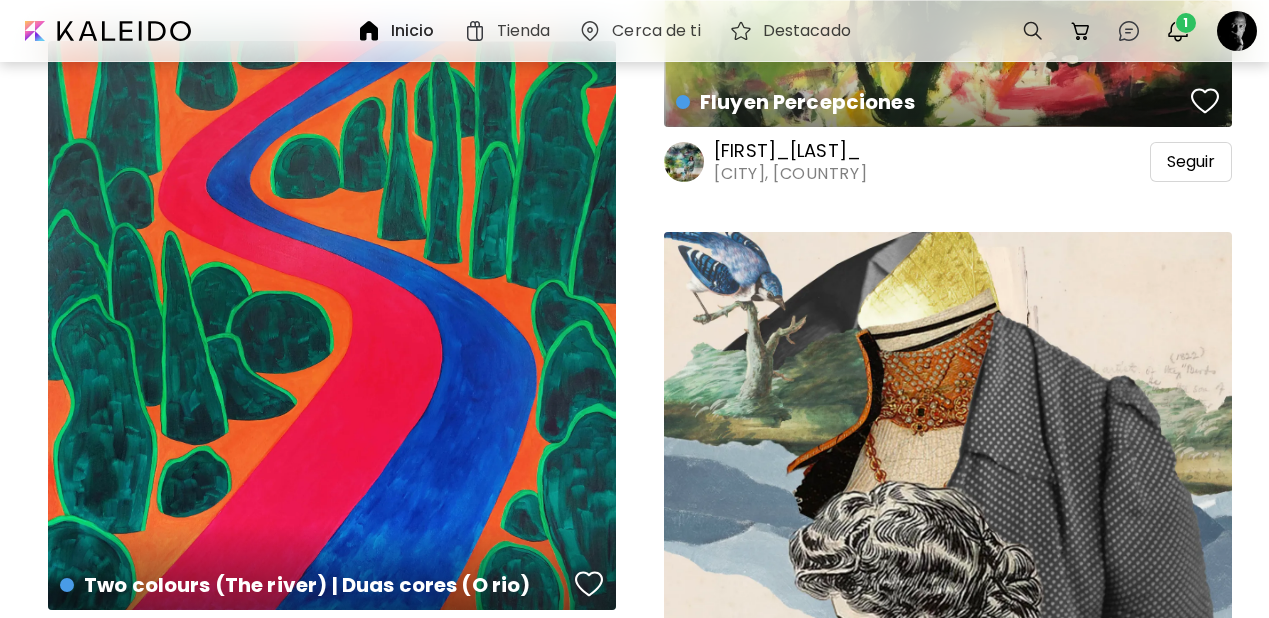 scroll, scrollTop: 77839, scrollLeft: 0, axis: vertical 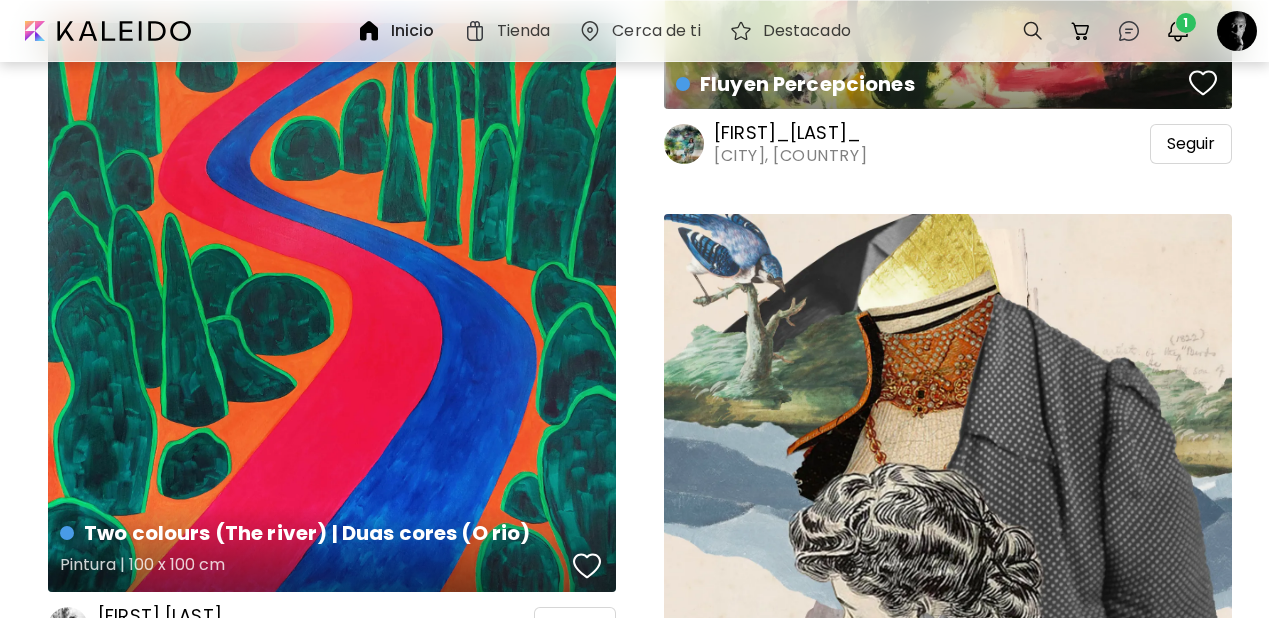 click at bounding box center [587, 566] 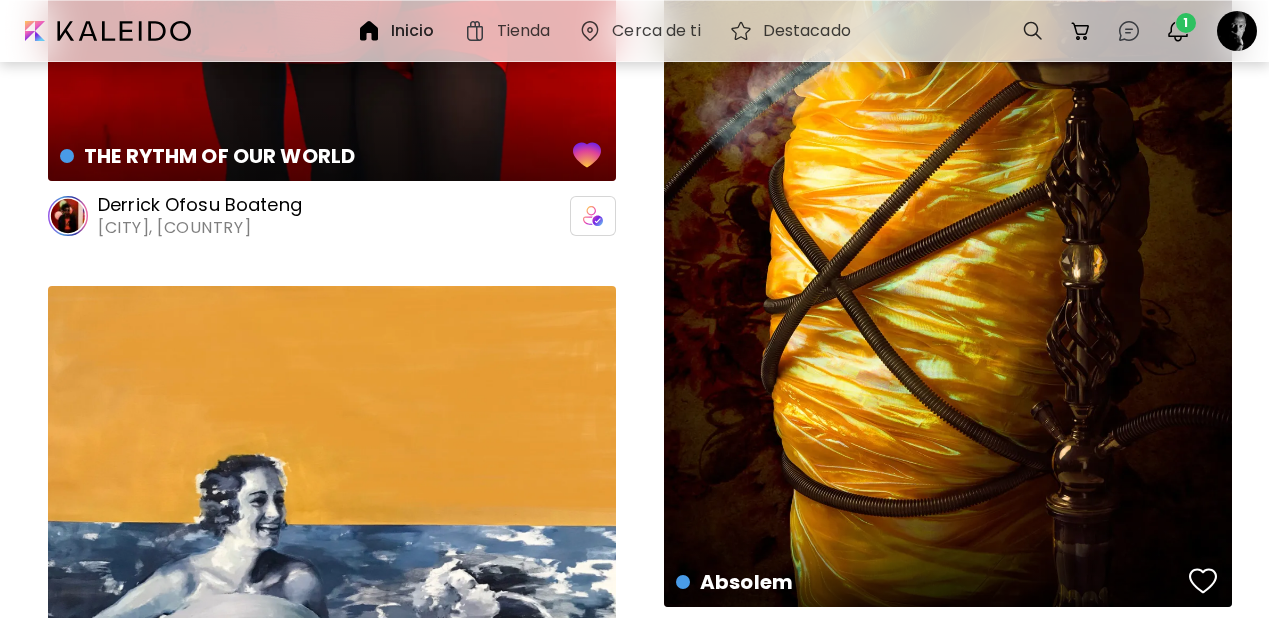 scroll, scrollTop: 79123, scrollLeft: 0, axis: vertical 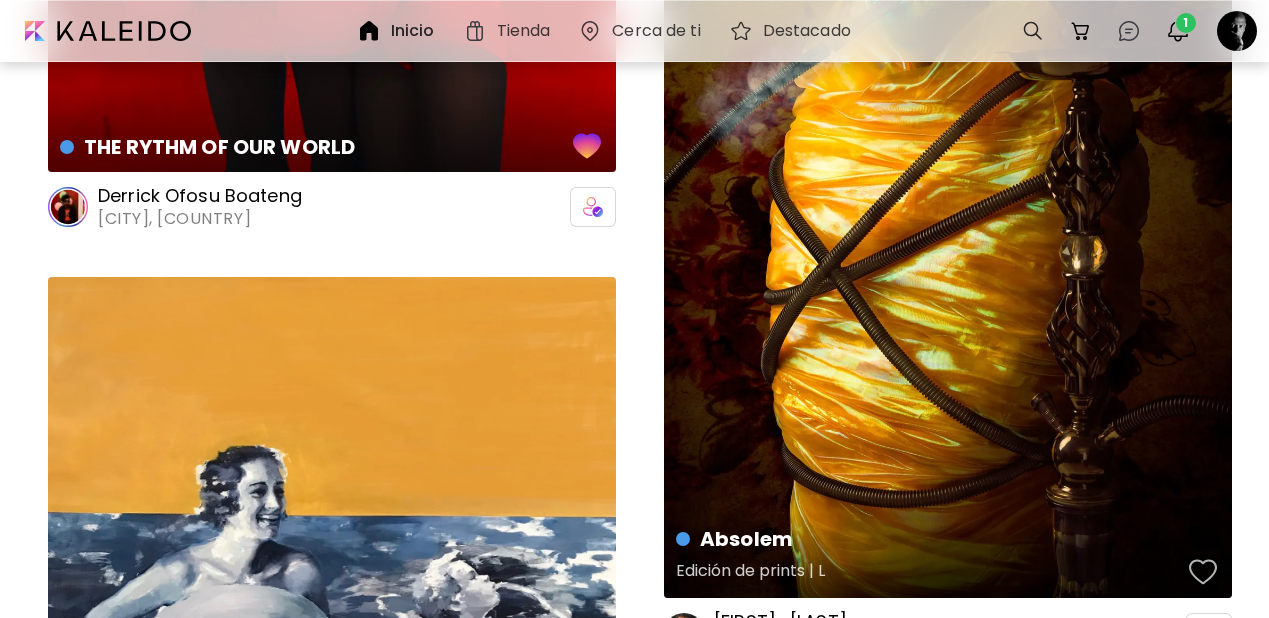 click at bounding box center [1203, 572] 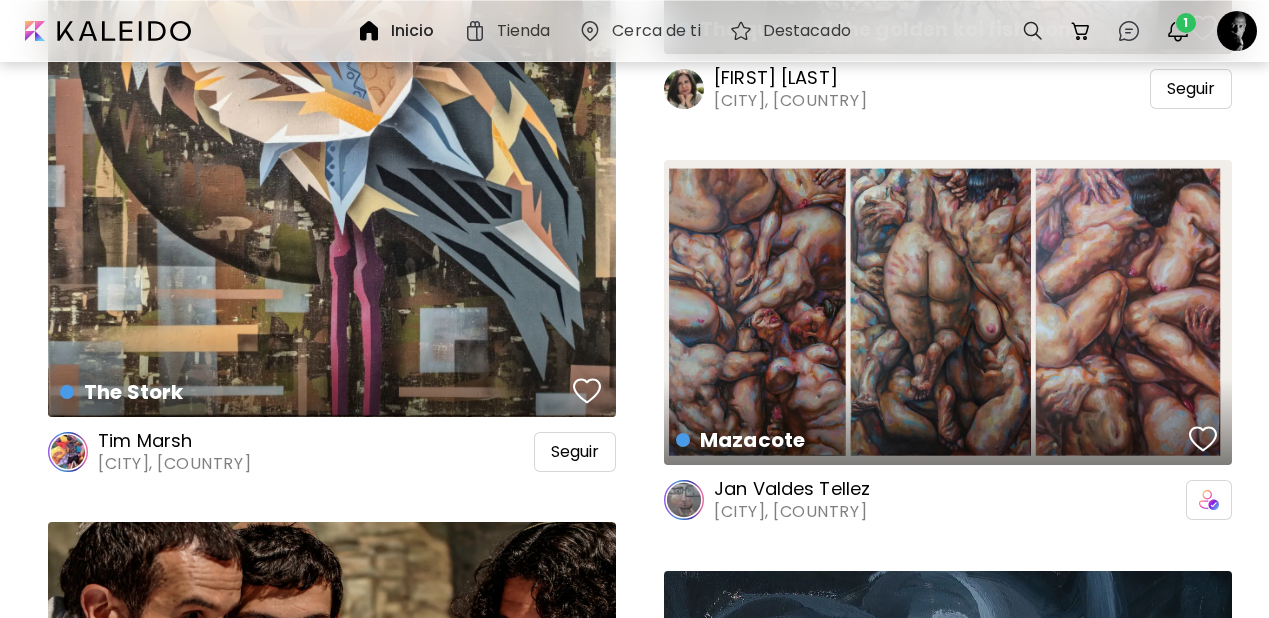 scroll, scrollTop: 80254, scrollLeft: 0, axis: vertical 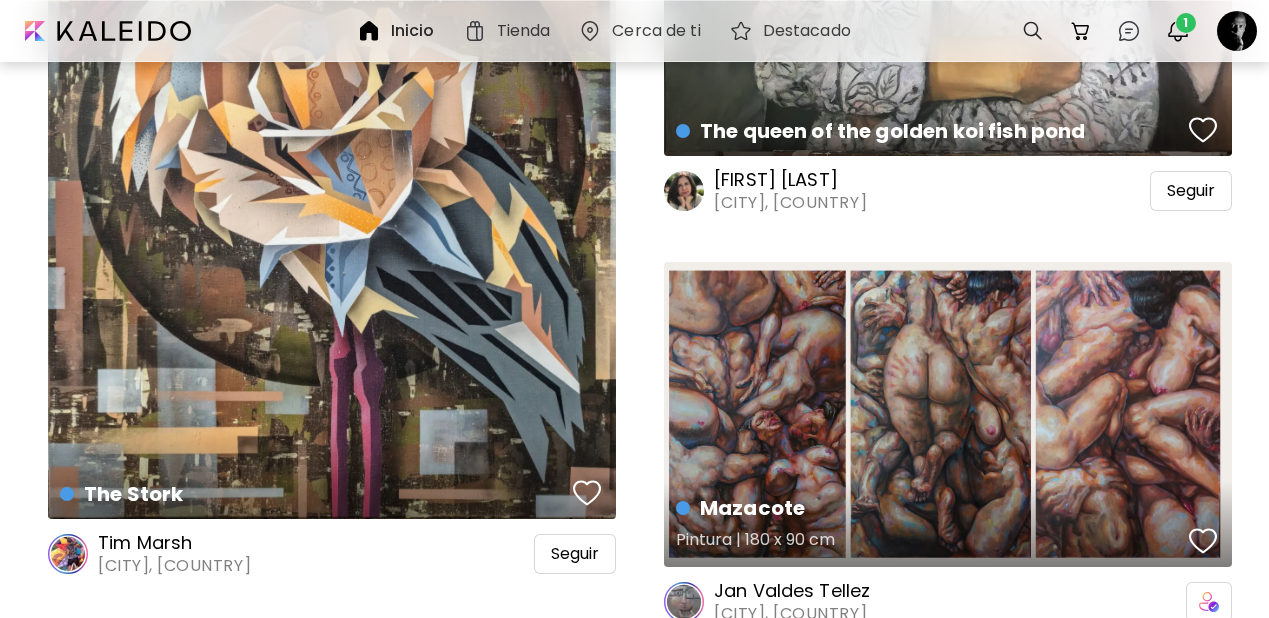 click at bounding box center (1203, 541) 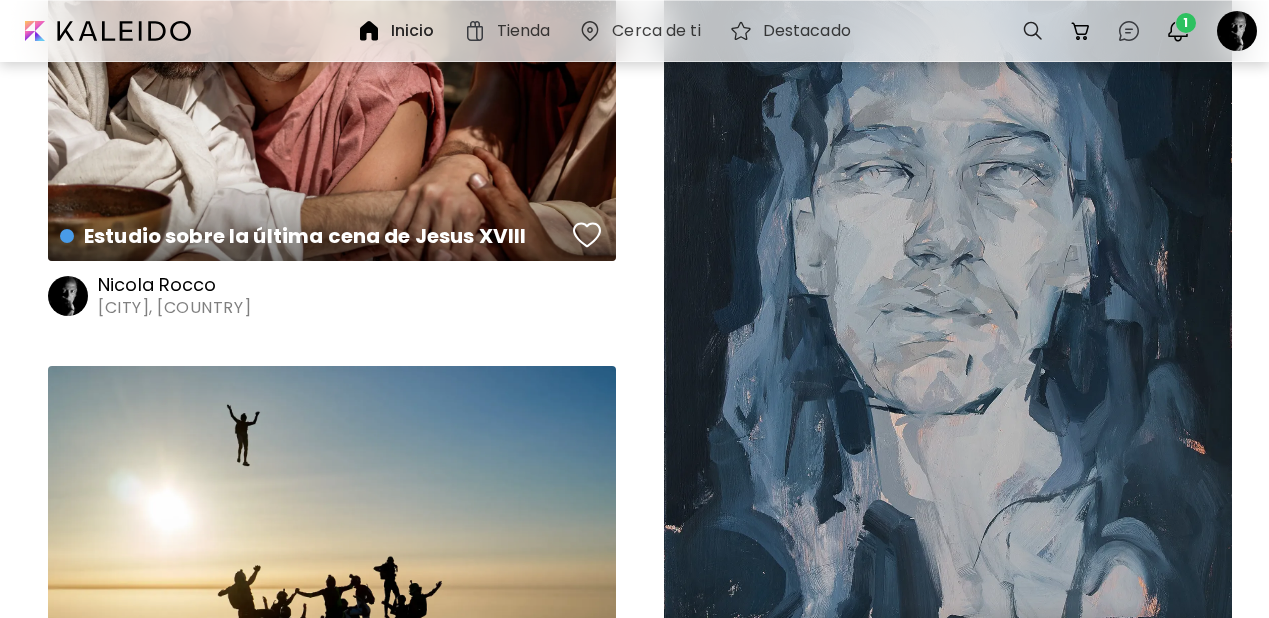 scroll, scrollTop: 81083, scrollLeft: 0, axis: vertical 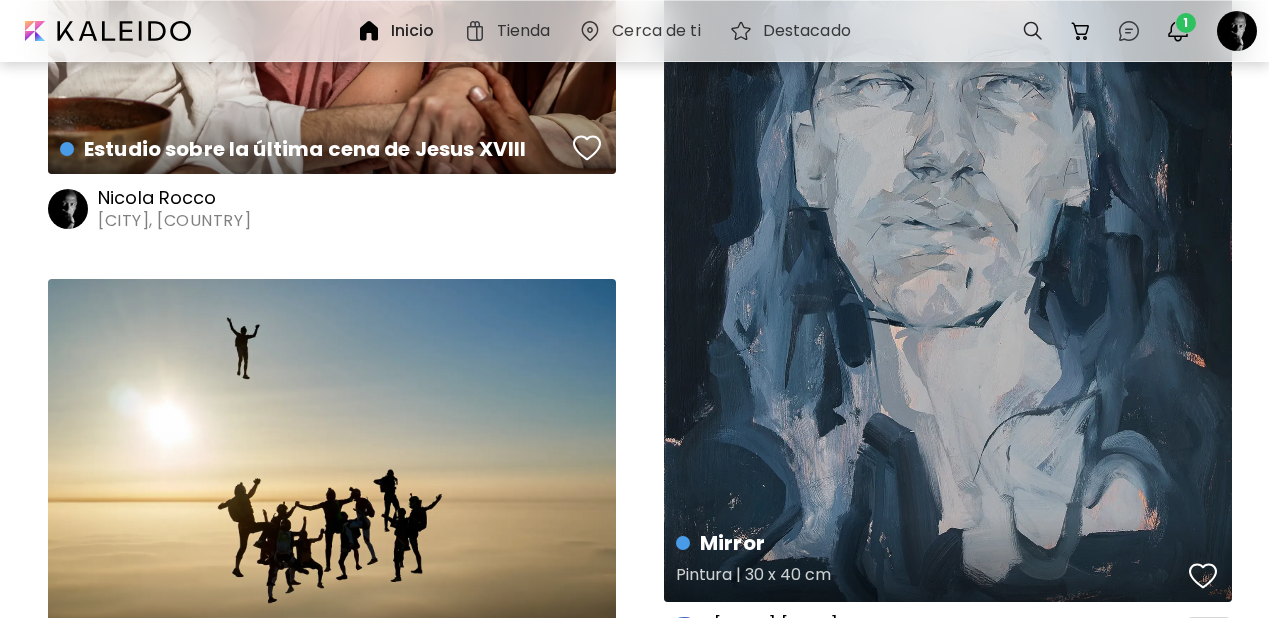 click at bounding box center (1203, 576) 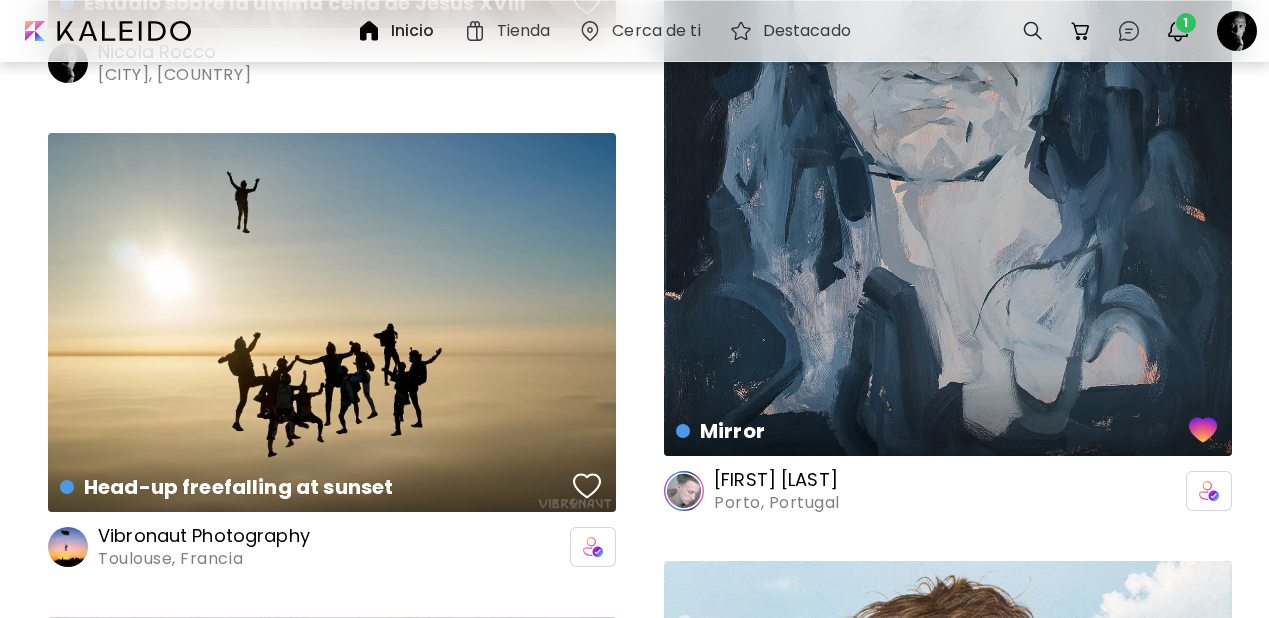 scroll, scrollTop: 81230, scrollLeft: 0, axis: vertical 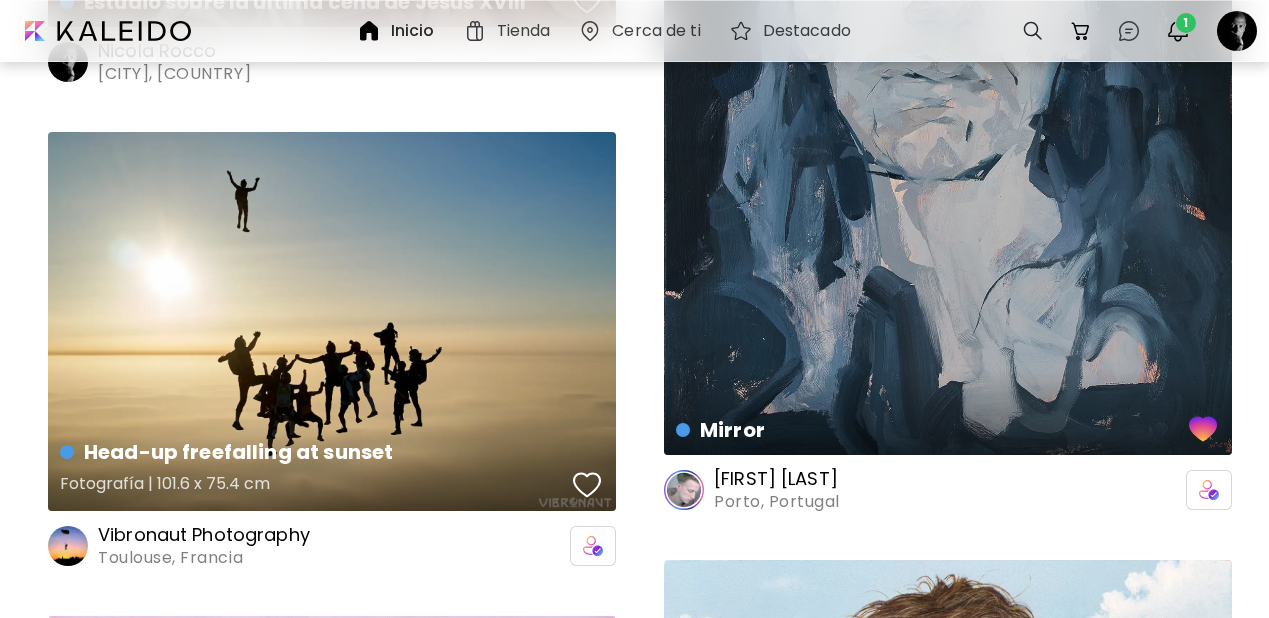 click at bounding box center (587, 485) 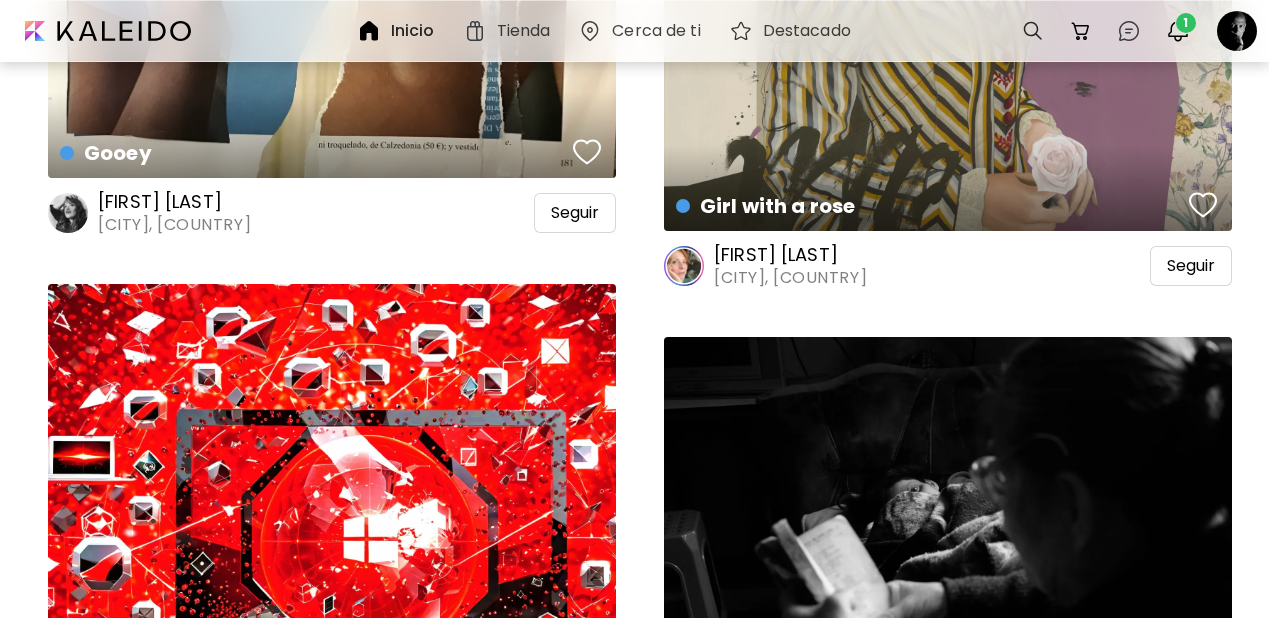 scroll, scrollTop: 90911, scrollLeft: 0, axis: vertical 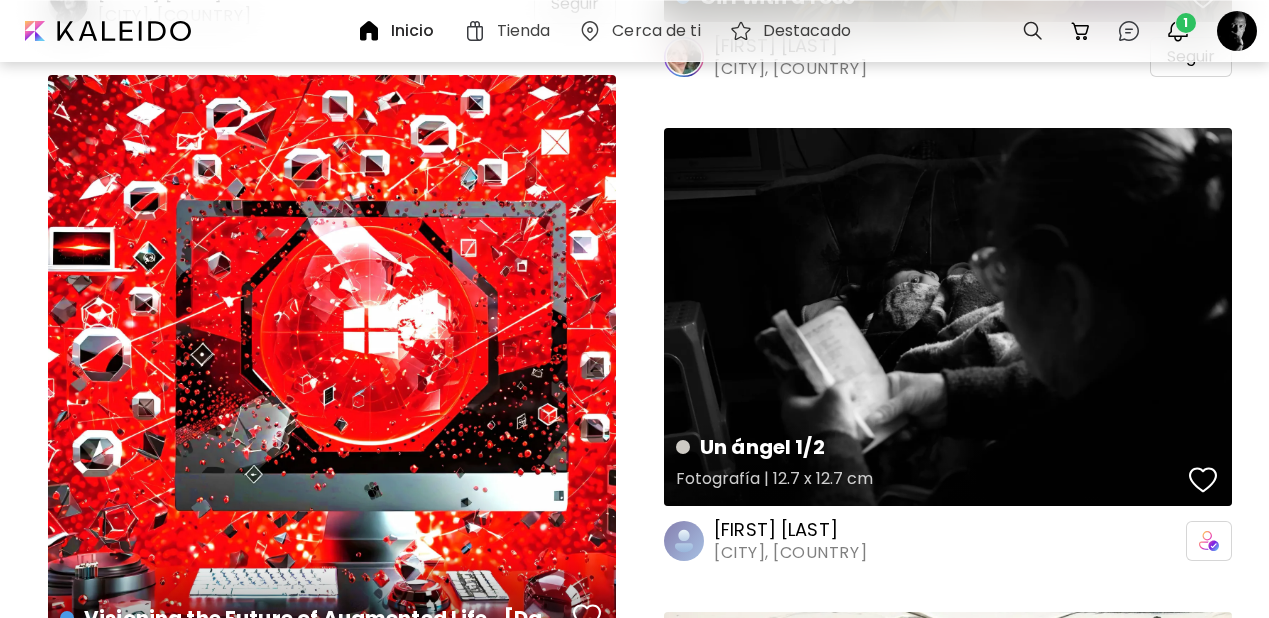 click at bounding box center [1203, 480] 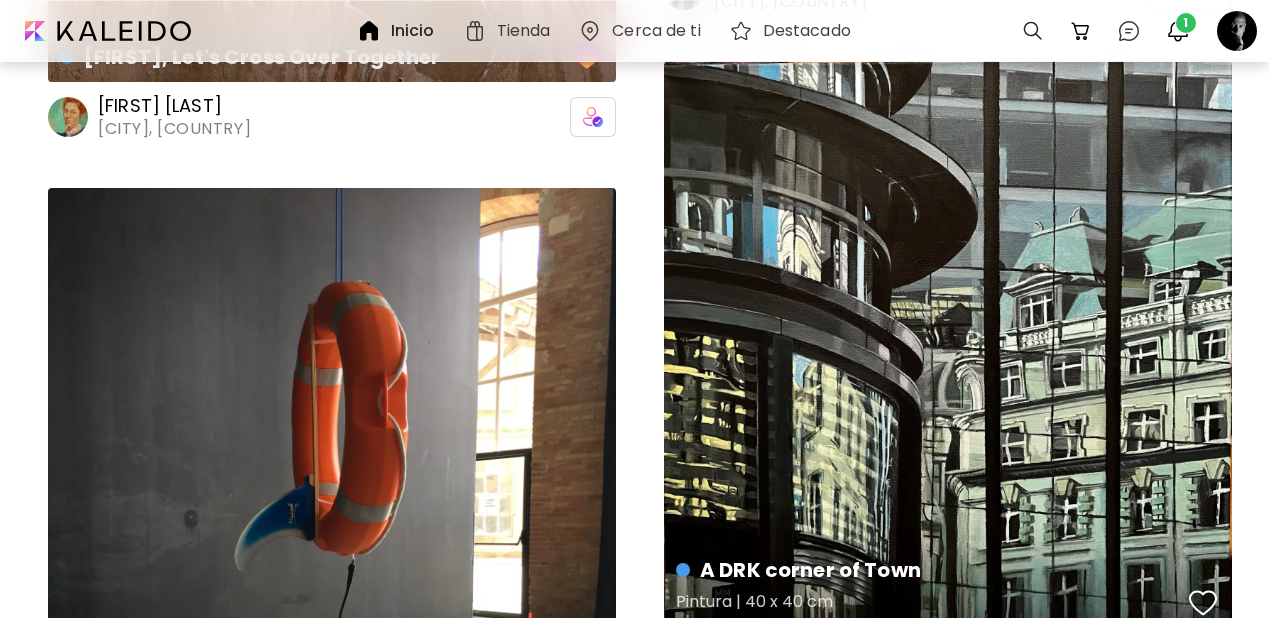 scroll, scrollTop: 92978, scrollLeft: 0, axis: vertical 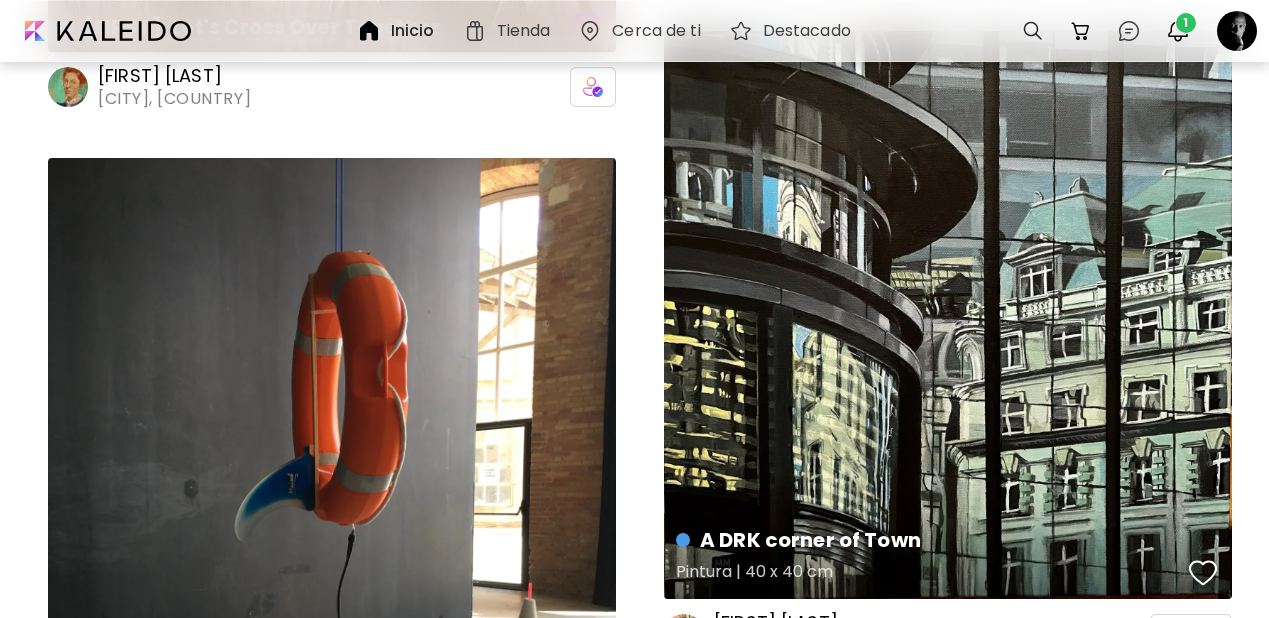 click at bounding box center (1203, 573) 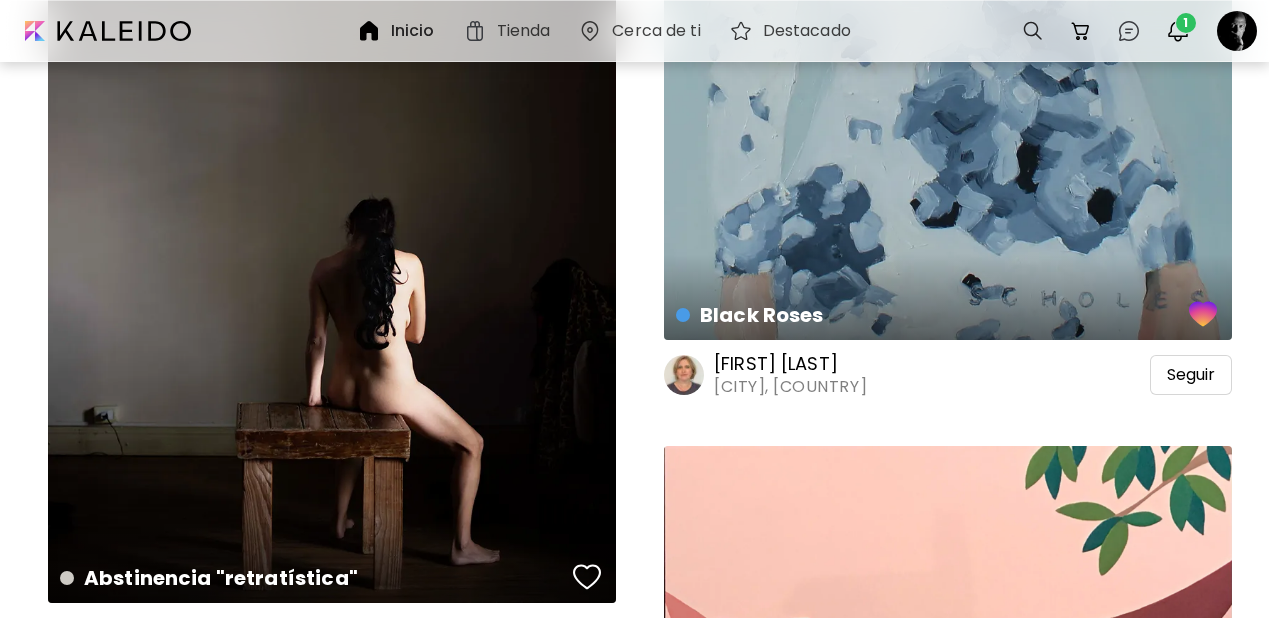 scroll, scrollTop: 102199, scrollLeft: 0, axis: vertical 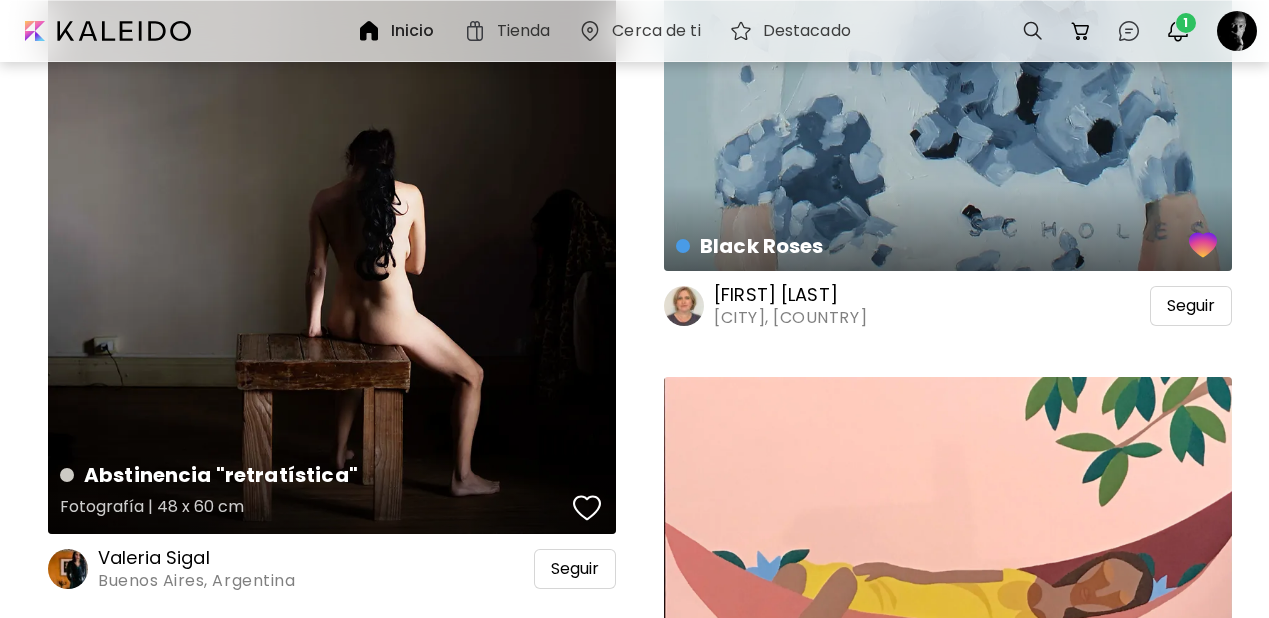 click at bounding box center (587, 508) 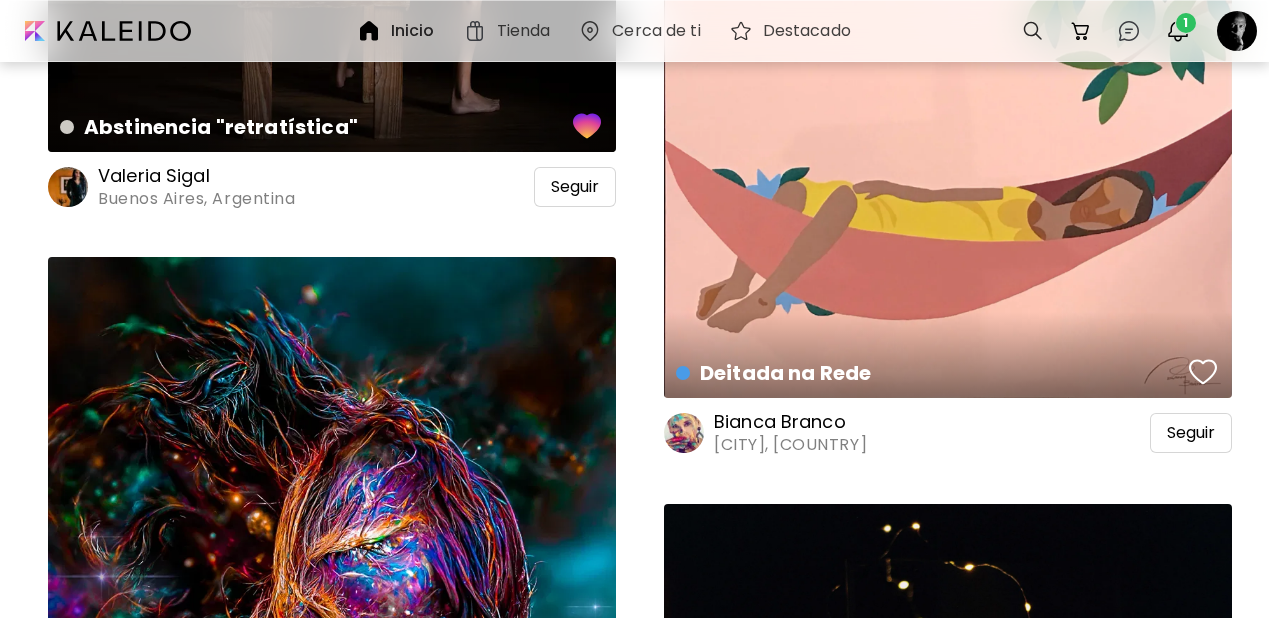 scroll, scrollTop: 102570, scrollLeft: 0, axis: vertical 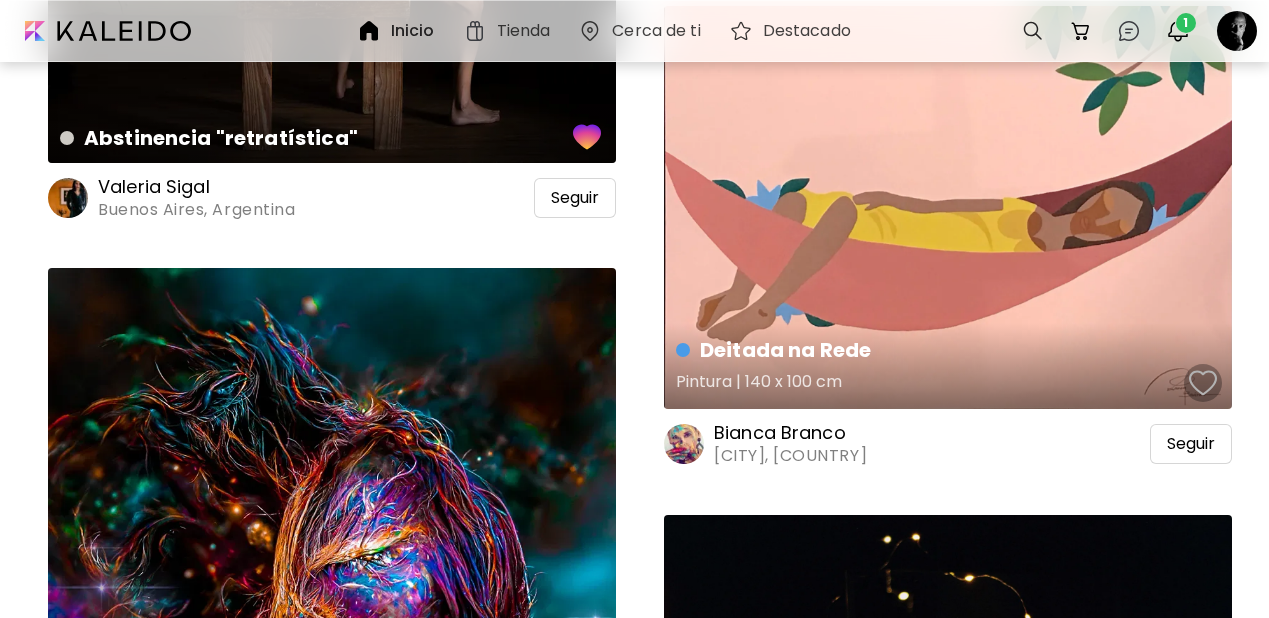 click at bounding box center (1203, 383) 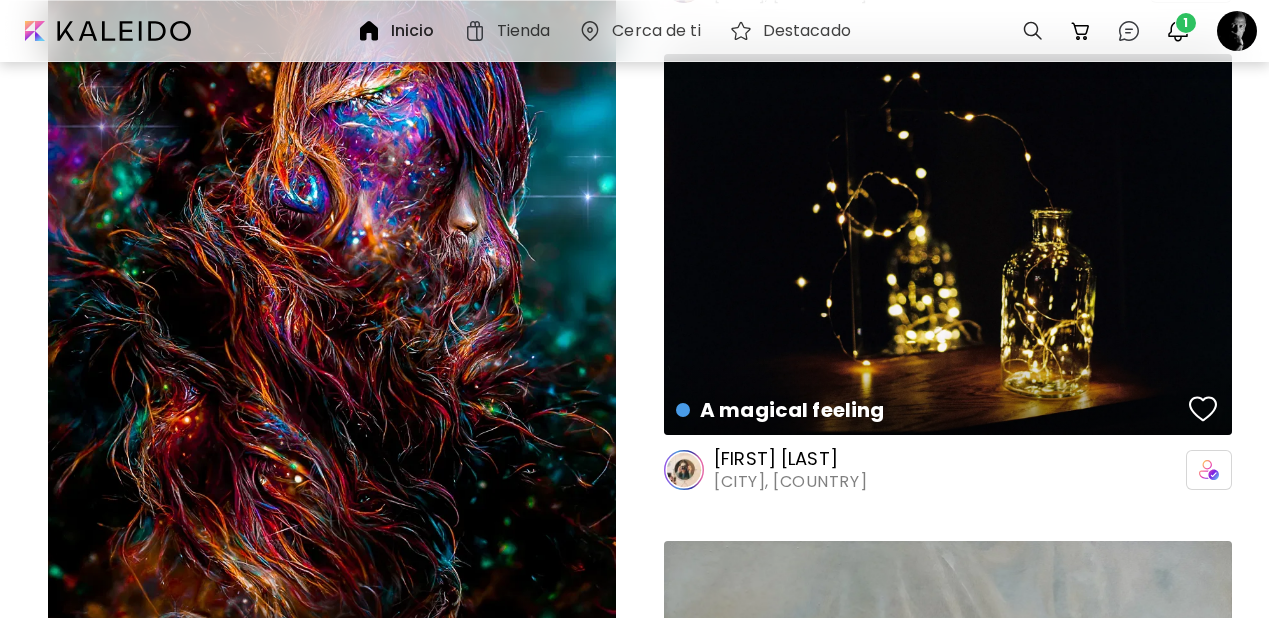 scroll, scrollTop: 103025, scrollLeft: 0, axis: vertical 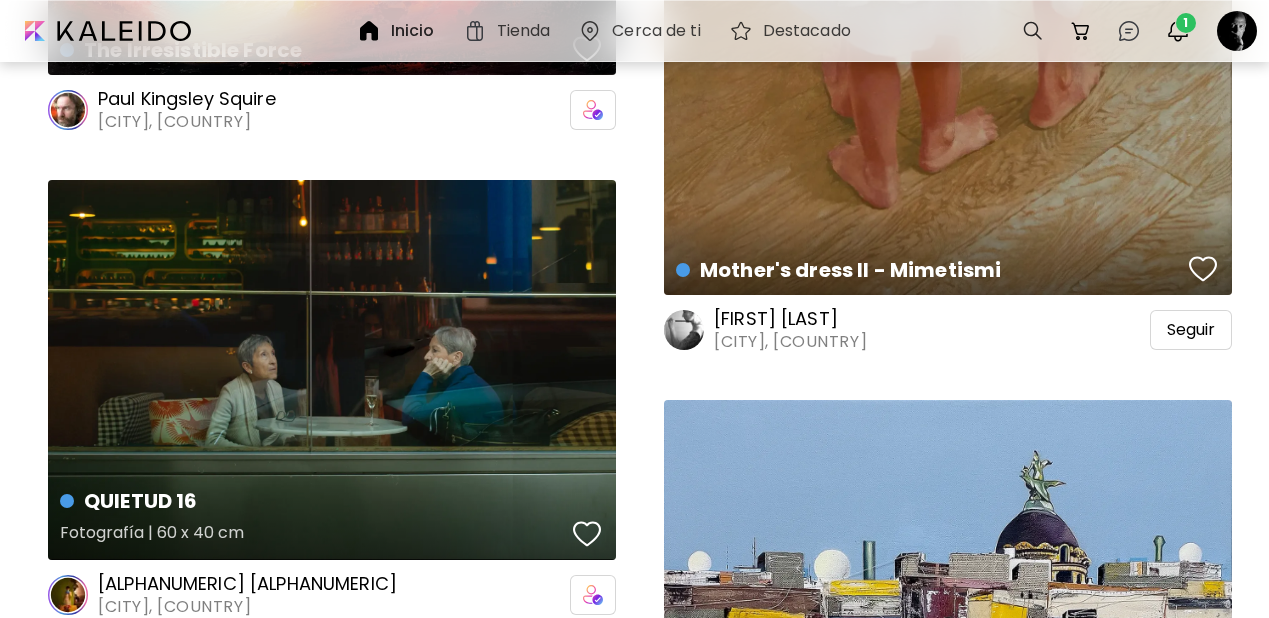 click at bounding box center [587, 534] 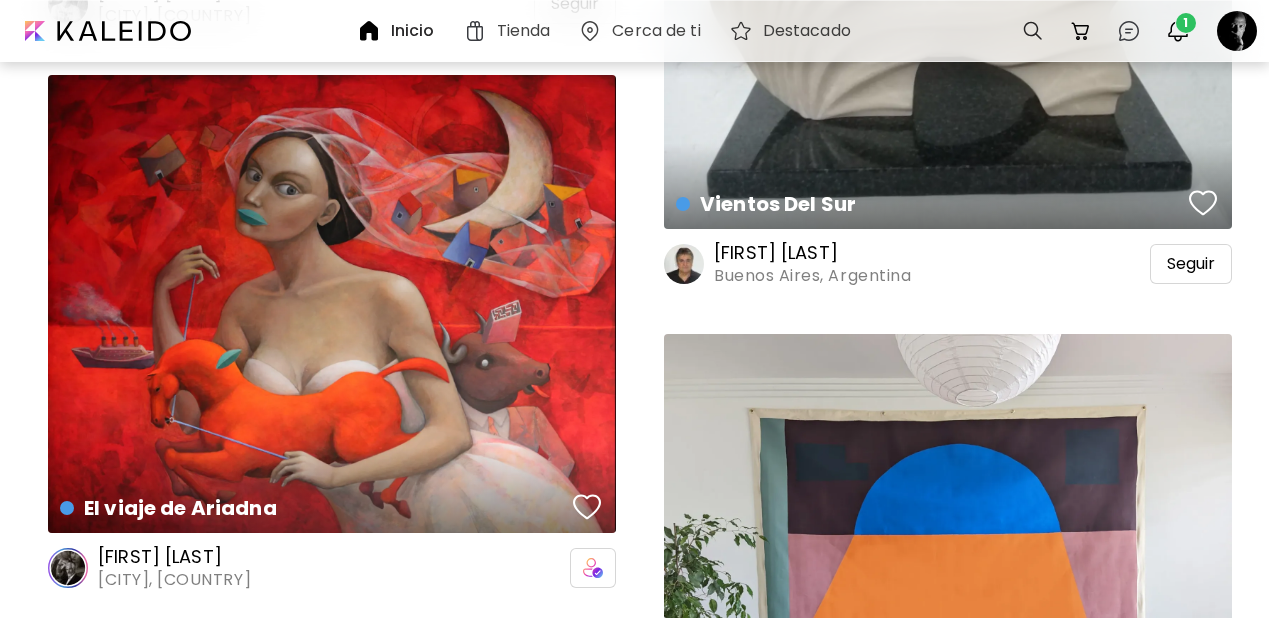 scroll, scrollTop: 115393, scrollLeft: 0, axis: vertical 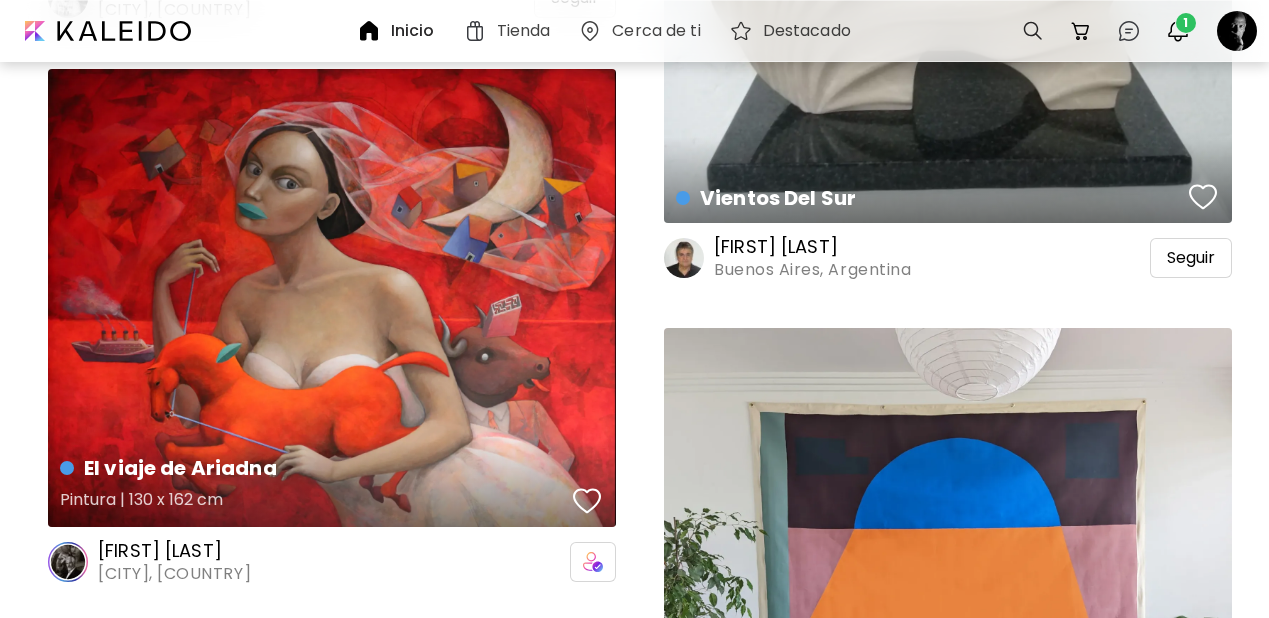 click at bounding box center (587, 501) 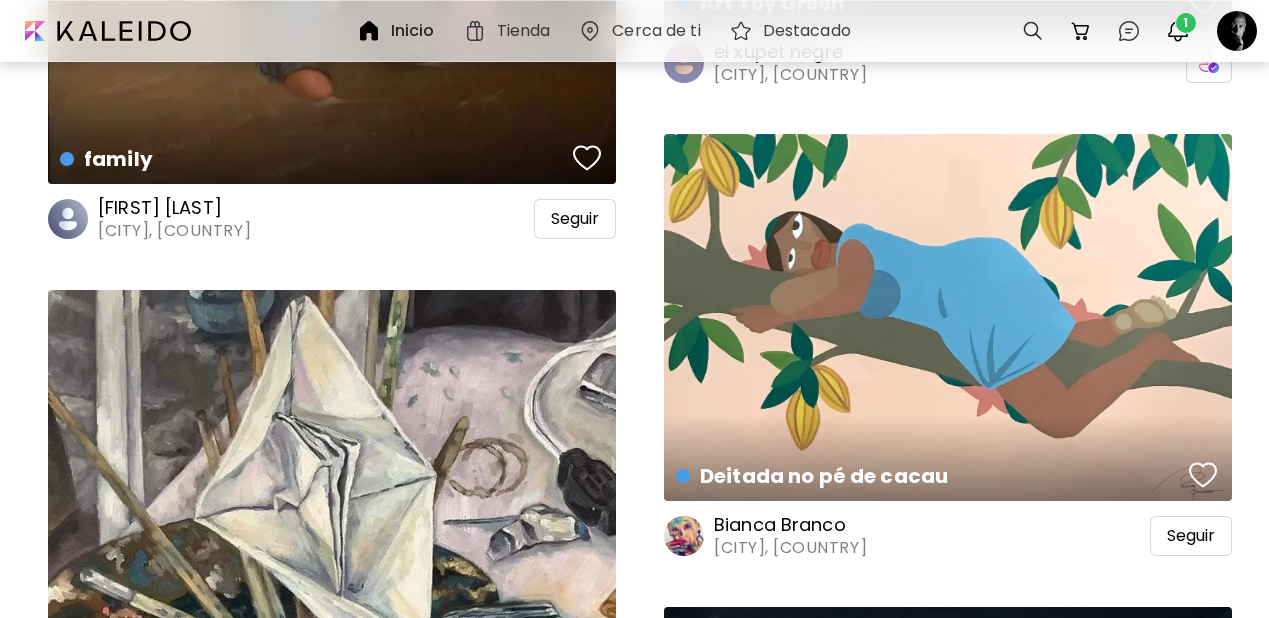 scroll, scrollTop: 119664, scrollLeft: 0, axis: vertical 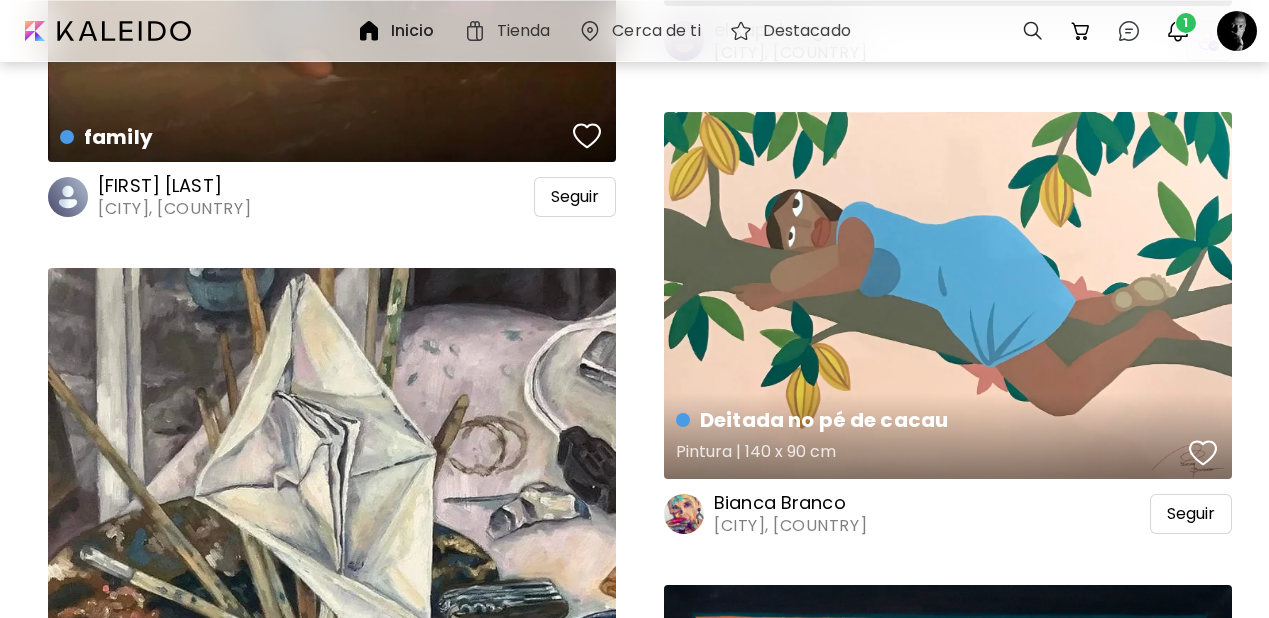click at bounding box center [1203, 453] 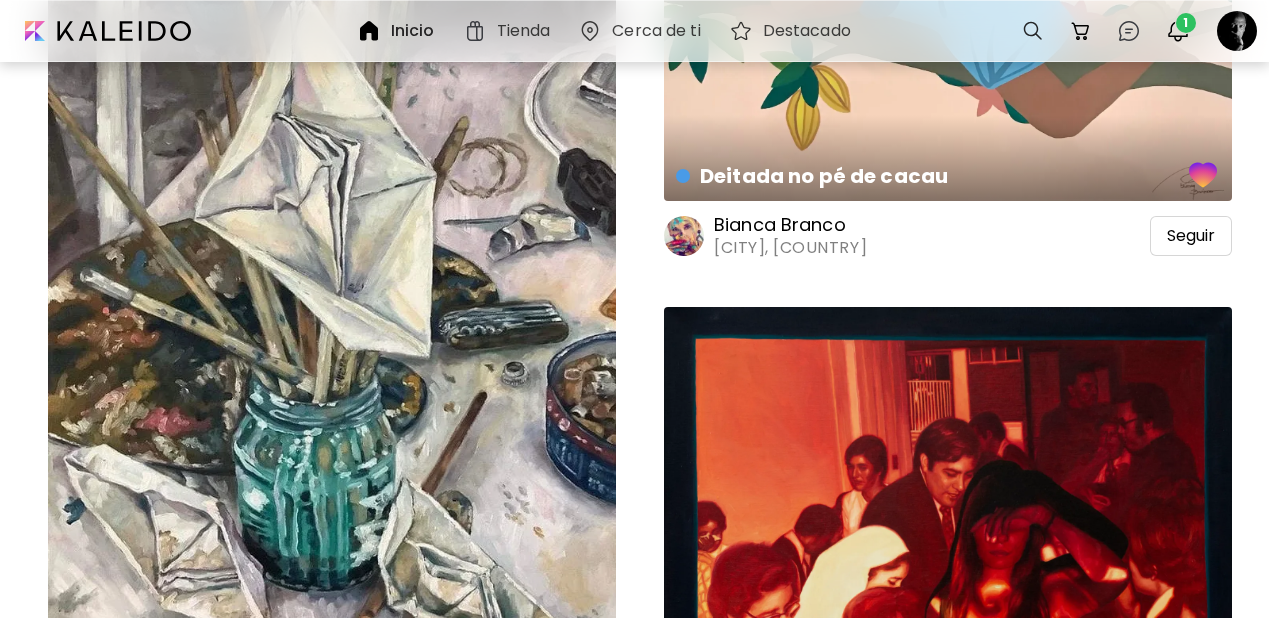 scroll, scrollTop: 120113, scrollLeft: 0, axis: vertical 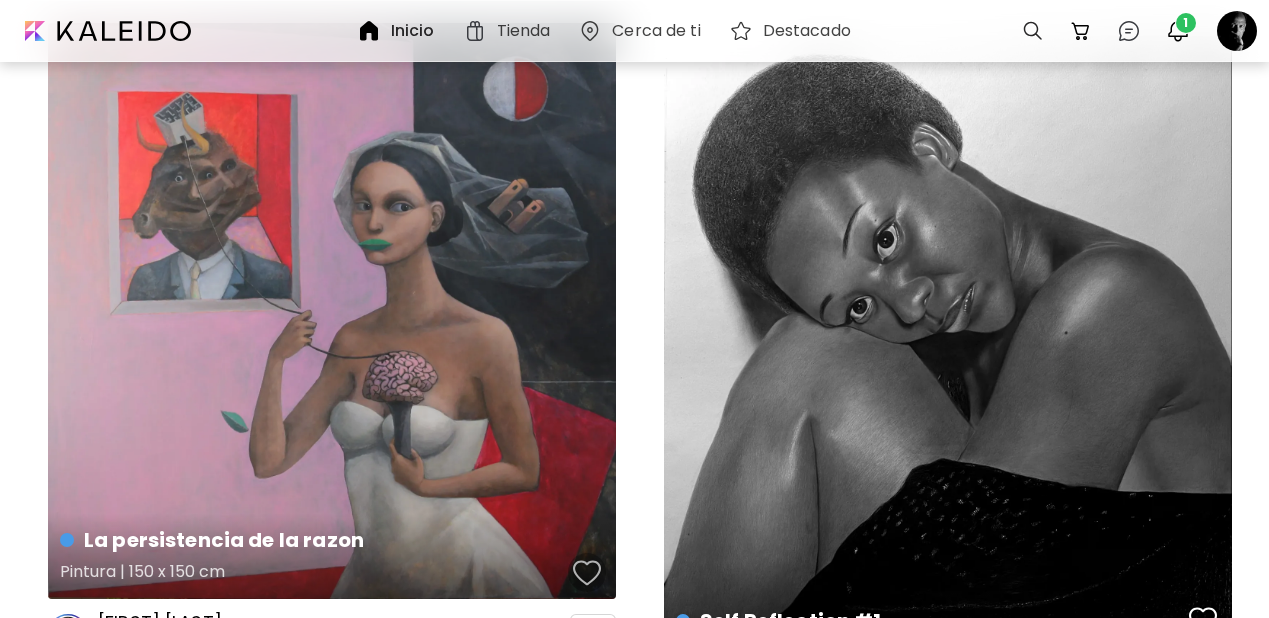 click at bounding box center (587, 573) 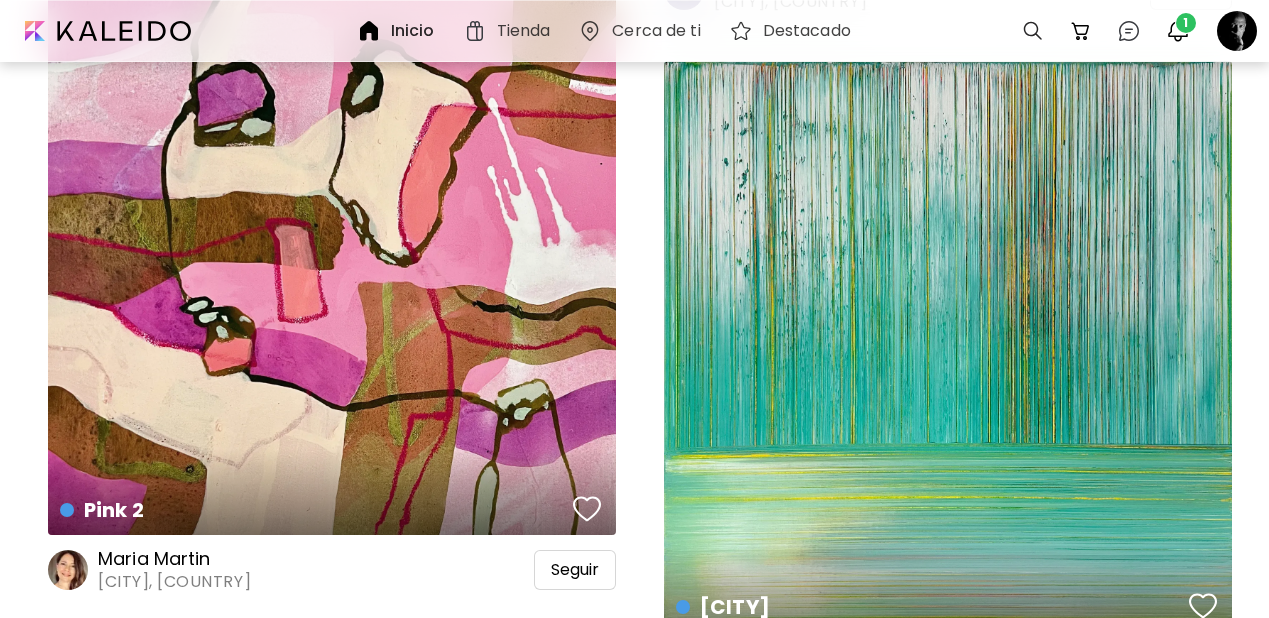 scroll, scrollTop: 125005, scrollLeft: 0, axis: vertical 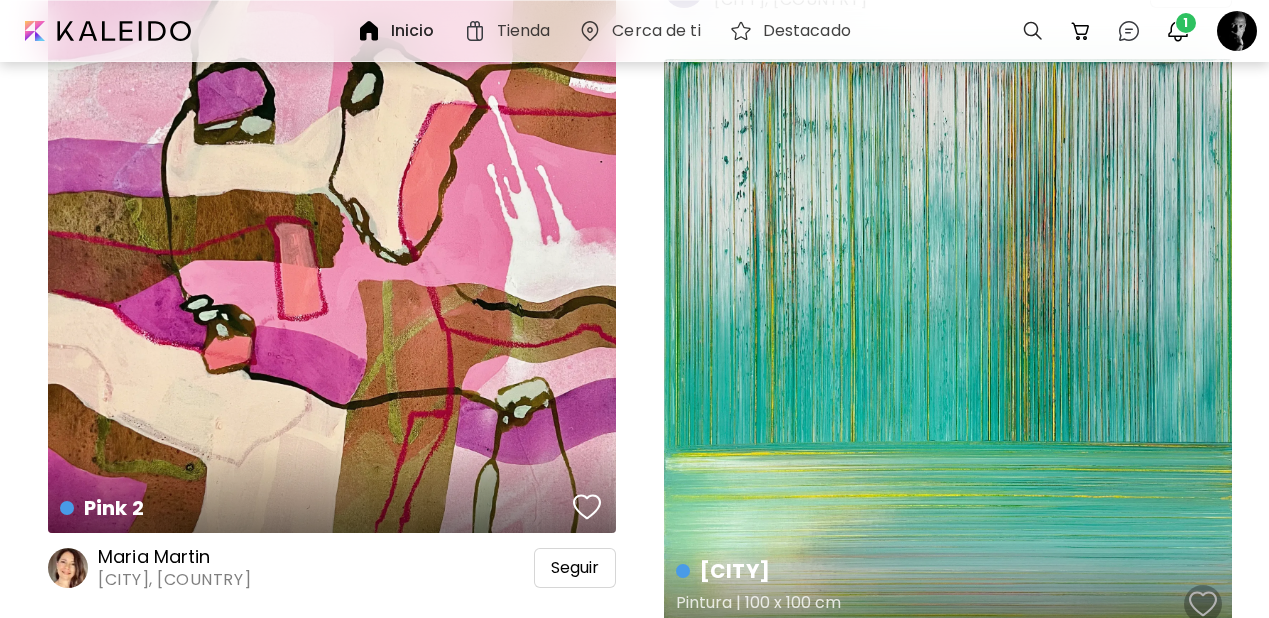 click at bounding box center (1203, 604) 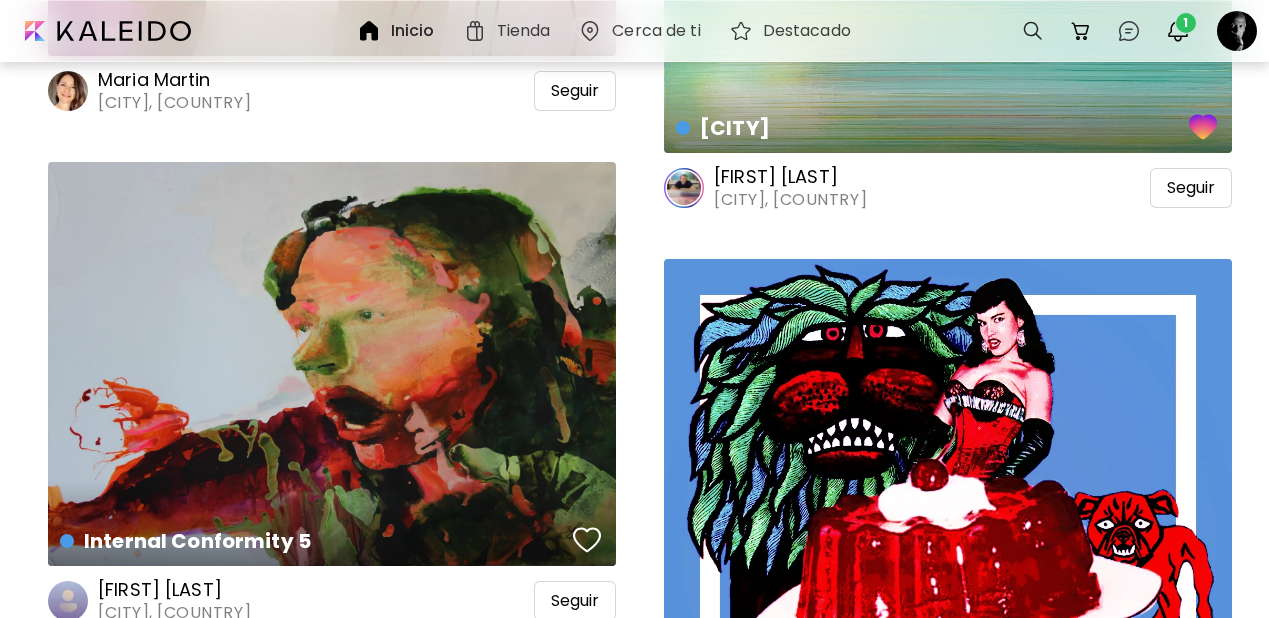 scroll, scrollTop: 125518, scrollLeft: 0, axis: vertical 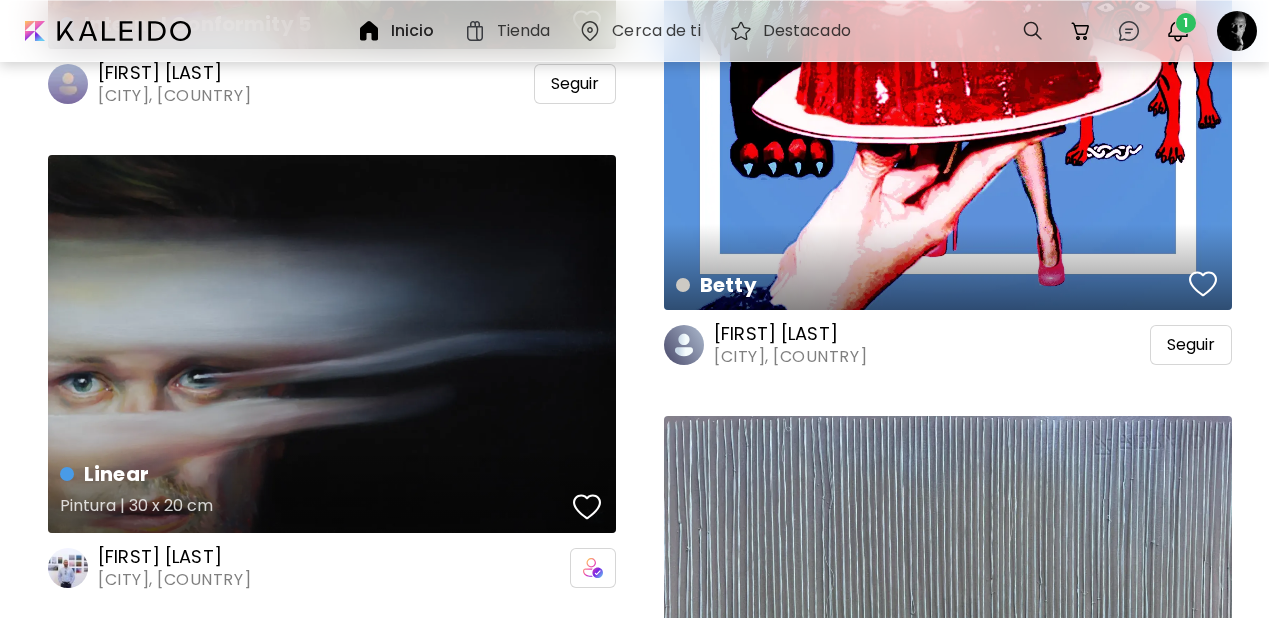 click at bounding box center [587, 507] 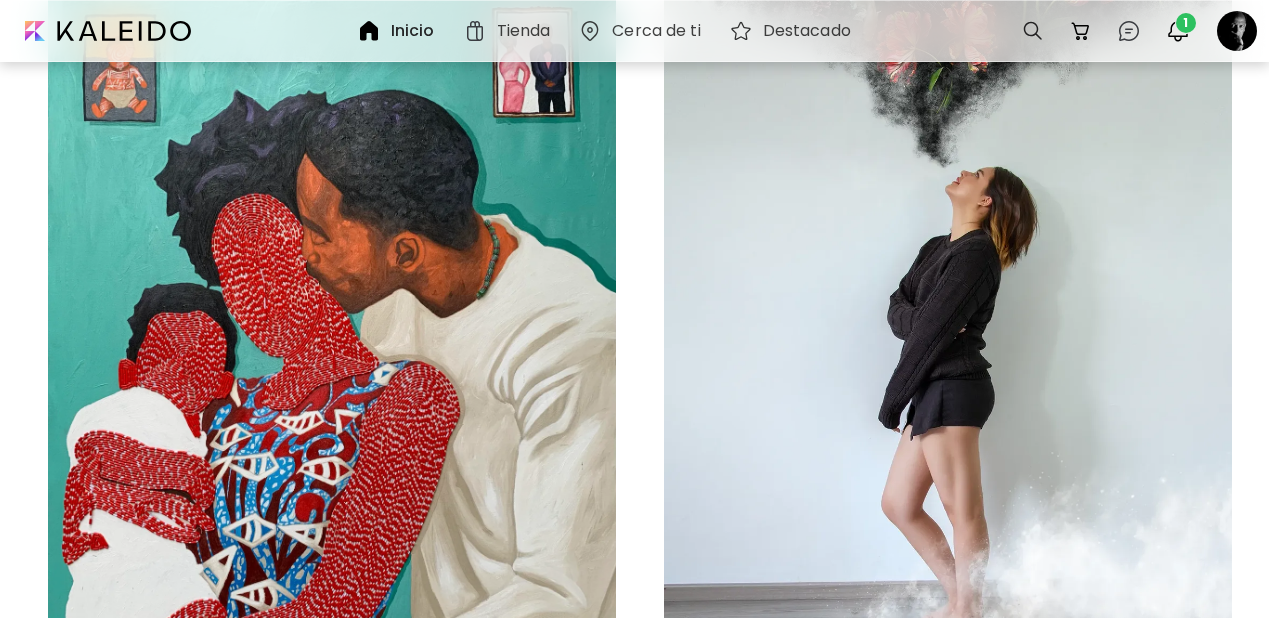 scroll, scrollTop: 133092, scrollLeft: 0, axis: vertical 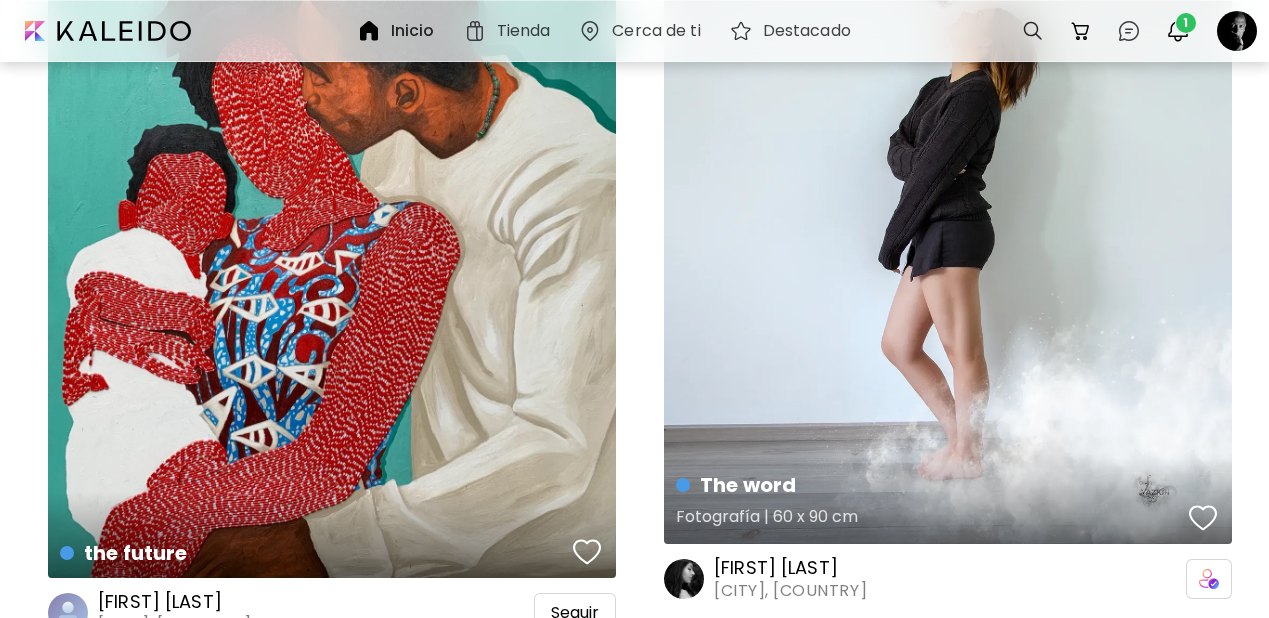 click at bounding box center (1203, 518) 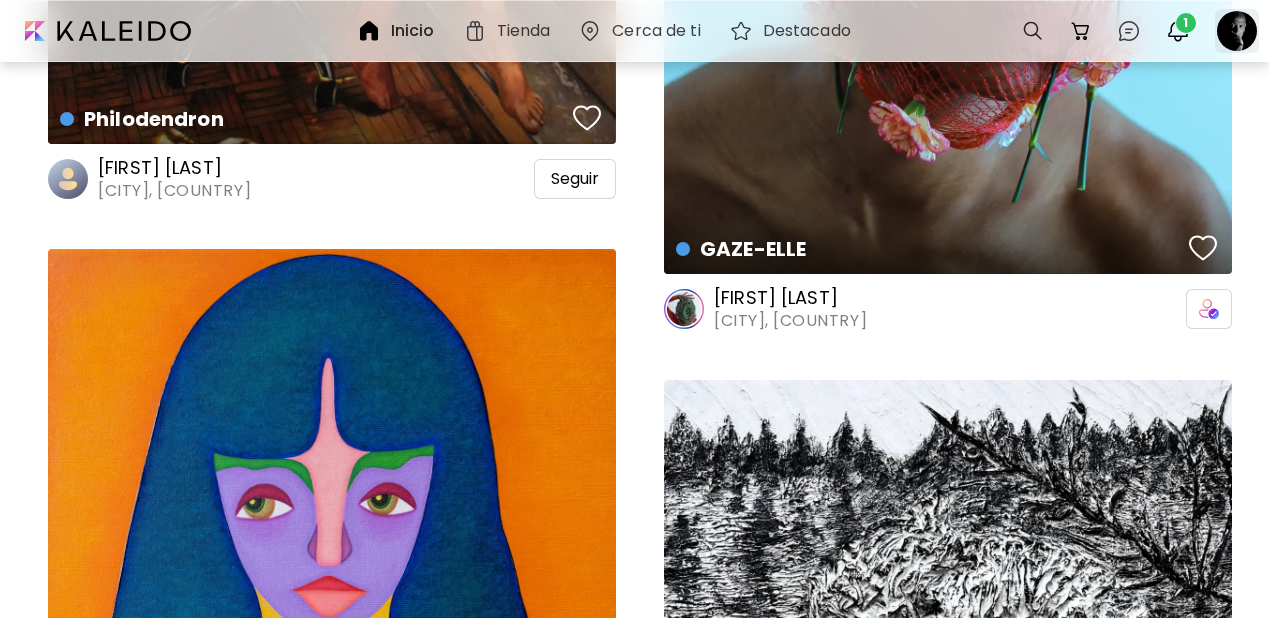 scroll, scrollTop: 152284, scrollLeft: 0, axis: vertical 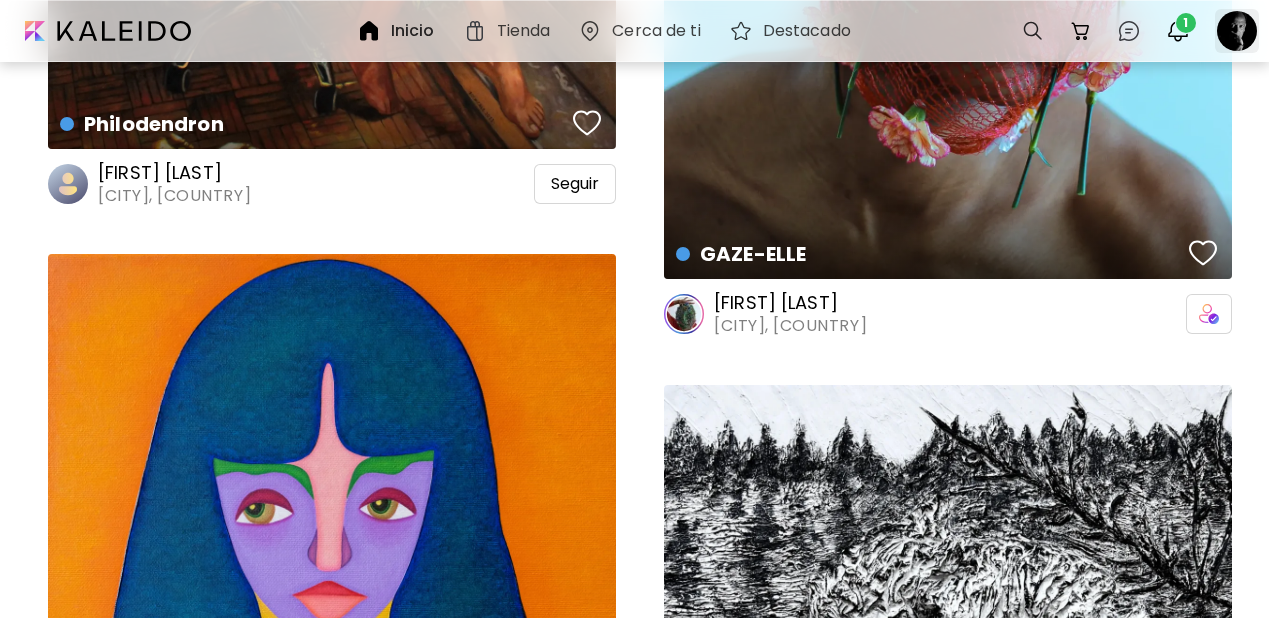 click at bounding box center (1237, 31) 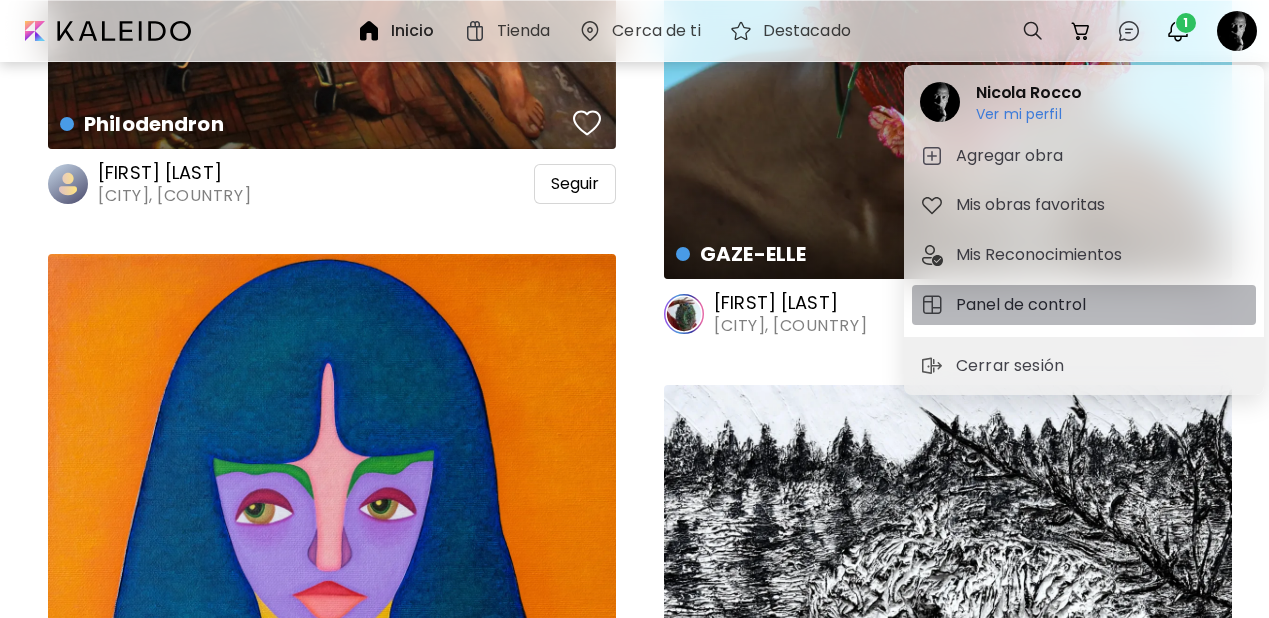 click on "Panel de control" at bounding box center (1024, 305) 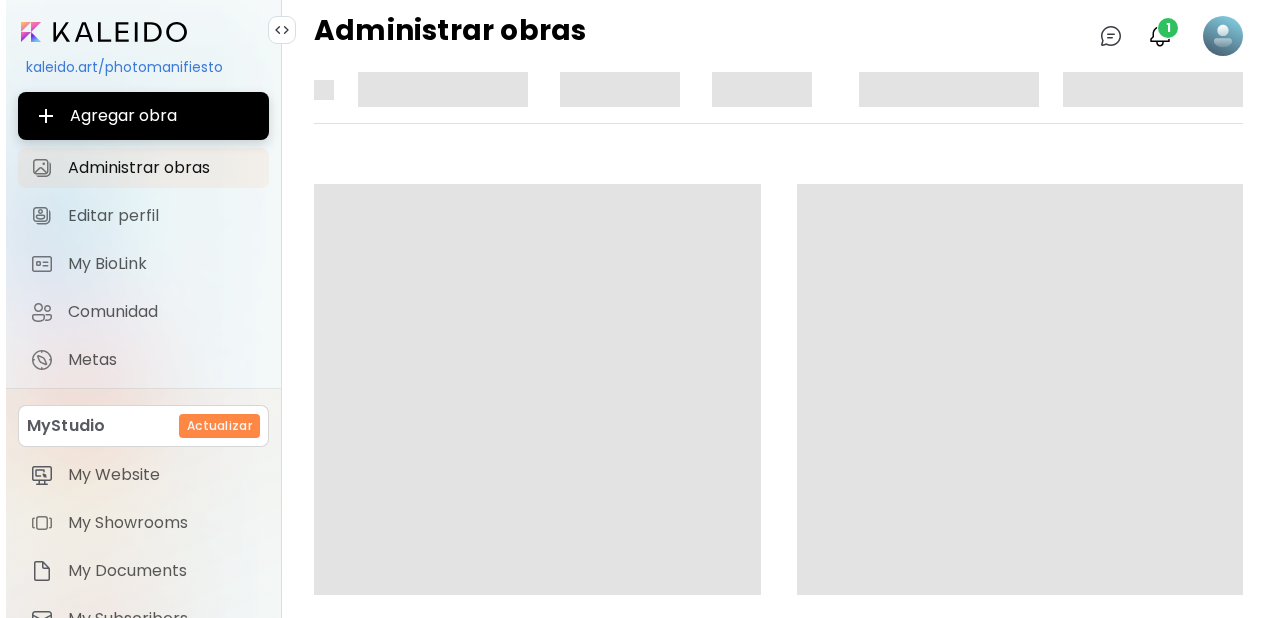 scroll, scrollTop: 0, scrollLeft: 0, axis: both 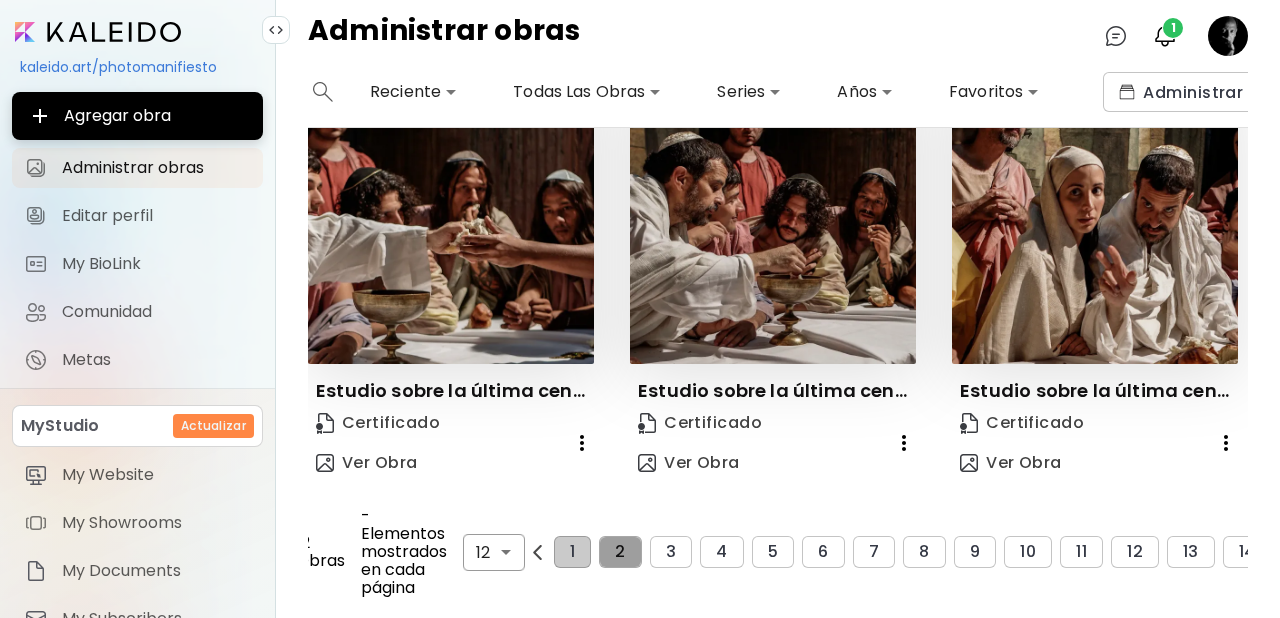 click on "2" at bounding box center [620, 552] 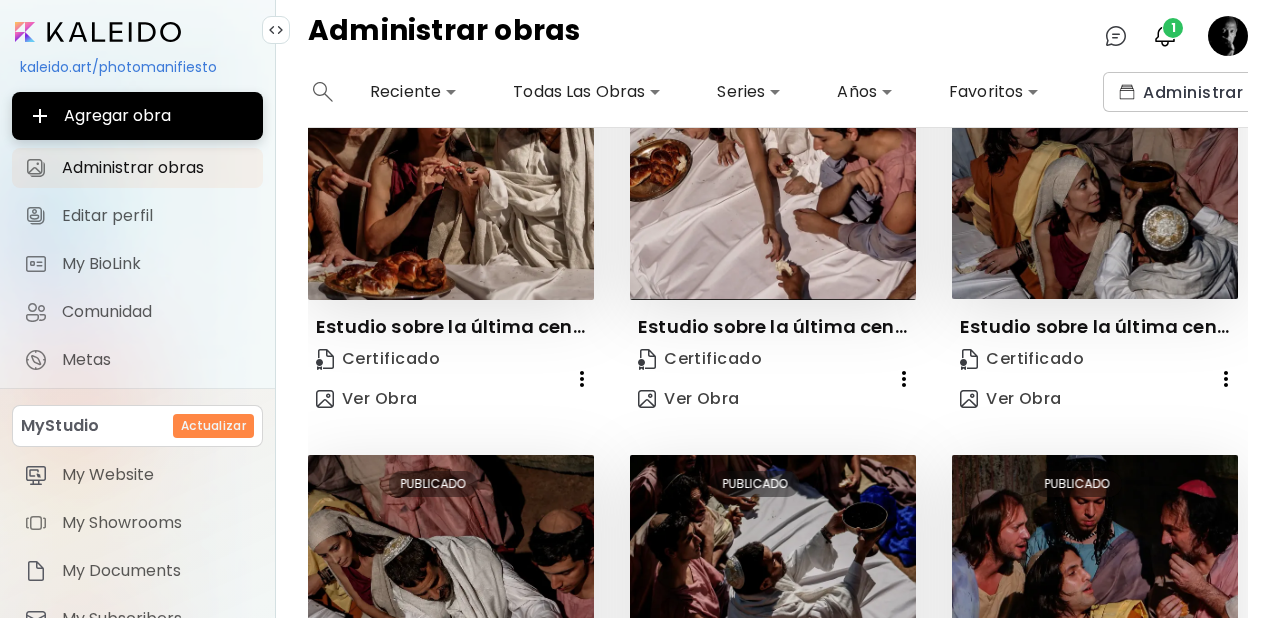 scroll, scrollTop: 1413, scrollLeft: 0, axis: vertical 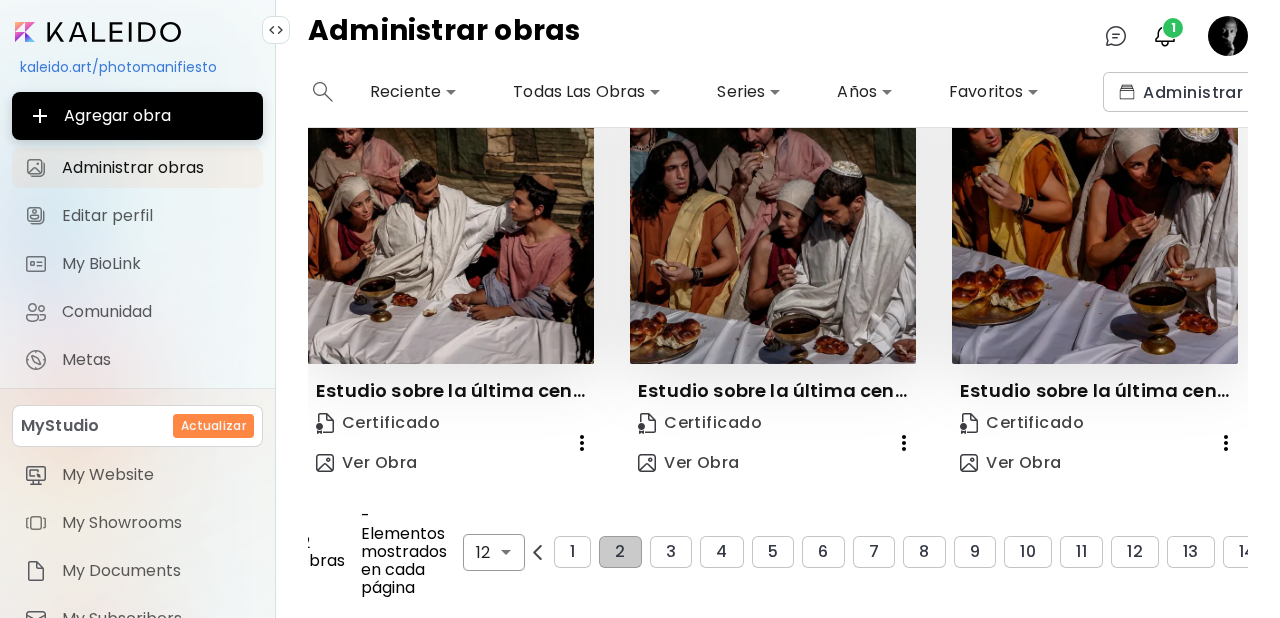 click on "**********" at bounding box center [640, 309] 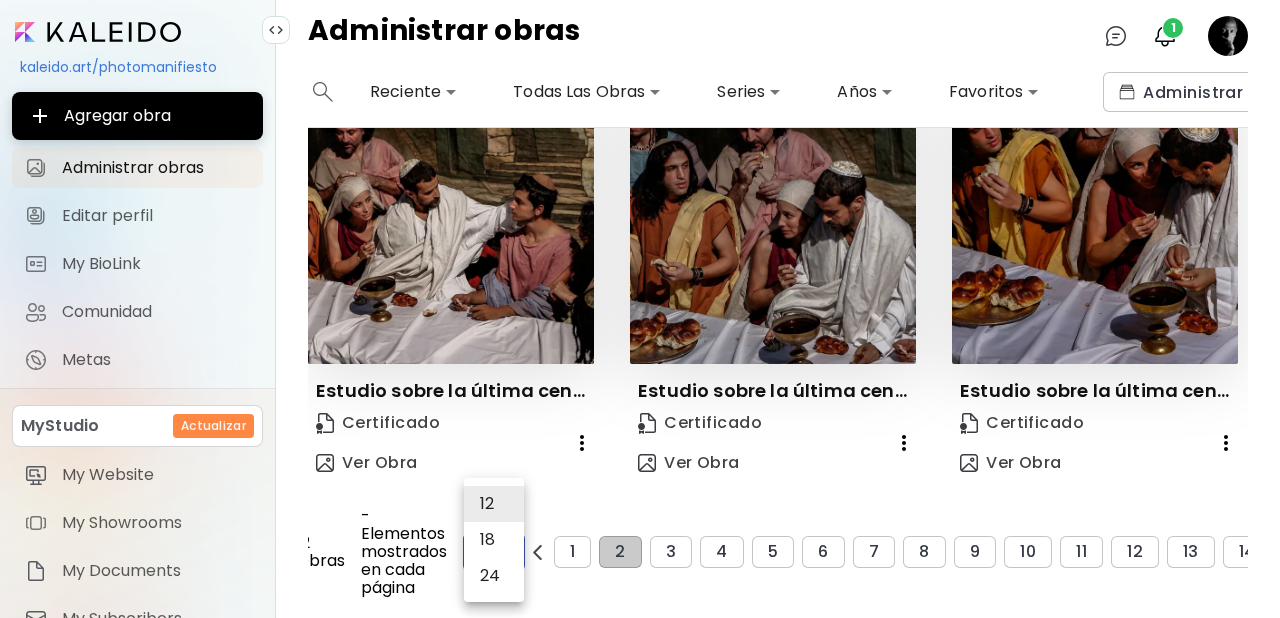 click on "24" at bounding box center (494, 576) 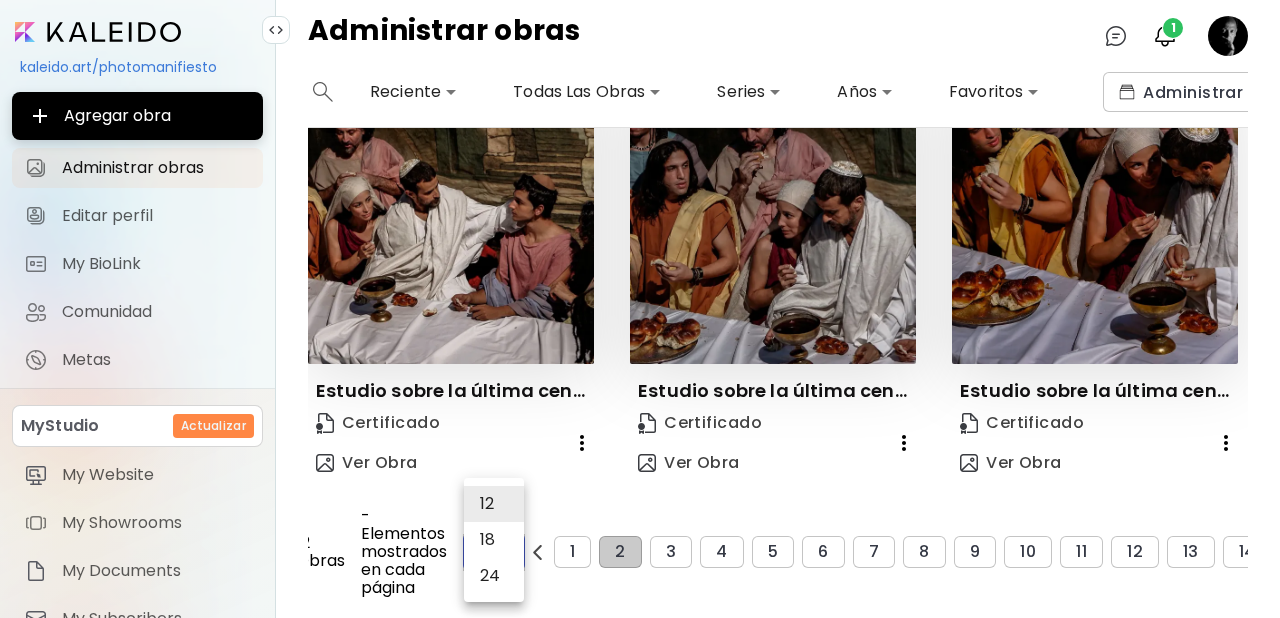 type on "**" 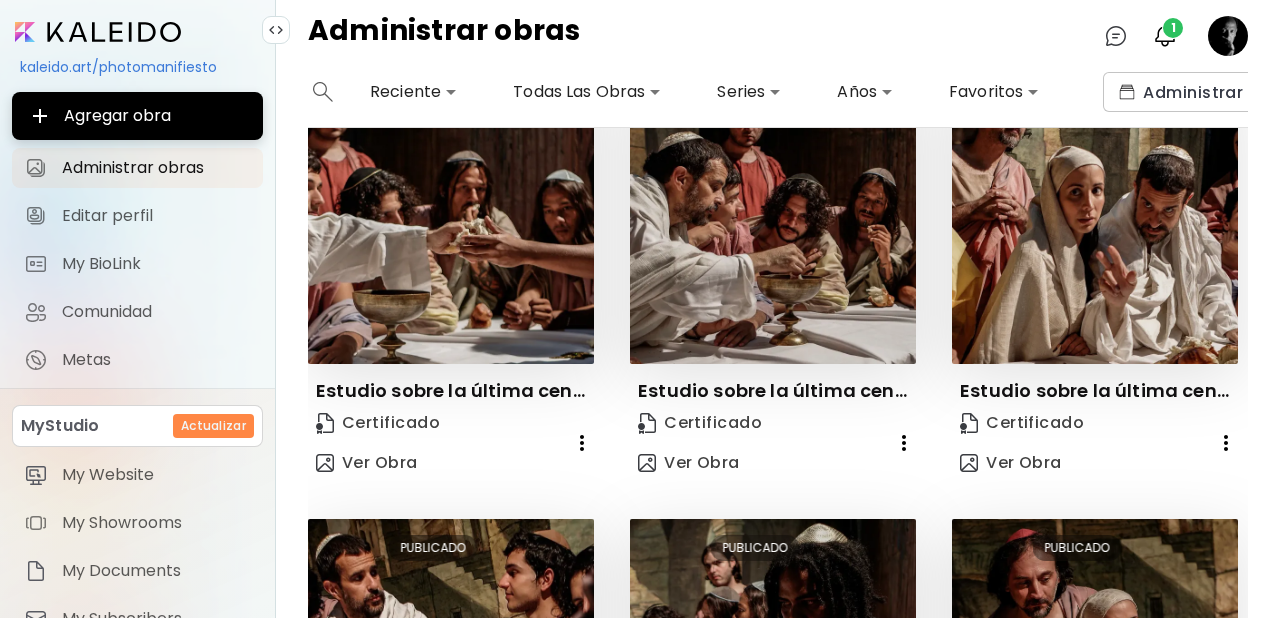 scroll, scrollTop: 3167, scrollLeft: 0, axis: vertical 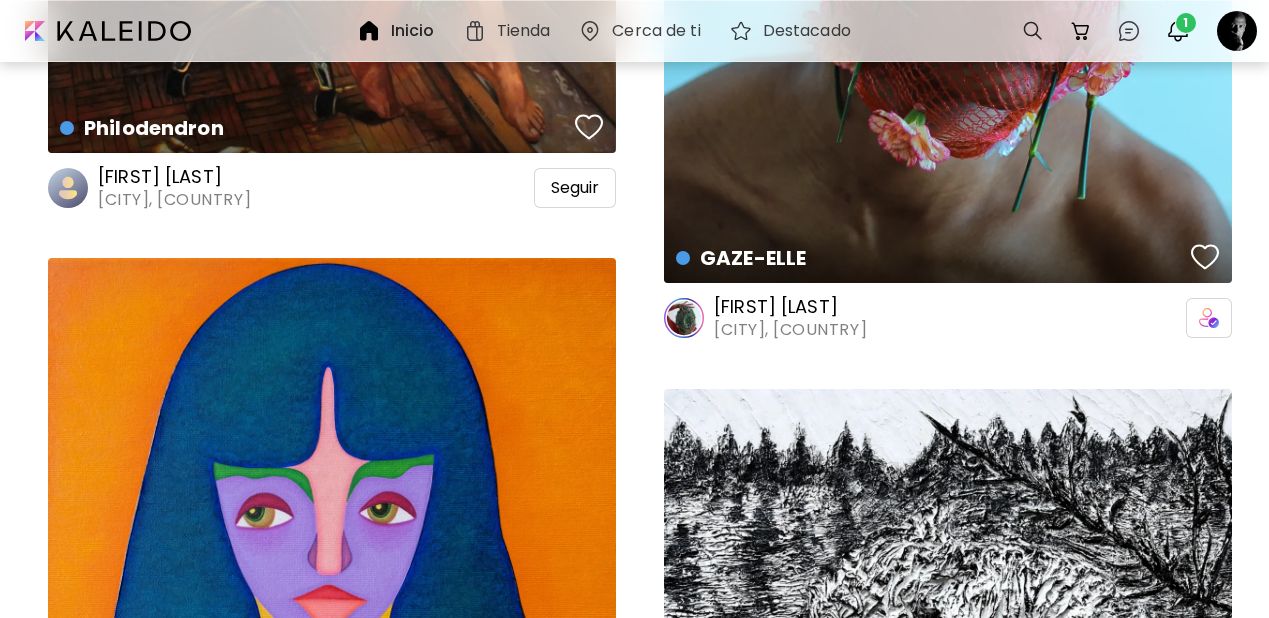 click on "the fighter preview" at bounding box center (332, 647) 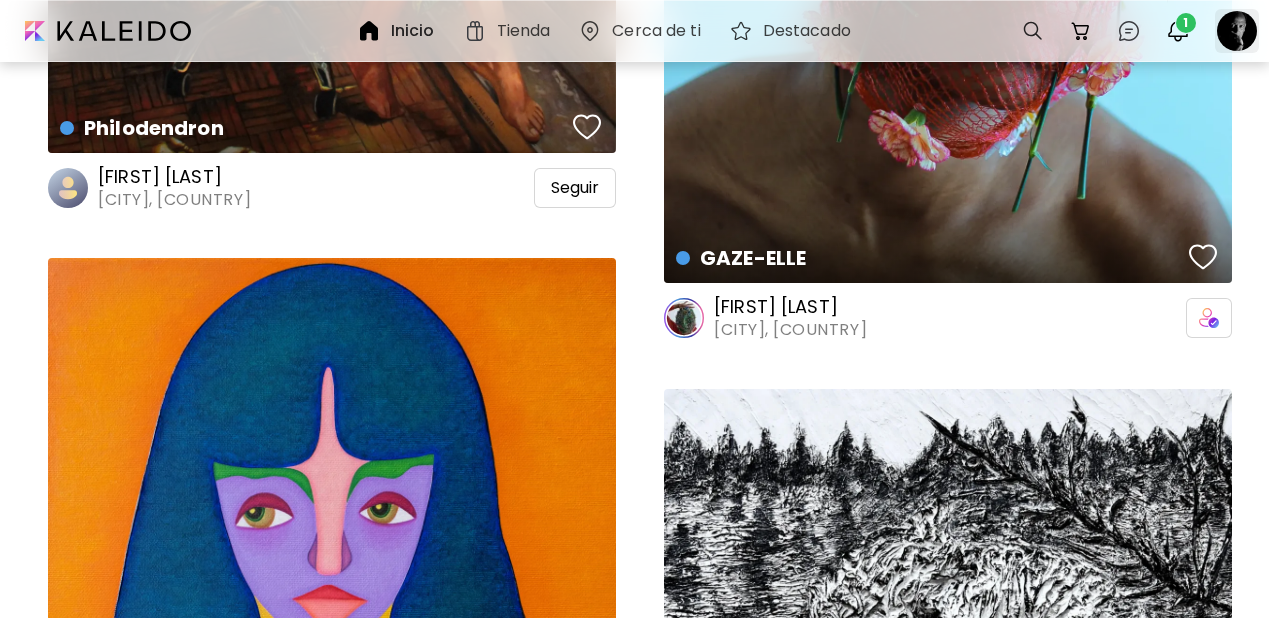 click at bounding box center [1237, 31] 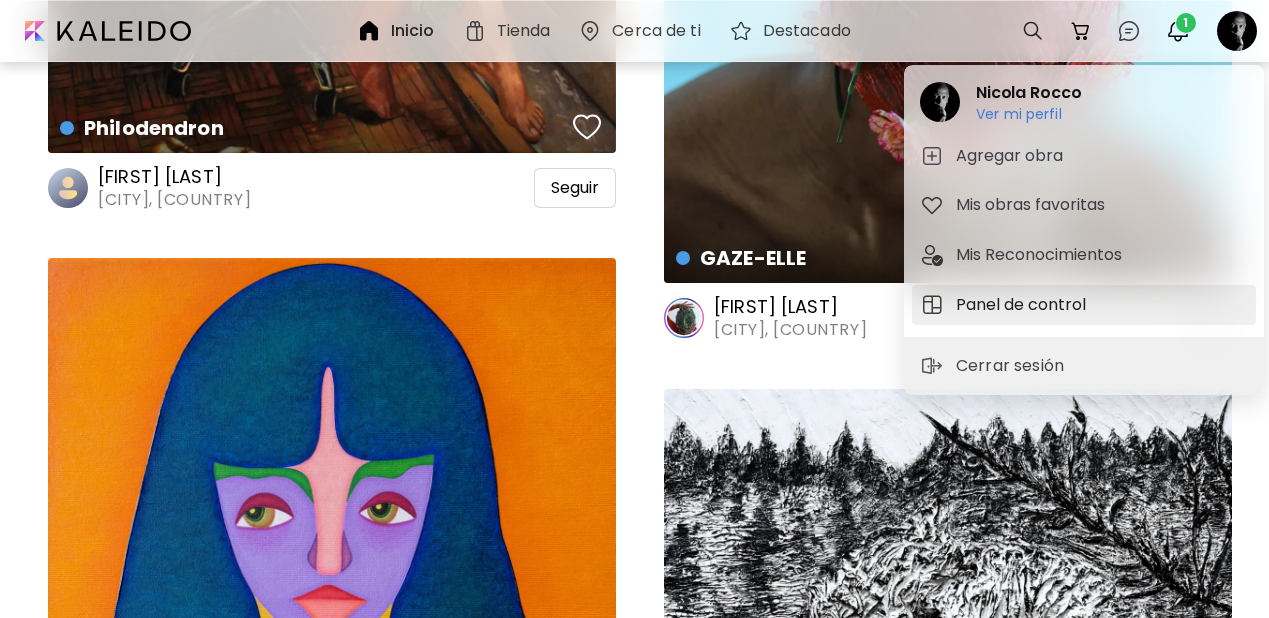 click on "Panel de control" at bounding box center (1024, 305) 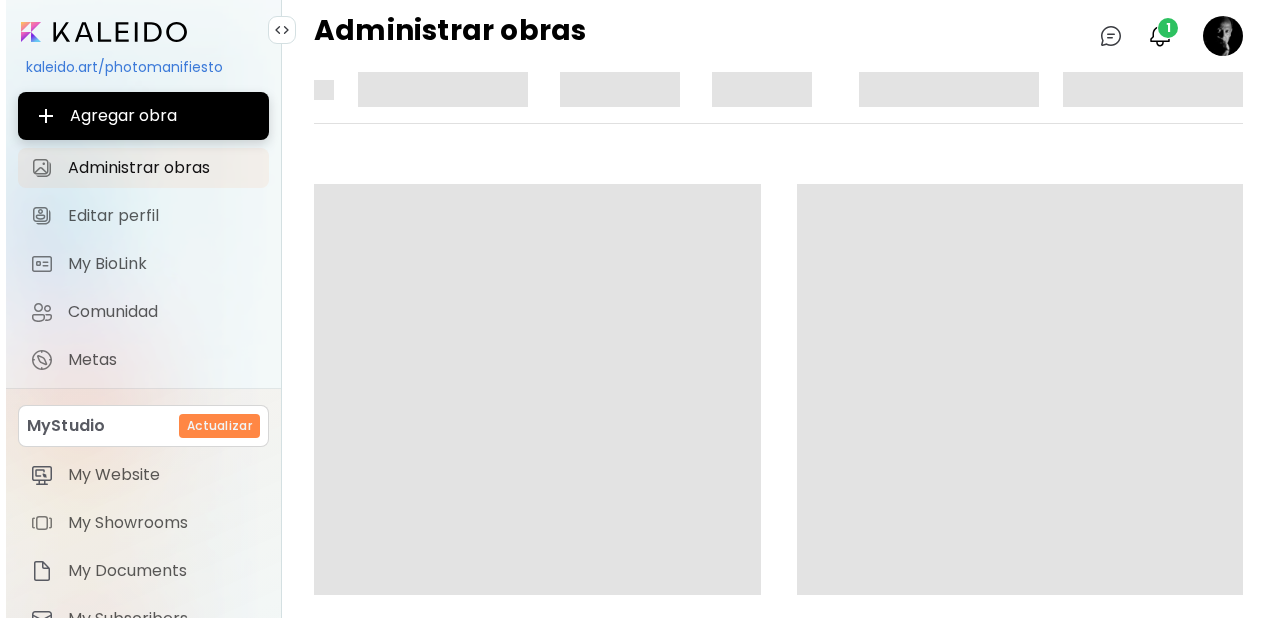 scroll, scrollTop: 0, scrollLeft: 0, axis: both 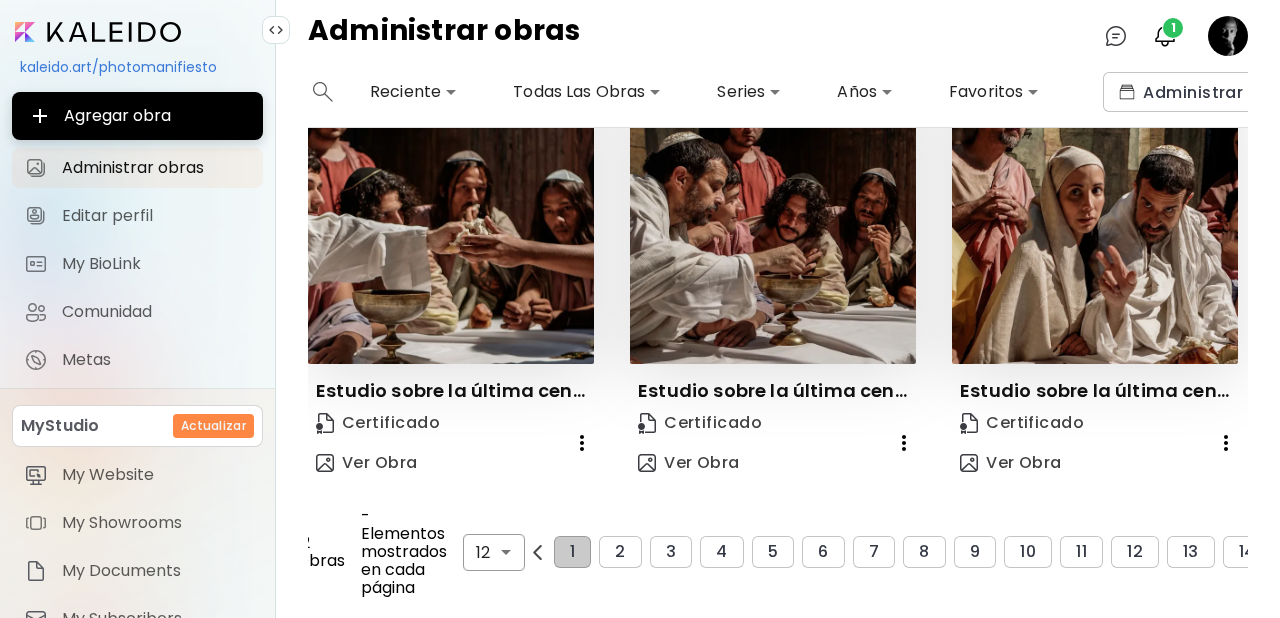 click on "**********" at bounding box center (640, 309) 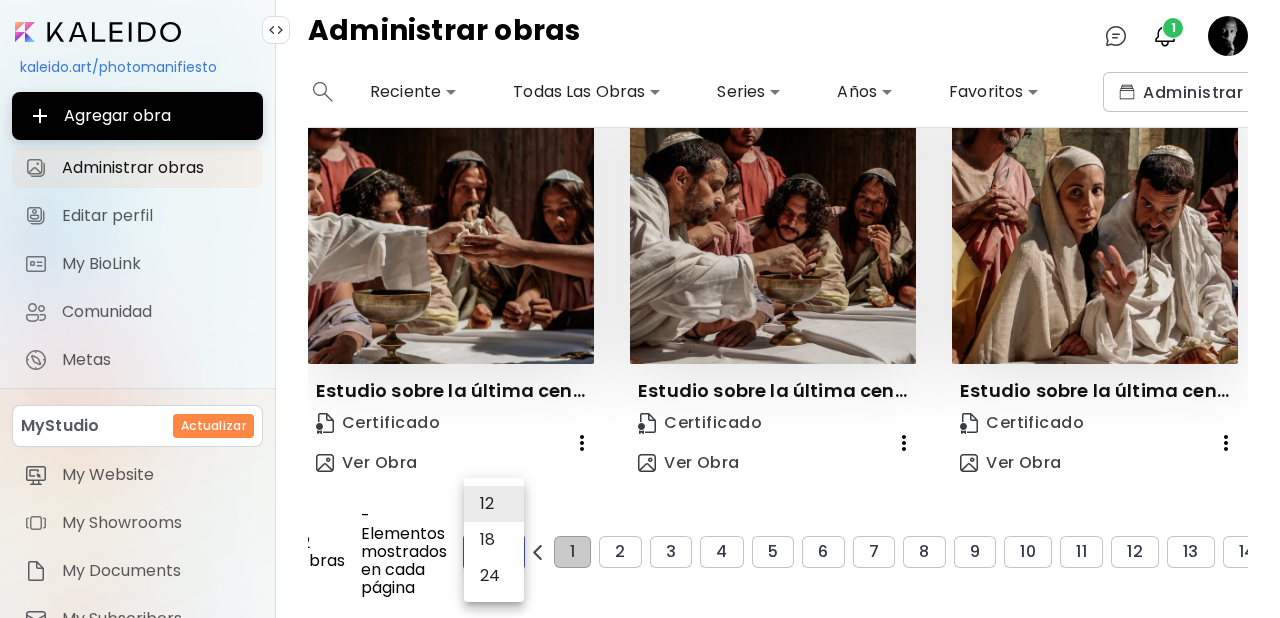 click on "24" at bounding box center (494, 576) 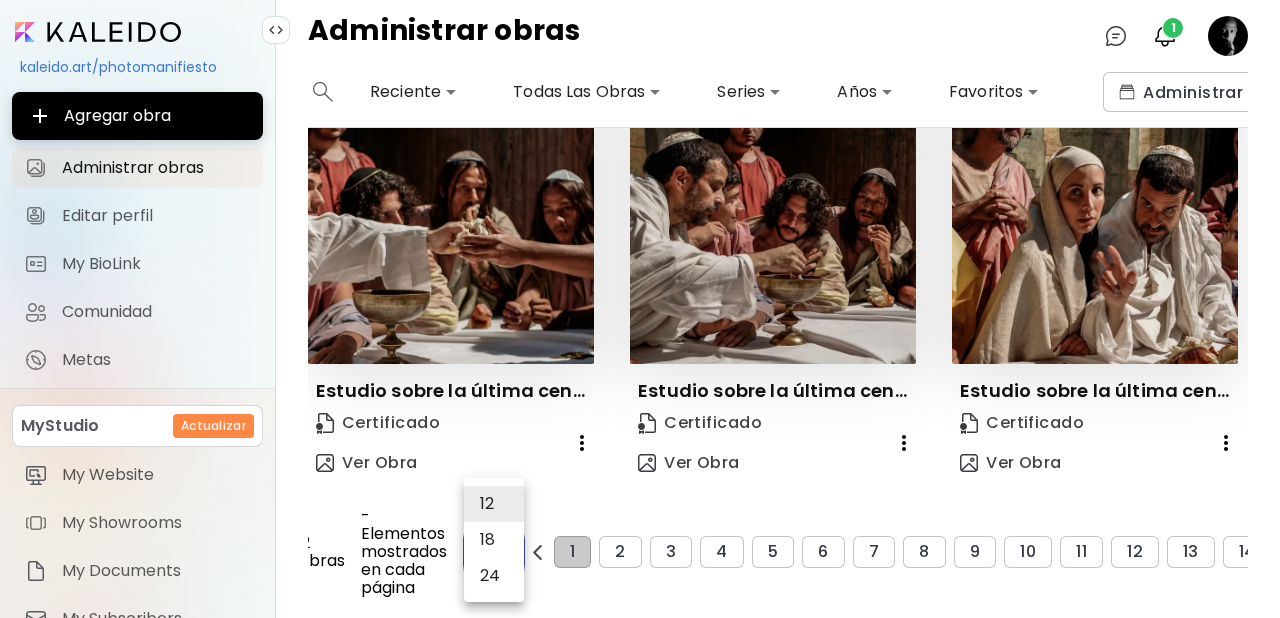 type on "**" 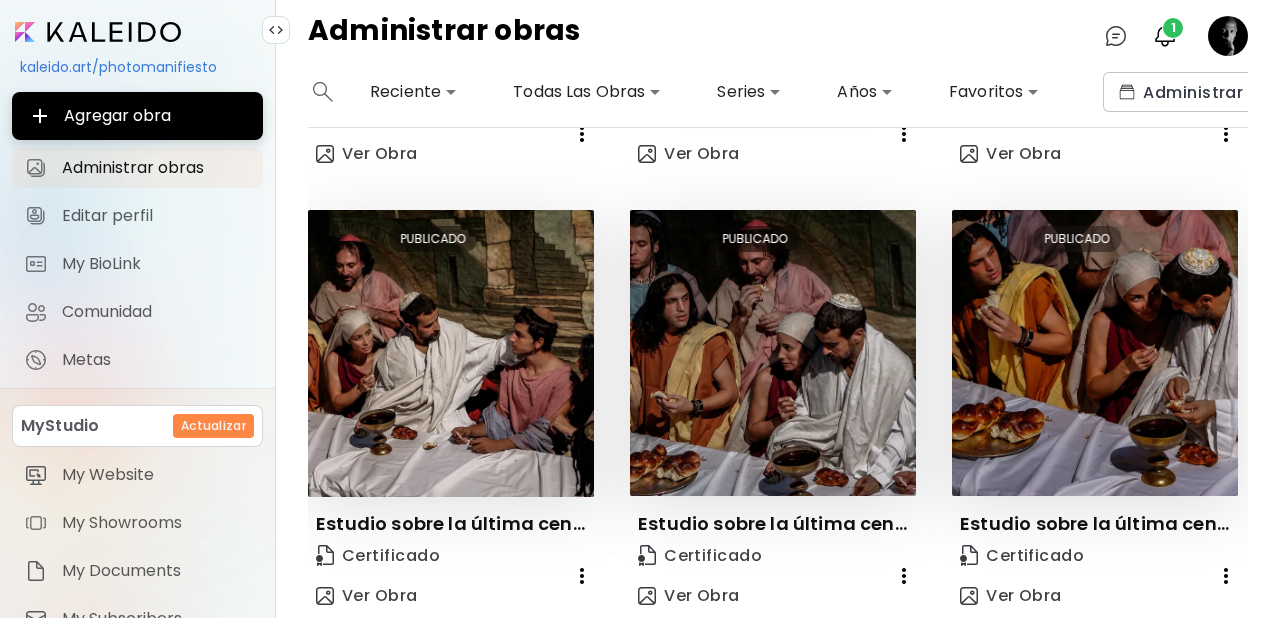 scroll, scrollTop: 3167, scrollLeft: 0, axis: vertical 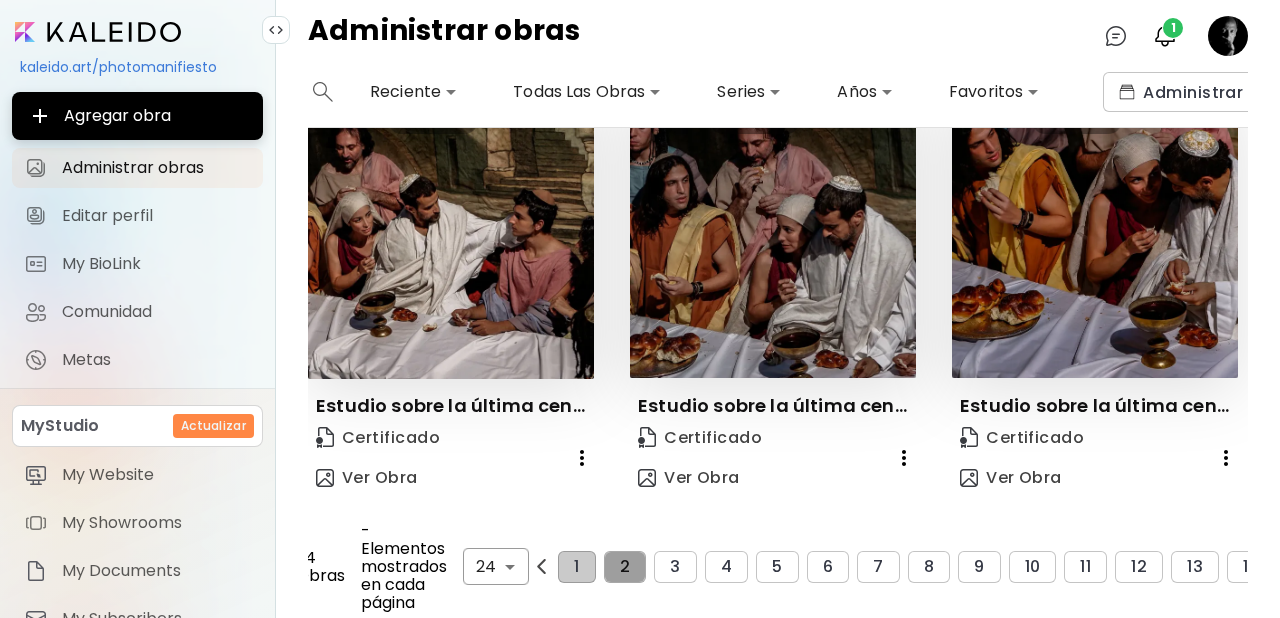 click on "2" at bounding box center [625, 567] 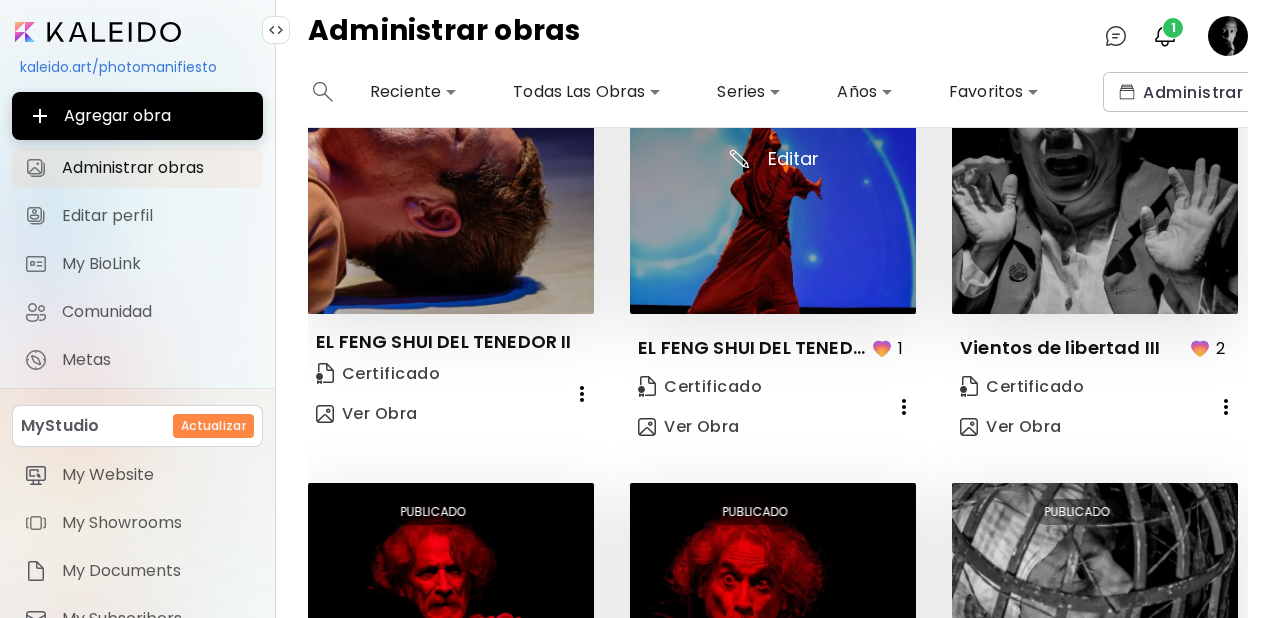 scroll, scrollTop: 3219, scrollLeft: 0, axis: vertical 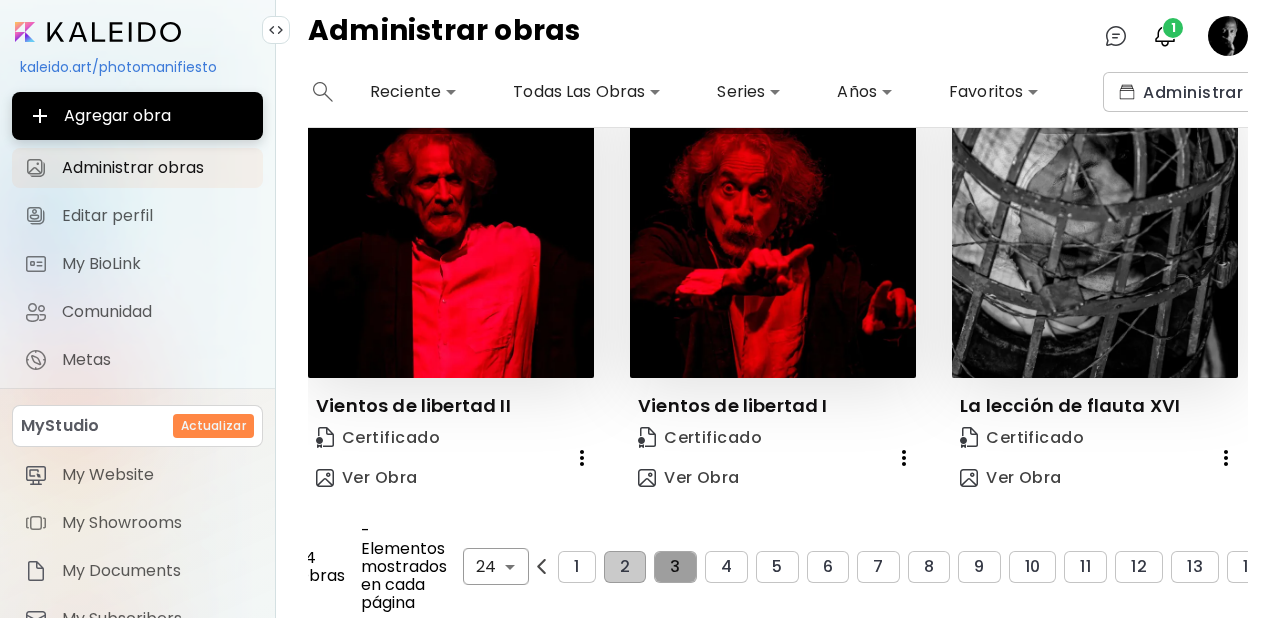 click on "3" at bounding box center [675, 567] 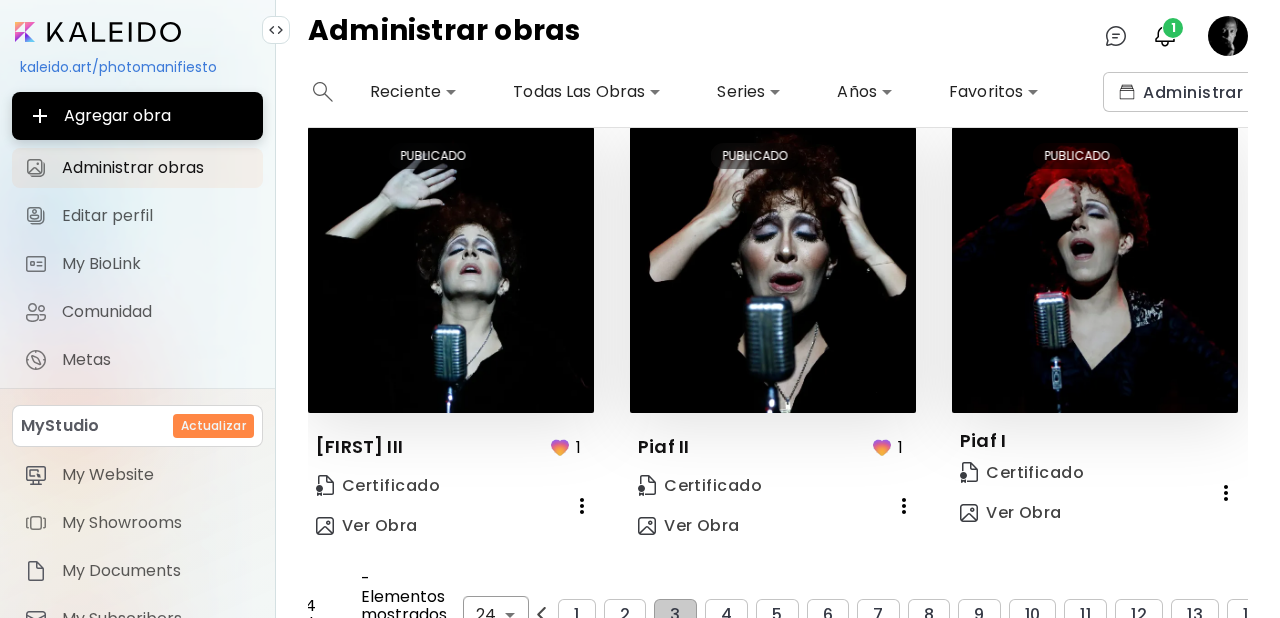 scroll, scrollTop: 3271, scrollLeft: 0, axis: vertical 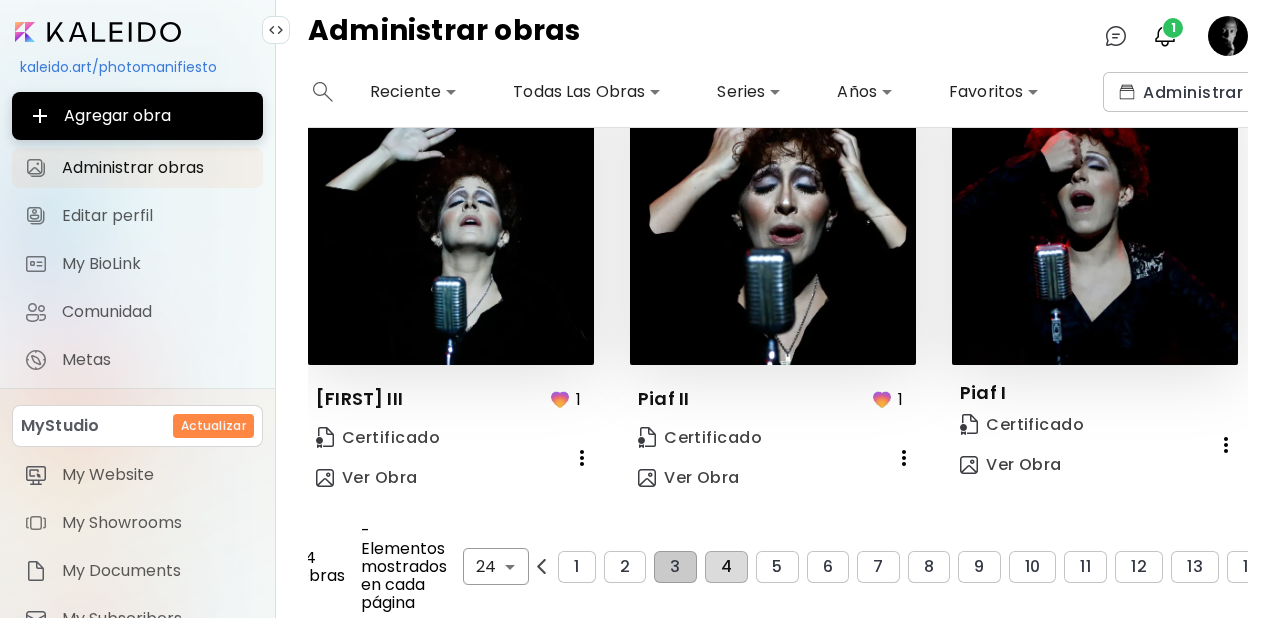 click on "4" at bounding box center (726, 567) 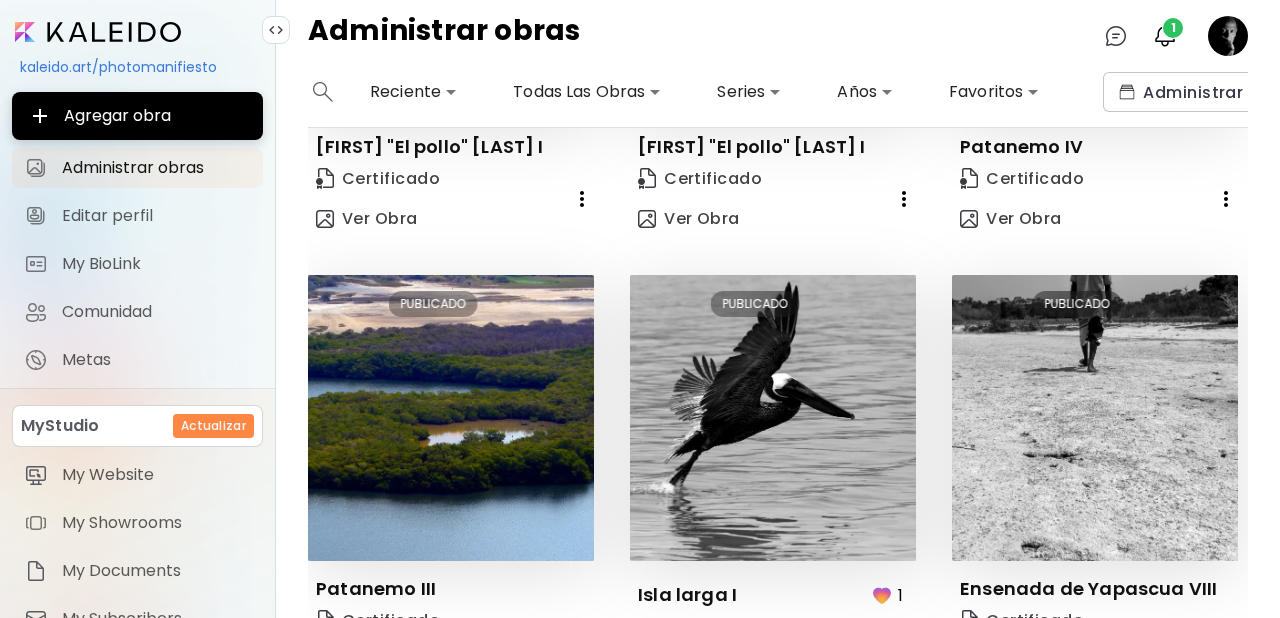 scroll, scrollTop: 3232, scrollLeft: 0, axis: vertical 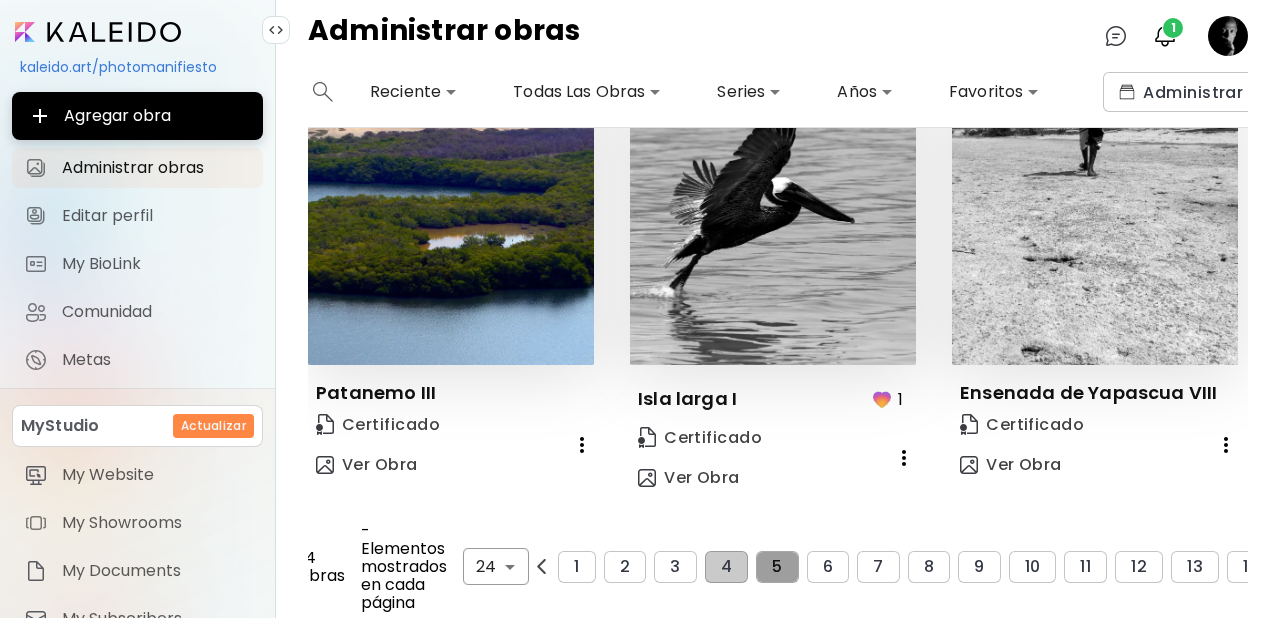 click on "5" at bounding box center (777, 567) 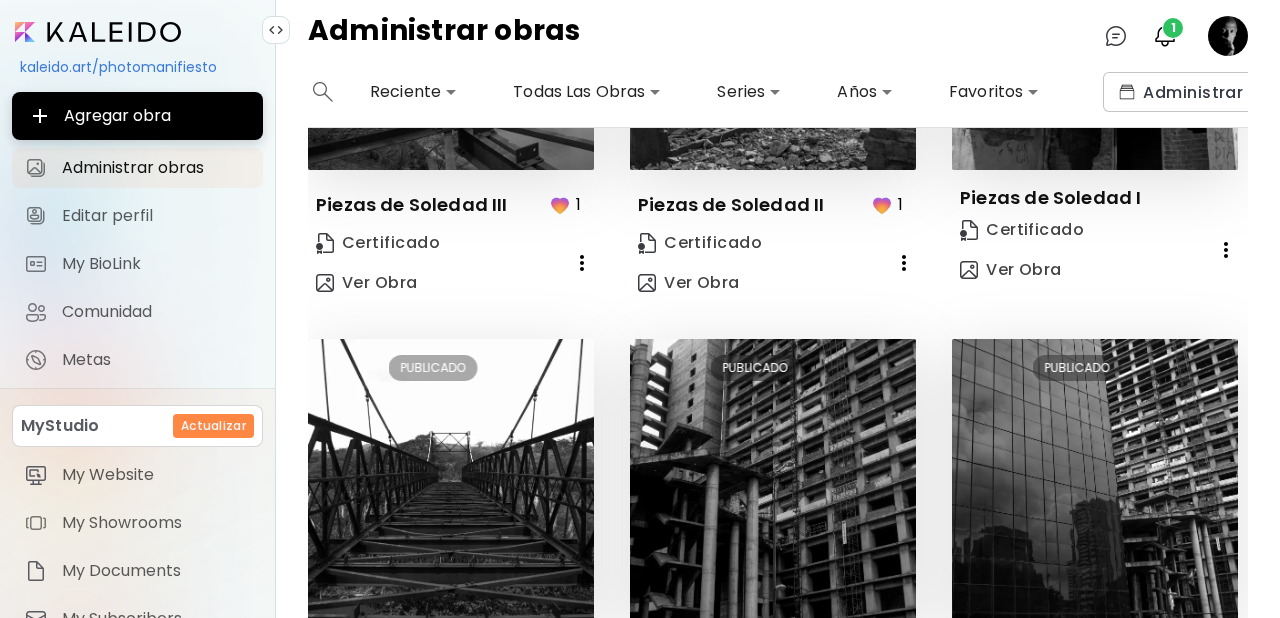 scroll, scrollTop: 3258, scrollLeft: 0, axis: vertical 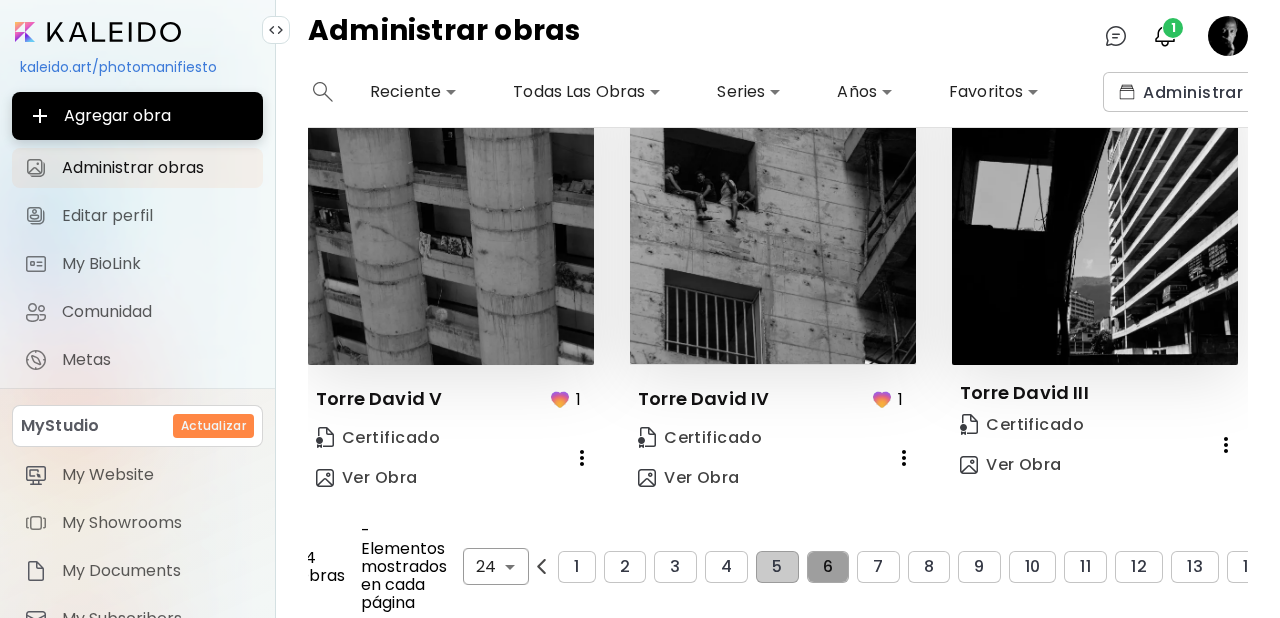 click on "6" at bounding box center (828, 567) 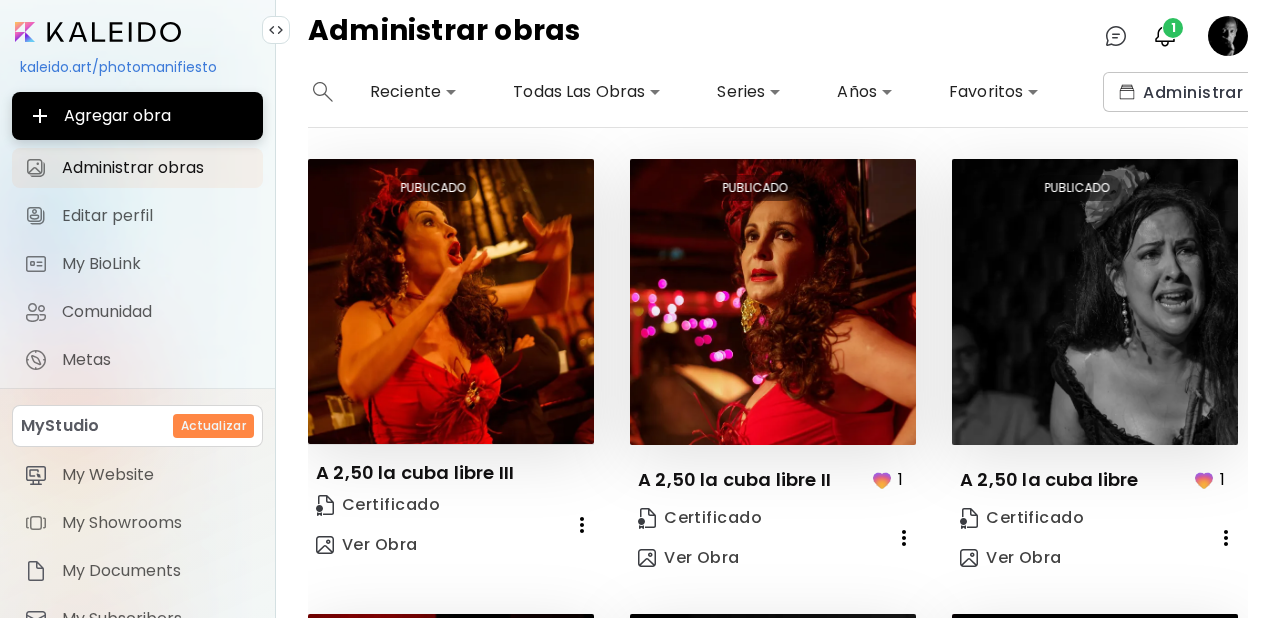 scroll, scrollTop: 3271, scrollLeft: 0, axis: vertical 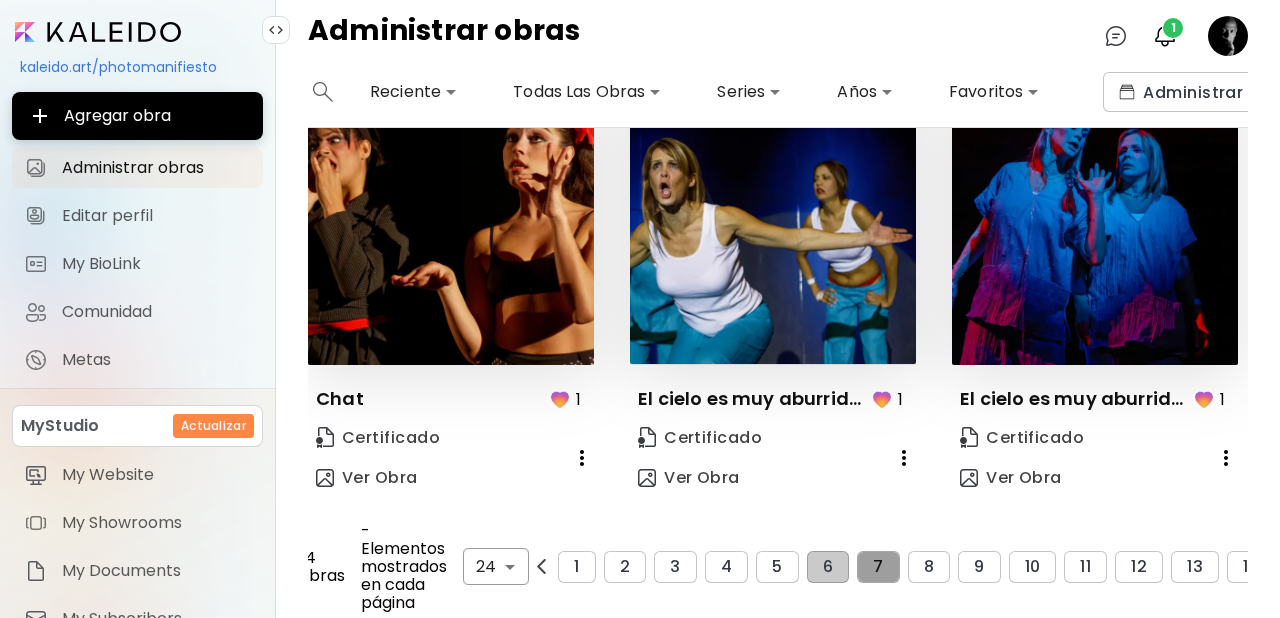 click on "7" at bounding box center [878, 567] 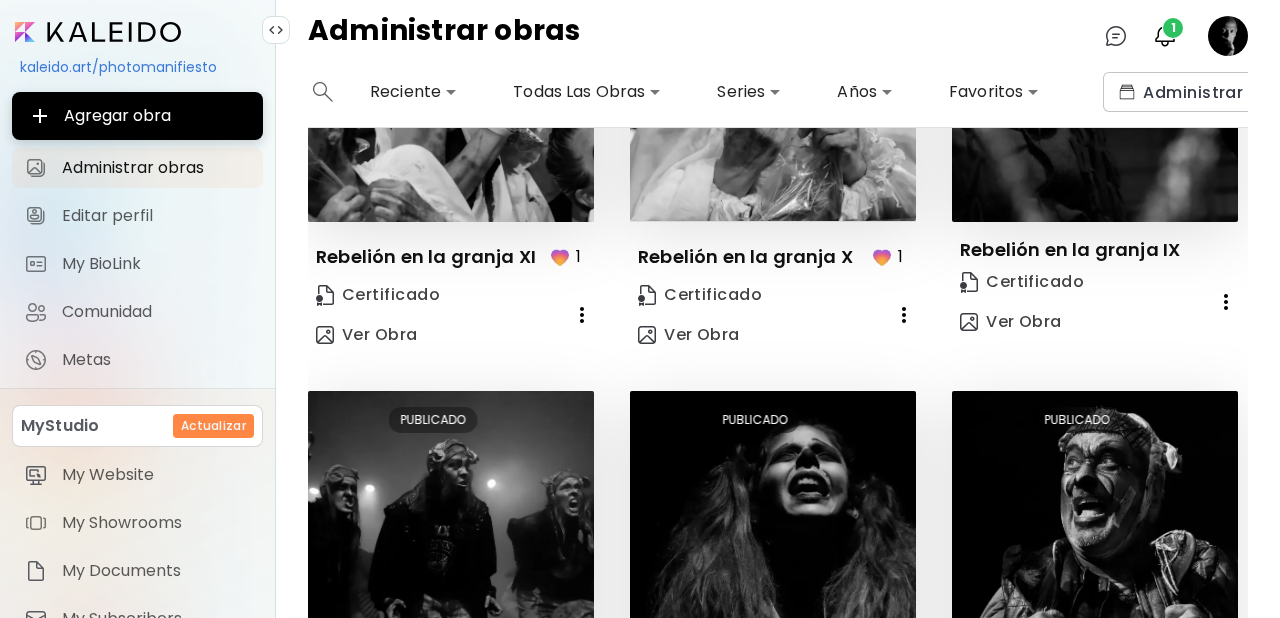 scroll, scrollTop: 3271, scrollLeft: 0, axis: vertical 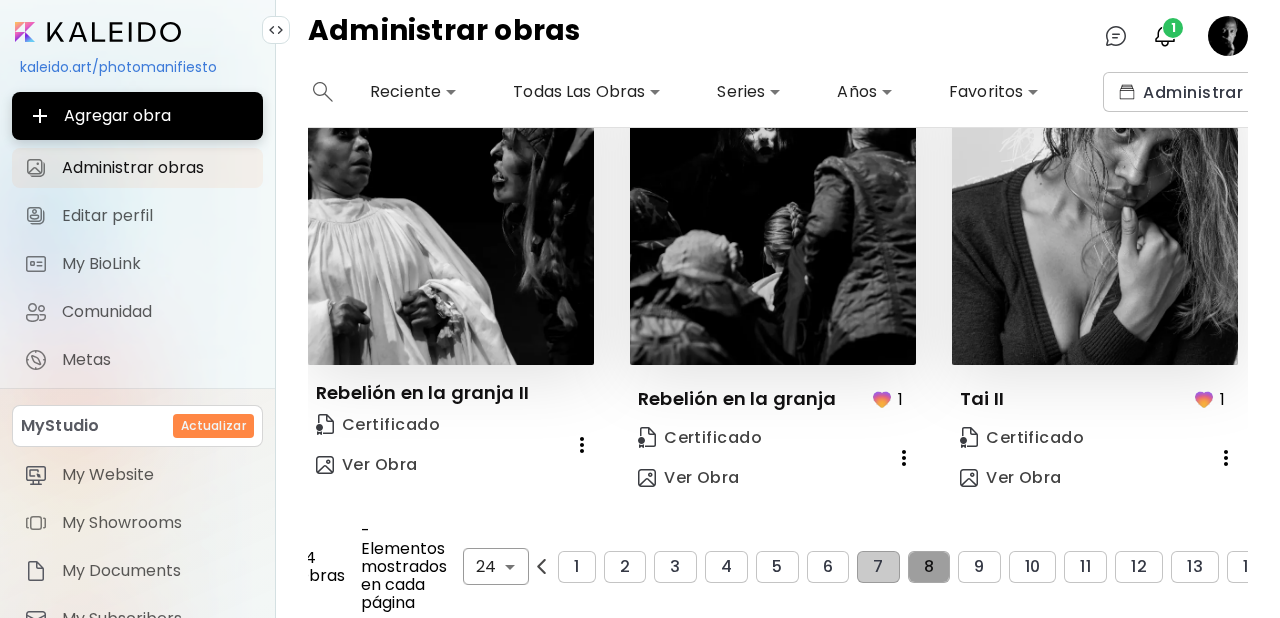 click on "8" at bounding box center (929, 567) 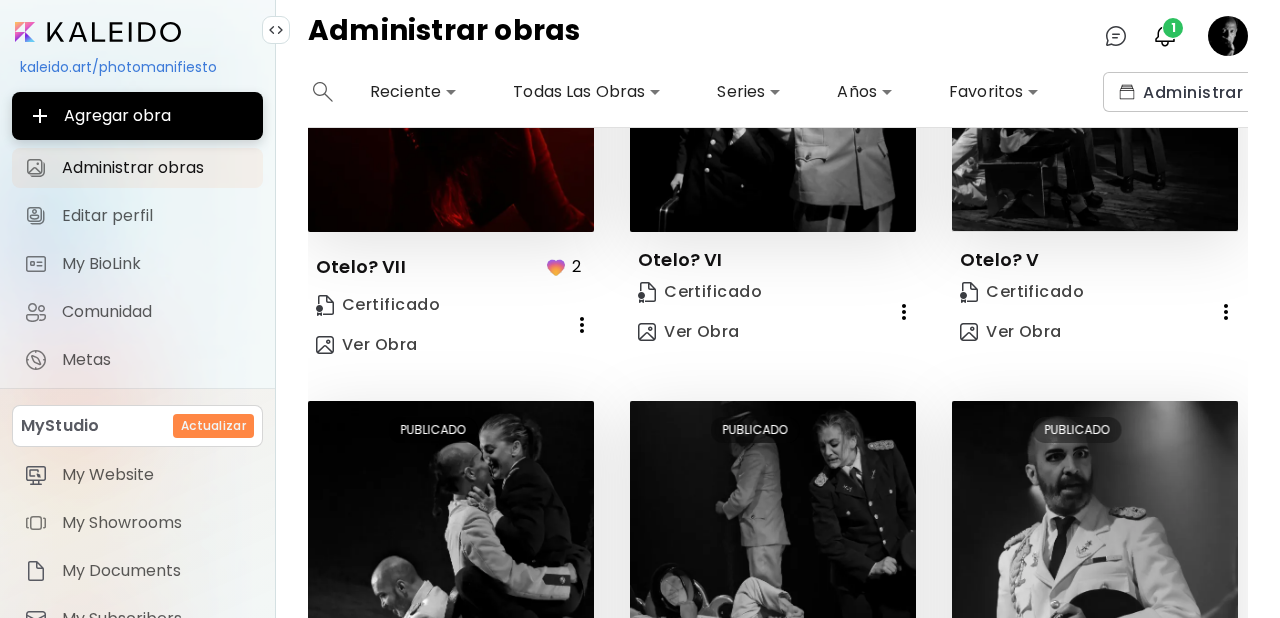 scroll, scrollTop: 3245, scrollLeft: 0, axis: vertical 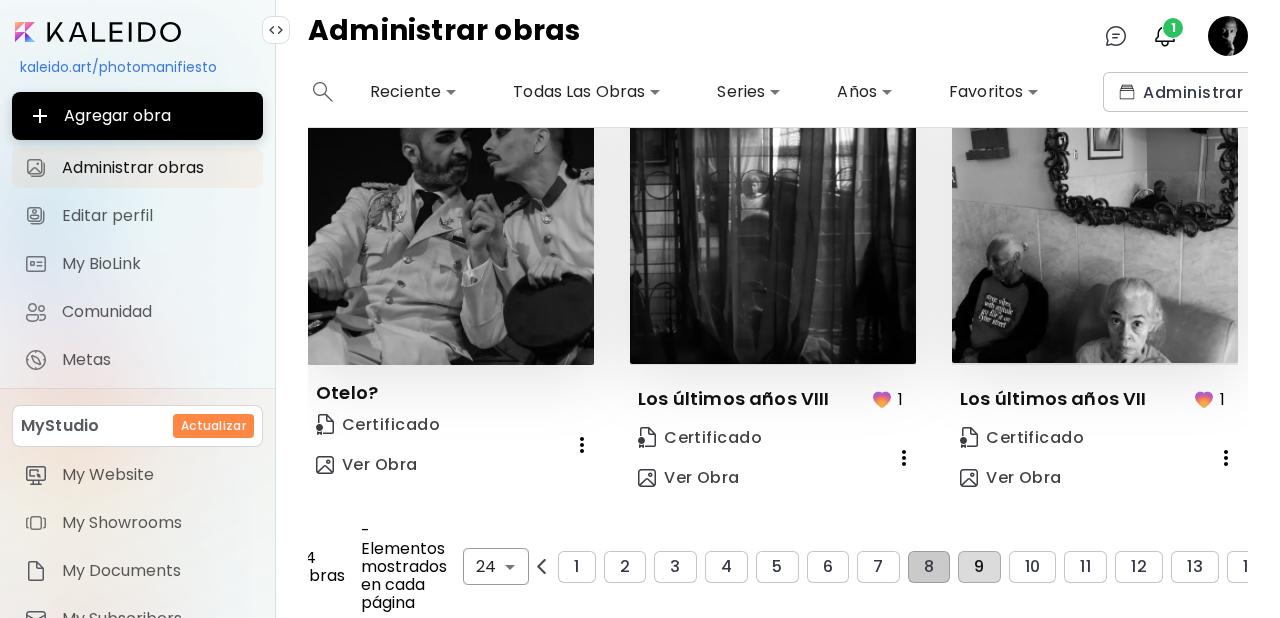 click on "9" at bounding box center [979, 567] 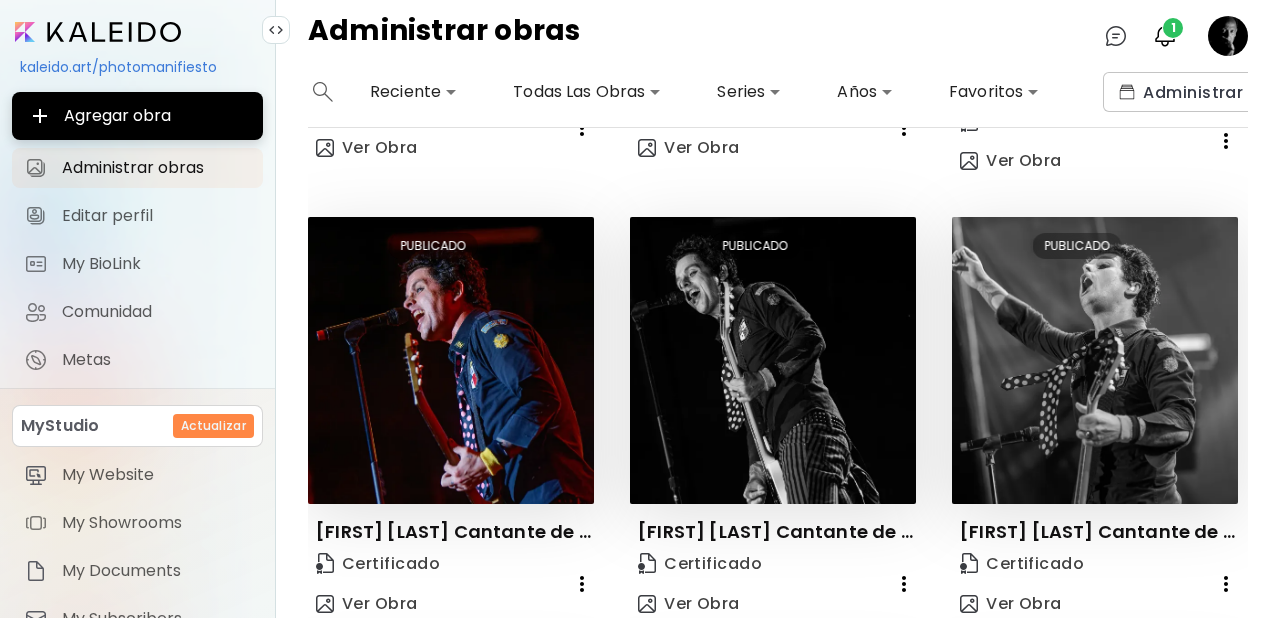 scroll, scrollTop: 3232, scrollLeft: 0, axis: vertical 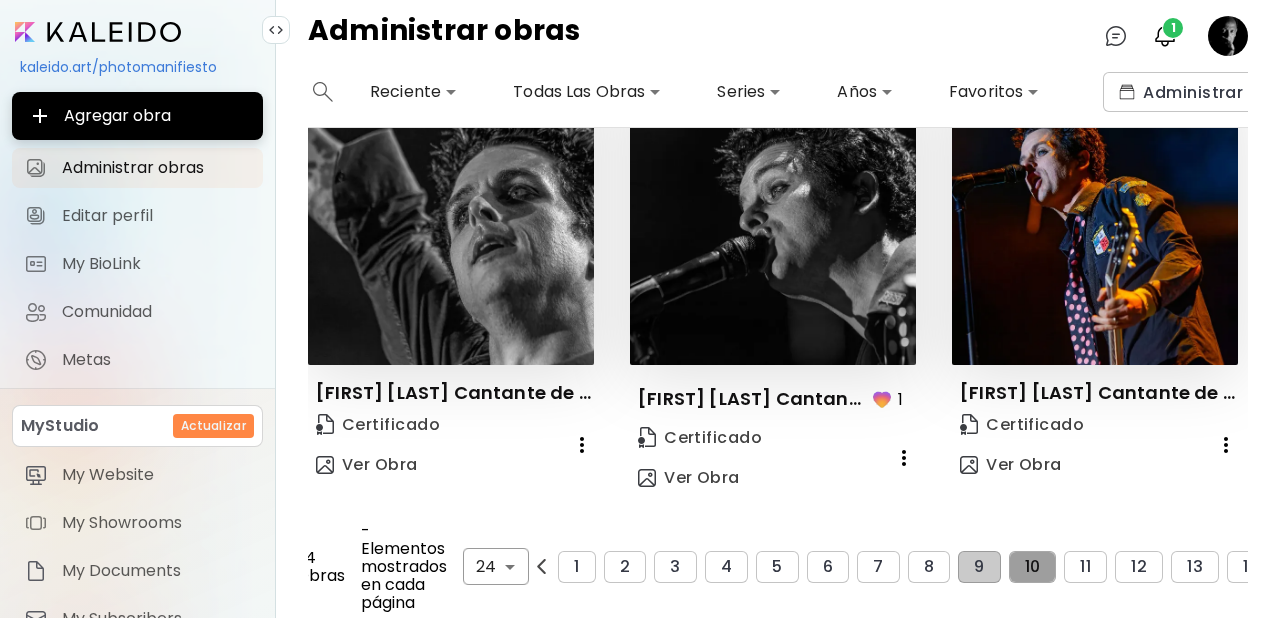 click on "10" at bounding box center [1033, 567] 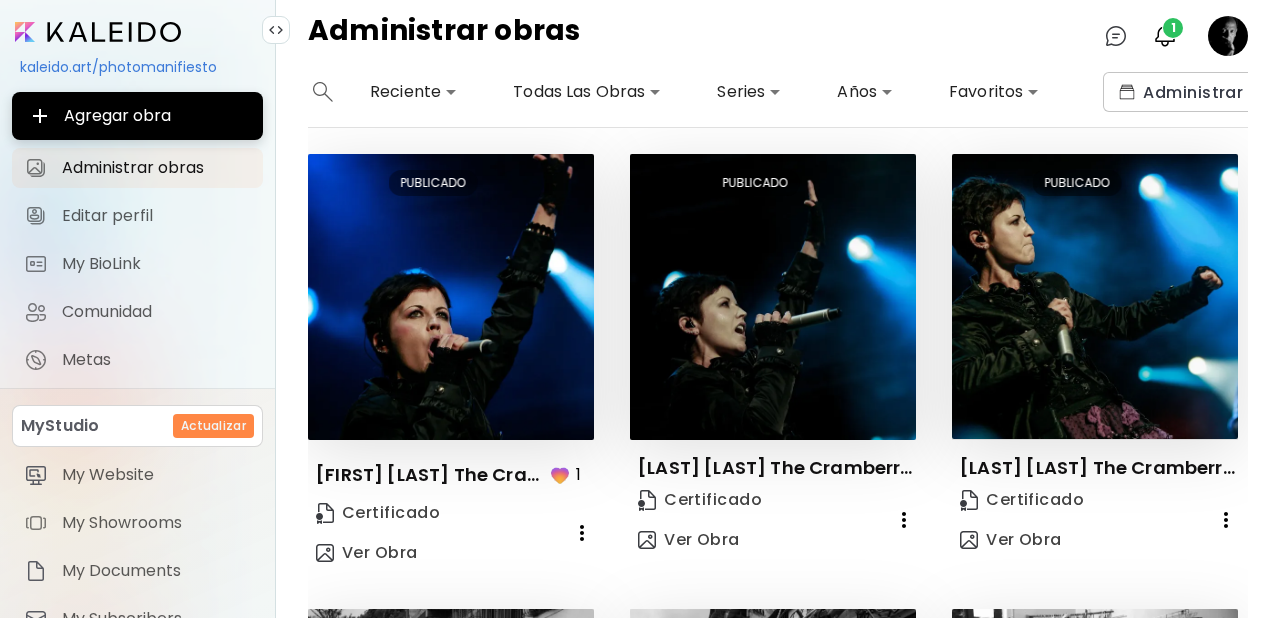 scroll, scrollTop: 3206, scrollLeft: 0, axis: vertical 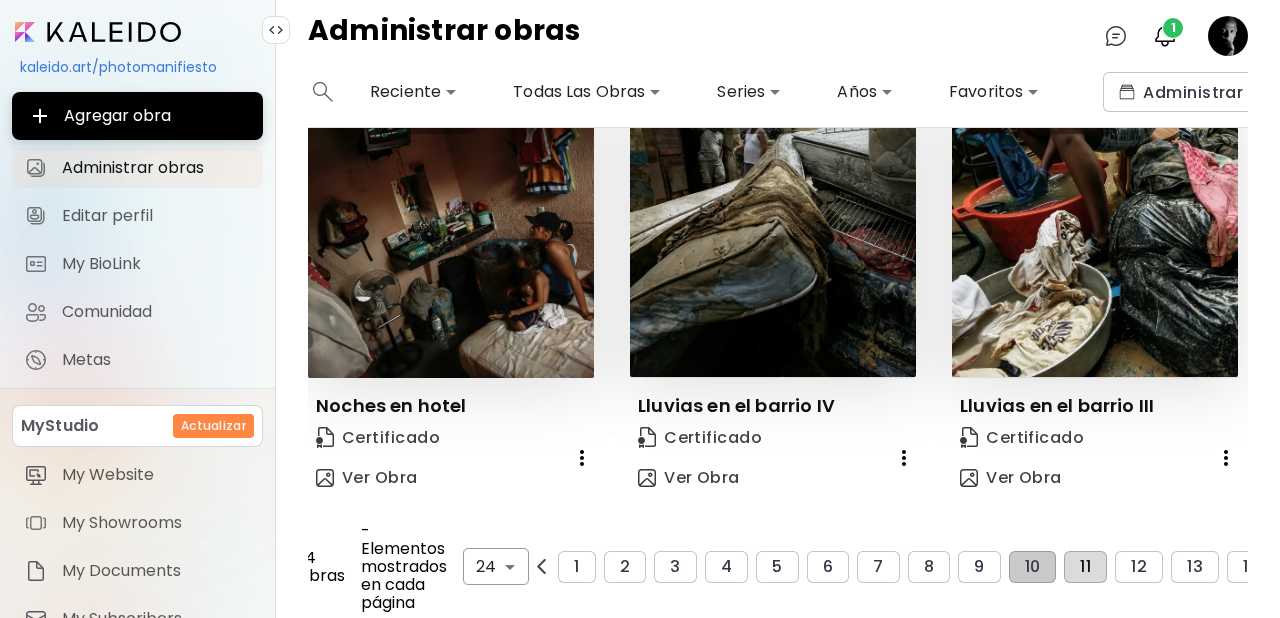 click on "11" at bounding box center [1085, 567] 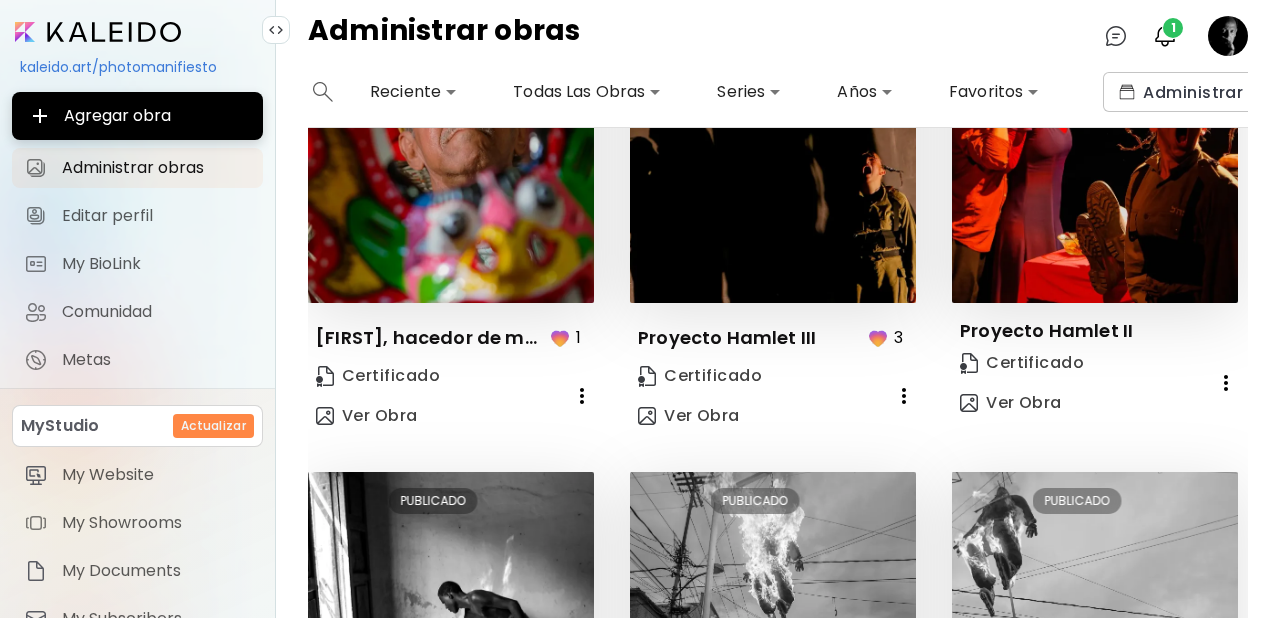 scroll, scrollTop: 3258, scrollLeft: 0, axis: vertical 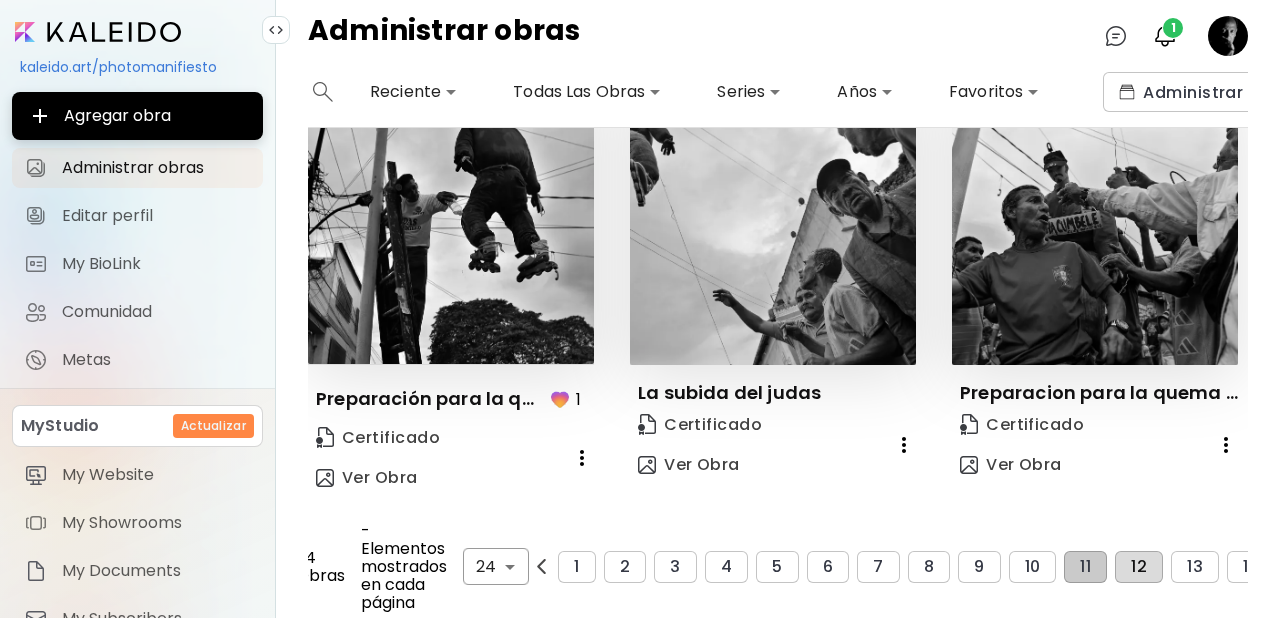 click on "12" at bounding box center [1139, 567] 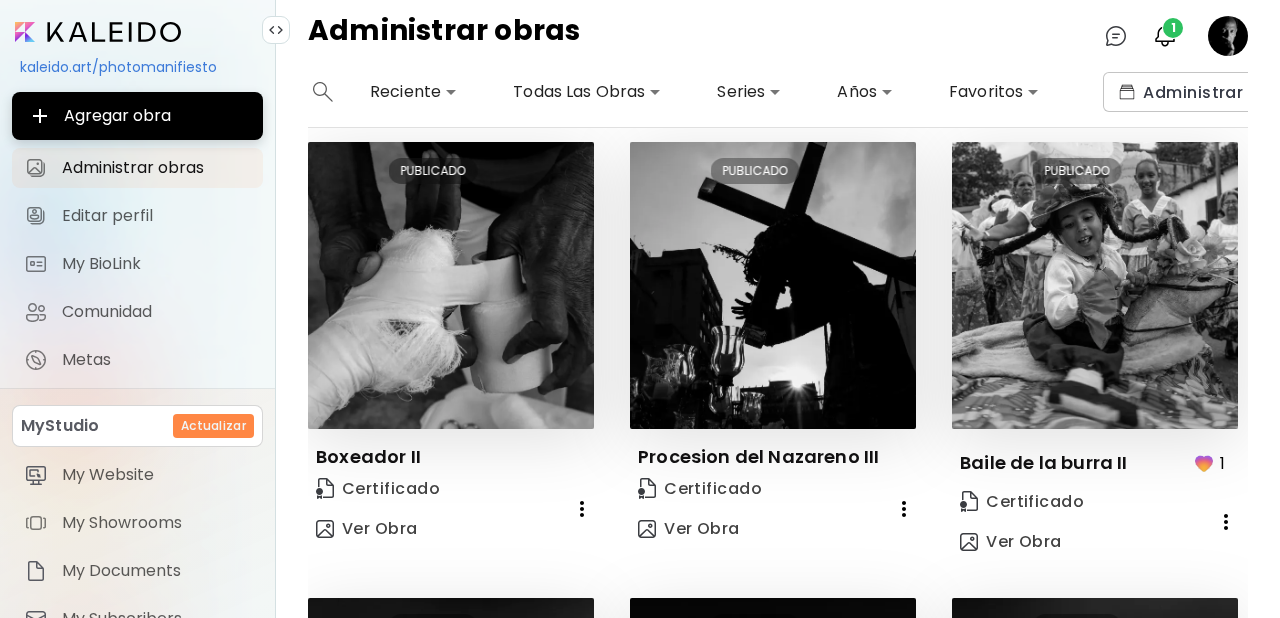 scroll, scrollTop: 3232, scrollLeft: 0, axis: vertical 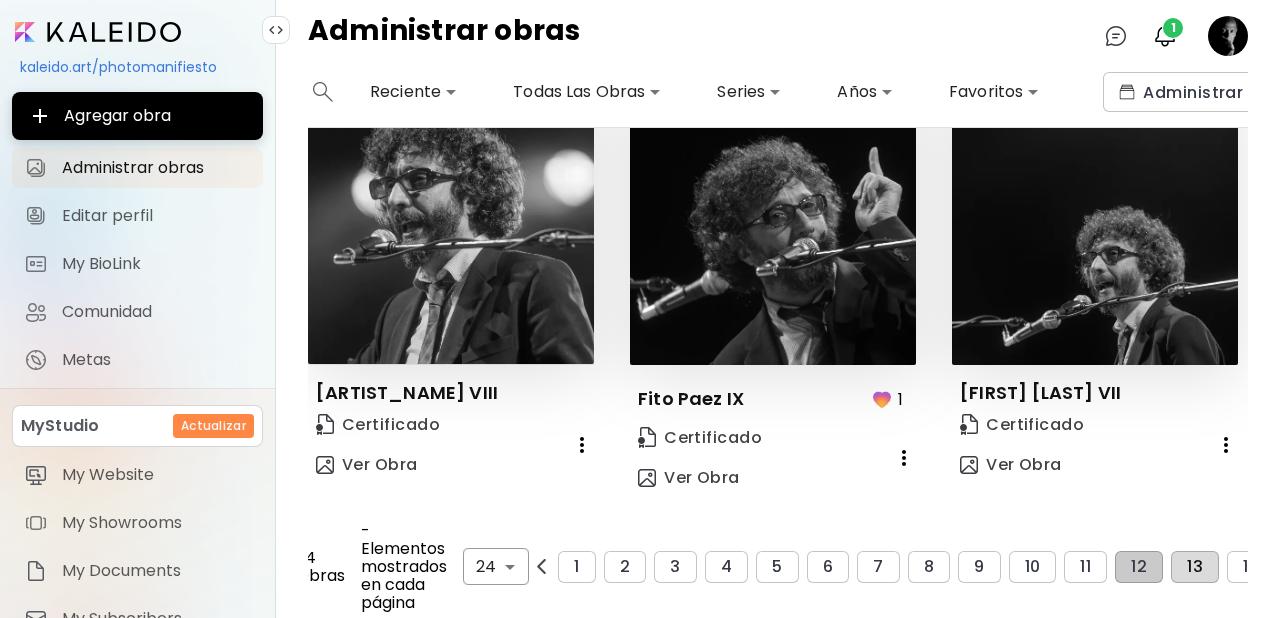 click on "13" at bounding box center (1195, 567) 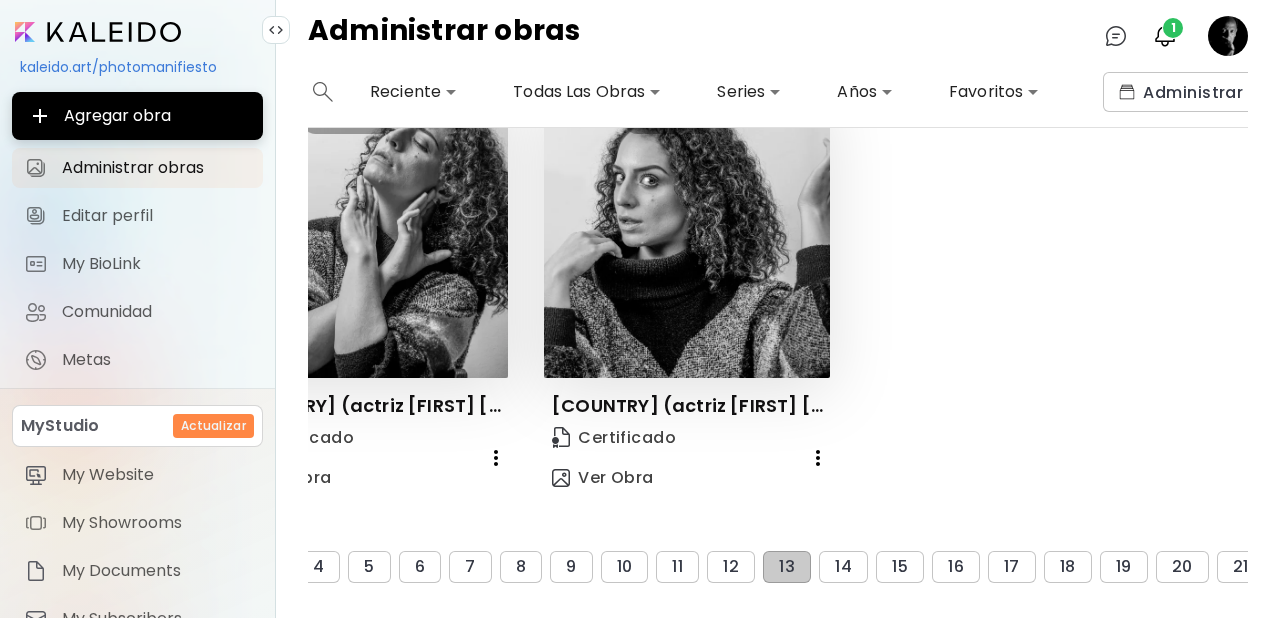 scroll, scrollTop: 3206, scrollLeft: 409, axis: both 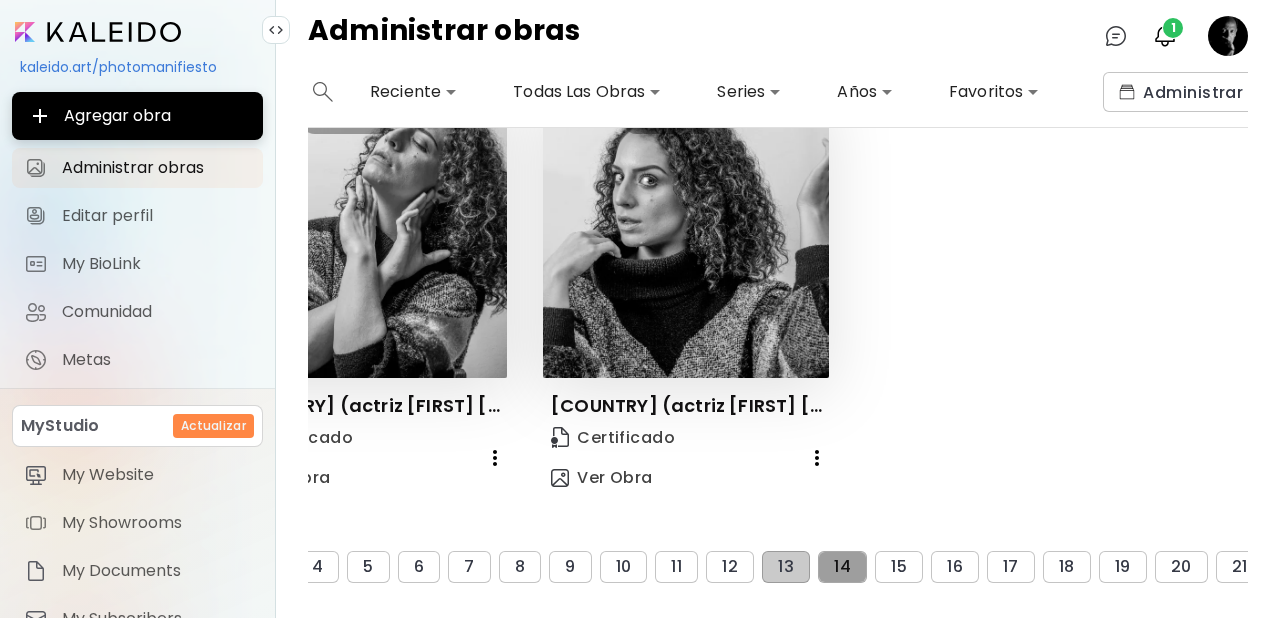 click on "14" at bounding box center [842, 567] 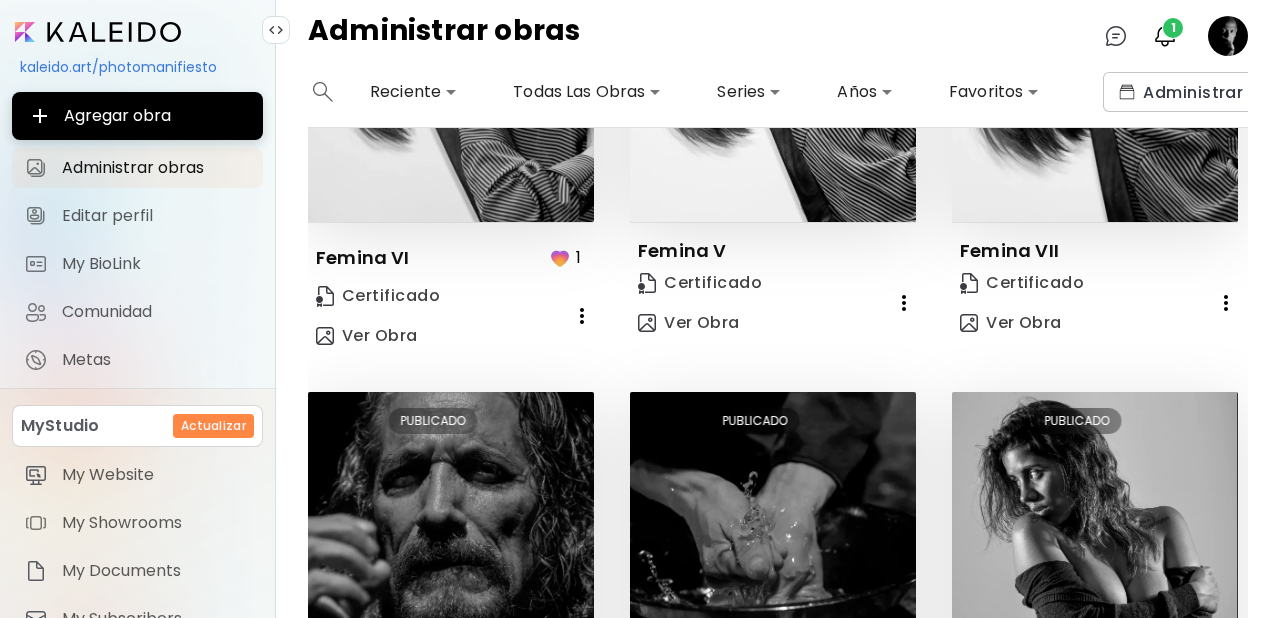 scroll, scrollTop: 3219, scrollLeft: 0, axis: vertical 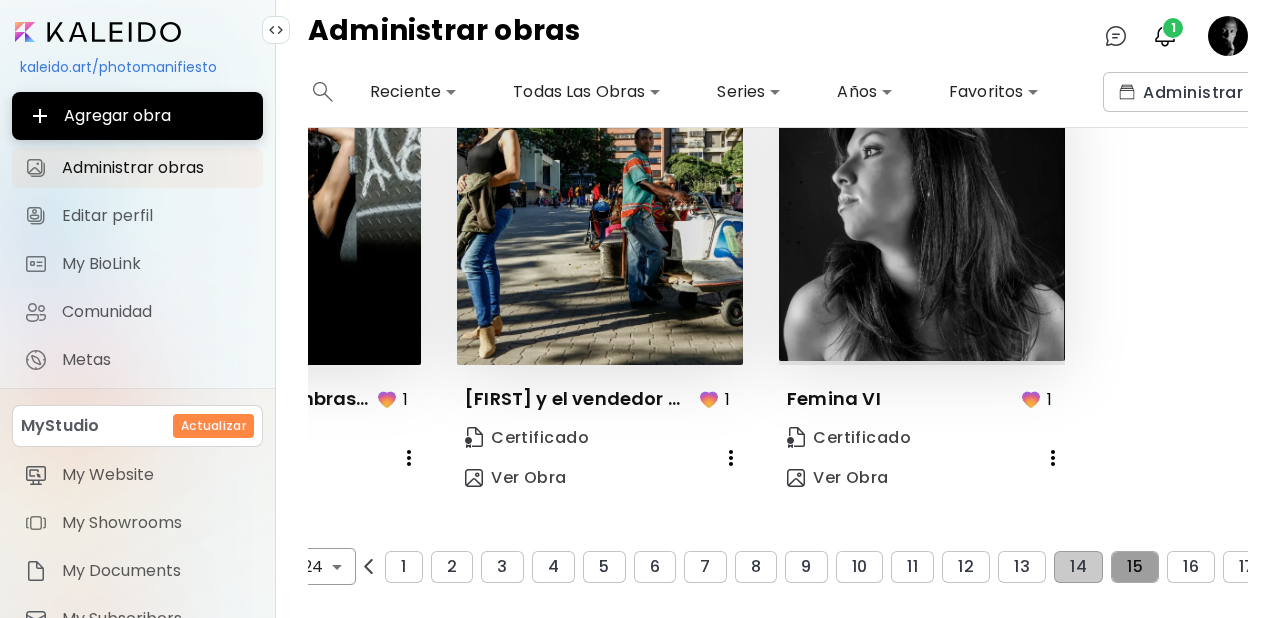 click on "15" at bounding box center (1135, 567) 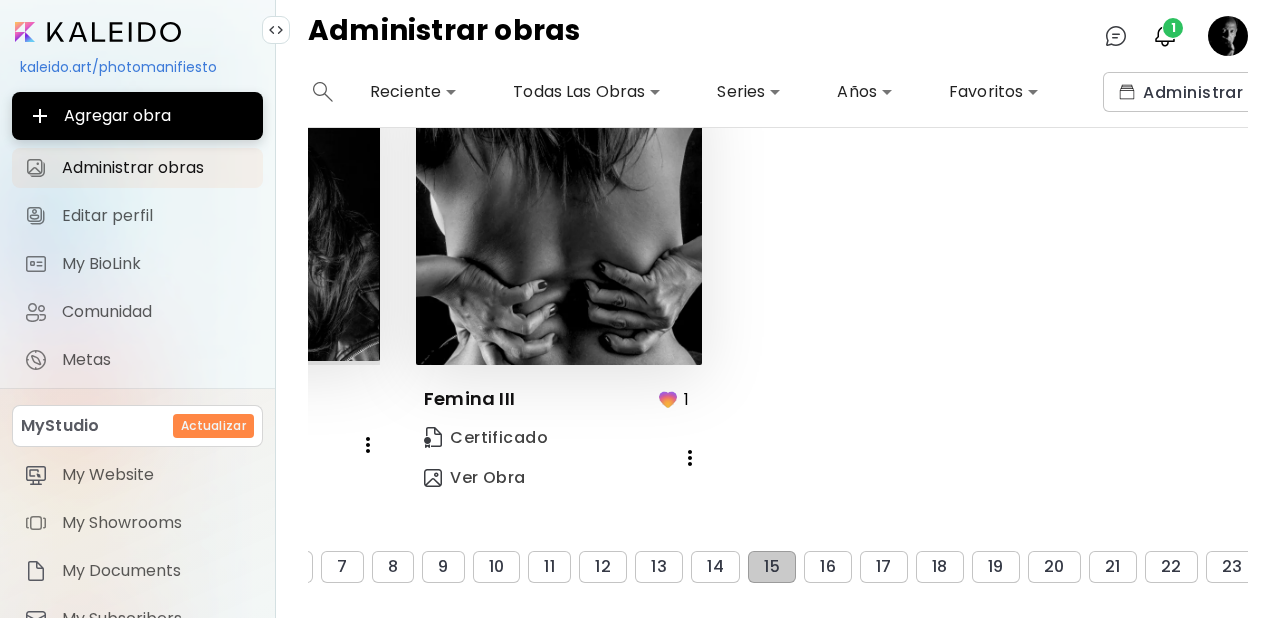 scroll, scrollTop: 3206, scrollLeft: 578, axis: both 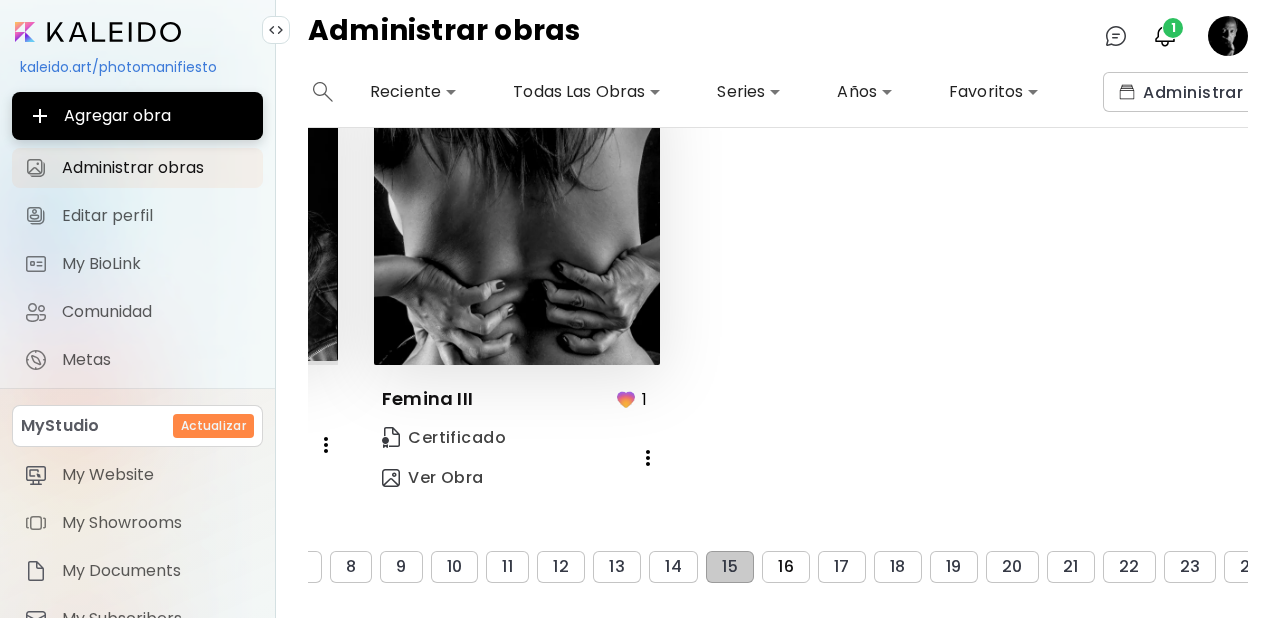 click on "16" at bounding box center (786, 567) 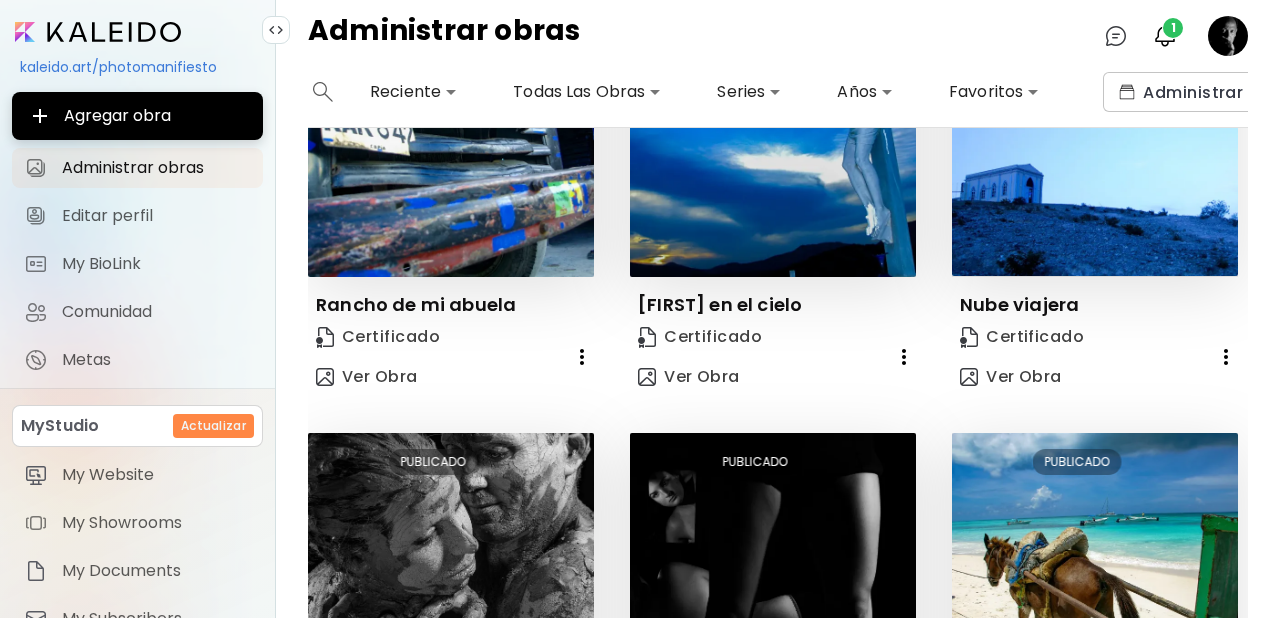 scroll, scrollTop: 3245, scrollLeft: 0, axis: vertical 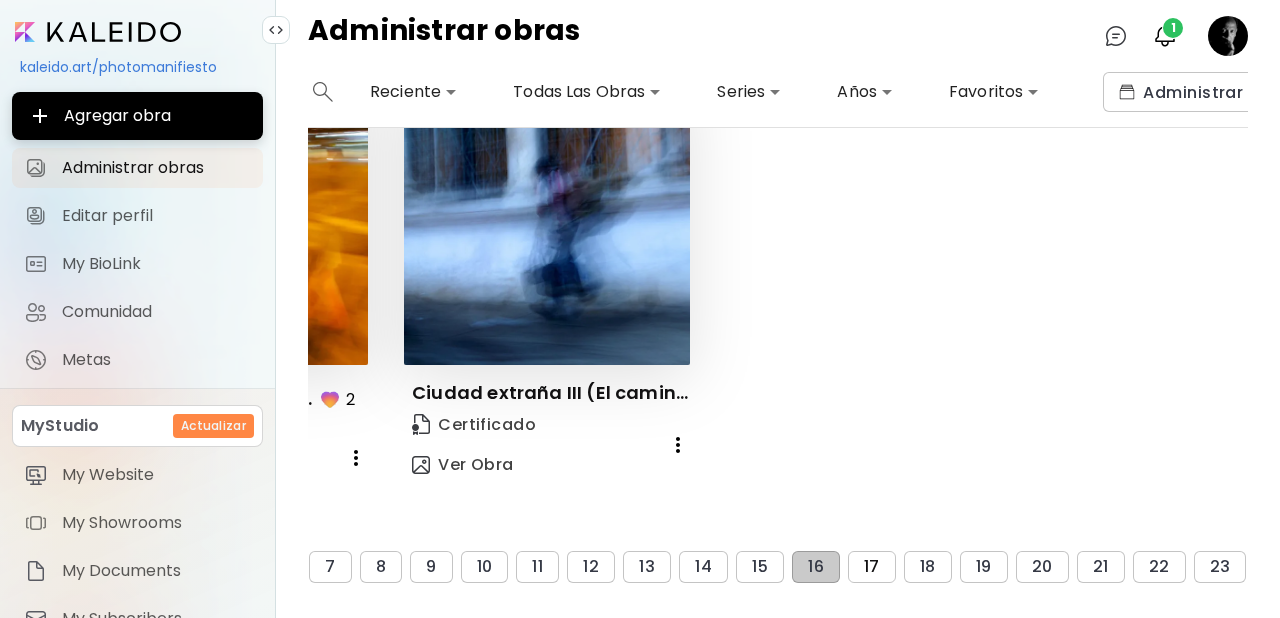 click on "17" at bounding box center [872, 567] 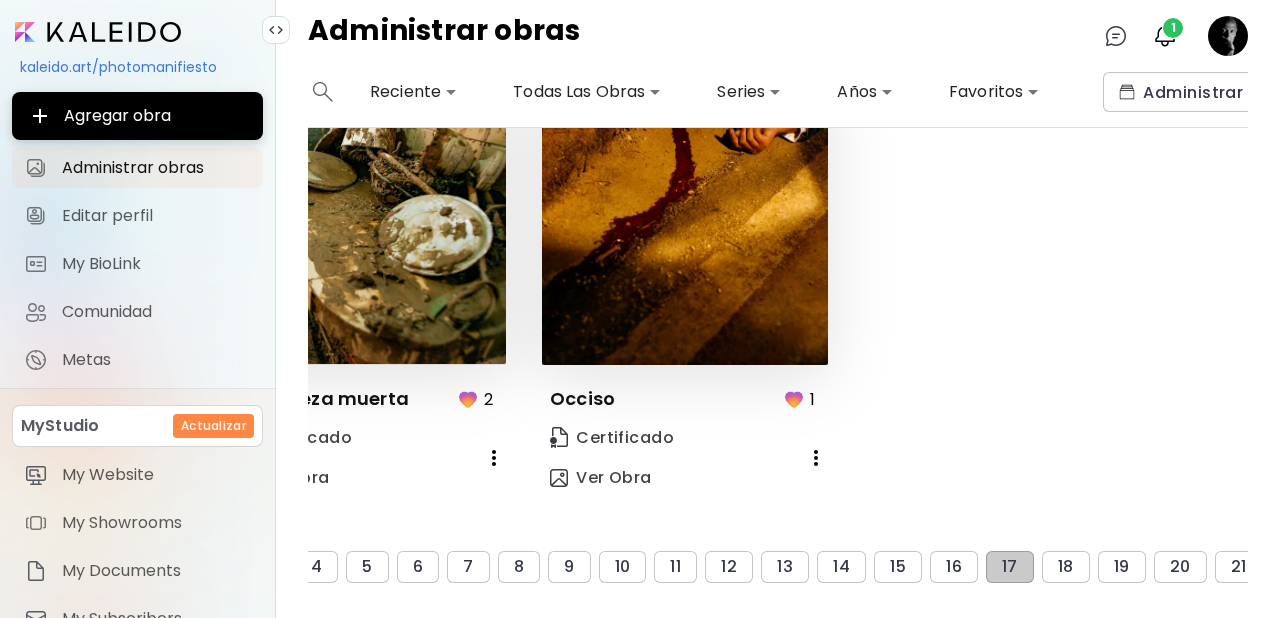 scroll, scrollTop: 3206, scrollLeft: 413, axis: both 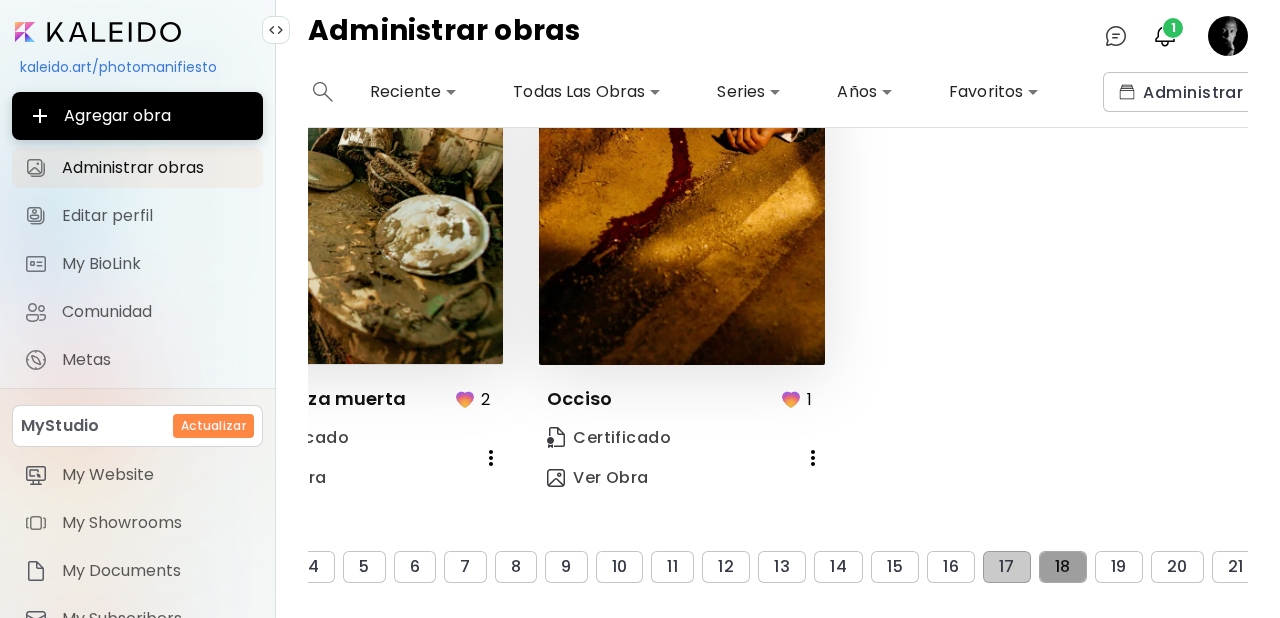 click on "18" at bounding box center (1063, 567) 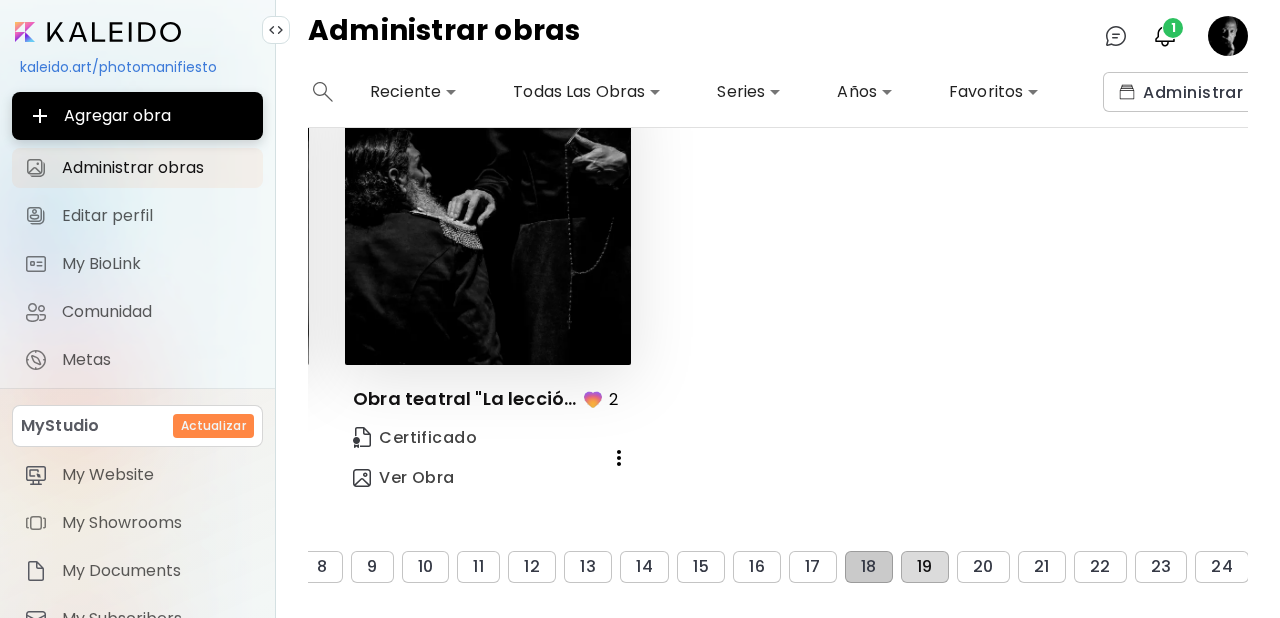 scroll, scrollTop: 3245, scrollLeft: 612, axis: both 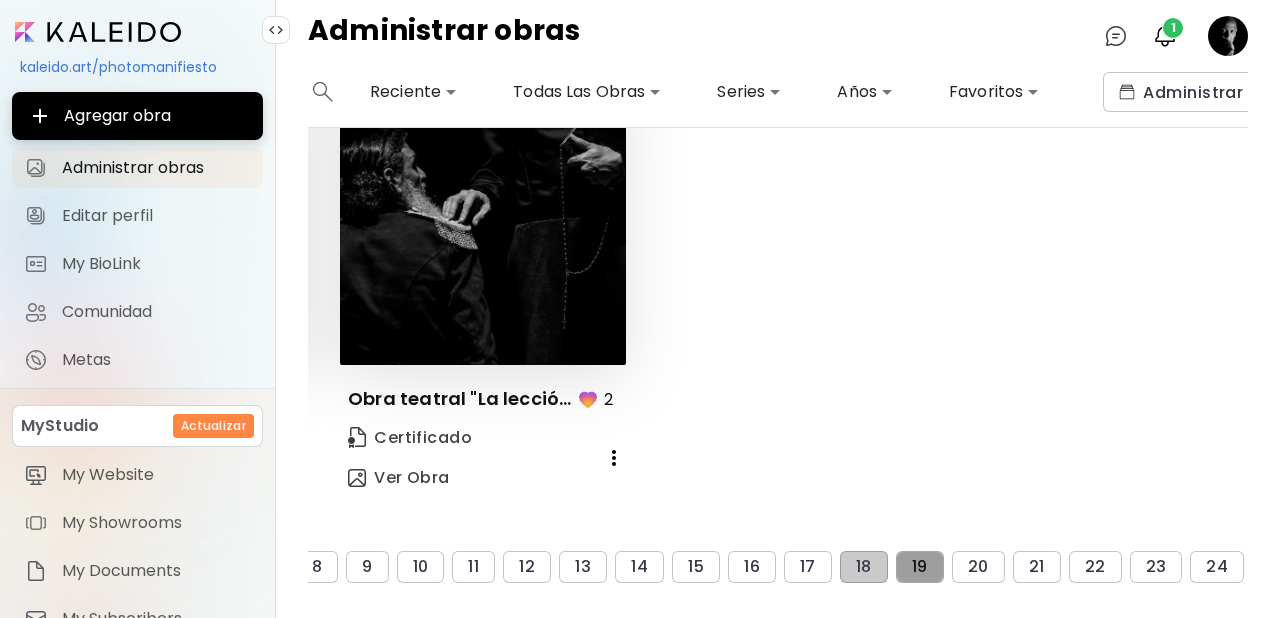 click on "19" at bounding box center [920, 567] 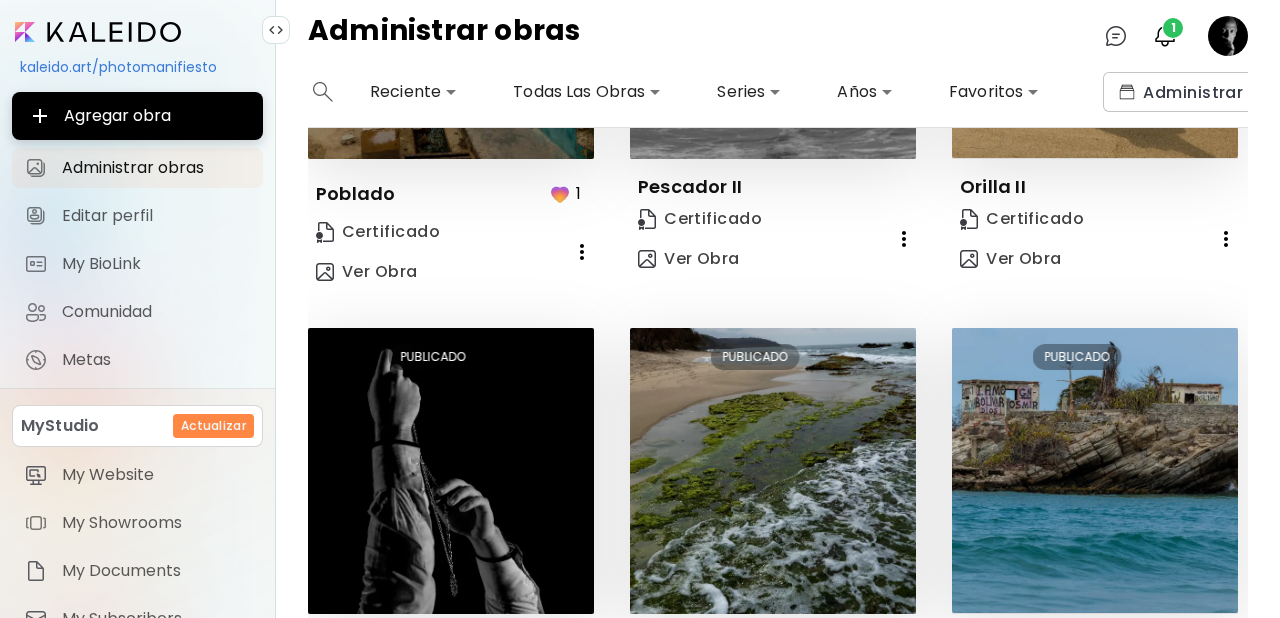 scroll, scrollTop: 3245, scrollLeft: 0, axis: vertical 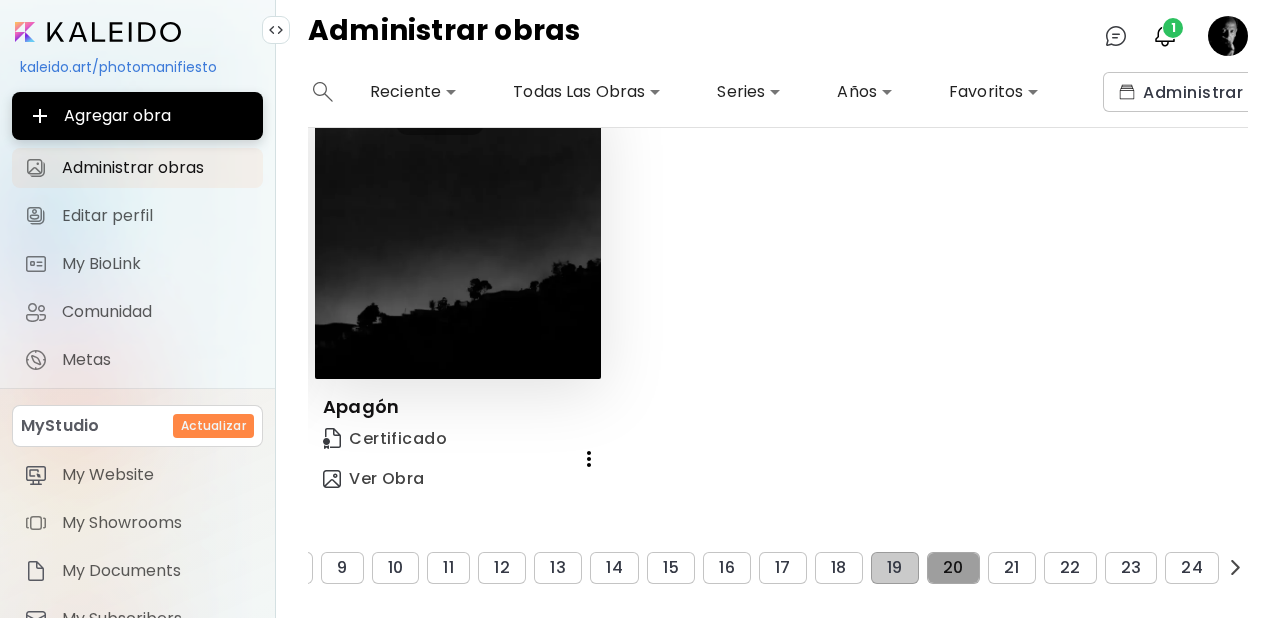 click on "20" at bounding box center (953, 568) 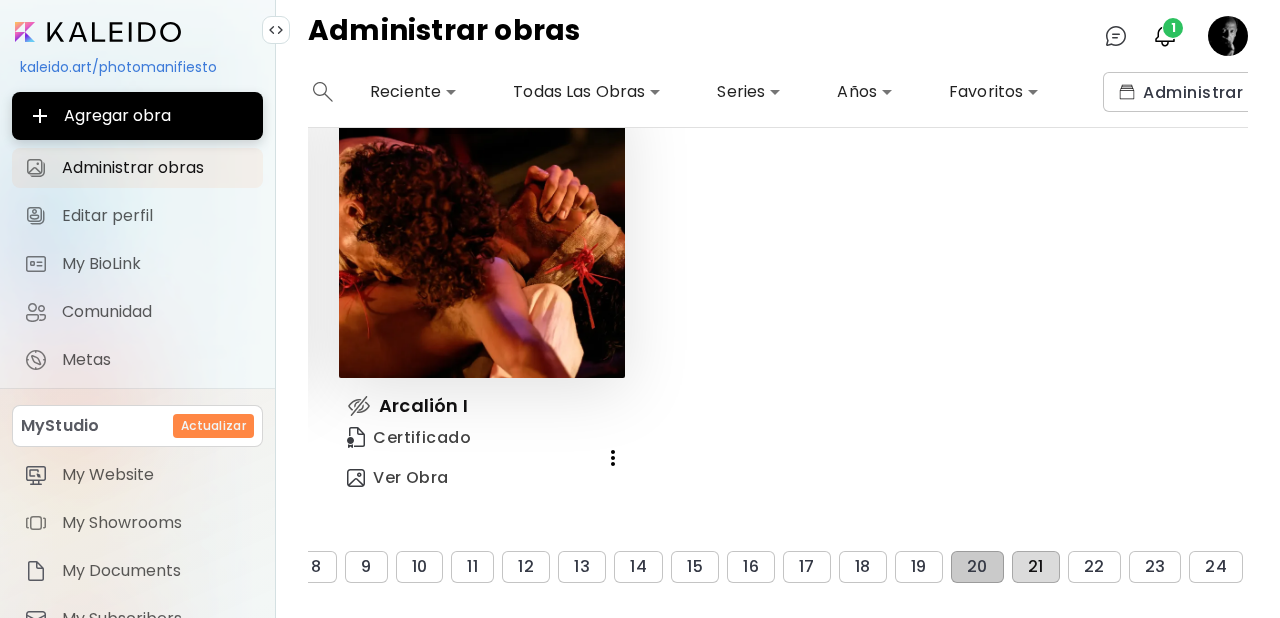 scroll, scrollTop: 3206, scrollLeft: 616, axis: both 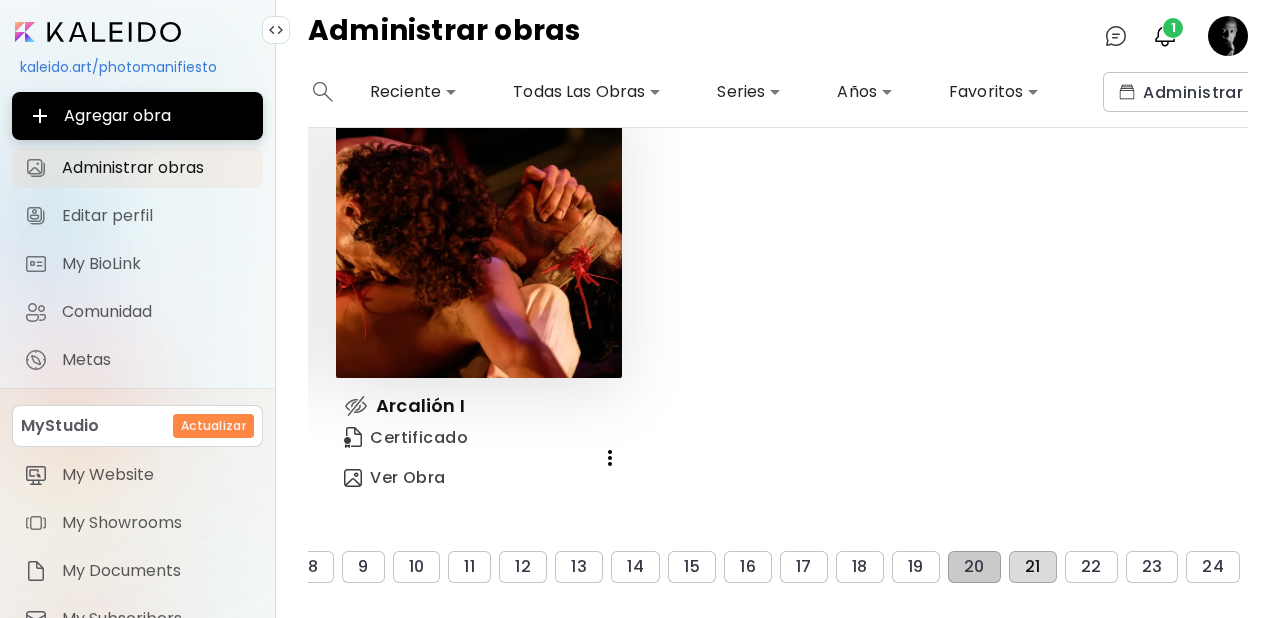click on "21" at bounding box center [1033, 567] 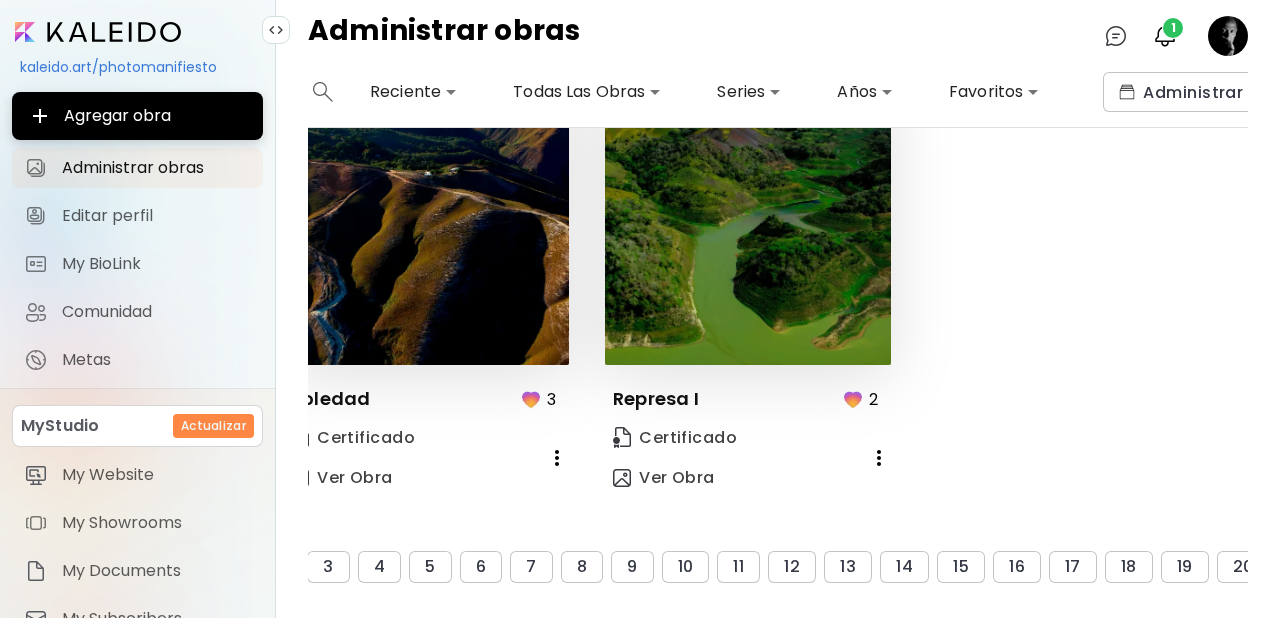 scroll, scrollTop: 3258, scrollLeft: 647, axis: both 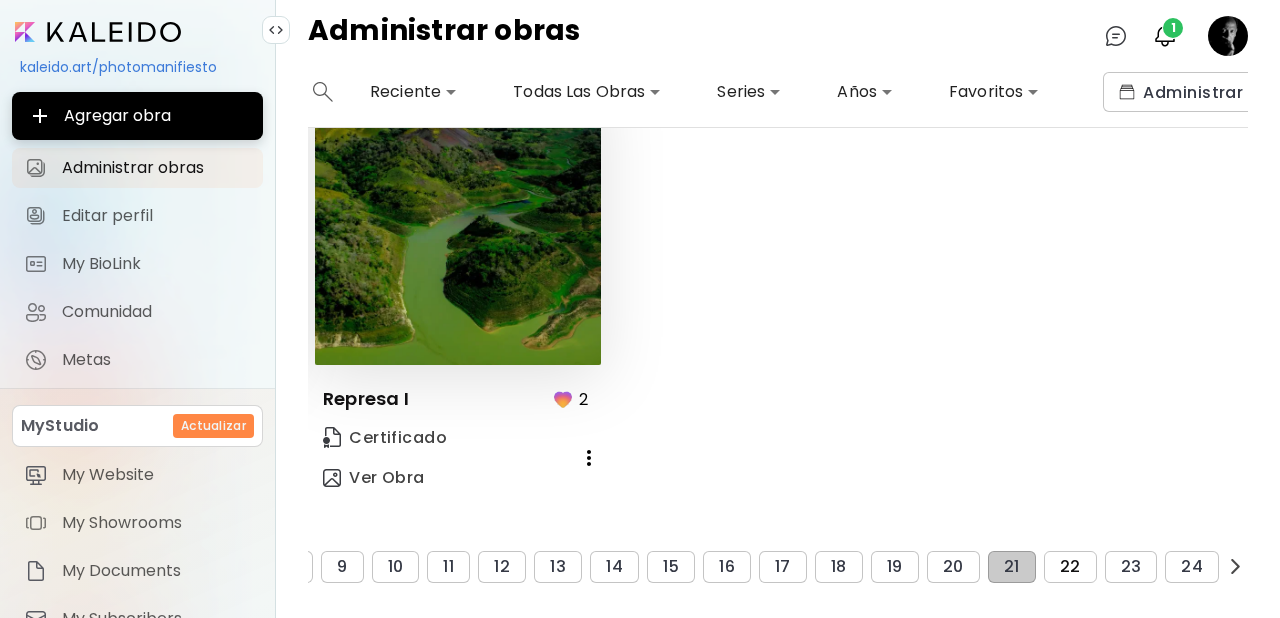 drag, startPoint x: 1064, startPoint y: 538, endPoint x: 1125, endPoint y: 512, distance: 66.309875 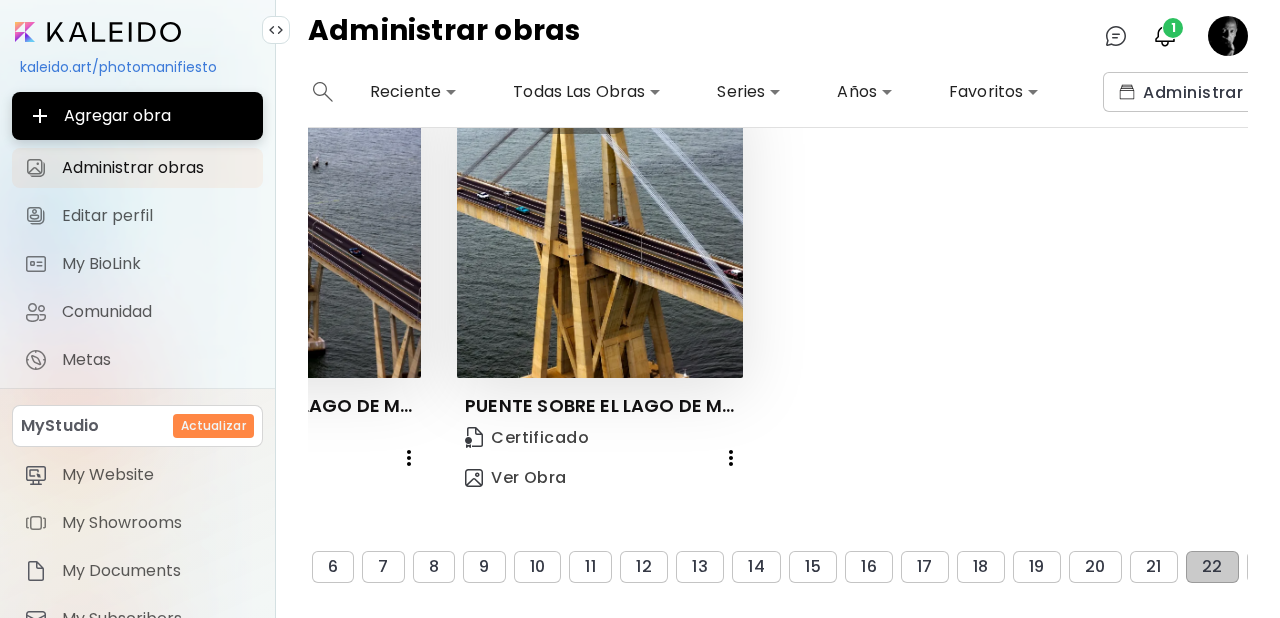 scroll, scrollTop: 3245, scrollLeft: 647, axis: both 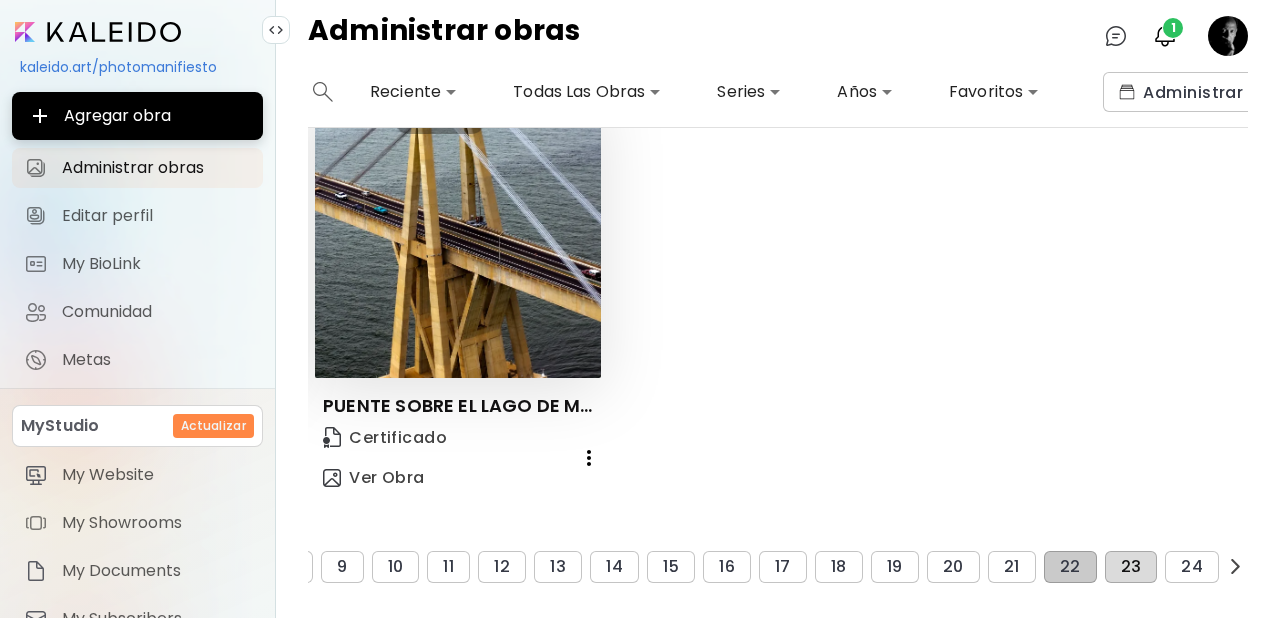 click on "23" at bounding box center (1131, 567) 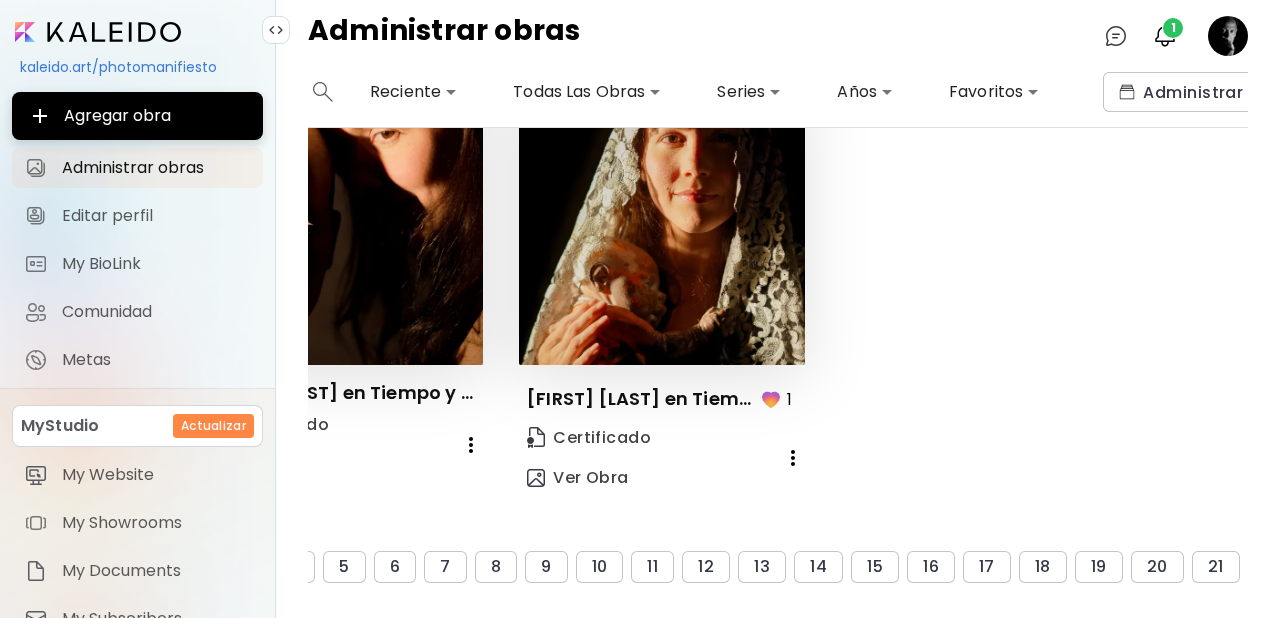 scroll, scrollTop: 3258, scrollLeft: 647, axis: both 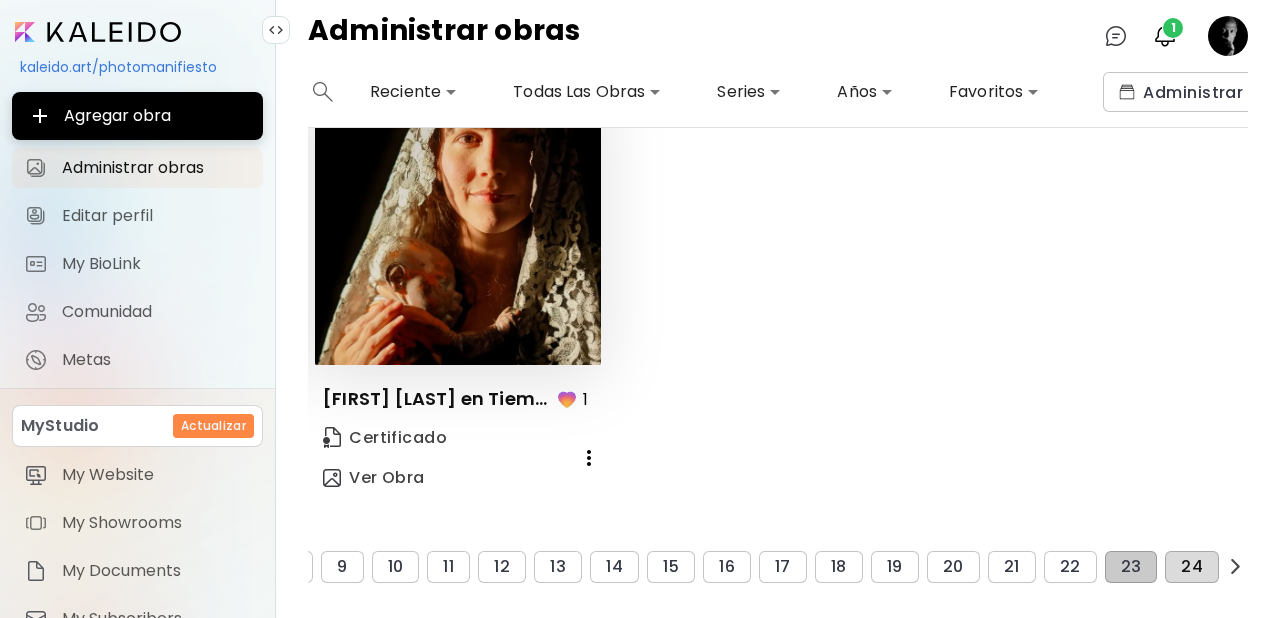click on "24" at bounding box center [1192, 567] 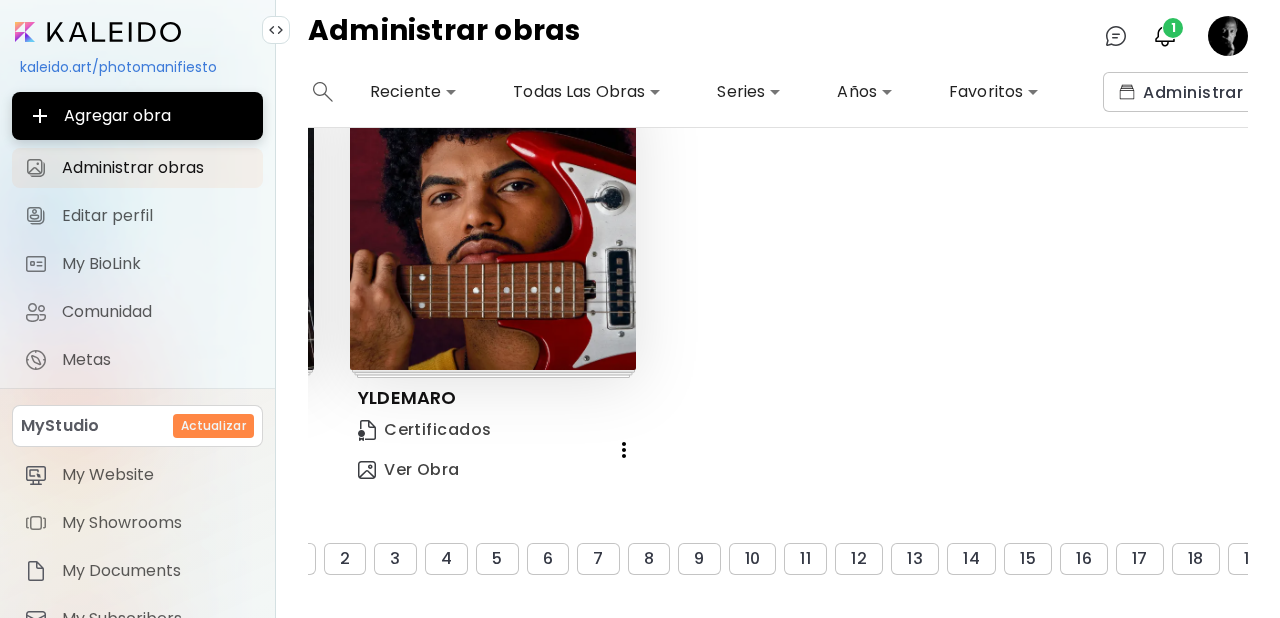 scroll, scrollTop: 2355, scrollLeft: 647, axis: both 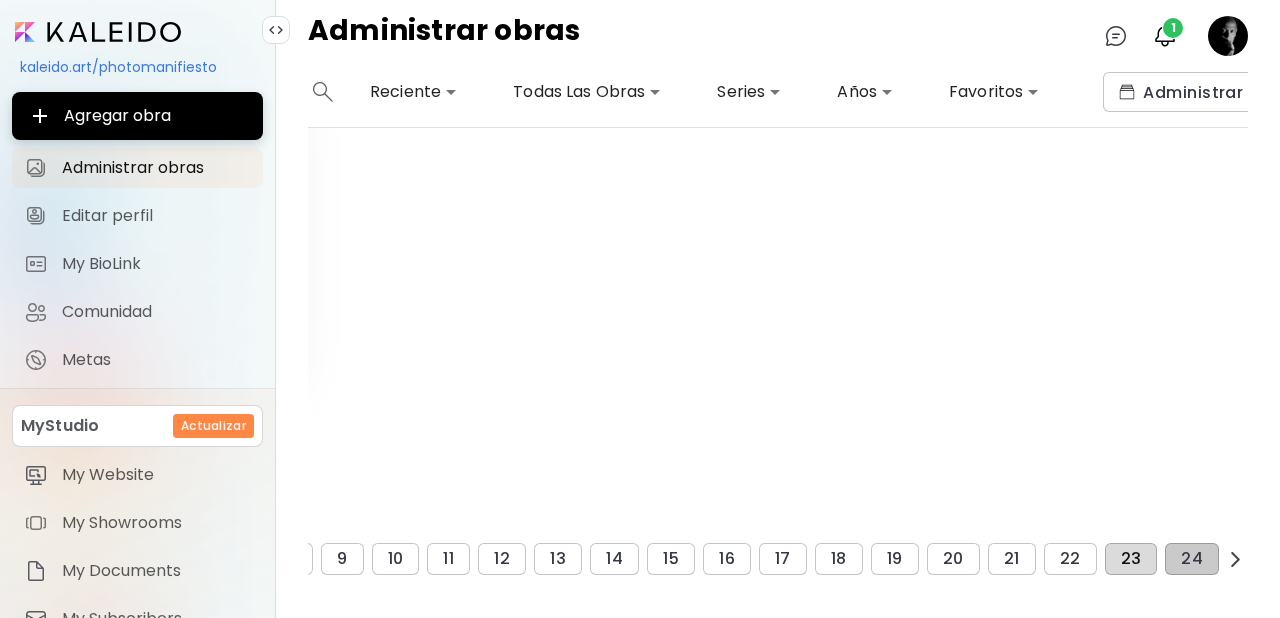 click on "23" at bounding box center (1131, 559) 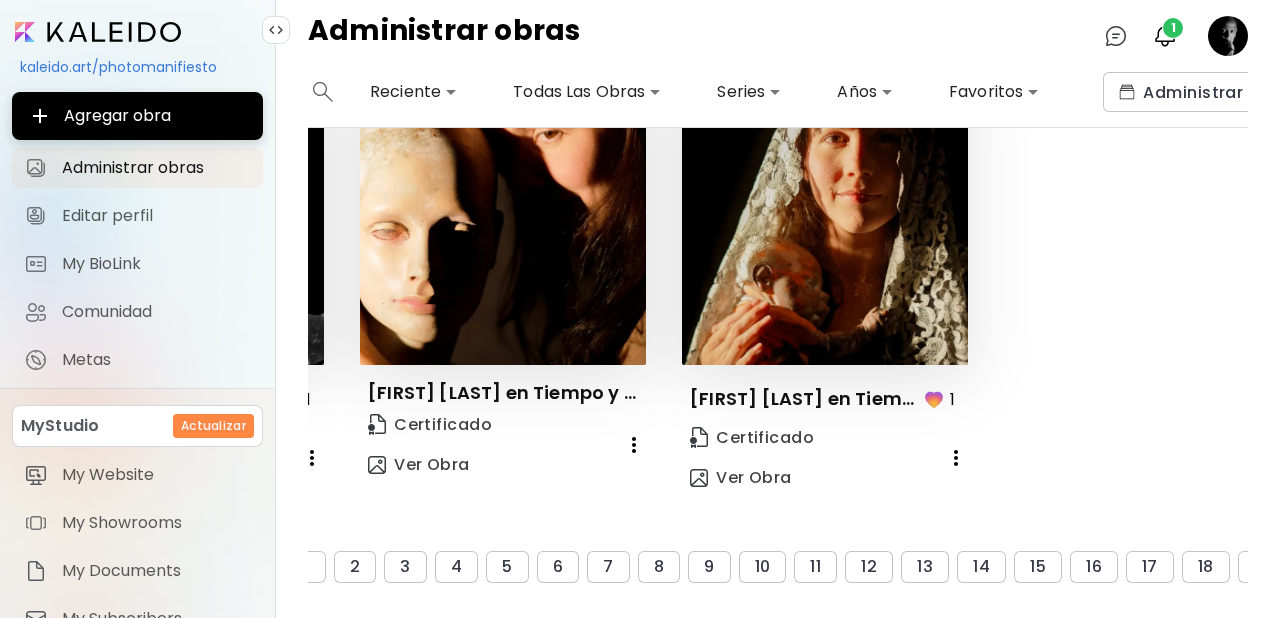 scroll, scrollTop: 3258, scrollLeft: 647, axis: both 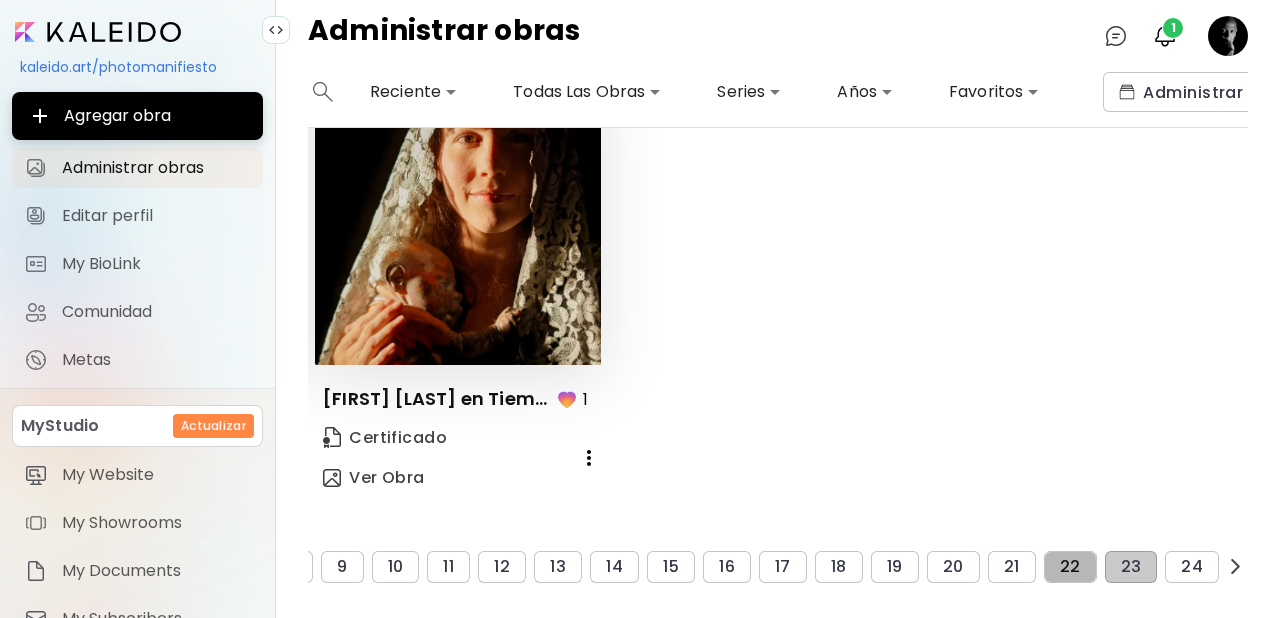 drag, startPoint x: 1061, startPoint y: 528, endPoint x: 1094, endPoint y: 504, distance: 40.804413 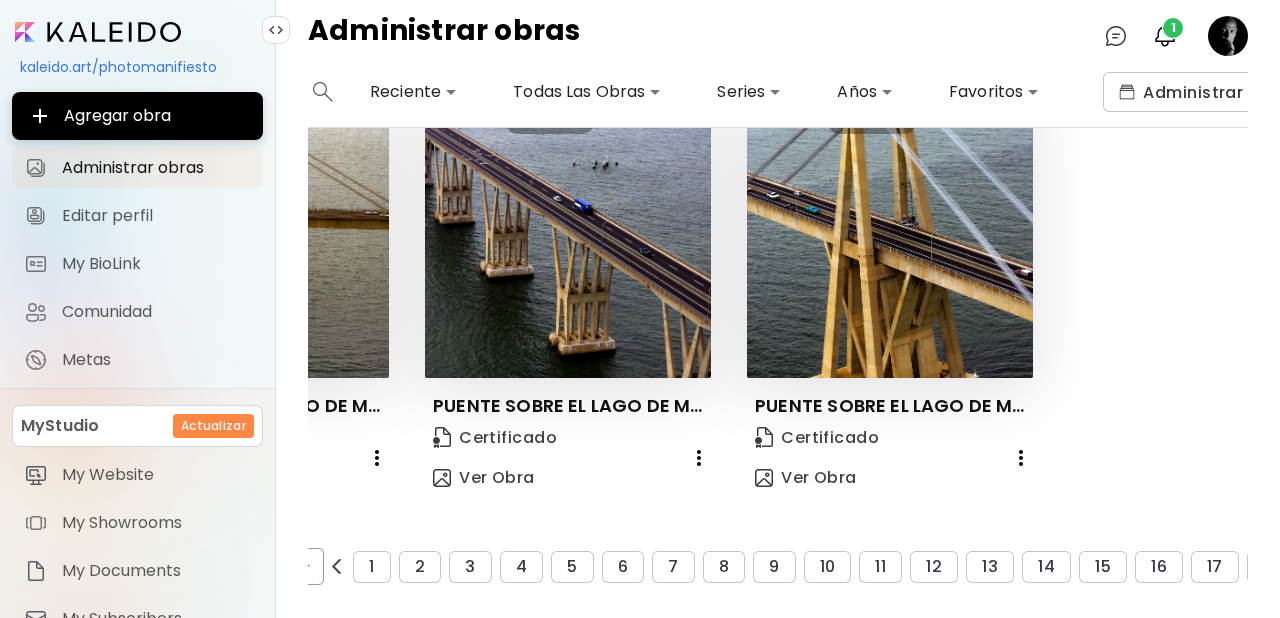 scroll, scrollTop: 3245, scrollLeft: 647, axis: both 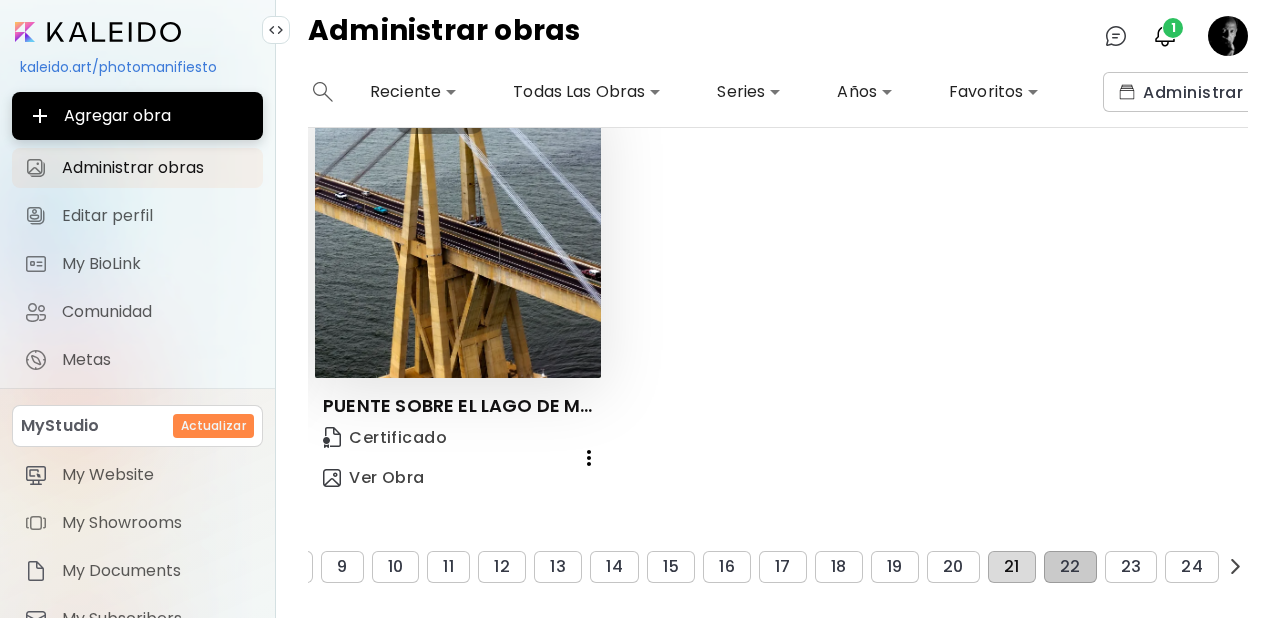 click on "21" at bounding box center (1012, 567) 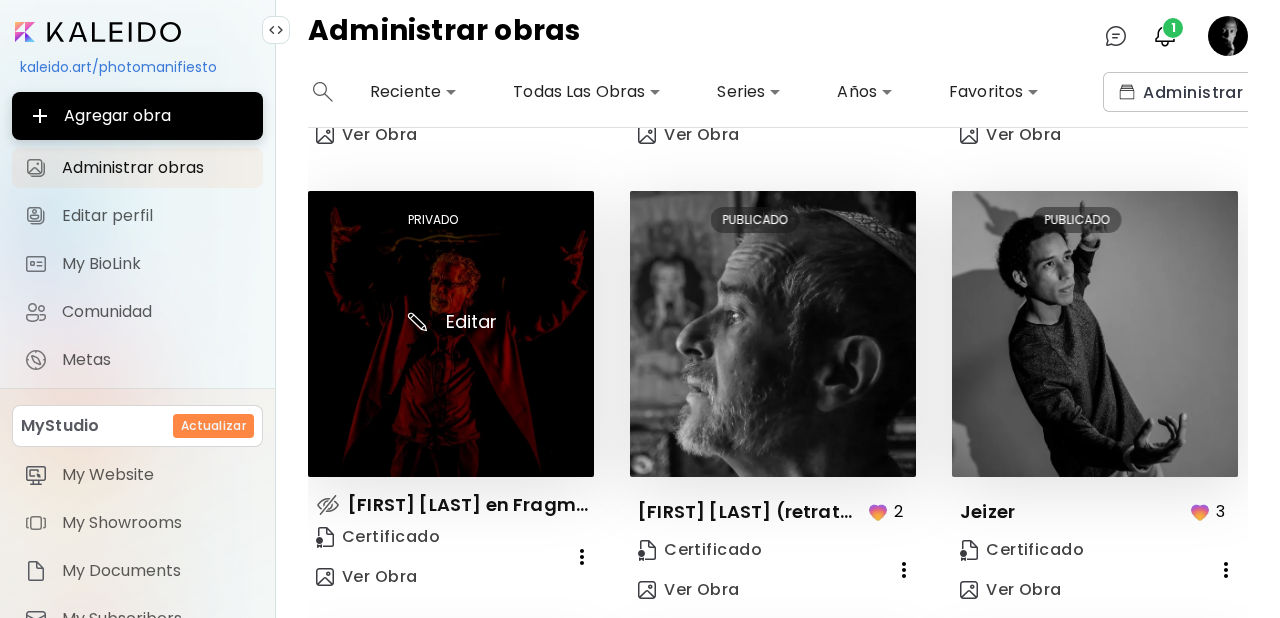 scroll, scrollTop: 436, scrollLeft: 0, axis: vertical 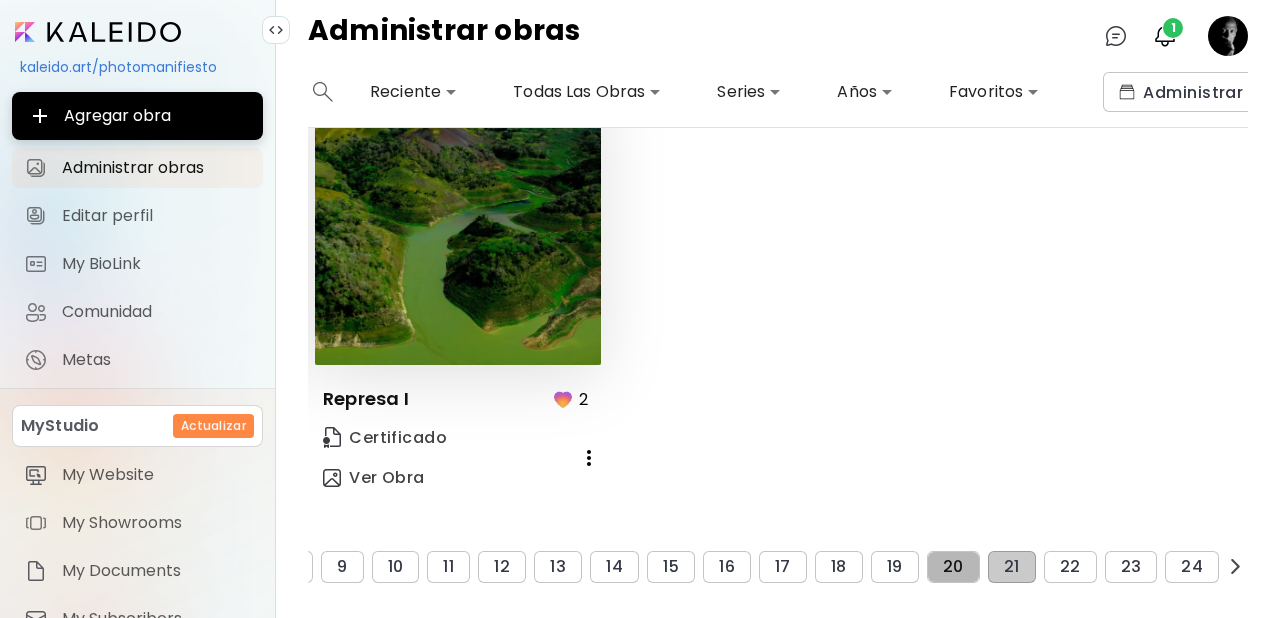 drag, startPoint x: 945, startPoint y: 539, endPoint x: 1017, endPoint y: 459, distance: 107.62899 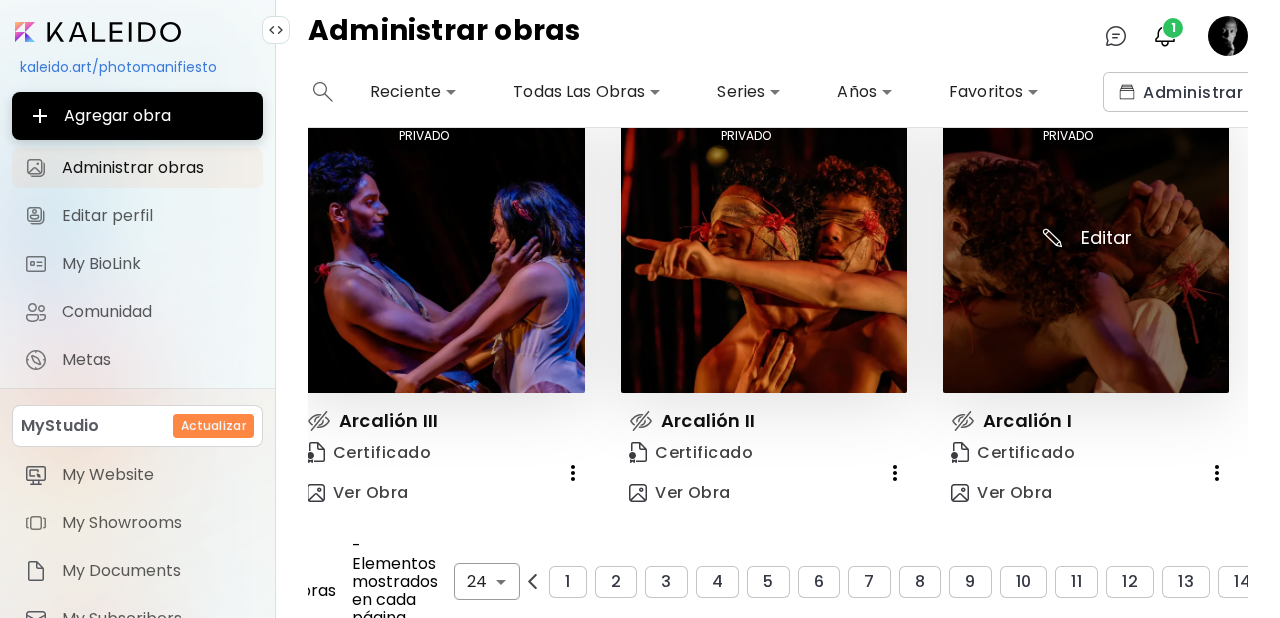 scroll, scrollTop: 3191, scrollLeft: 0, axis: vertical 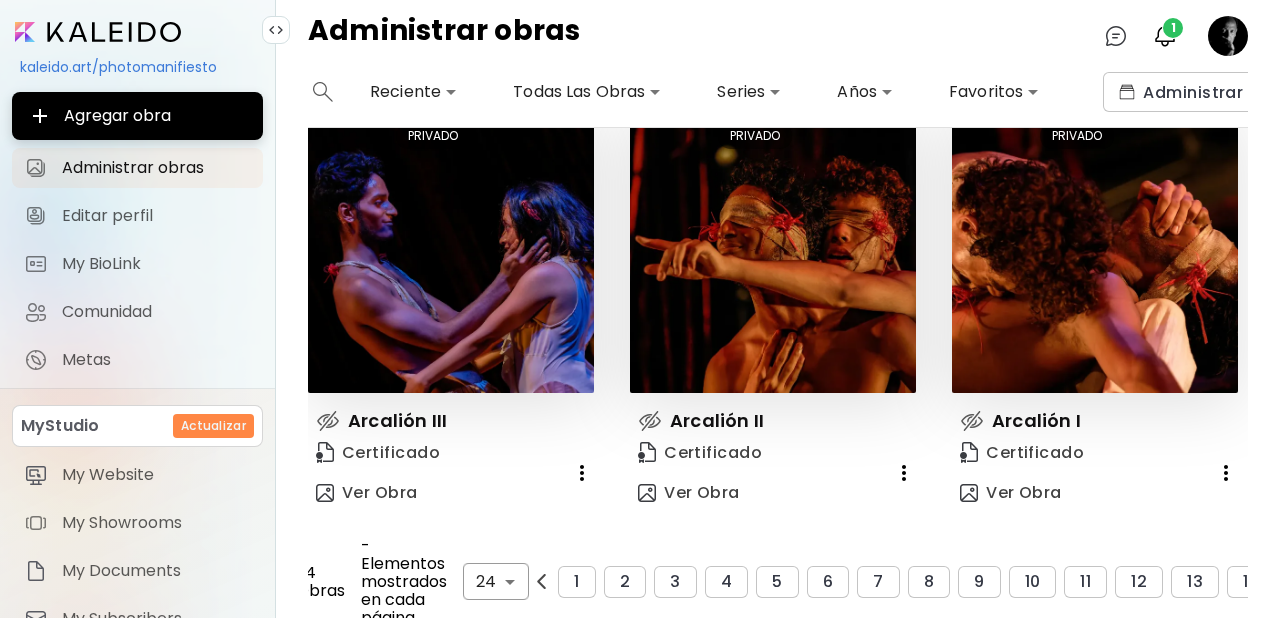 click 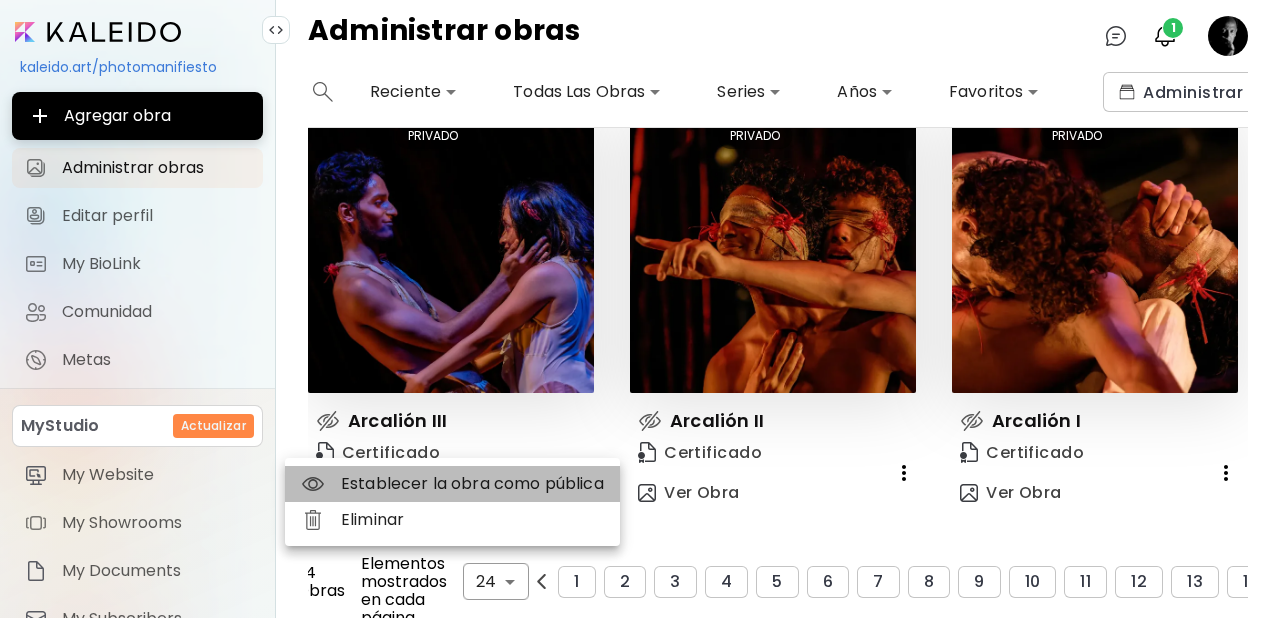 click on "Establecer la obra como pública" at bounding box center (452, 484) 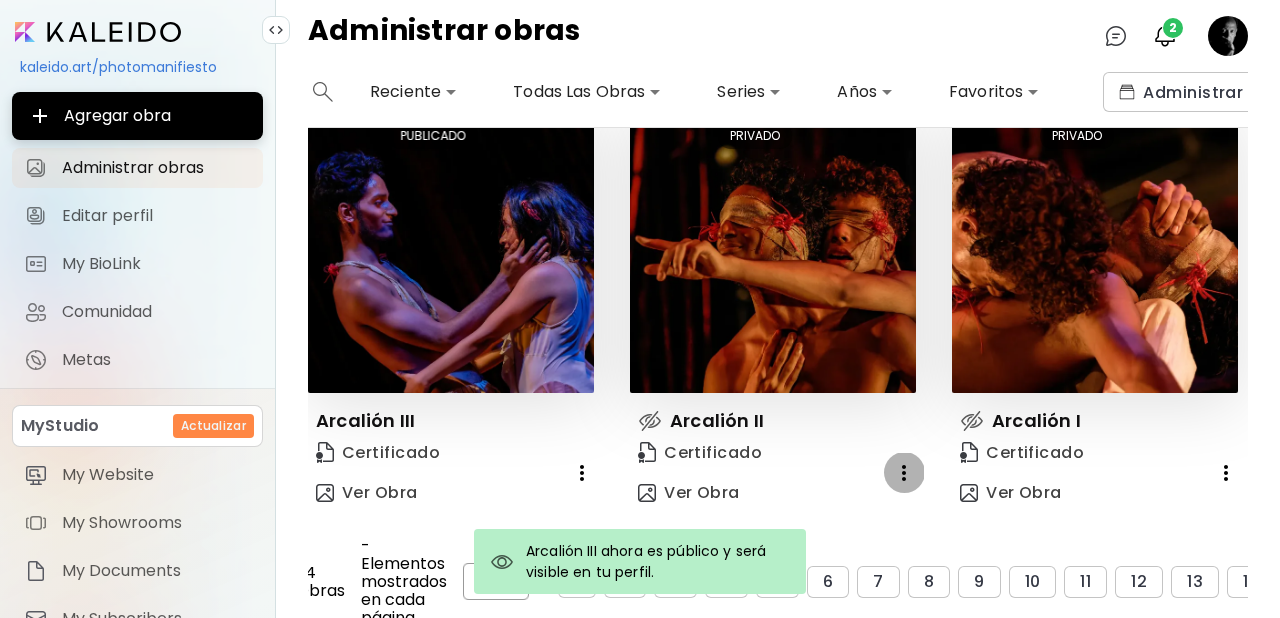 click 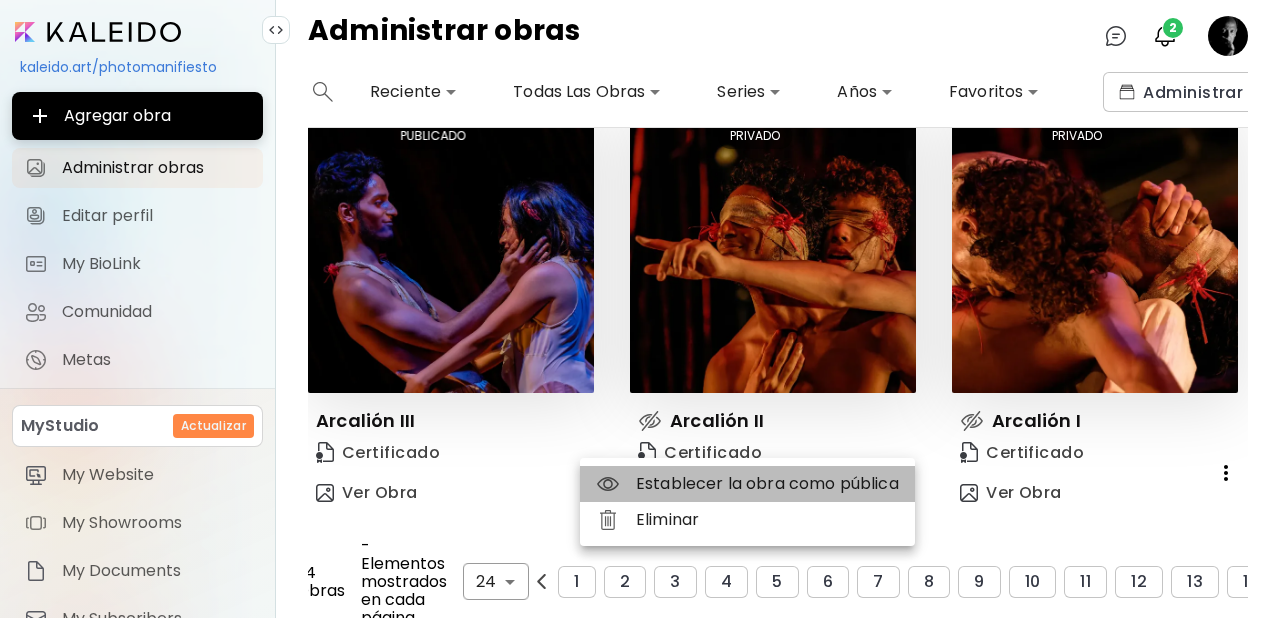 click on "Establecer la obra como pública" at bounding box center (747, 484) 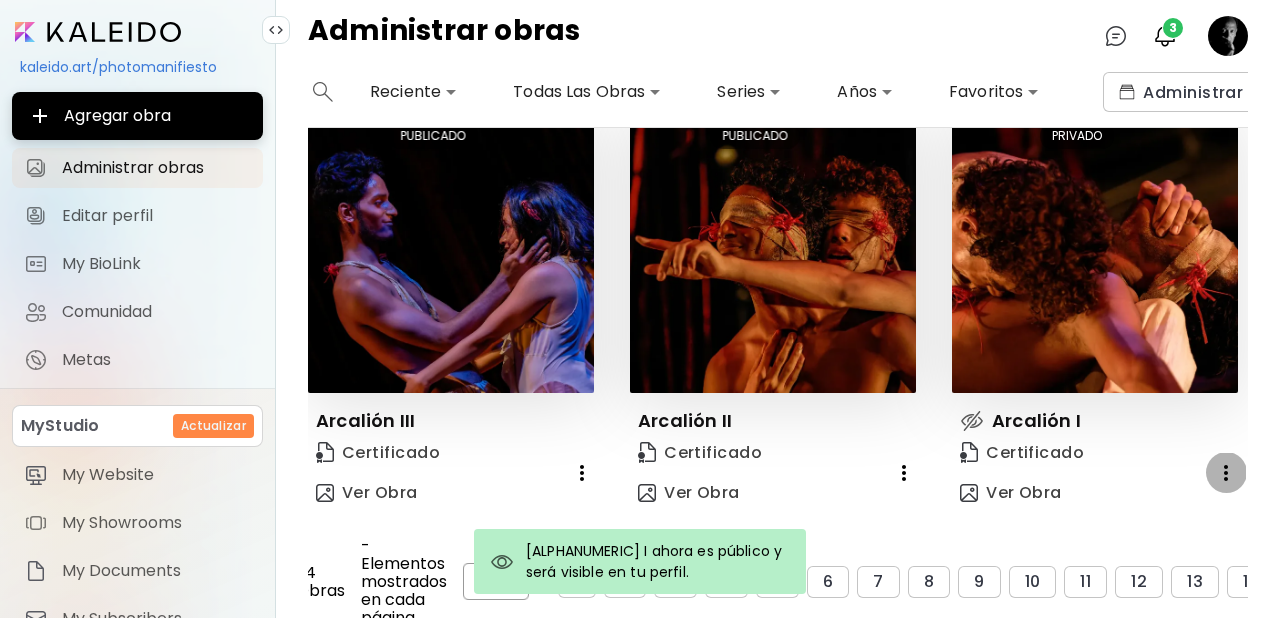 click 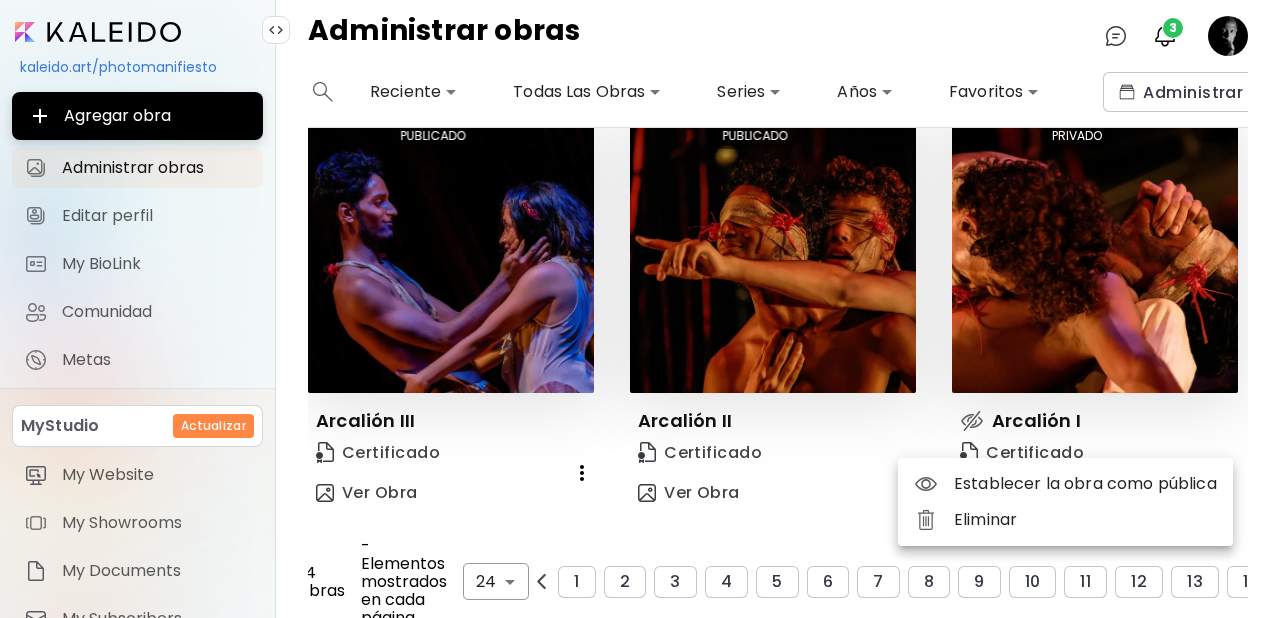 click on "Establecer la obra como pública" at bounding box center (1065, 484) 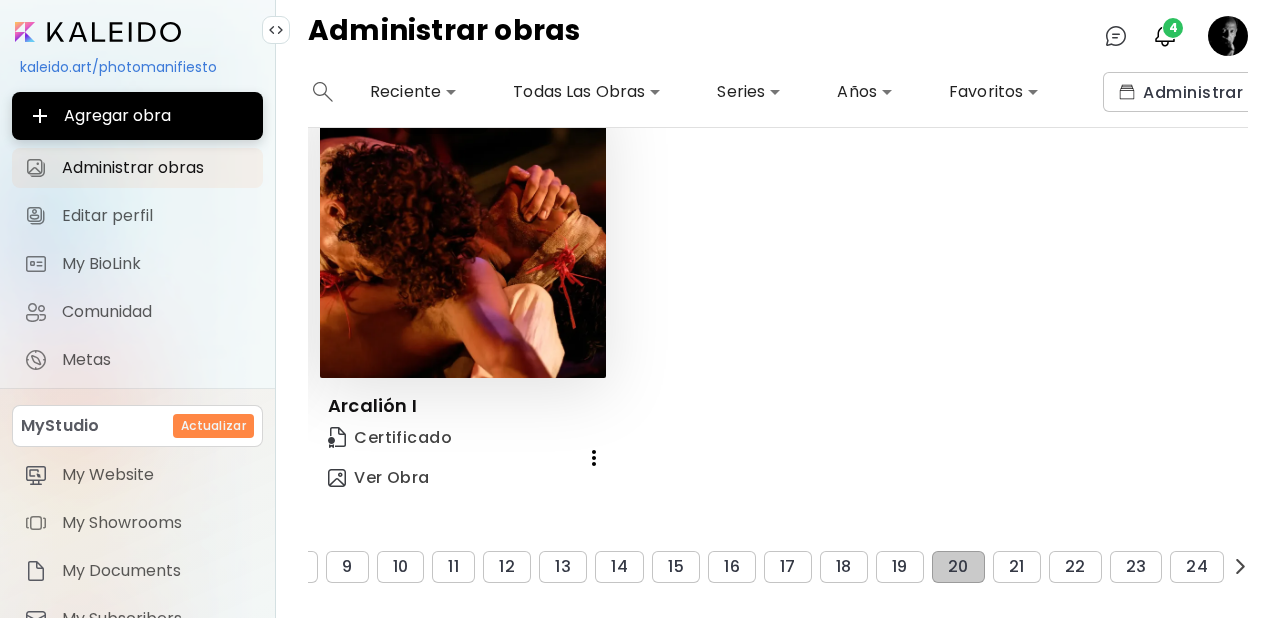 scroll, scrollTop: 3206, scrollLeft: 647, axis: both 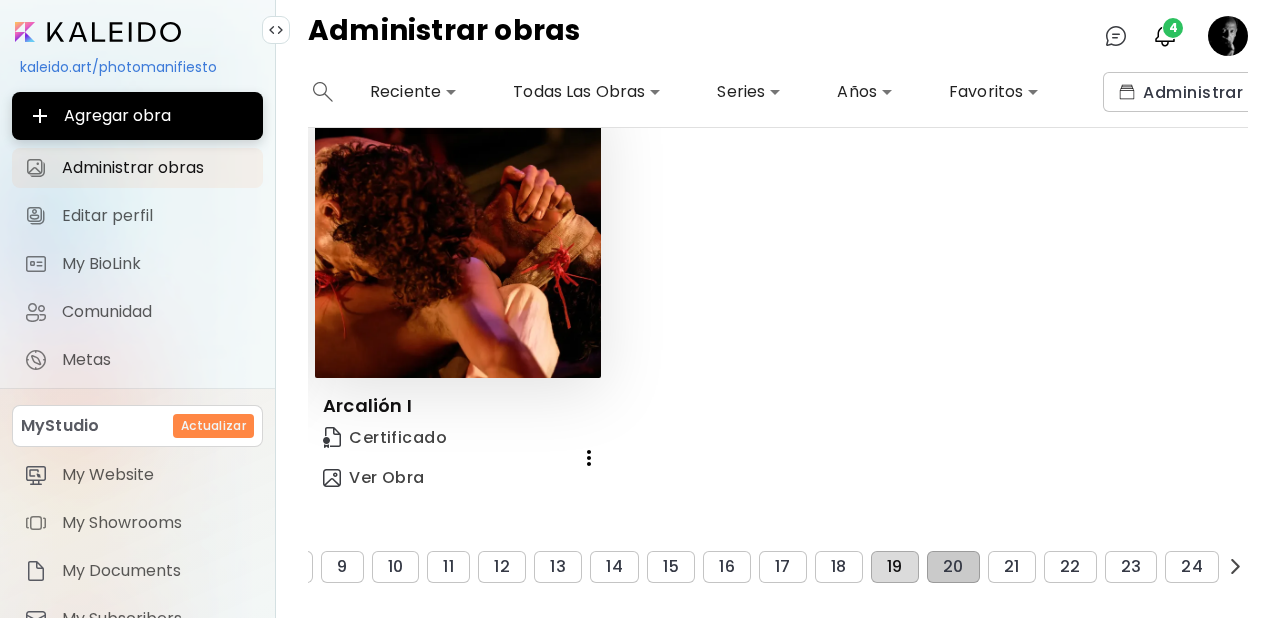 click on "19" at bounding box center (895, 567) 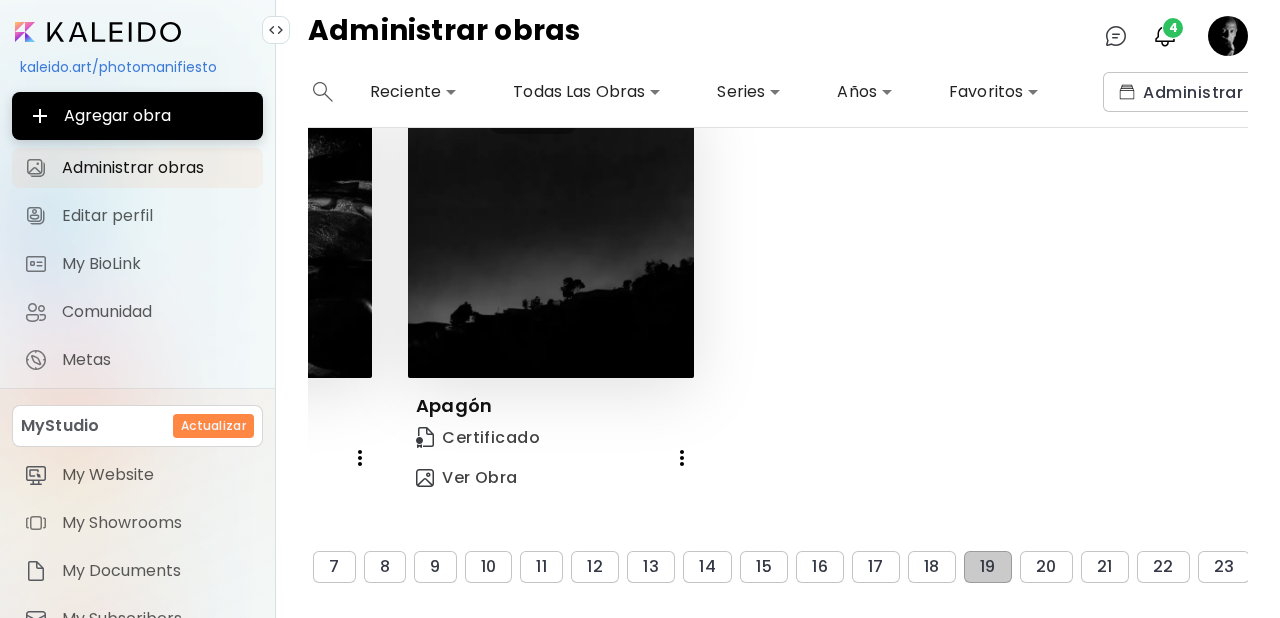 scroll, scrollTop: 3245, scrollLeft: 647, axis: both 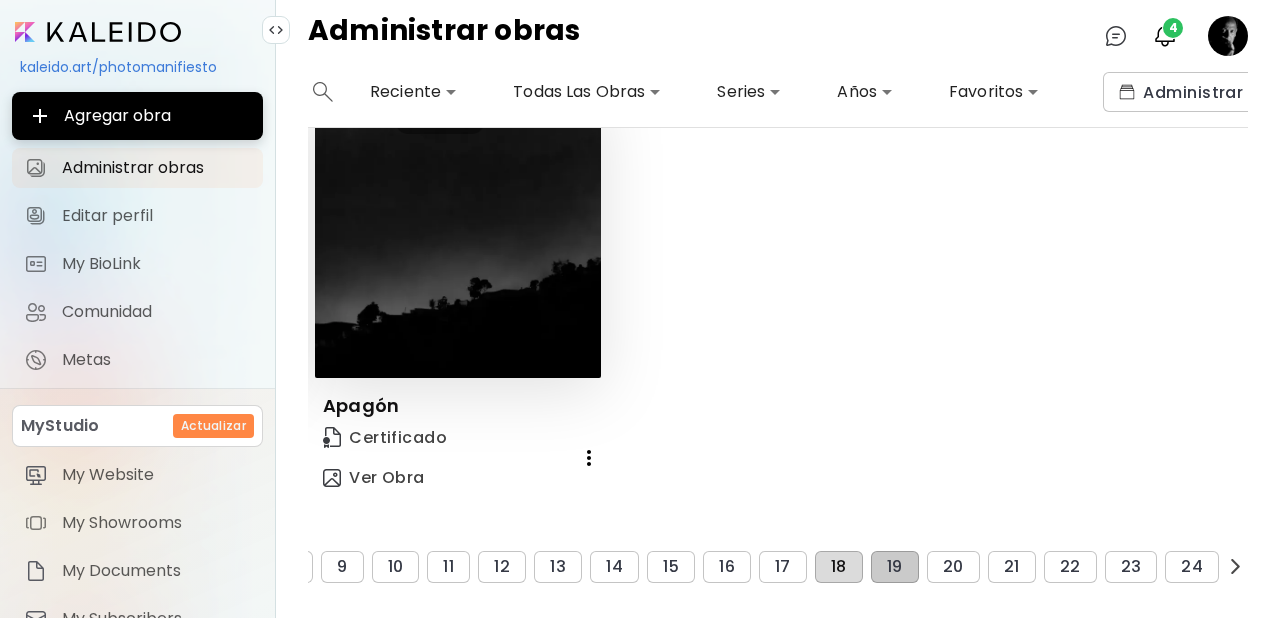click on "18" at bounding box center (839, 567) 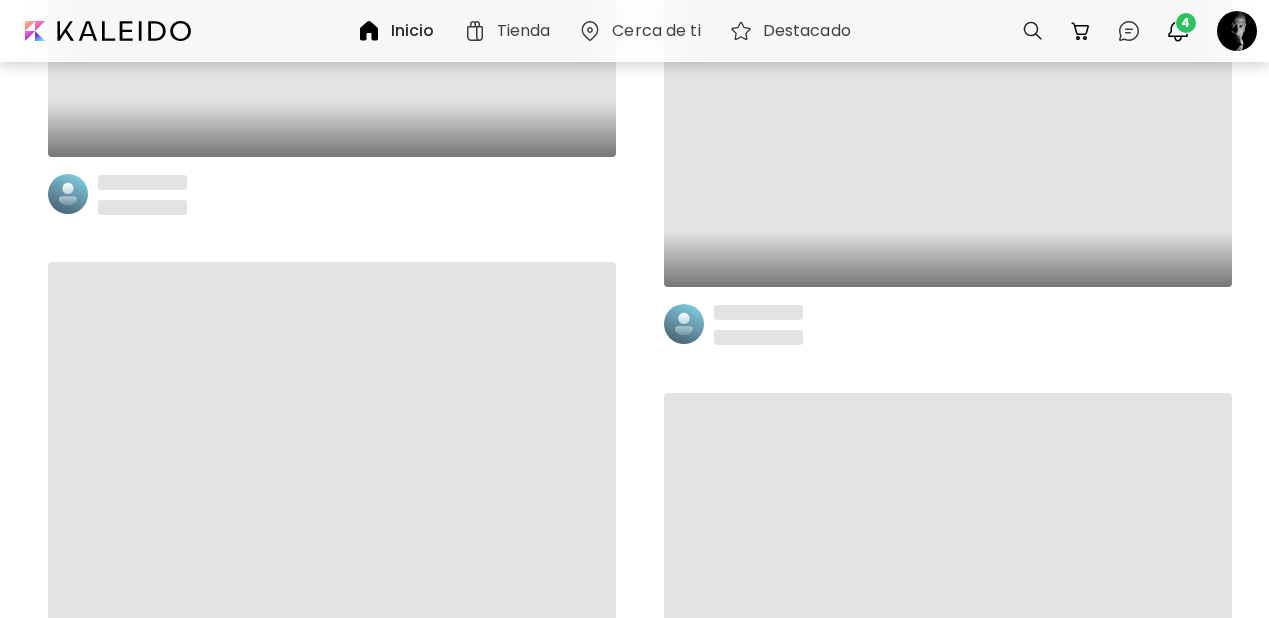 scroll, scrollTop: 152276, scrollLeft: 0, axis: vertical 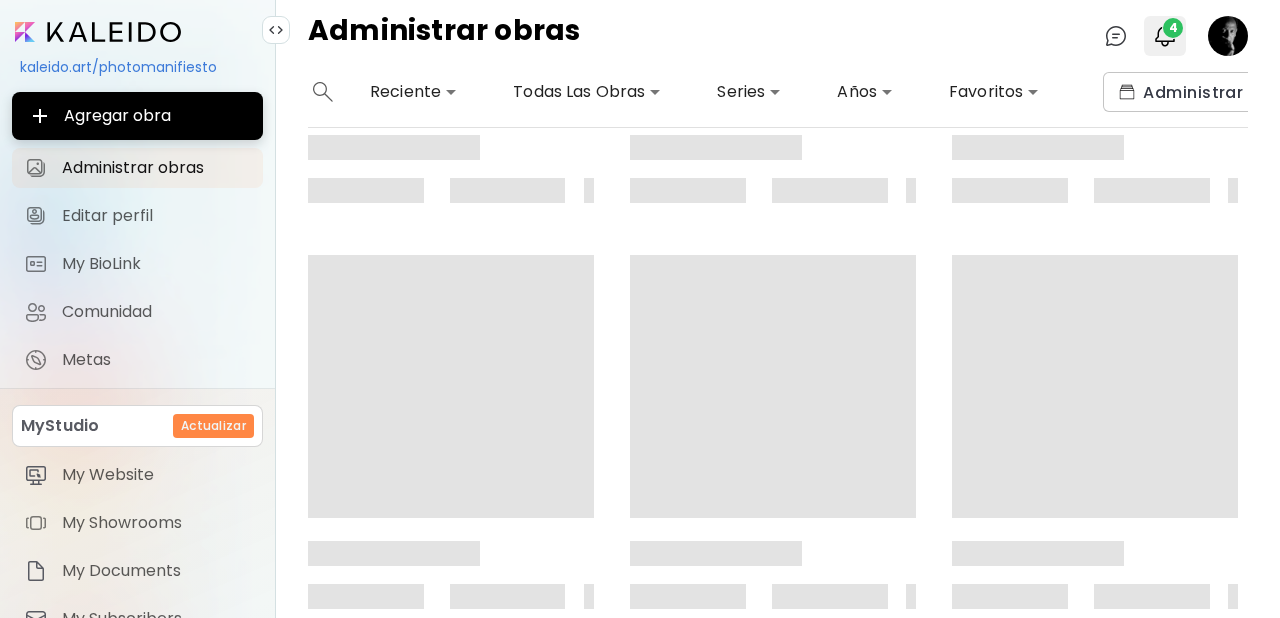 click on "4" at bounding box center [1173, 28] 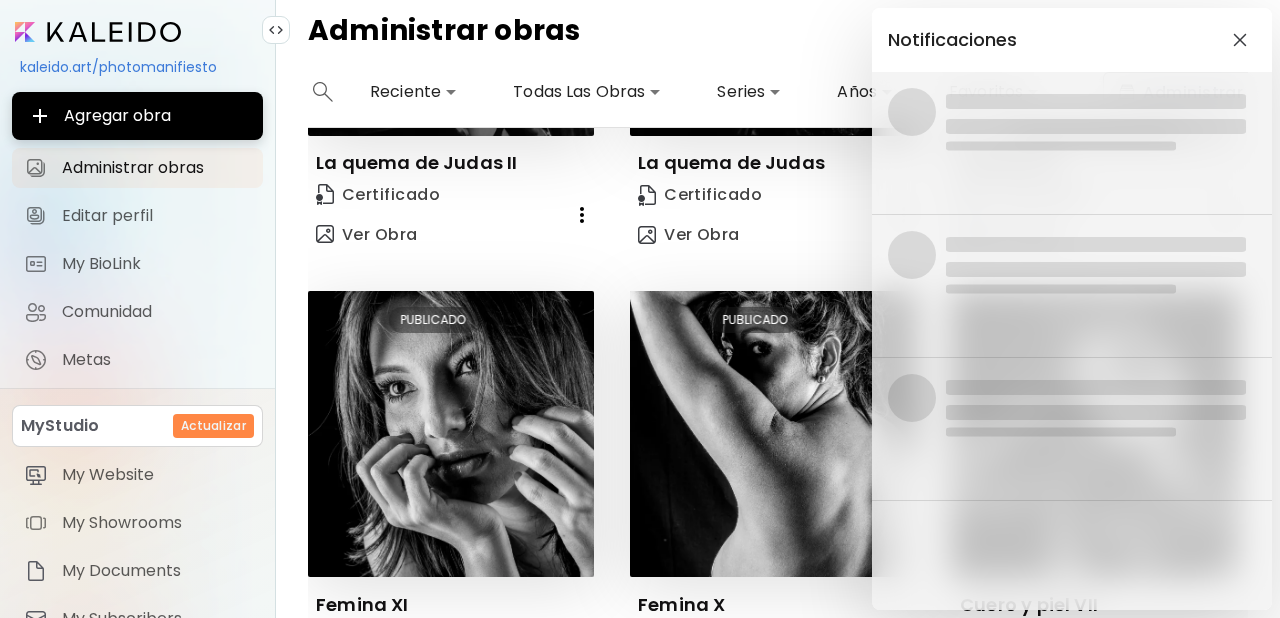 scroll, scrollTop: 0, scrollLeft: 0, axis: both 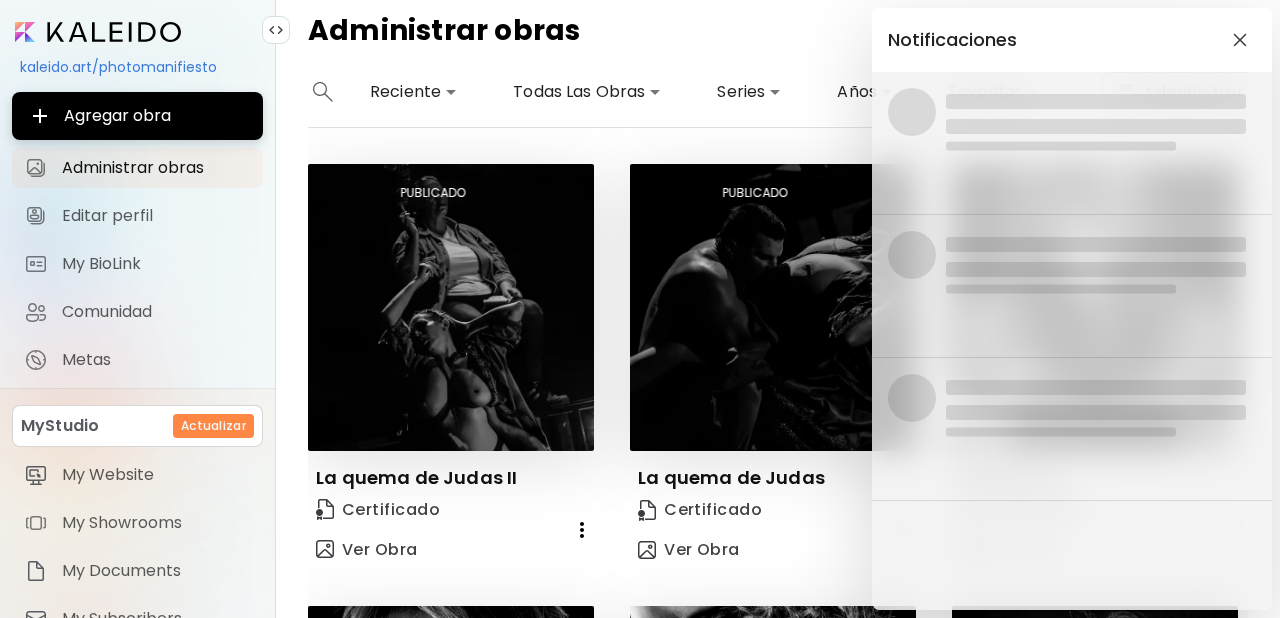 click on "Notificaciones" at bounding box center (640, 309) 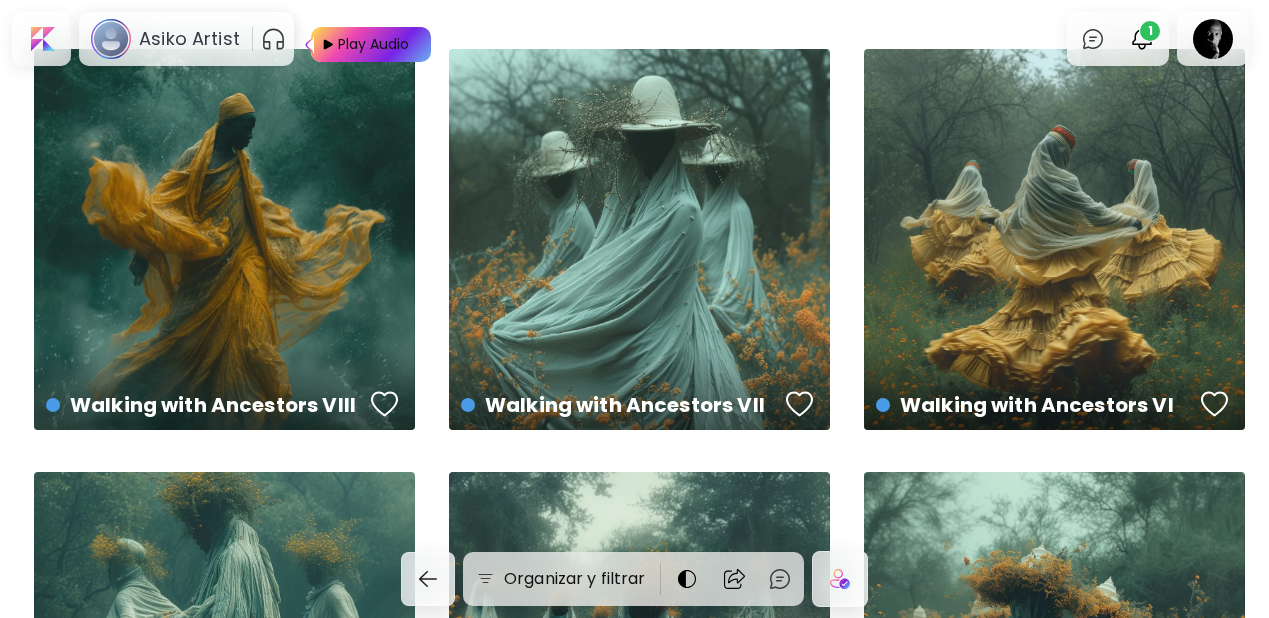 scroll, scrollTop: 0, scrollLeft: 0, axis: both 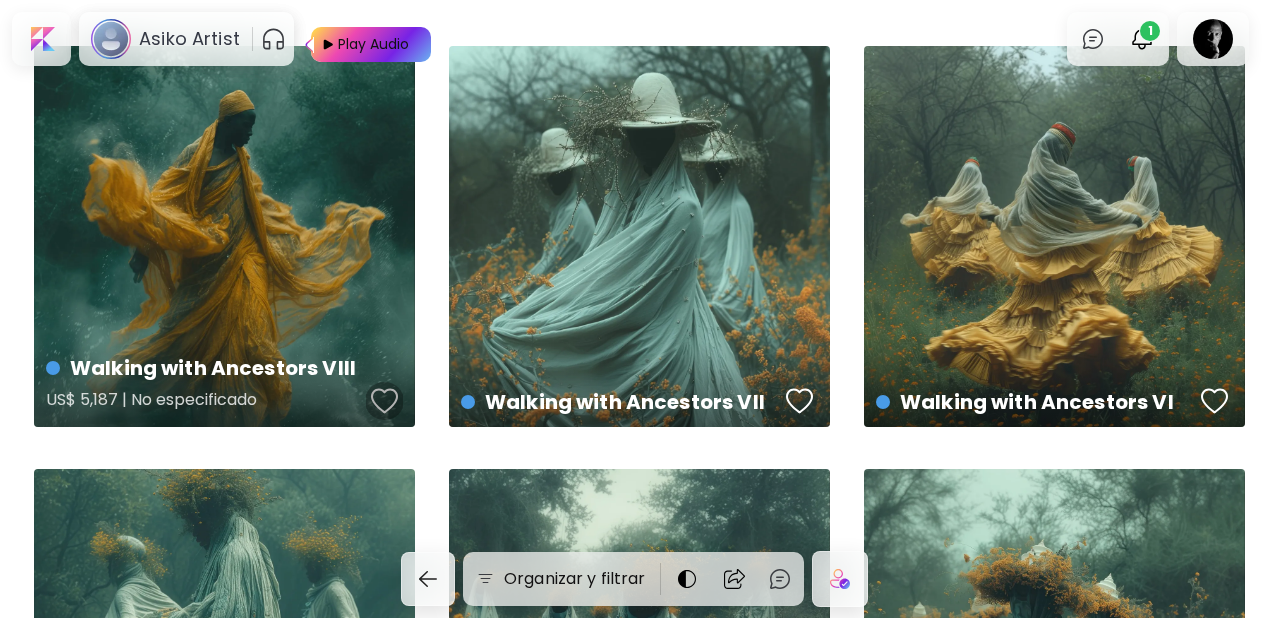 click at bounding box center [385, 401] 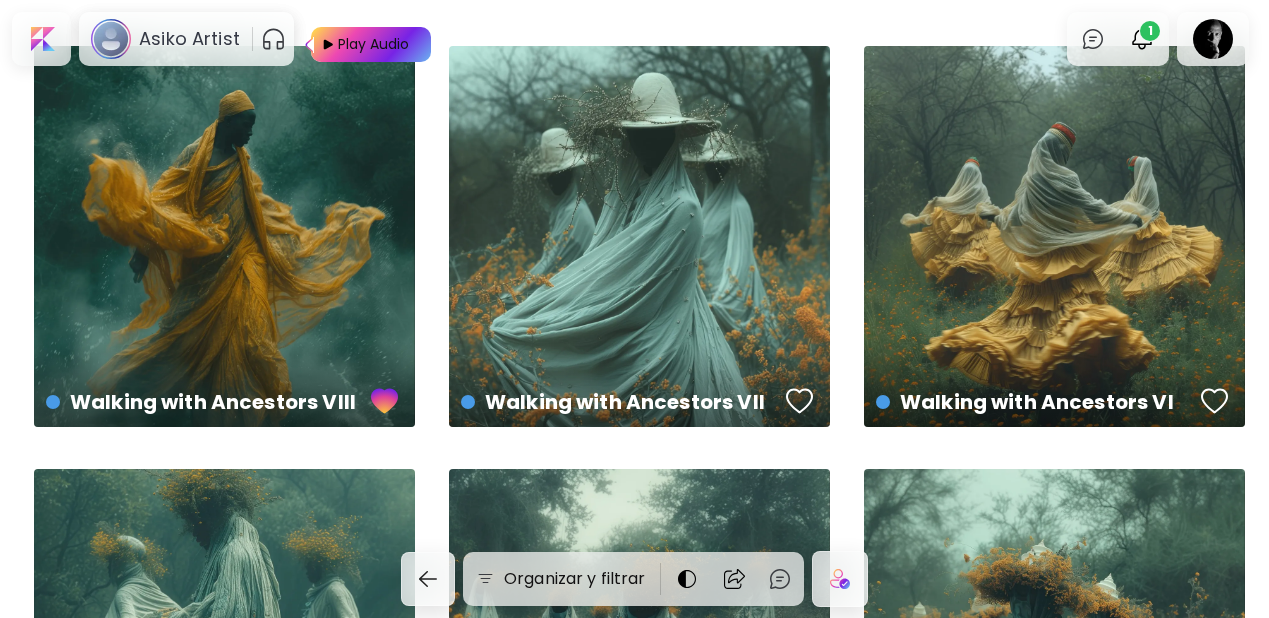 scroll, scrollTop: 0, scrollLeft: 0, axis: both 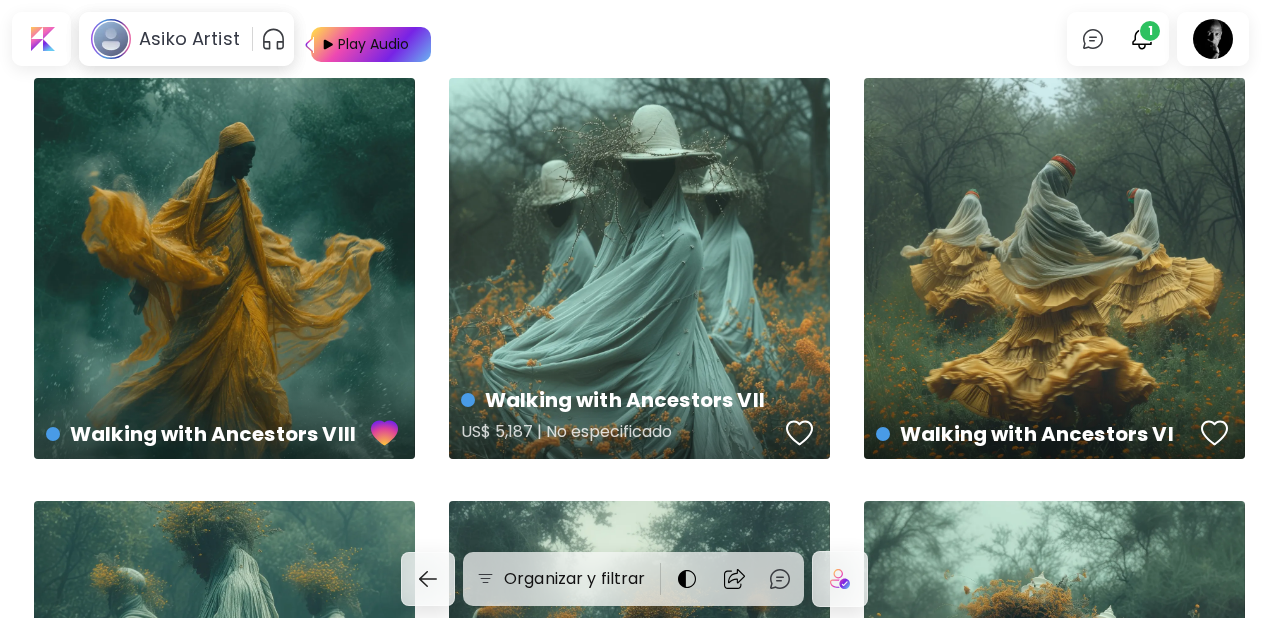 click at bounding box center [800, 433] 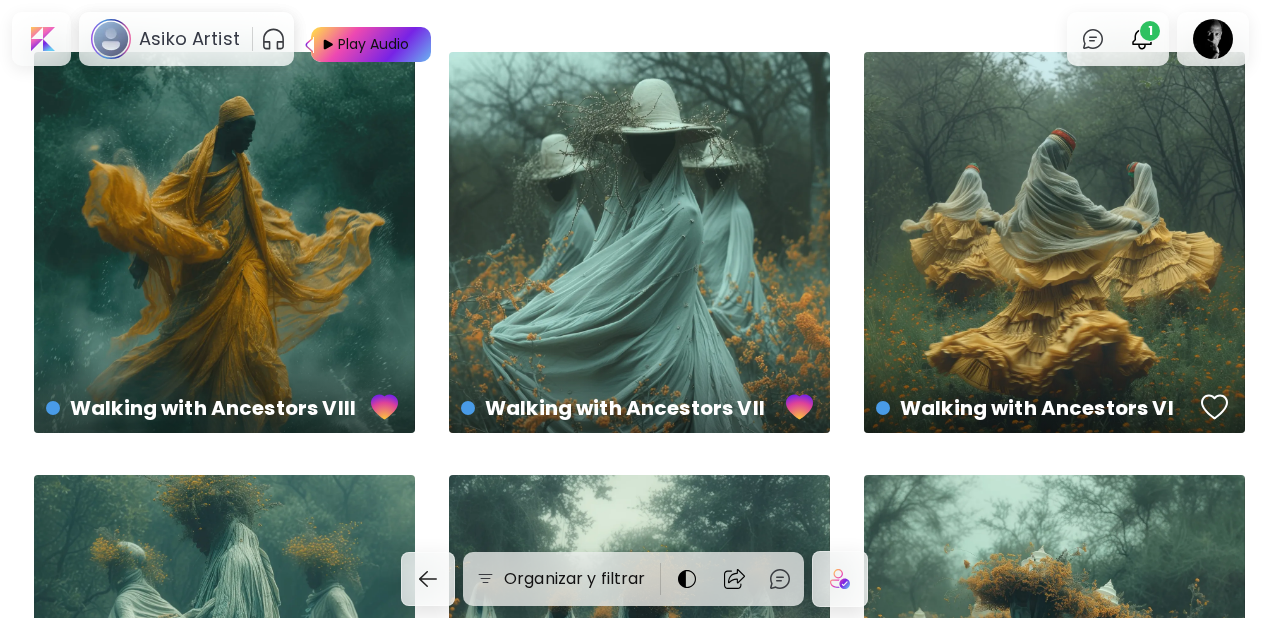scroll, scrollTop: 45, scrollLeft: 0, axis: vertical 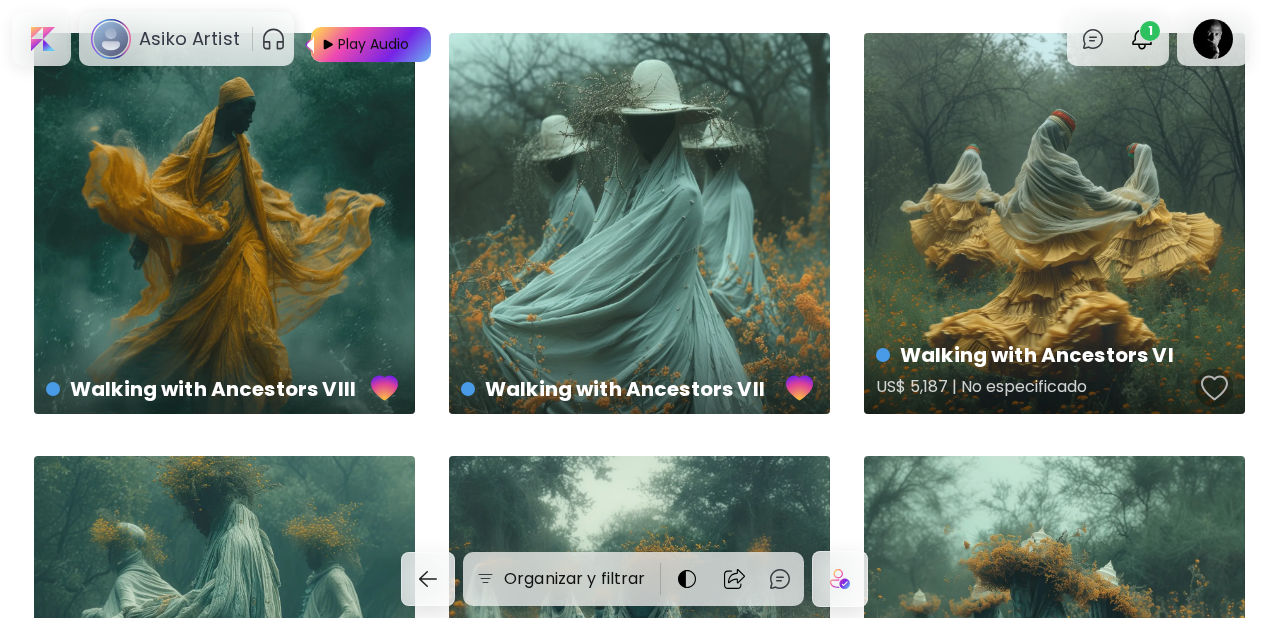 click at bounding box center (1215, 388) 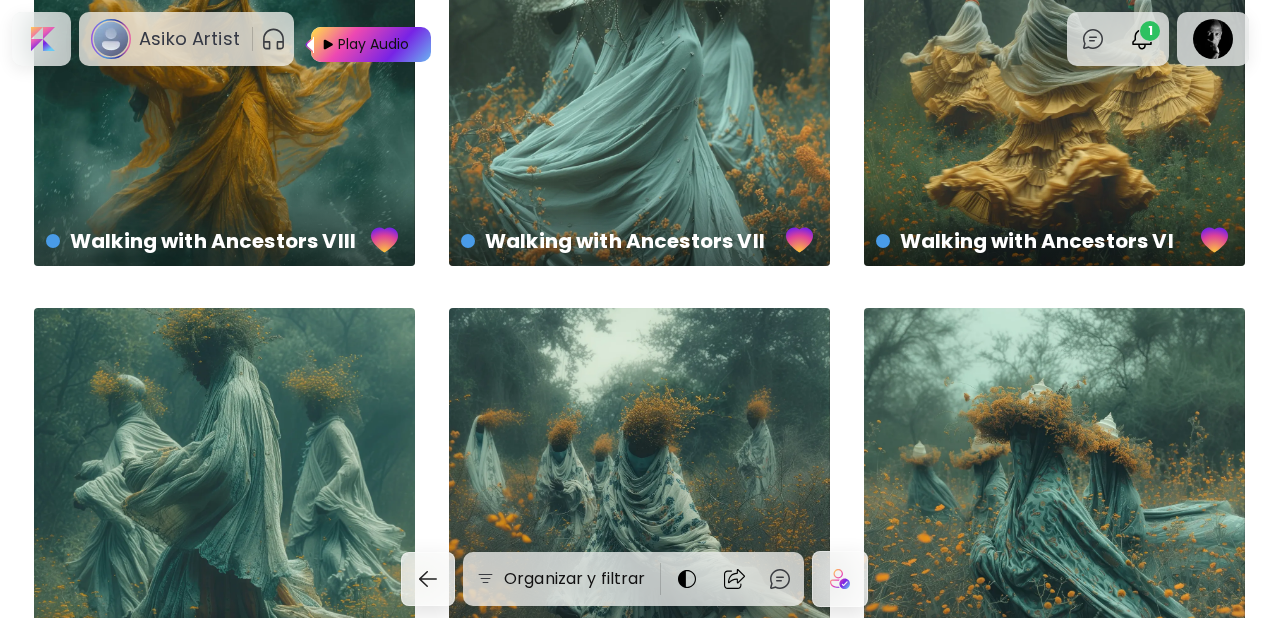 scroll, scrollTop: 399, scrollLeft: 0, axis: vertical 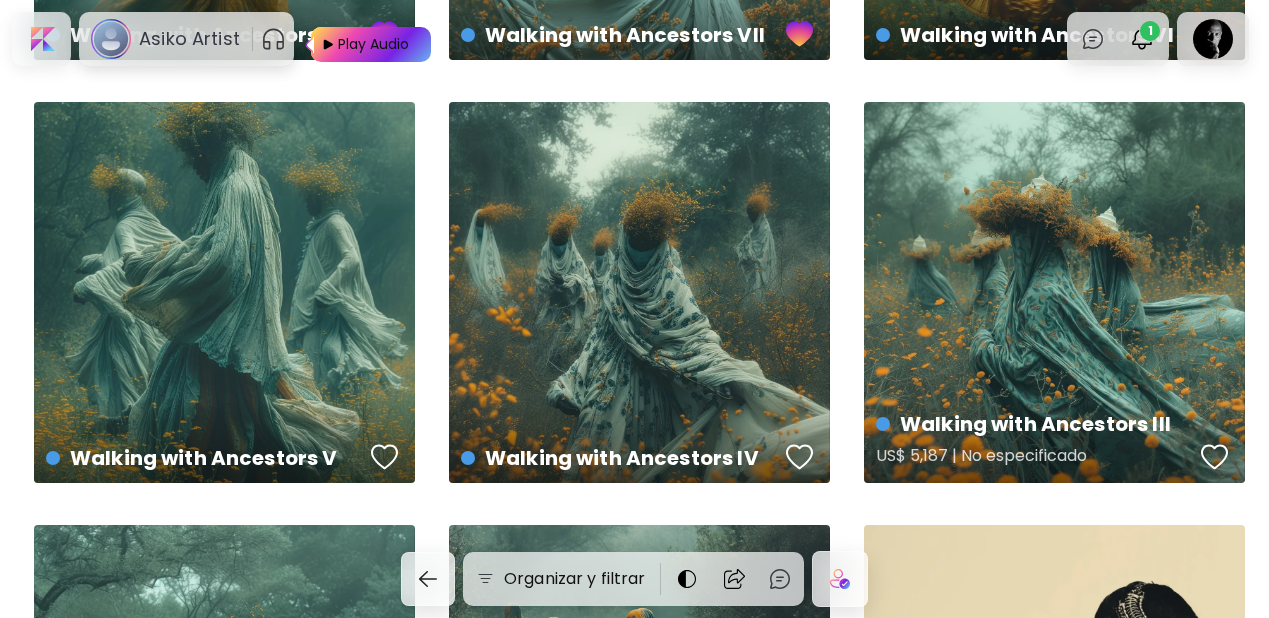 click at bounding box center (1215, 457) 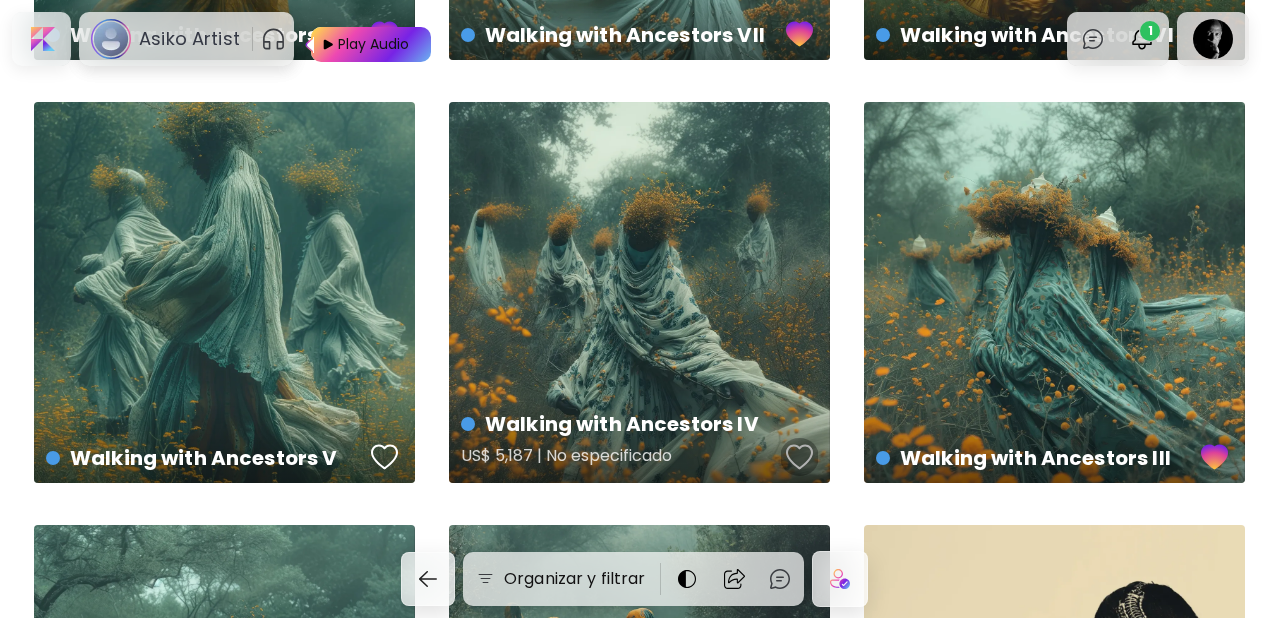 click at bounding box center (800, 457) 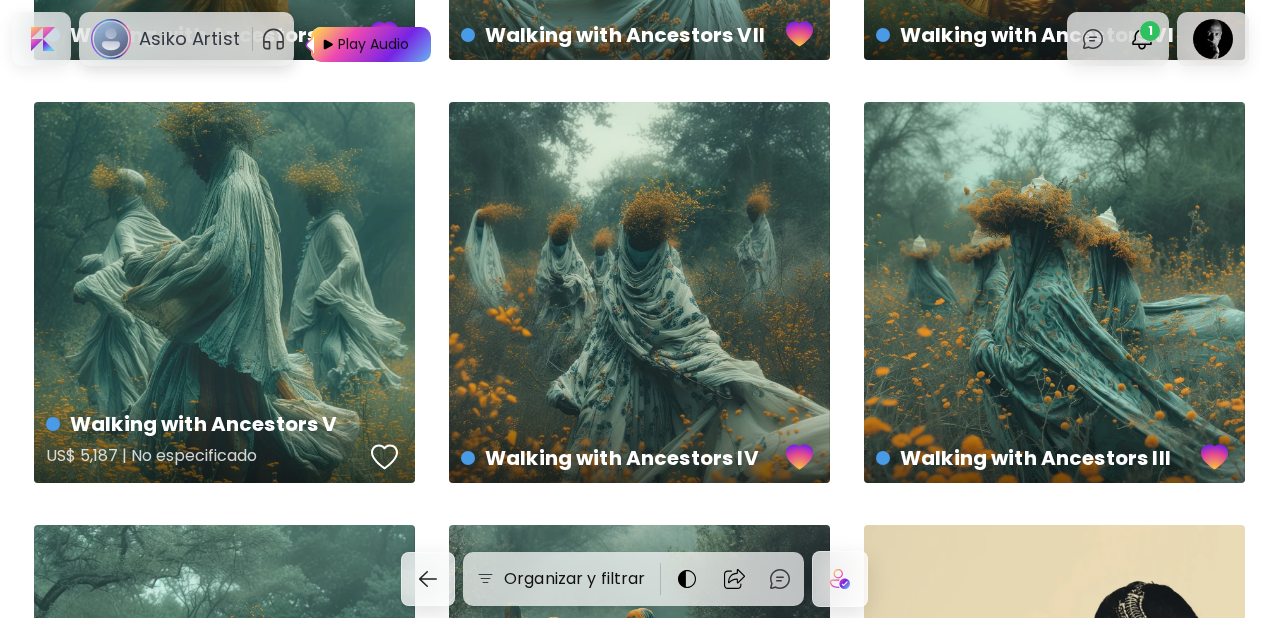 click at bounding box center (385, 457) 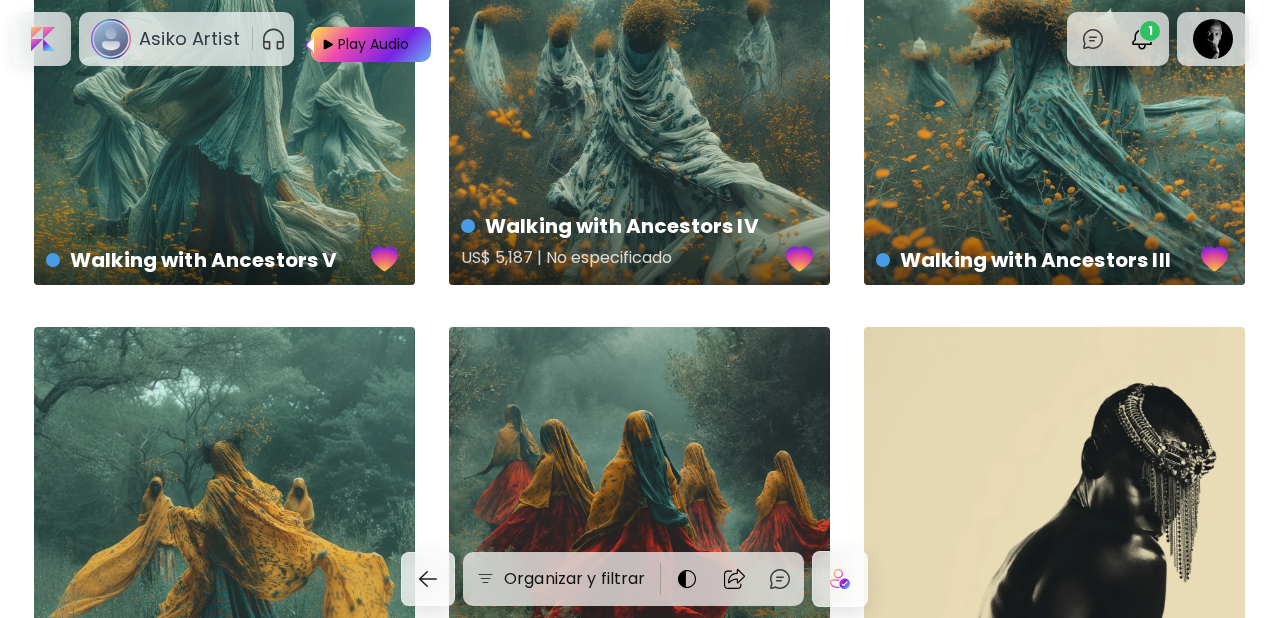 scroll, scrollTop: 889, scrollLeft: 0, axis: vertical 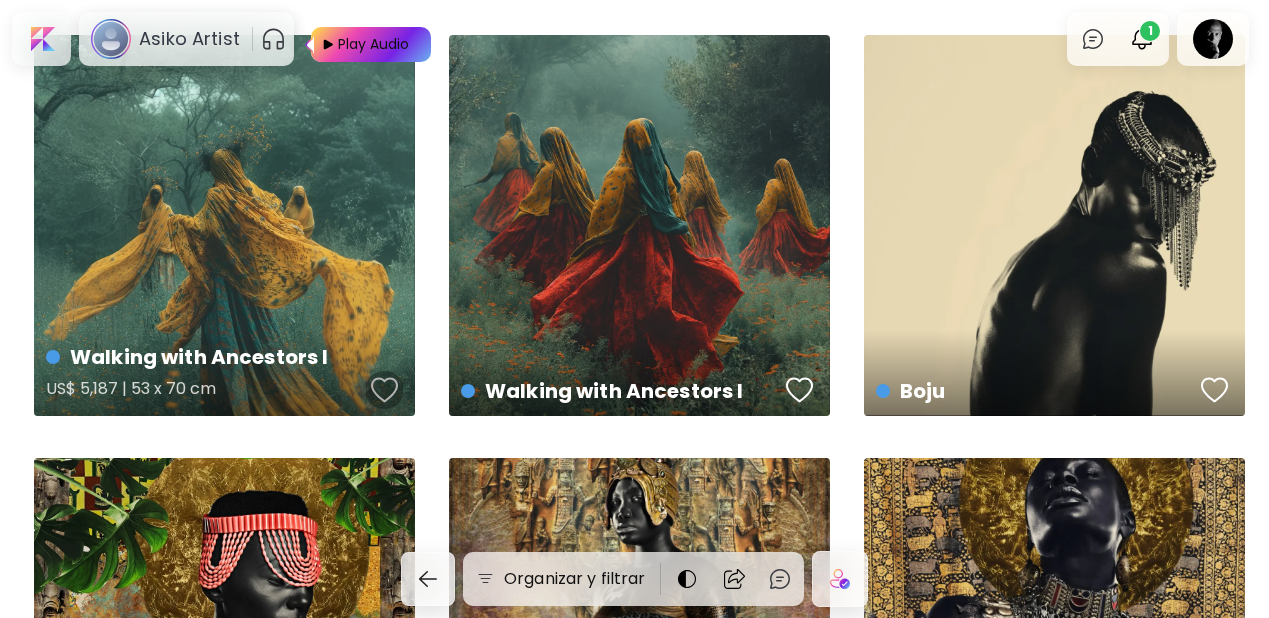 click at bounding box center [385, 390] 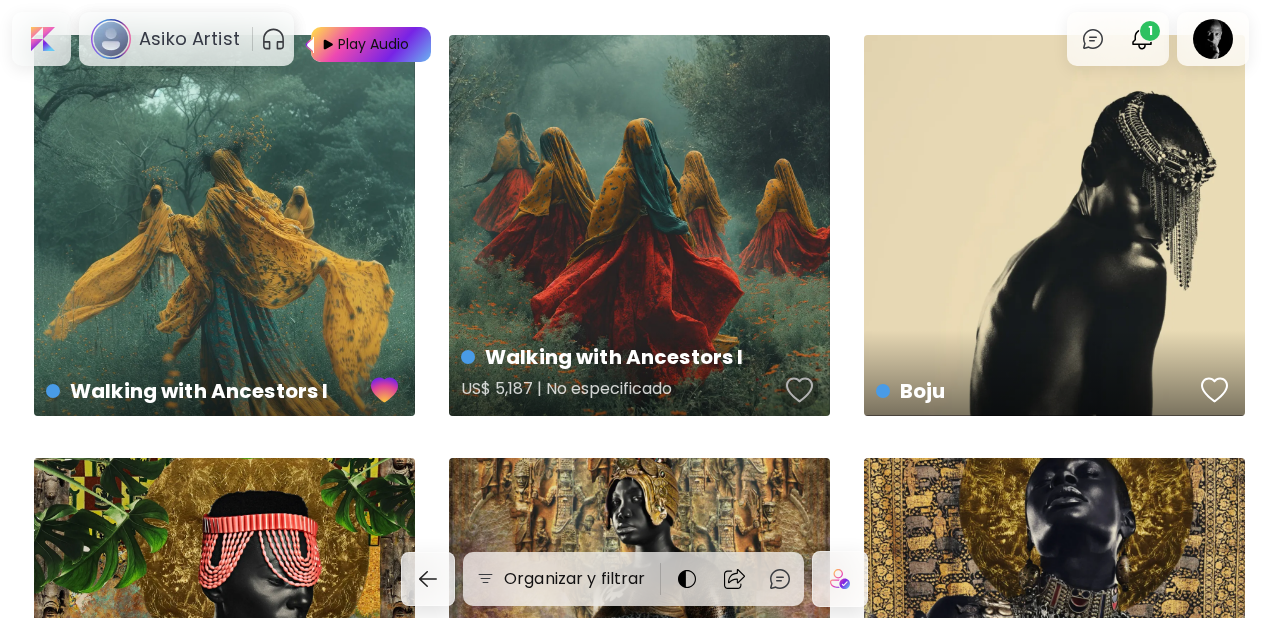click at bounding box center (800, 390) 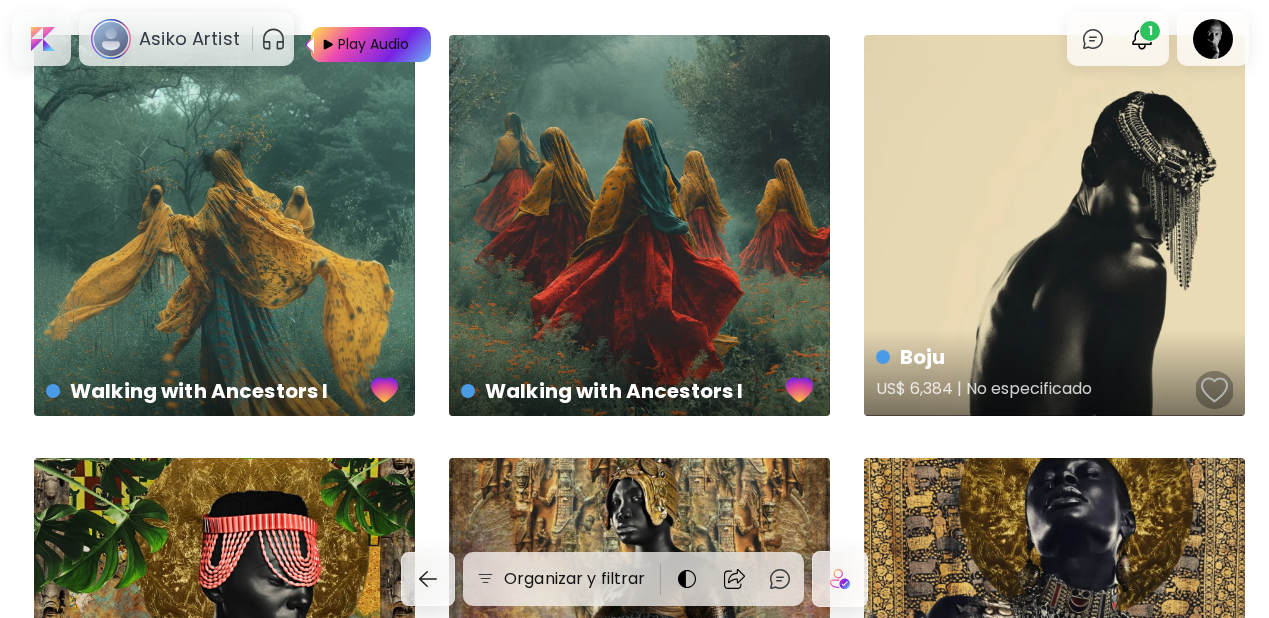 click at bounding box center (1215, 390) 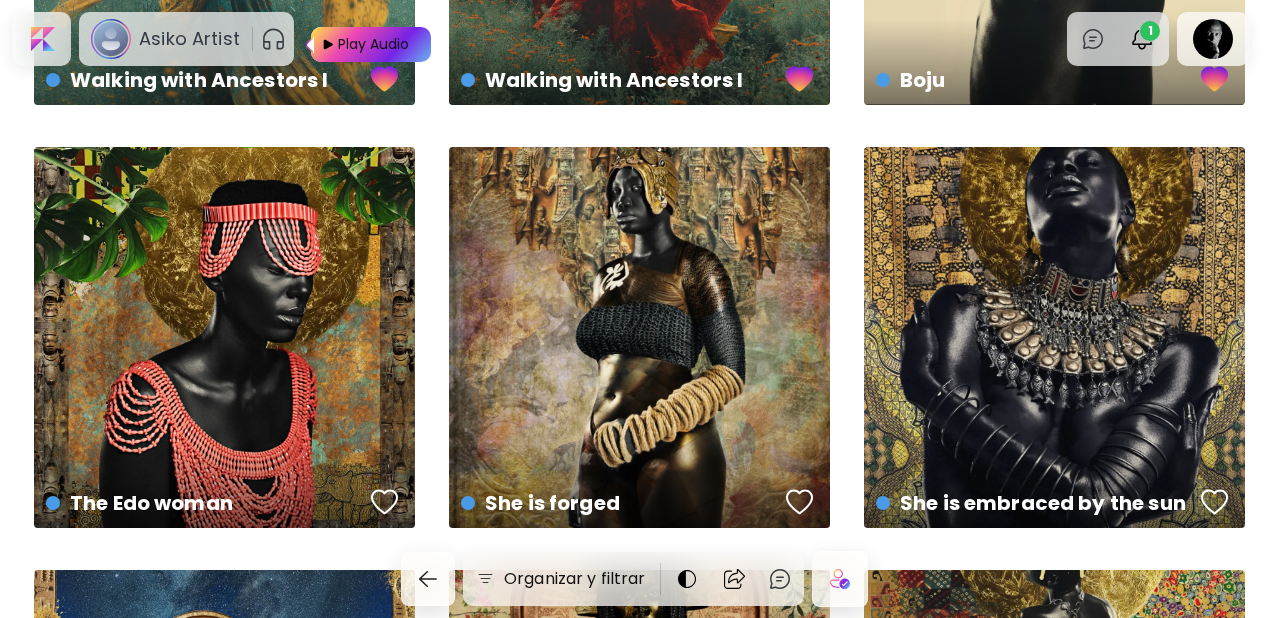 scroll, scrollTop: 1201, scrollLeft: 0, axis: vertical 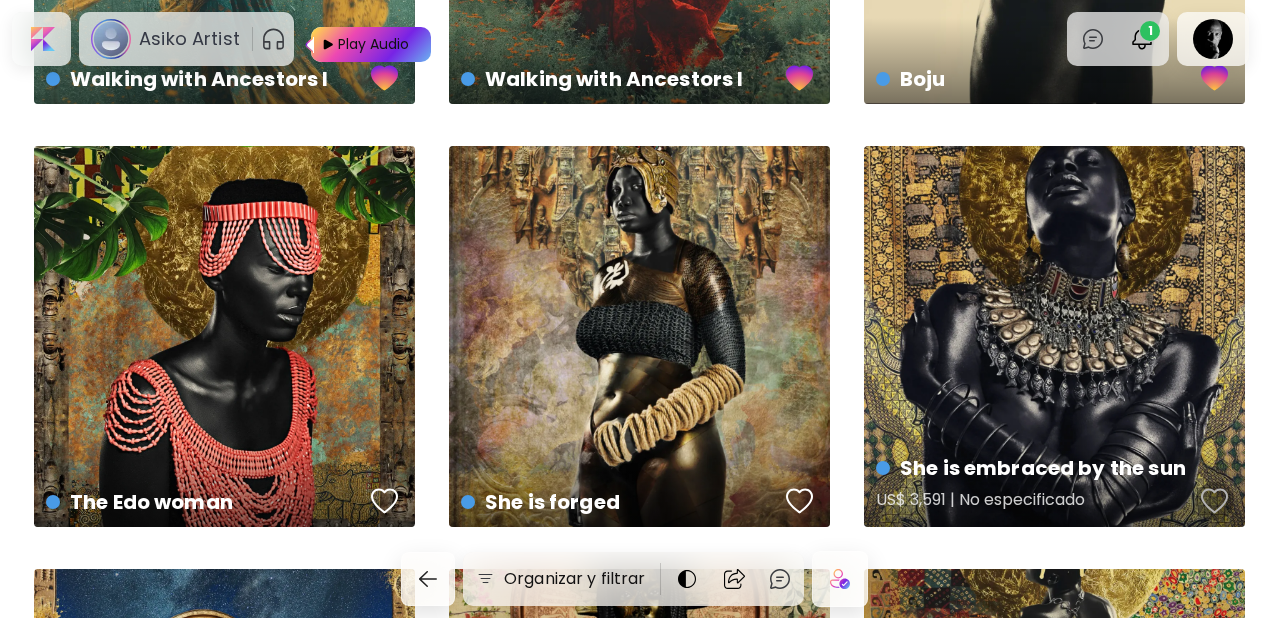 click at bounding box center (1215, 501) 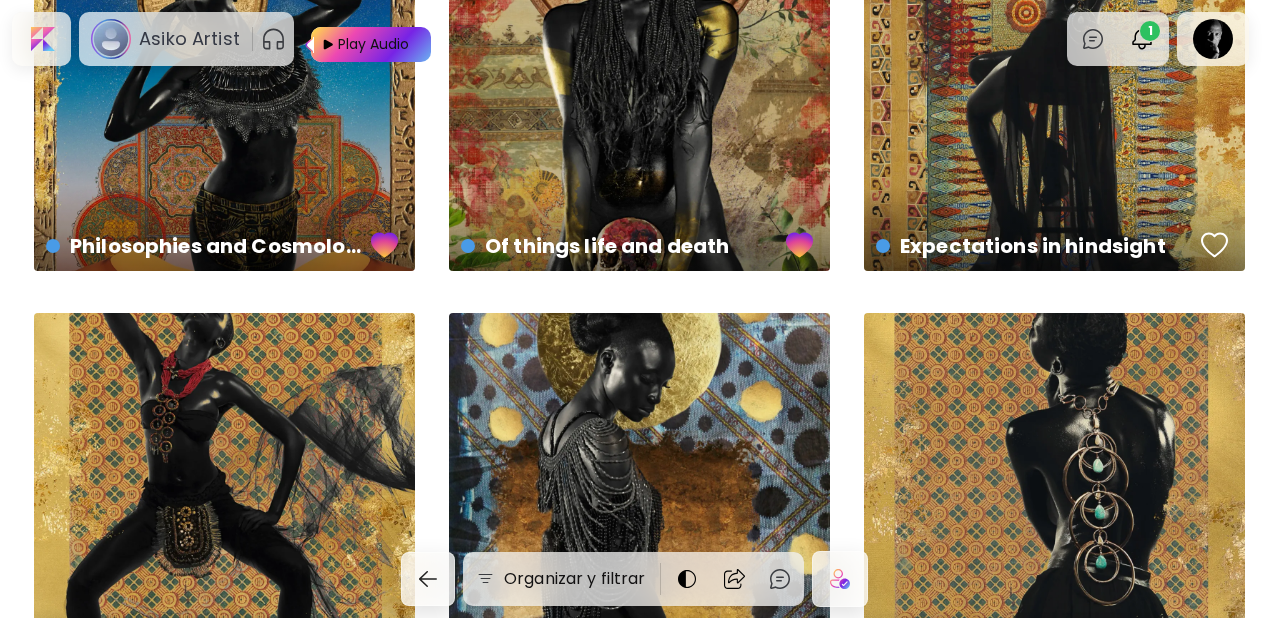 scroll, scrollTop: 2117, scrollLeft: 0, axis: vertical 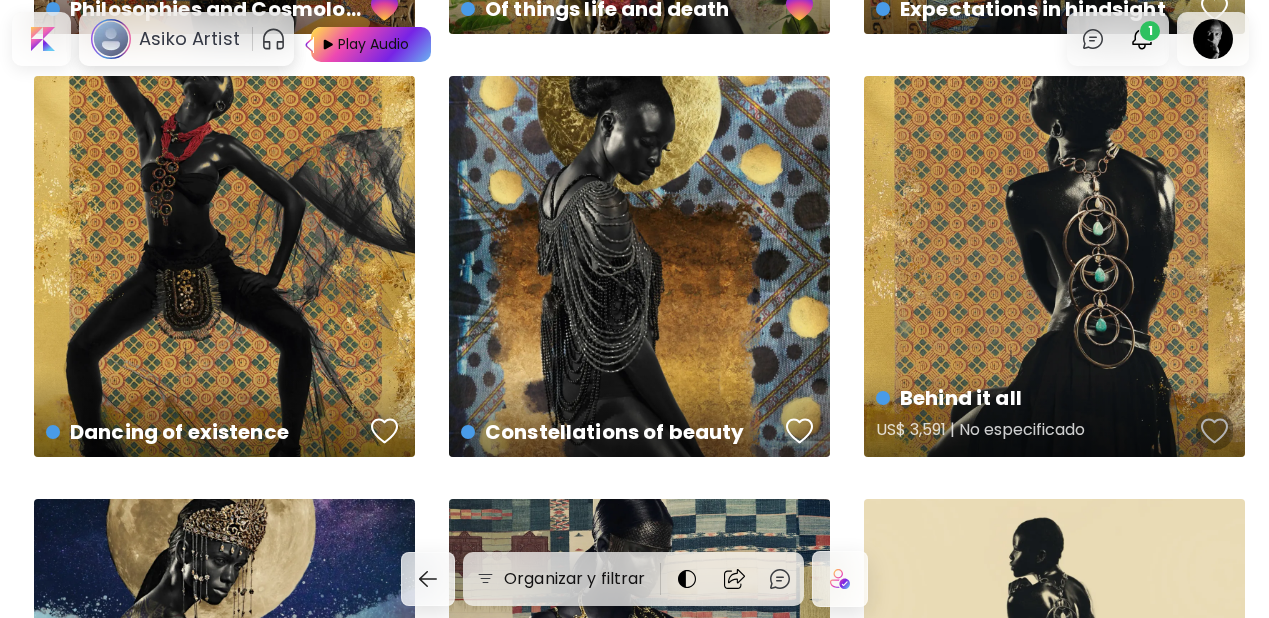 click at bounding box center [1215, 431] 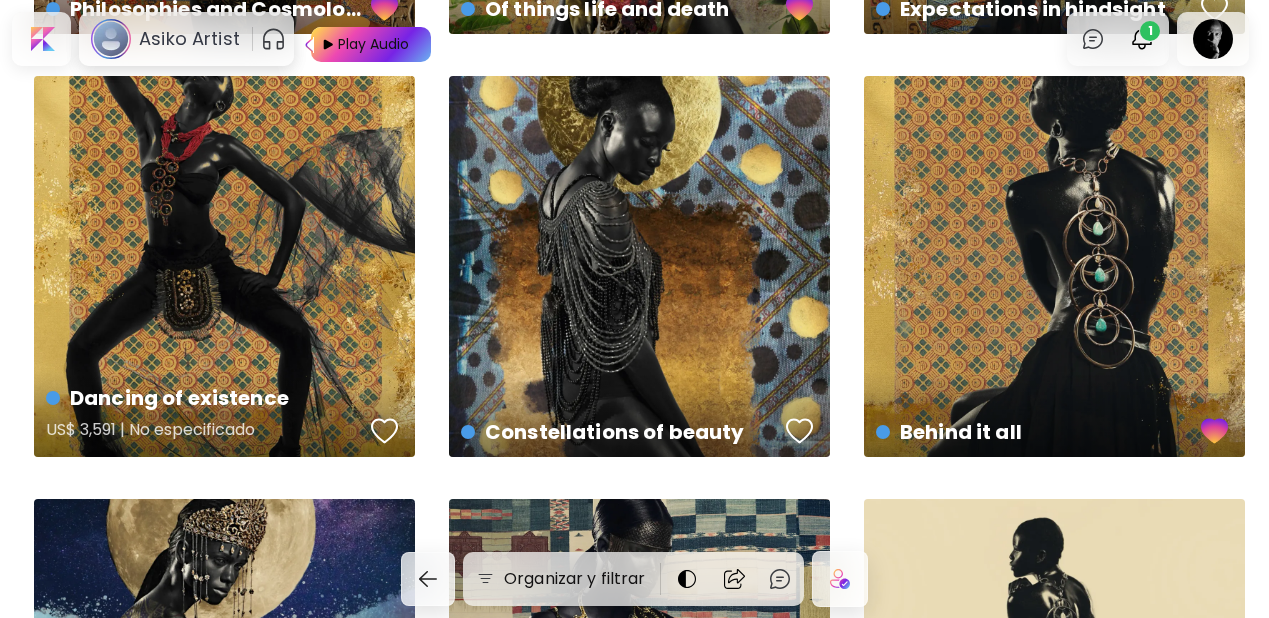 scroll, scrollTop: 2103, scrollLeft: 0, axis: vertical 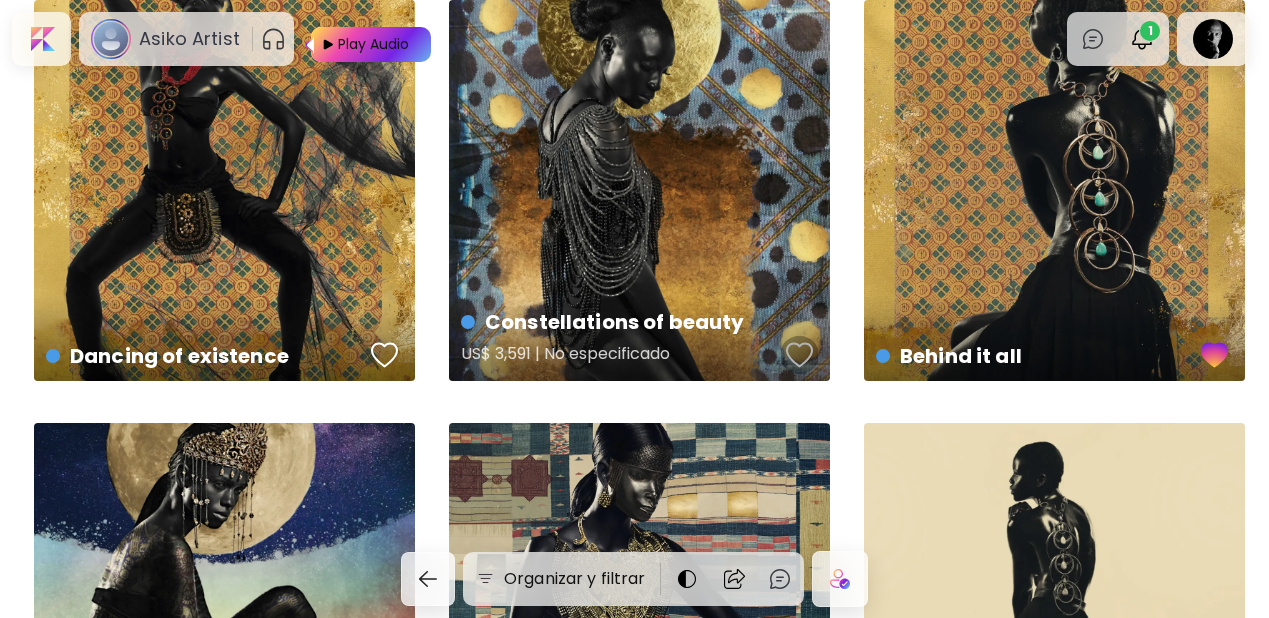 click at bounding box center [800, 355] 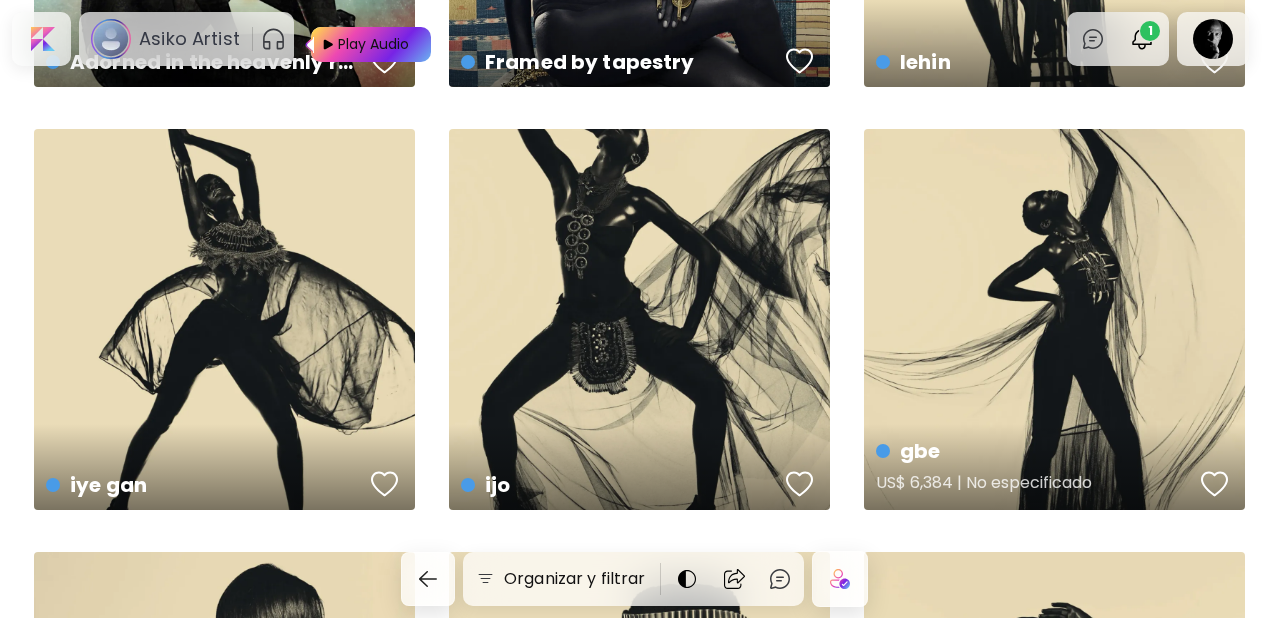 scroll, scrollTop: 2911, scrollLeft: 0, axis: vertical 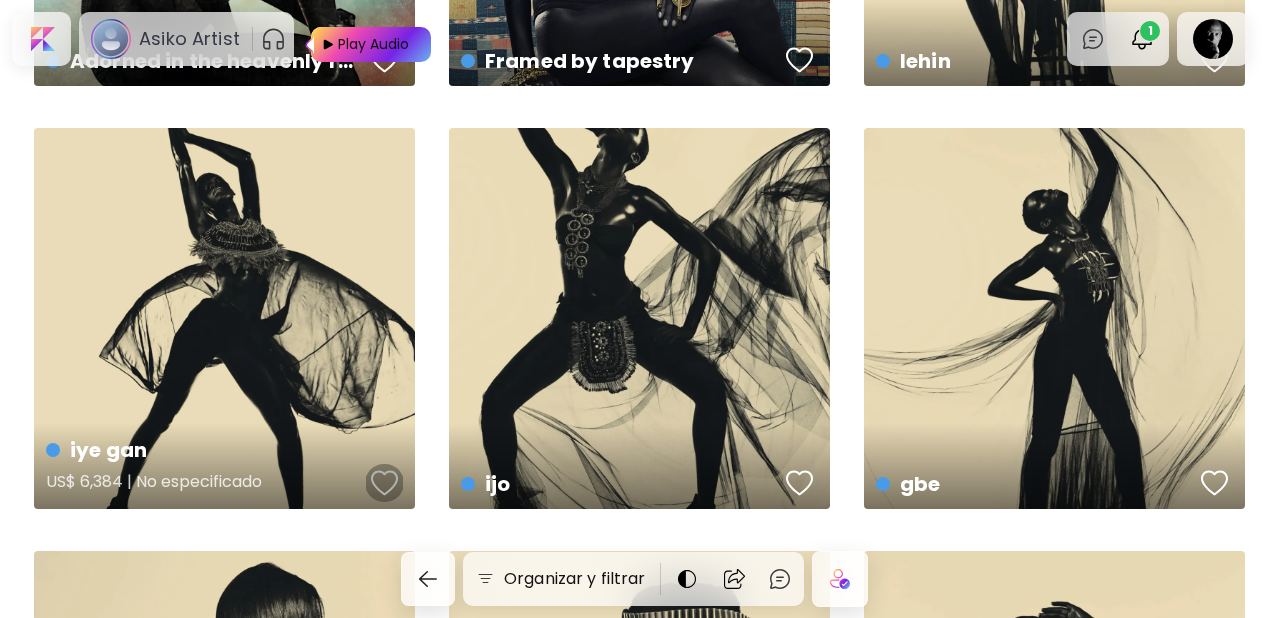 click at bounding box center (385, 483) 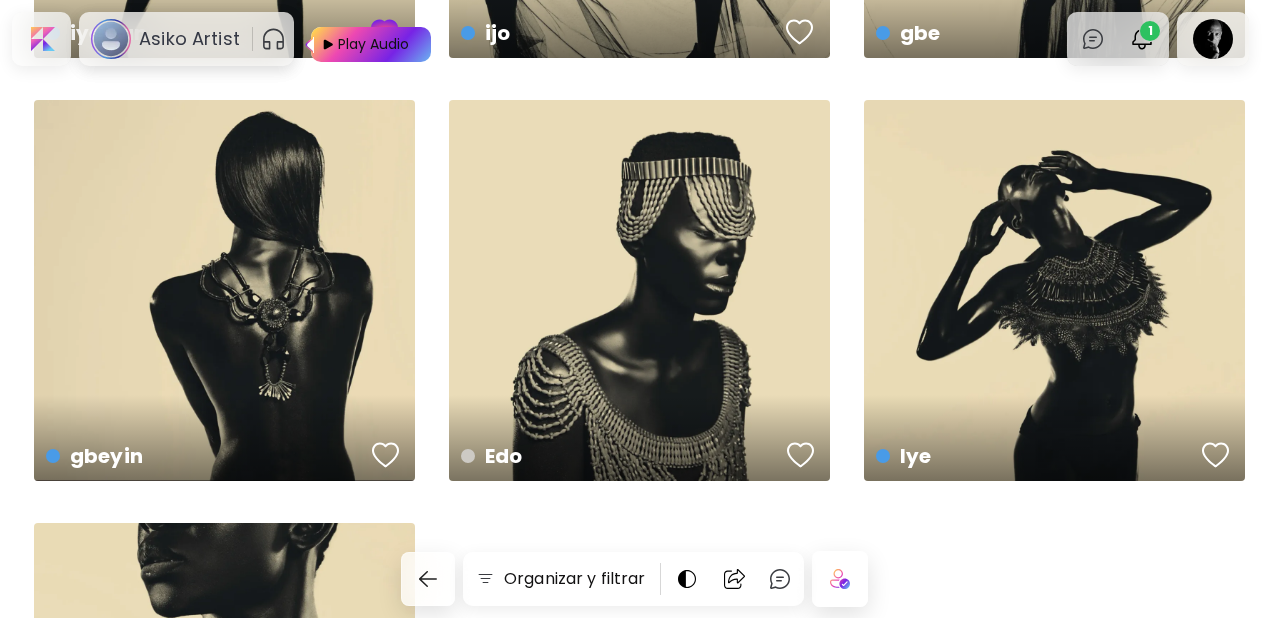 scroll, scrollTop: 3361, scrollLeft: 0, axis: vertical 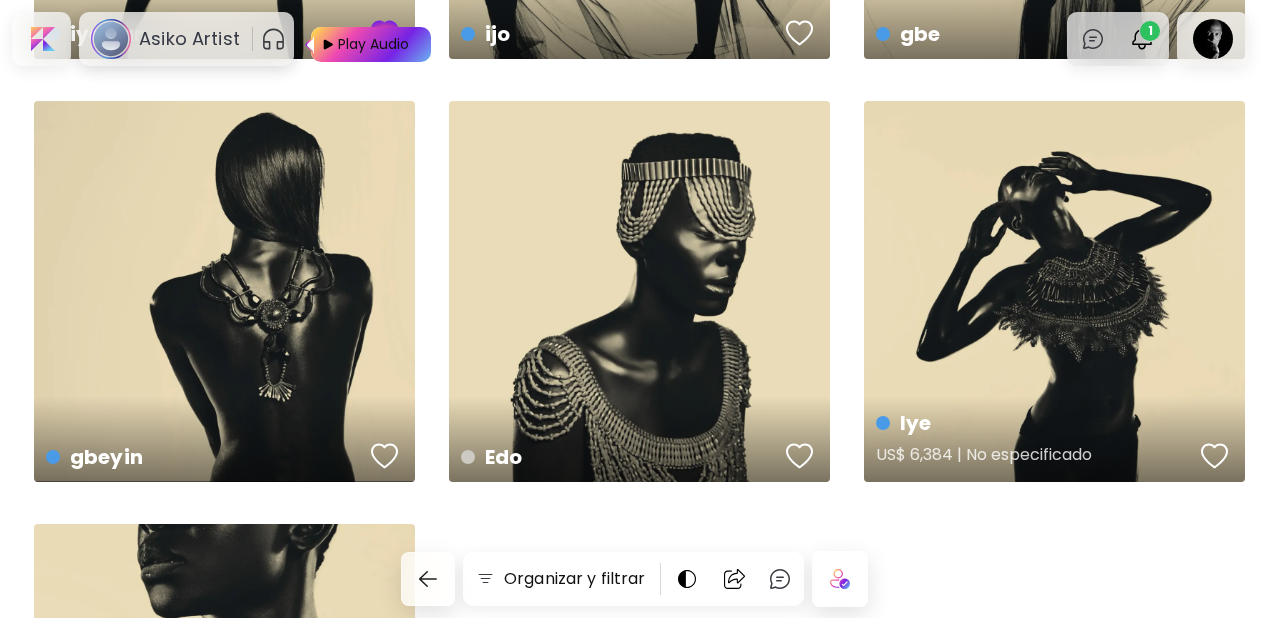 click at bounding box center (1215, 456) 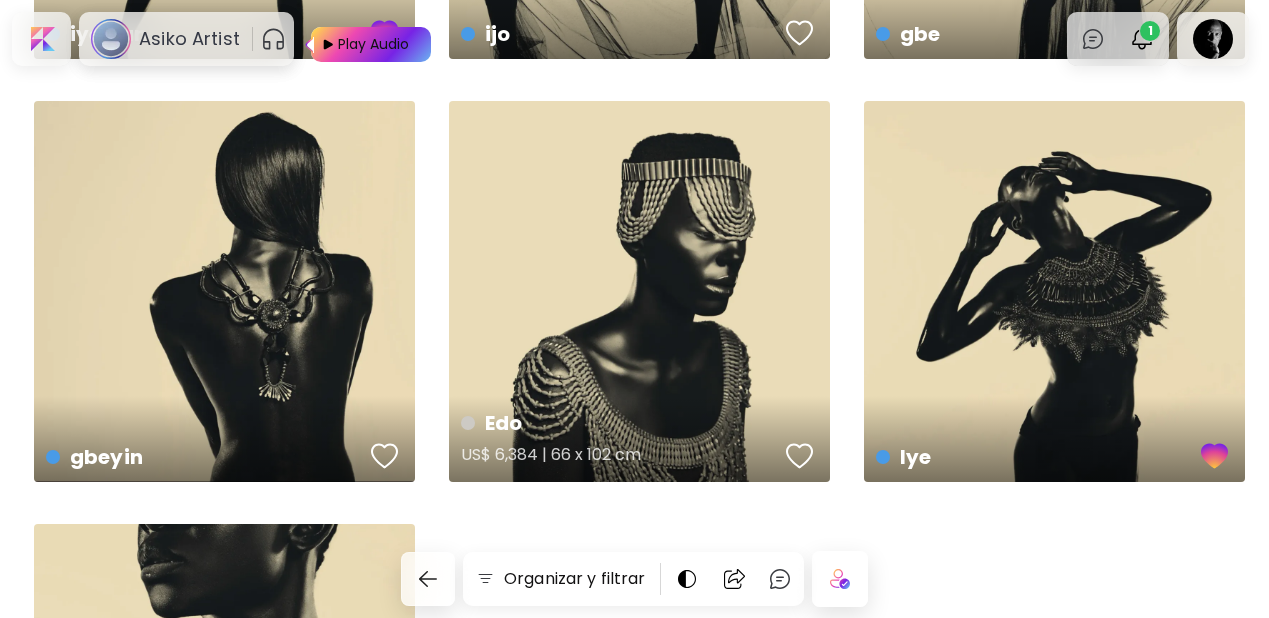 click at bounding box center (800, 456) 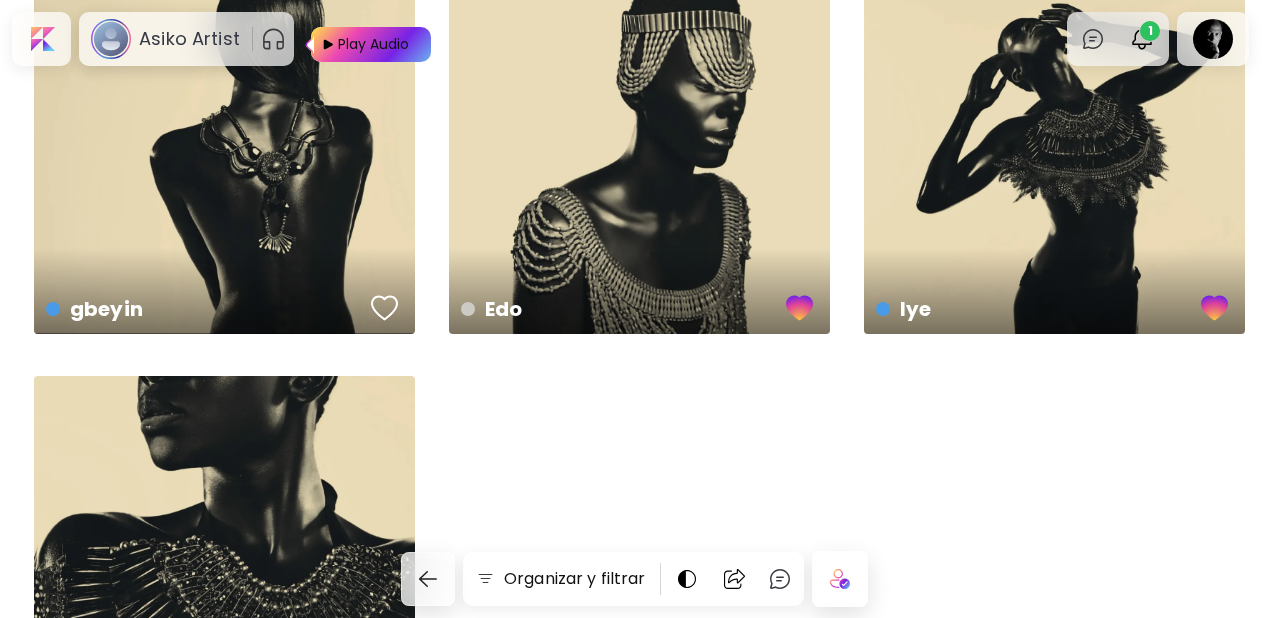 scroll, scrollTop: 3511, scrollLeft: 0, axis: vertical 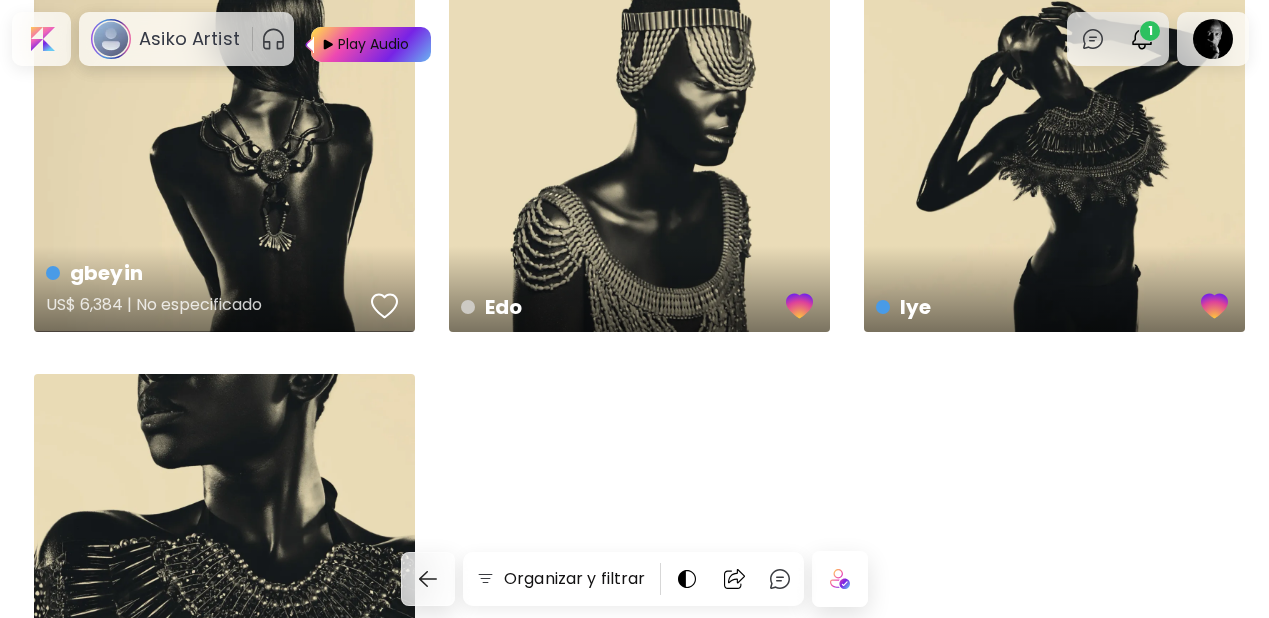 click at bounding box center [385, 306] 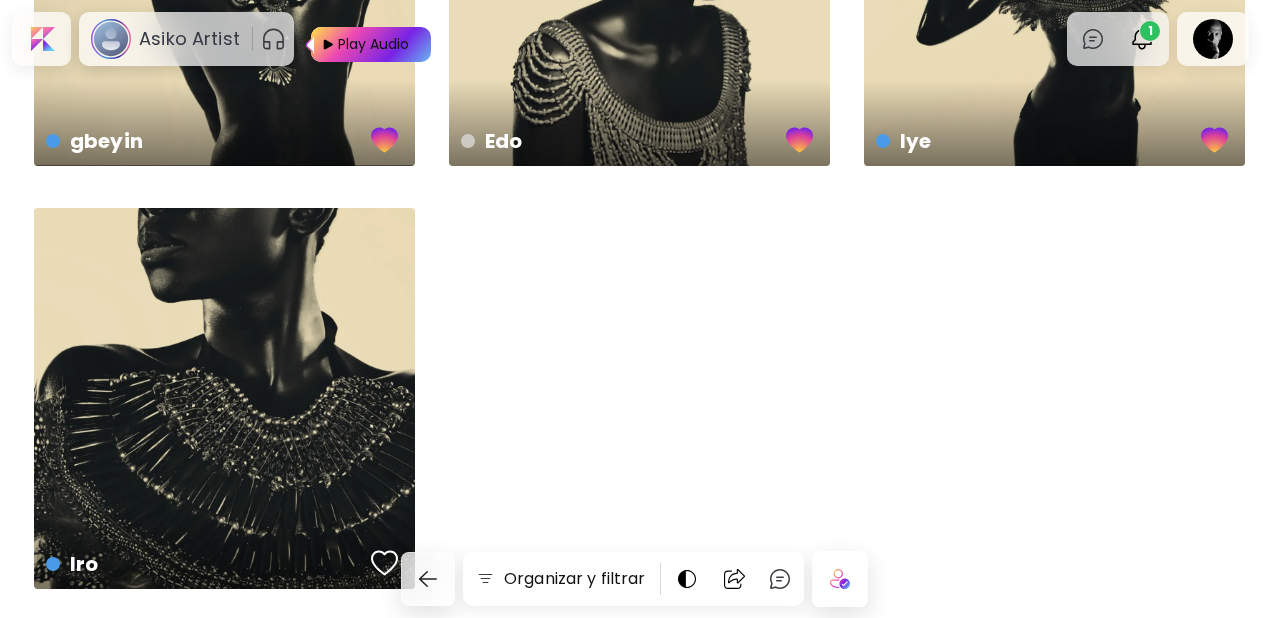 scroll, scrollTop: 3698, scrollLeft: 0, axis: vertical 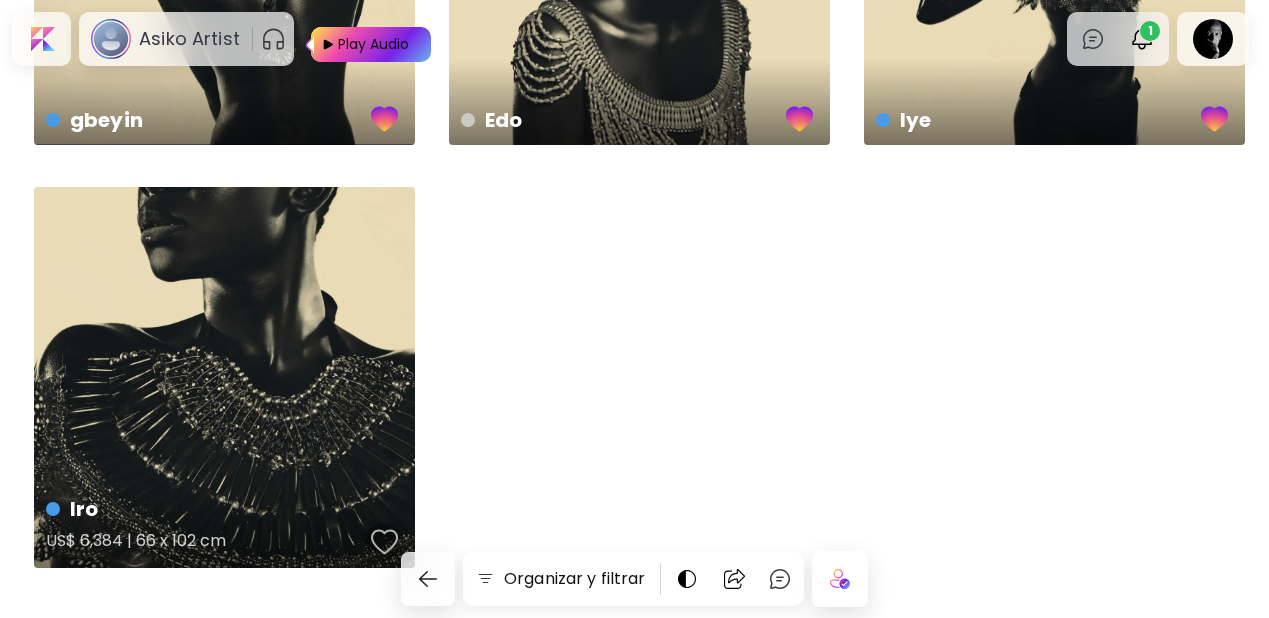 click at bounding box center (385, 542) 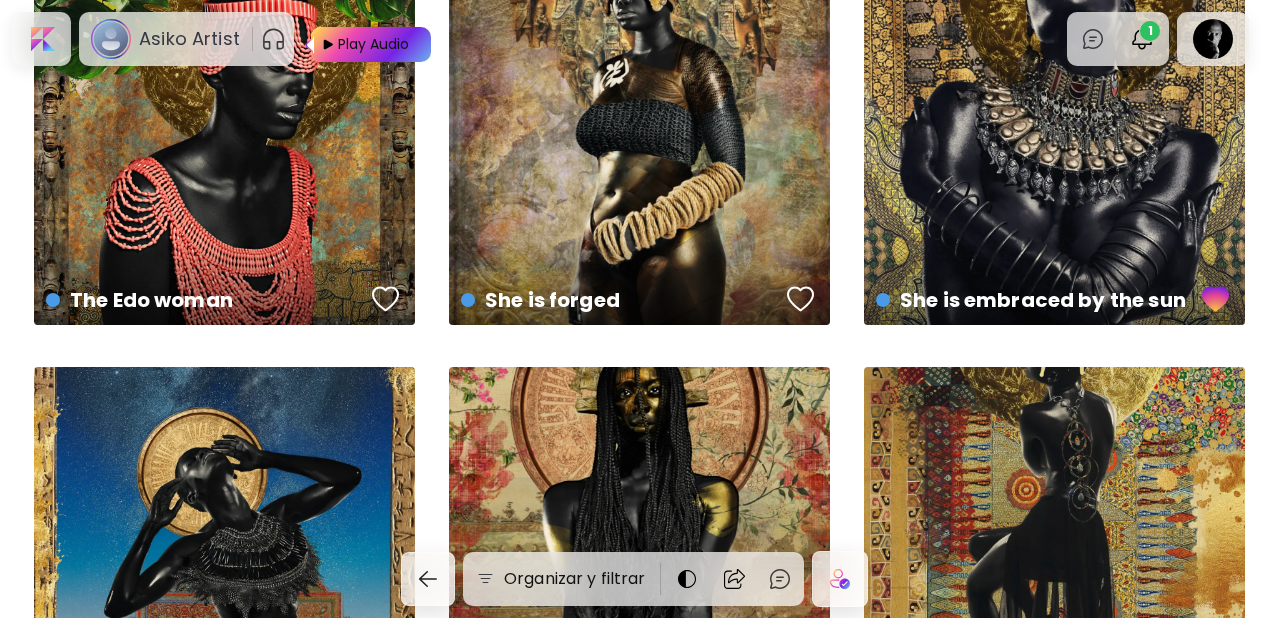 scroll, scrollTop: 1400, scrollLeft: 0, axis: vertical 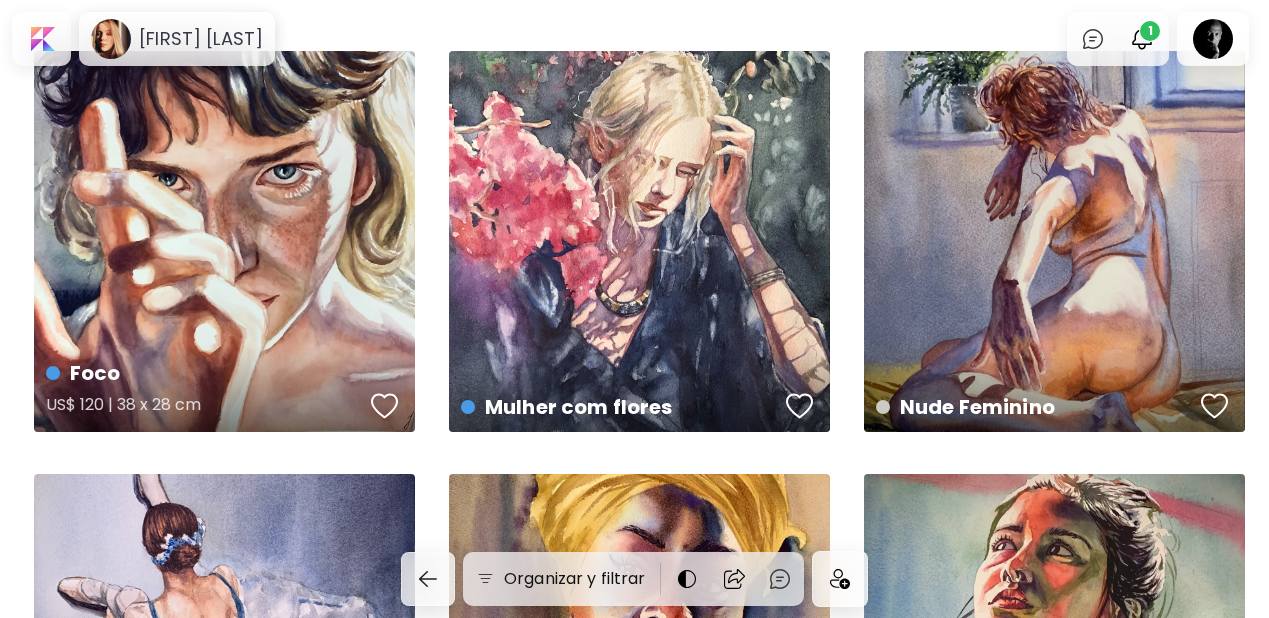 click at bounding box center [385, 406] 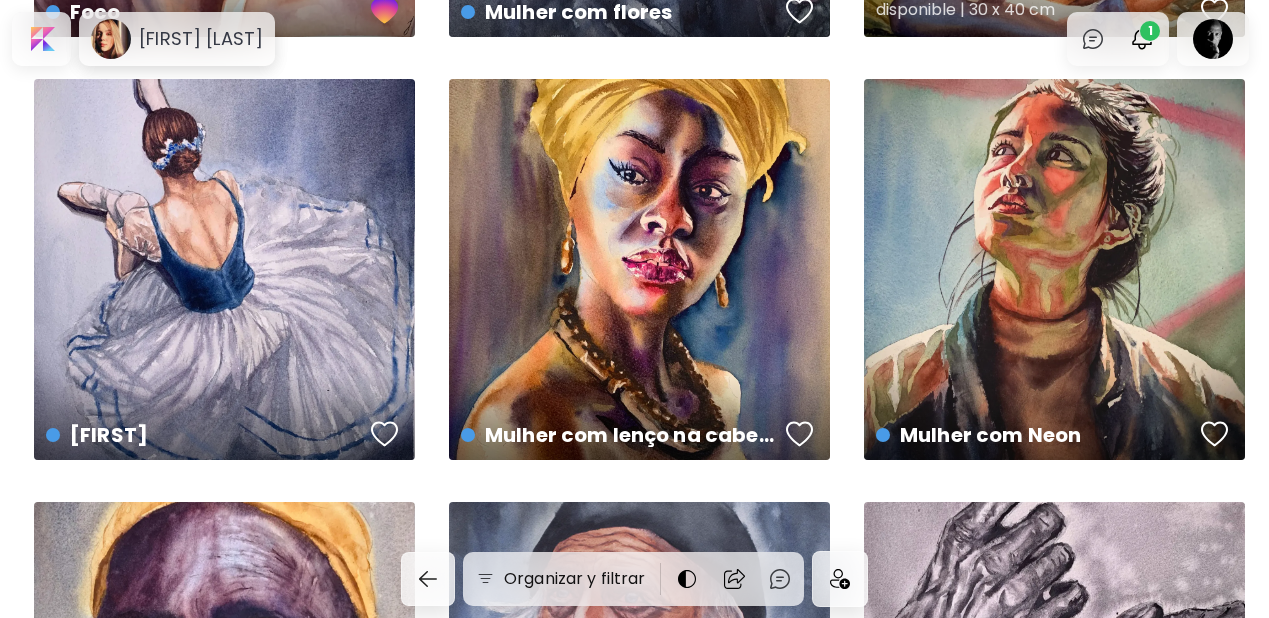 scroll, scrollTop: 435, scrollLeft: 0, axis: vertical 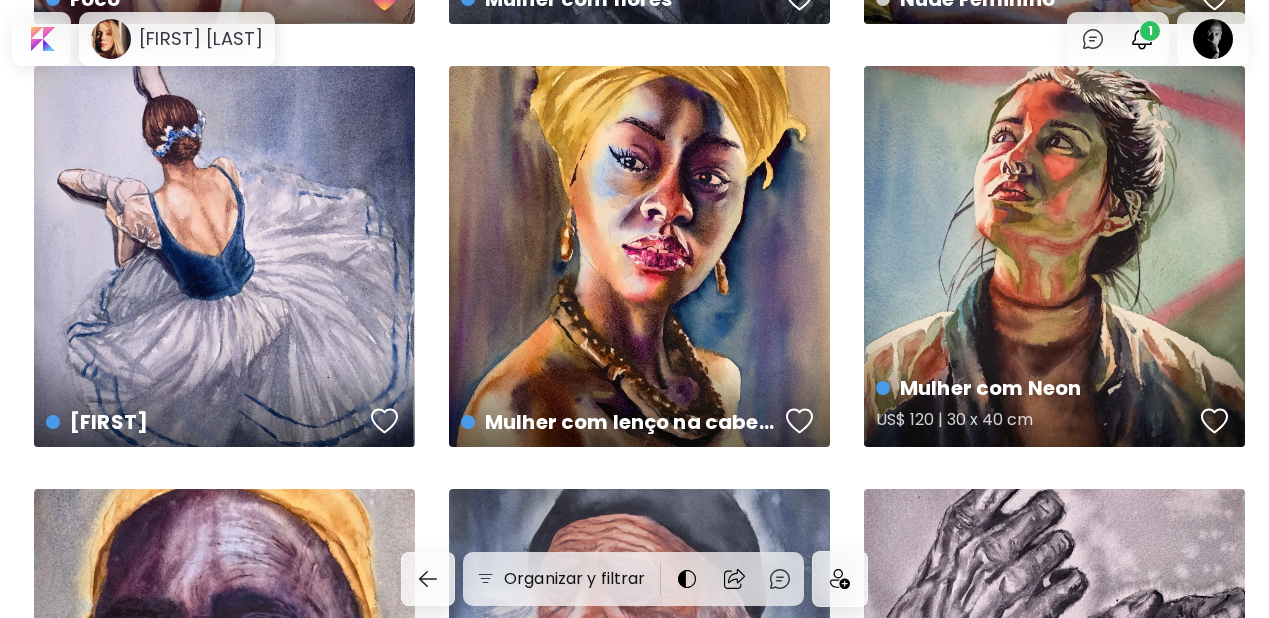 click at bounding box center (1215, 421) 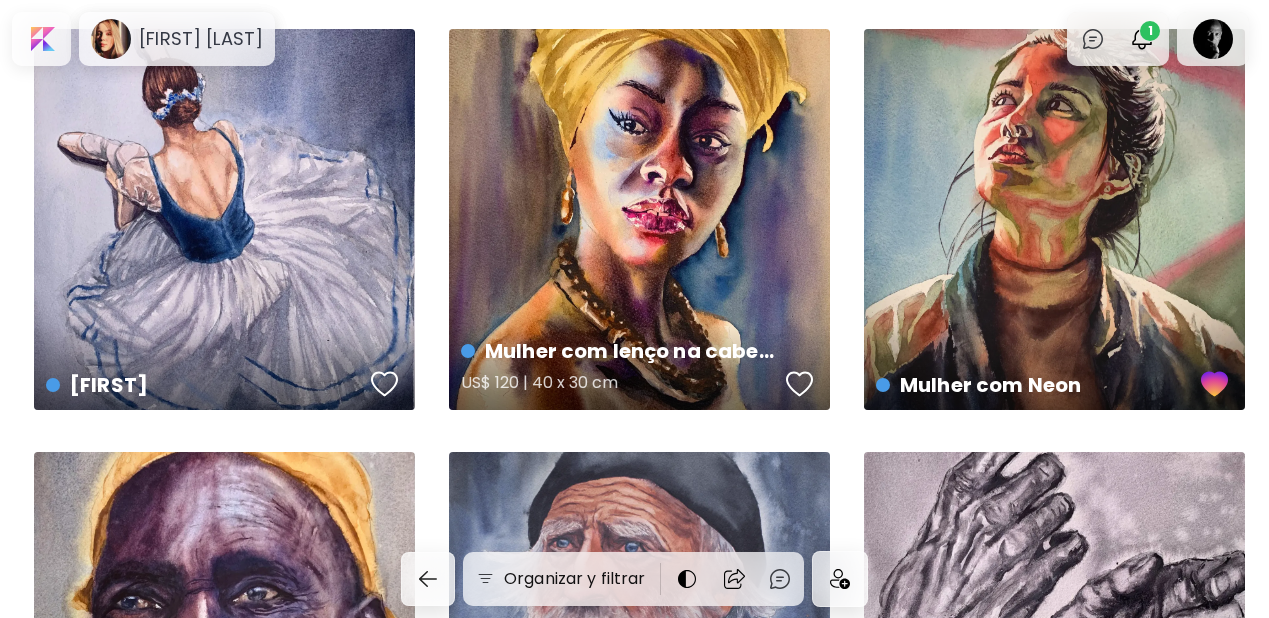 drag, startPoint x: 380, startPoint y: 390, endPoint x: 511, endPoint y: 326, distance: 145.7978 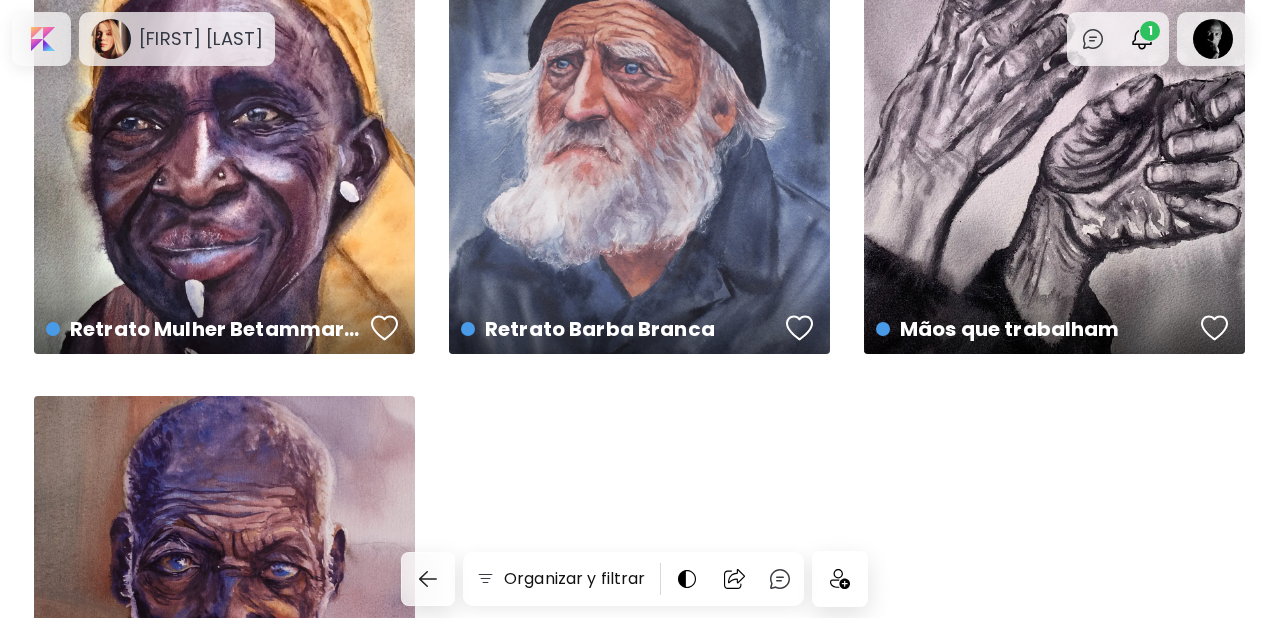 scroll, scrollTop: 960, scrollLeft: 0, axis: vertical 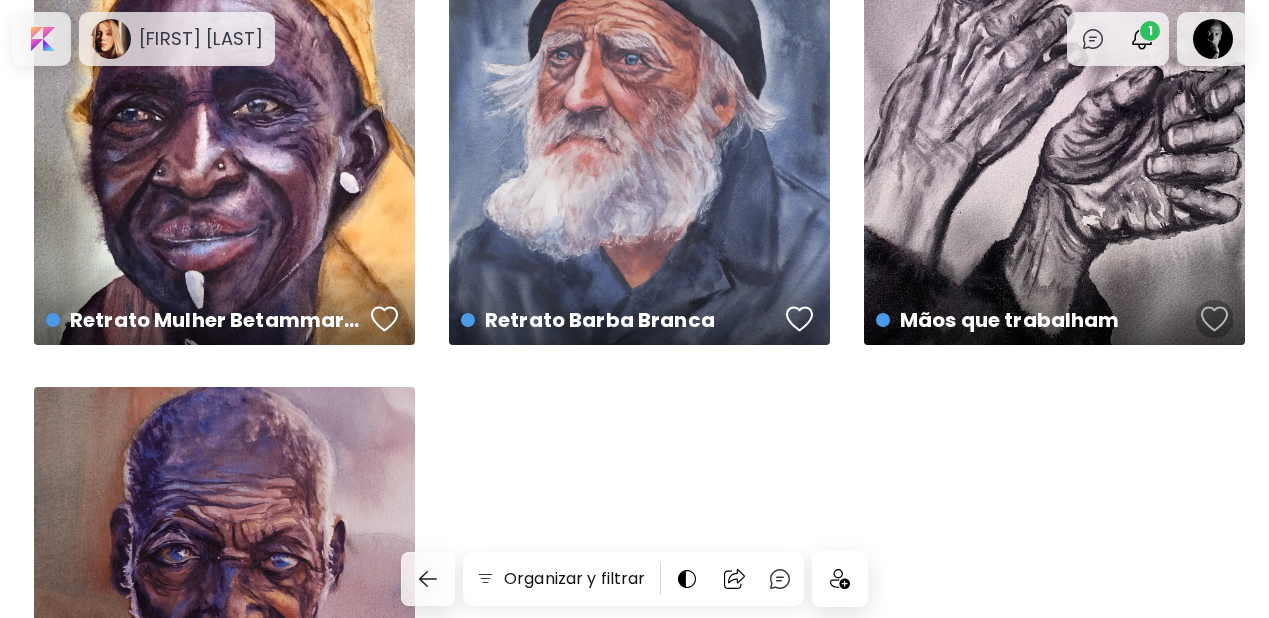 drag, startPoint x: 1220, startPoint y: 319, endPoint x: 1273, endPoint y: 354, distance: 63.51378 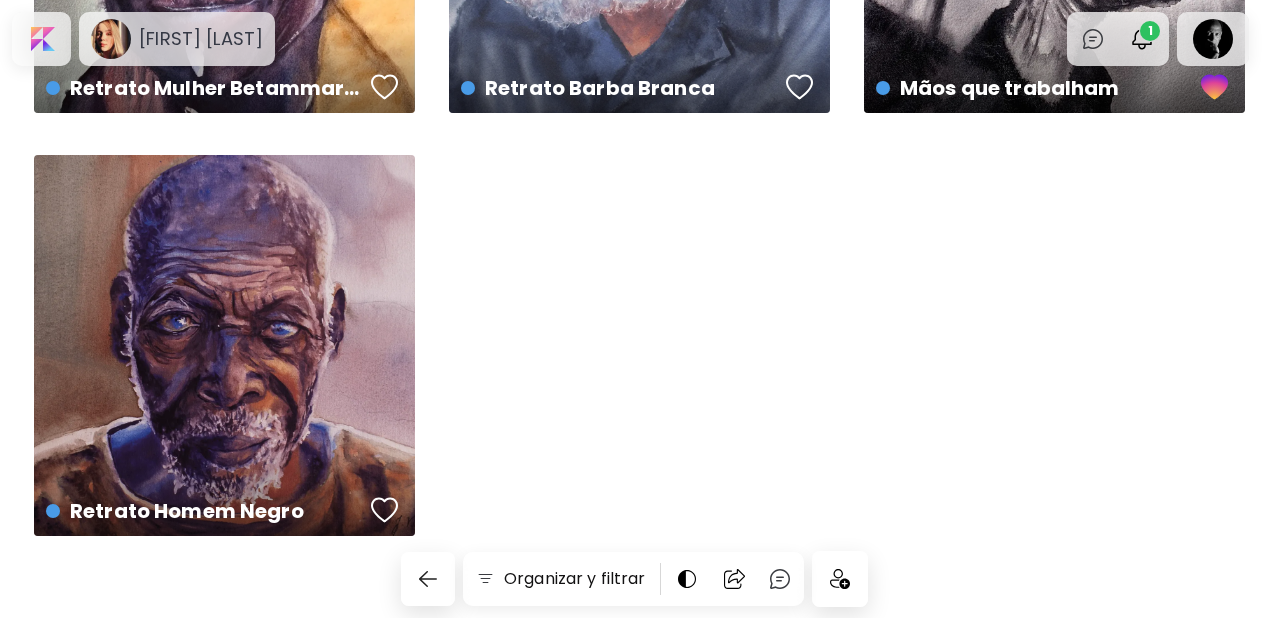 scroll, scrollTop: 1220, scrollLeft: 0, axis: vertical 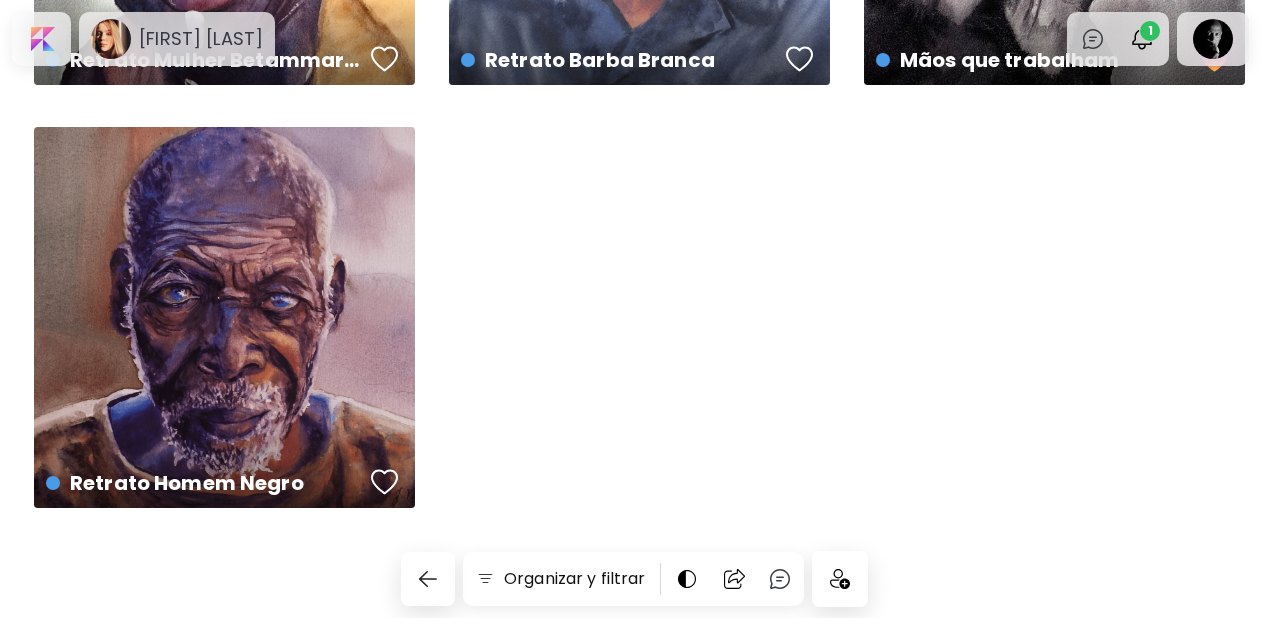 click at bounding box center [840, 579] 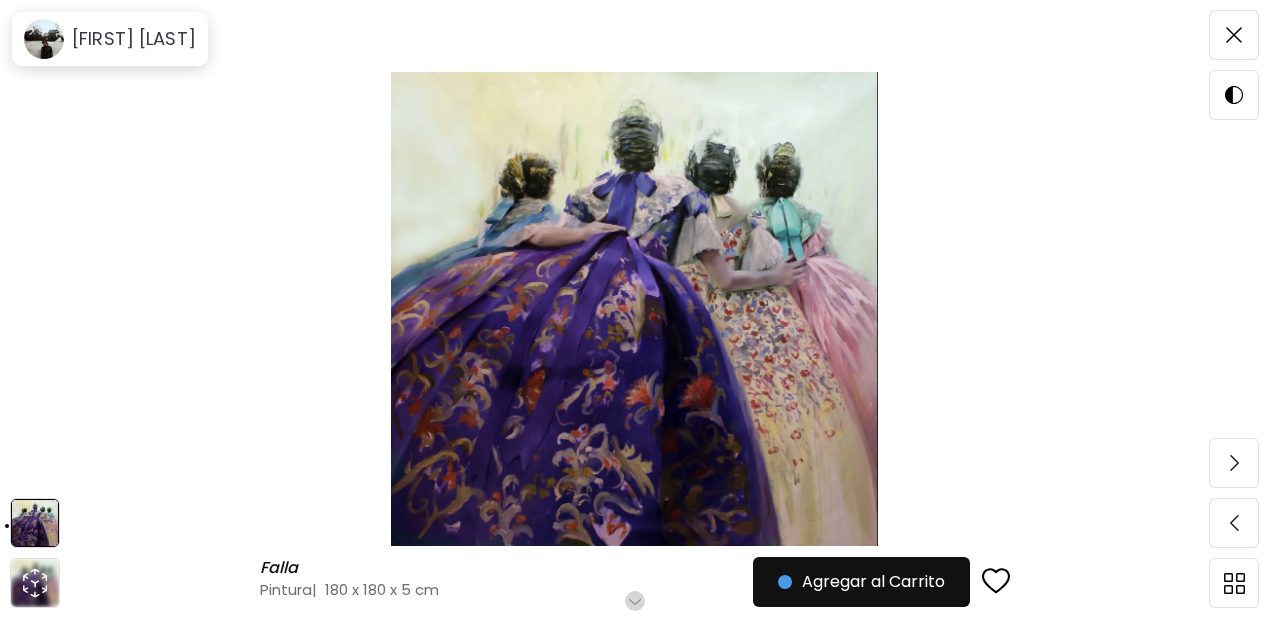 scroll, scrollTop: 0, scrollLeft: 0, axis: both 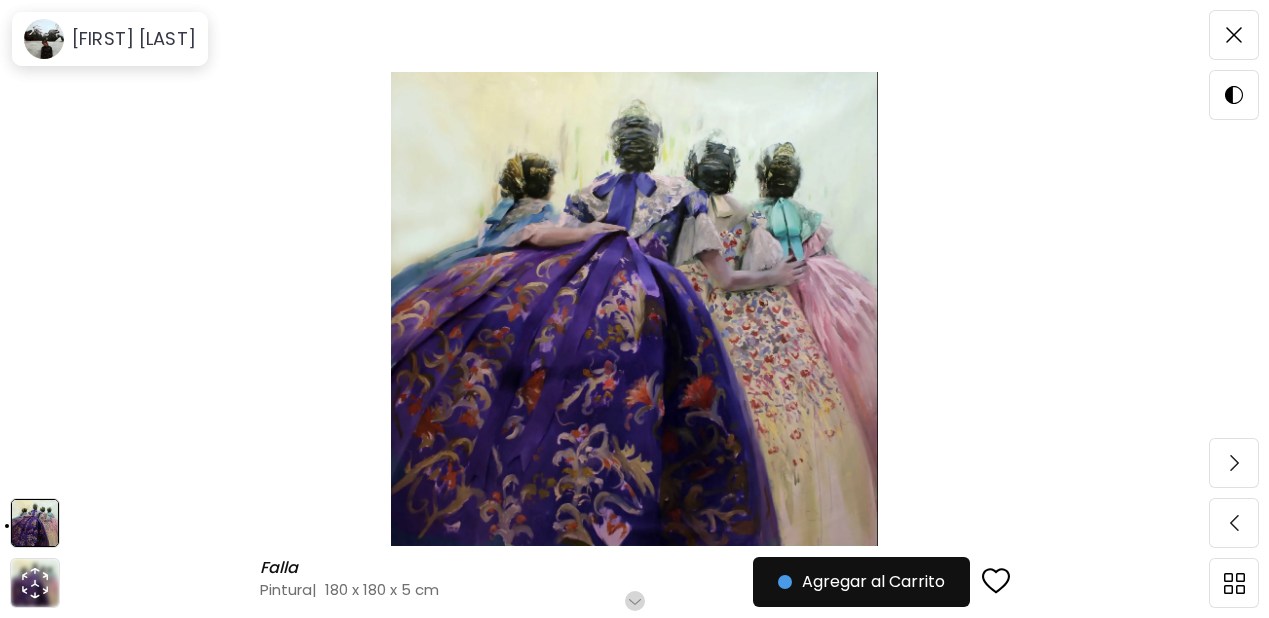 drag, startPoint x: 1000, startPoint y: 585, endPoint x: 1053, endPoint y: 564, distance: 57.00877 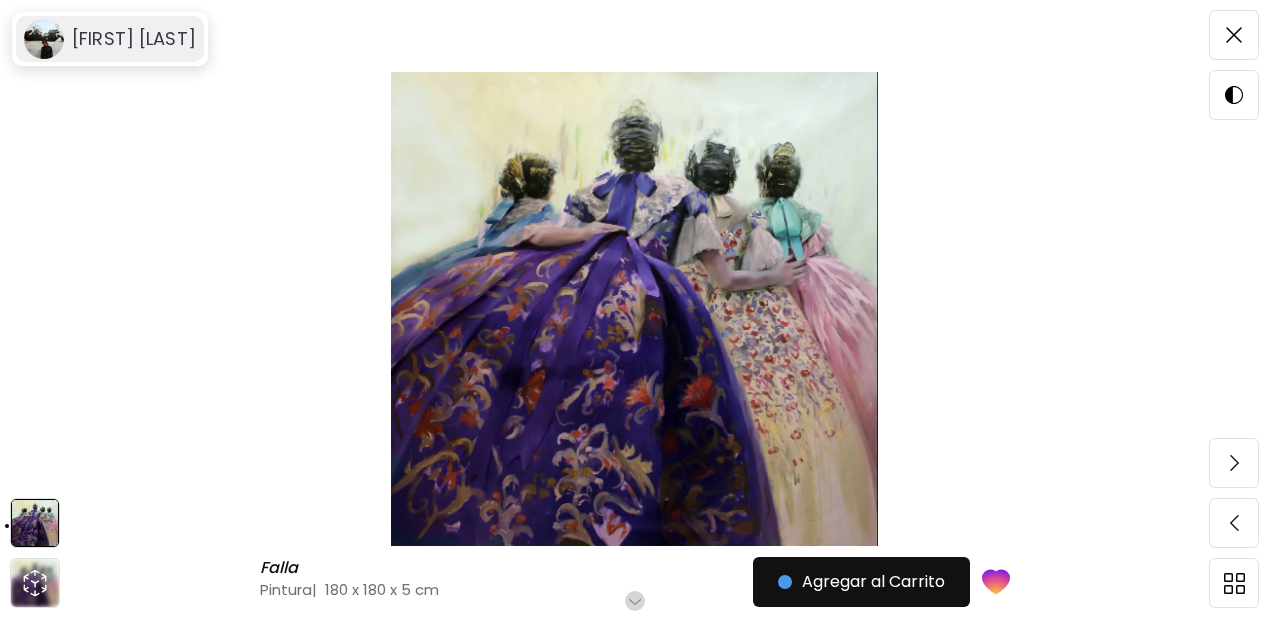 click on "[FIRST] [LAST]" at bounding box center [130, 39] 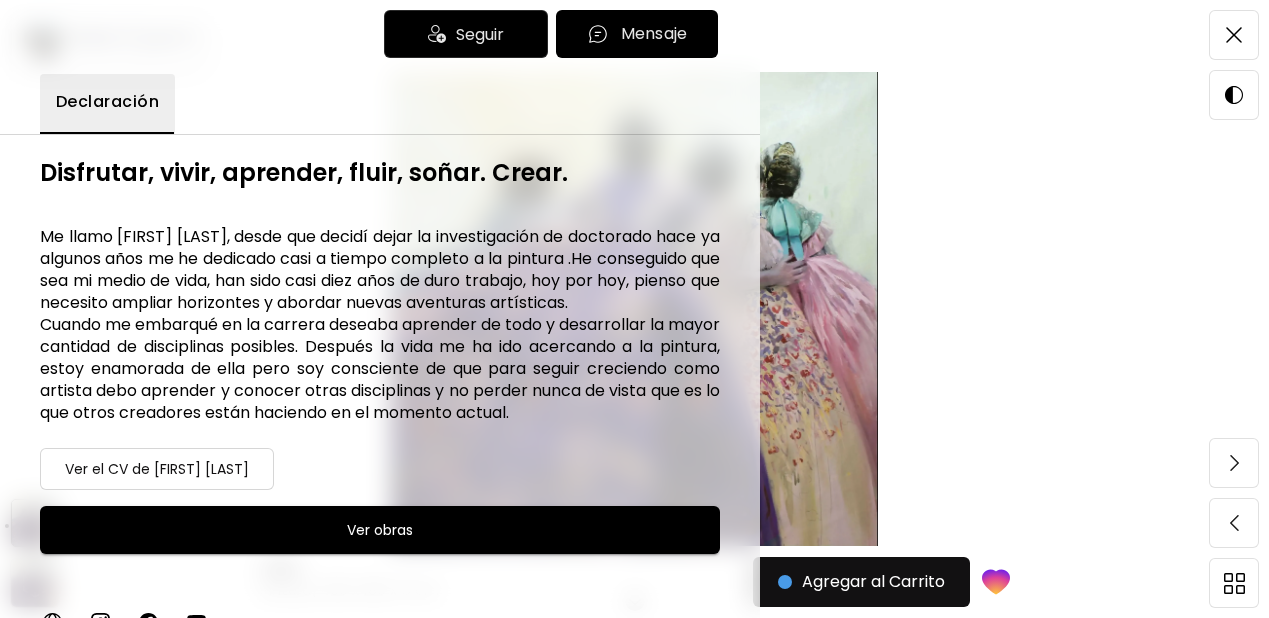 scroll, scrollTop: 168, scrollLeft: 0, axis: vertical 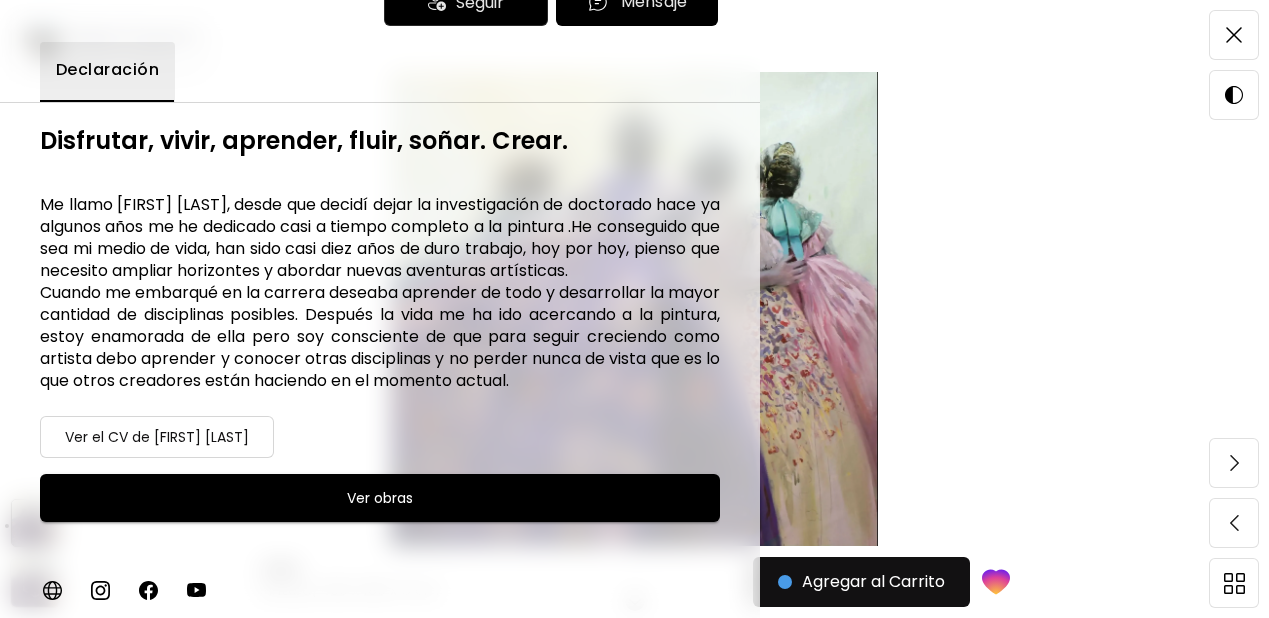 click on "Ver obras" at bounding box center [380, 498] 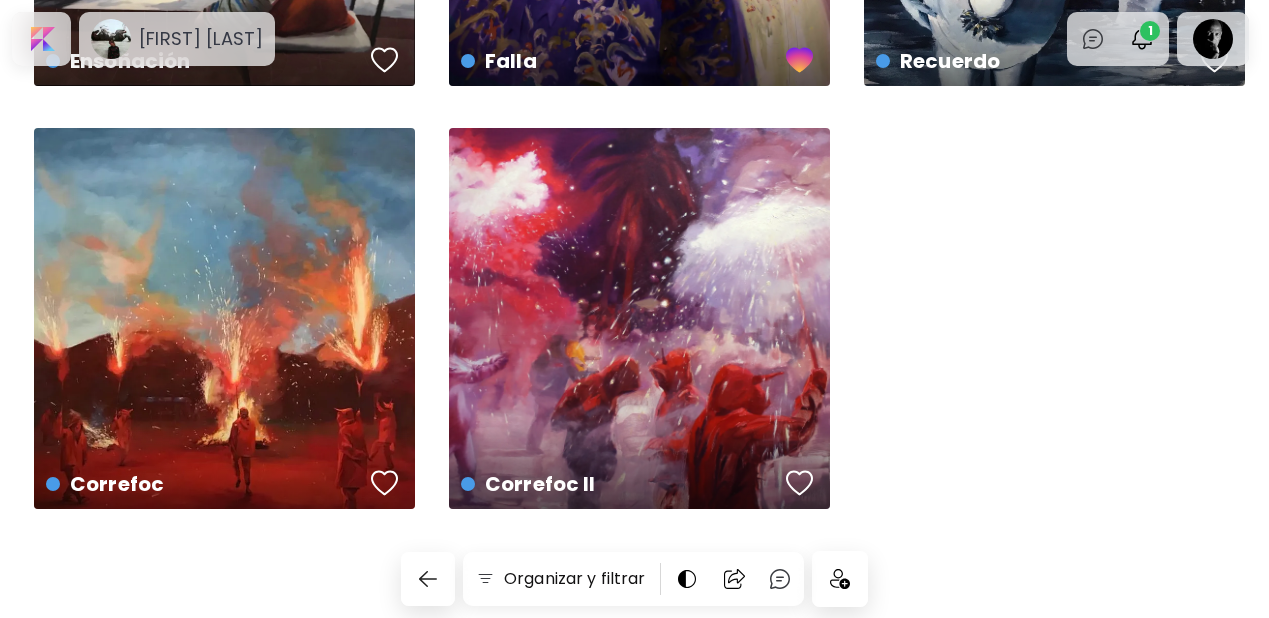 scroll, scrollTop: 374, scrollLeft: 0, axis: vertical 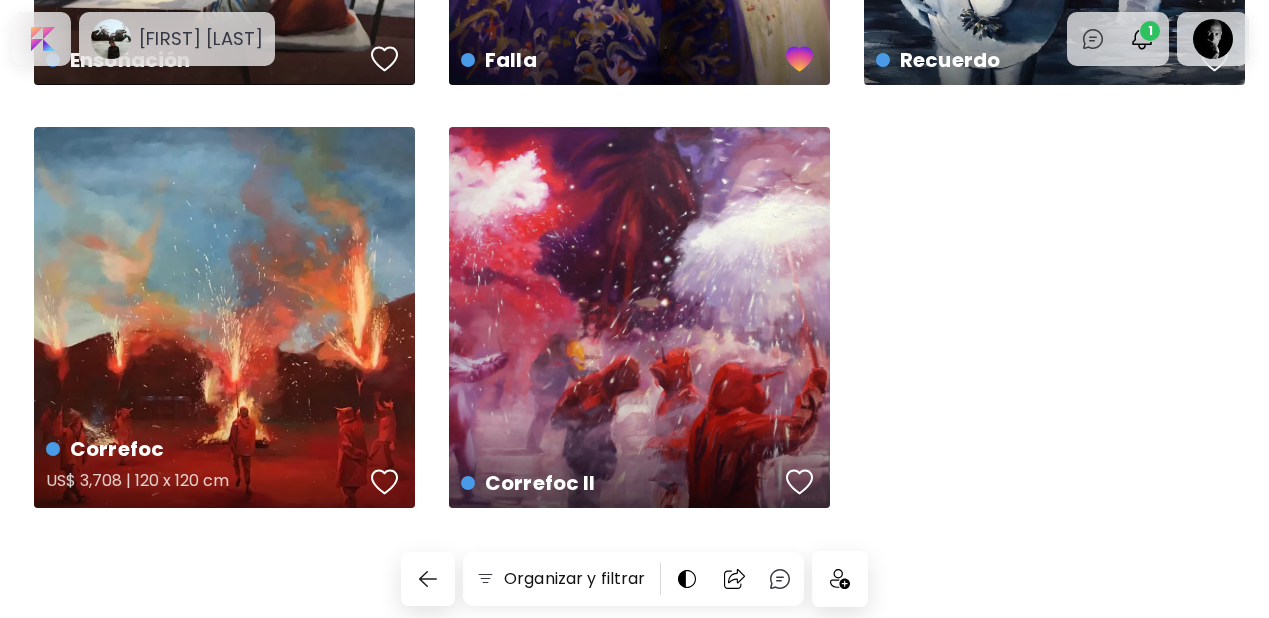 click at bounding box center (385, 482) 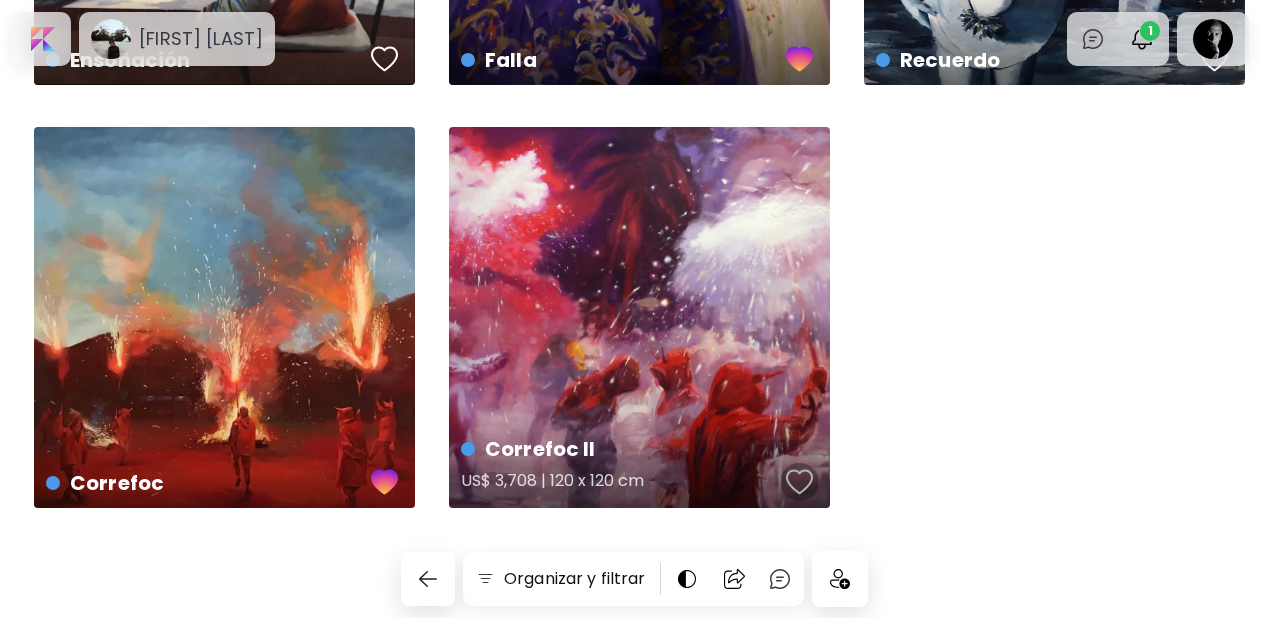 click at bounding box center [800, 482] 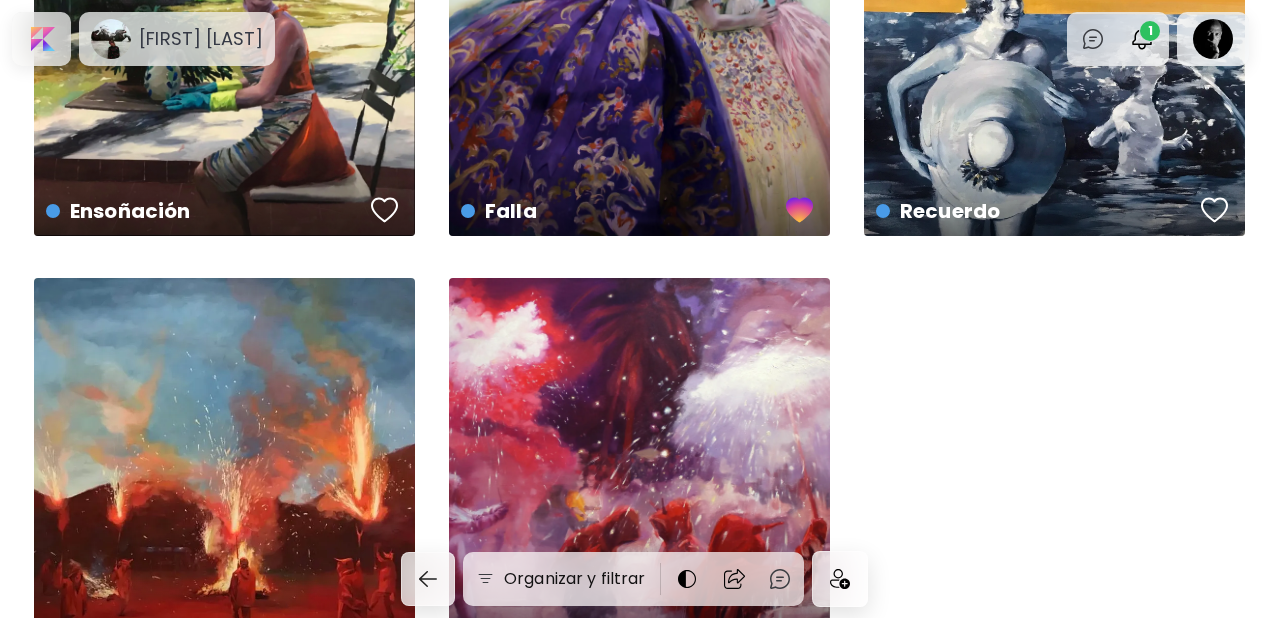 scroll, scrollTop: 0, scrollLeft: 0, axis: both 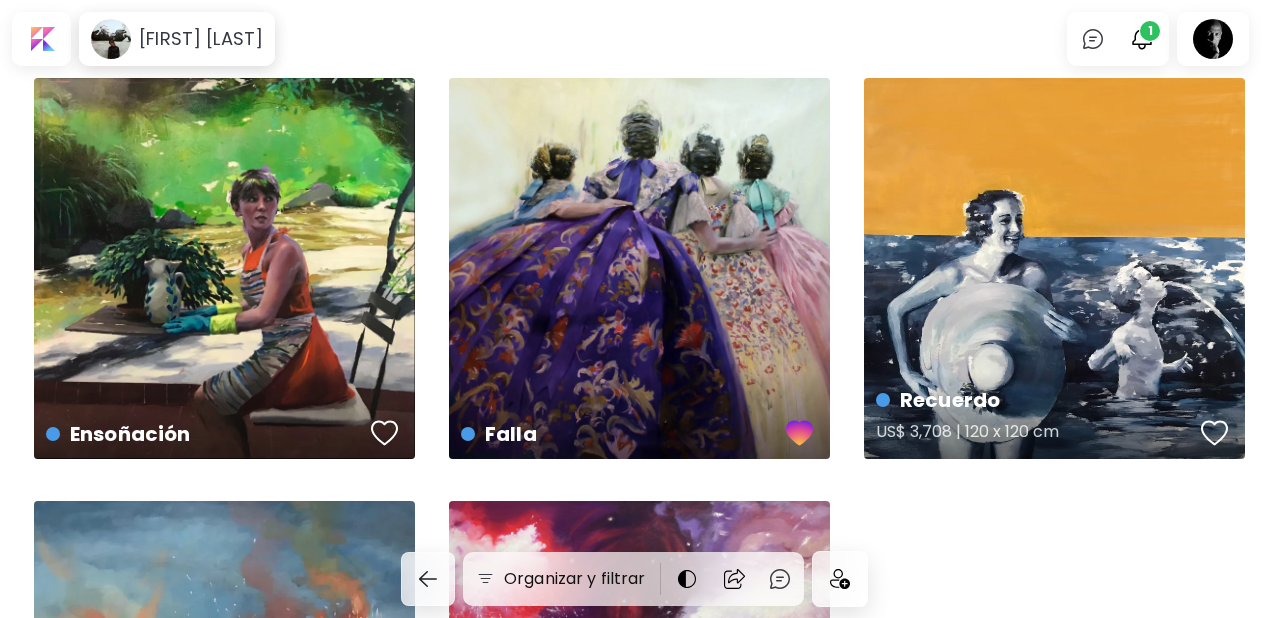 click at bounding box center (1215, 433) 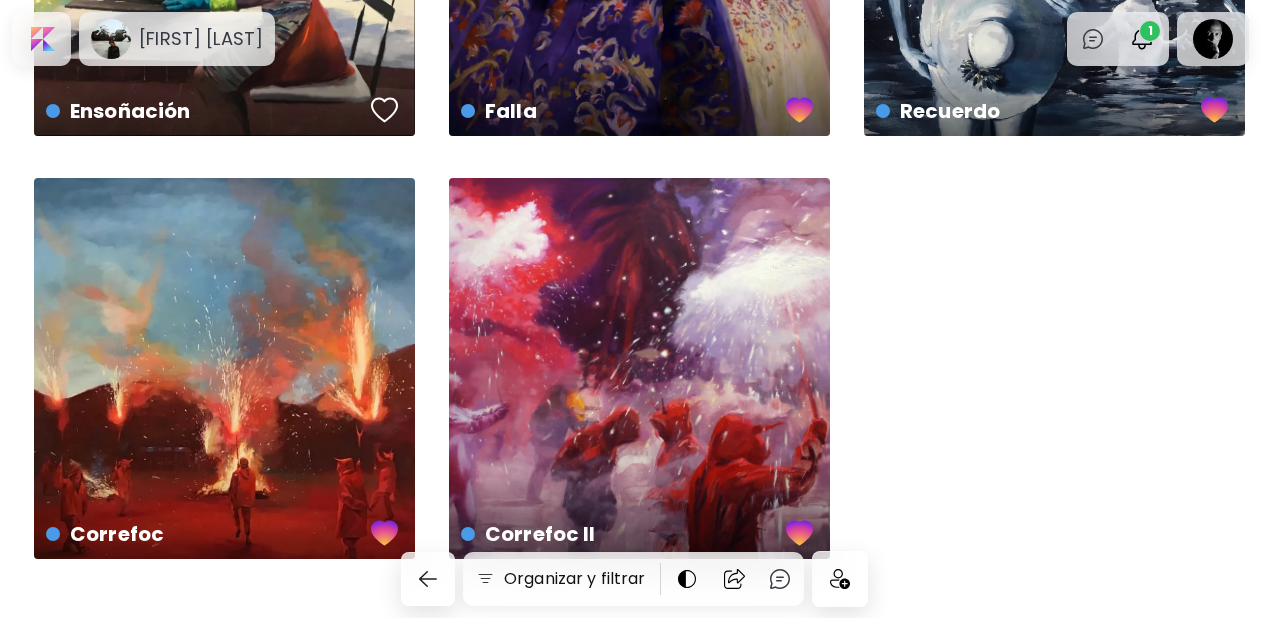 scroll, scrollTop: 374, scrollLeft: 0, axis: vertical 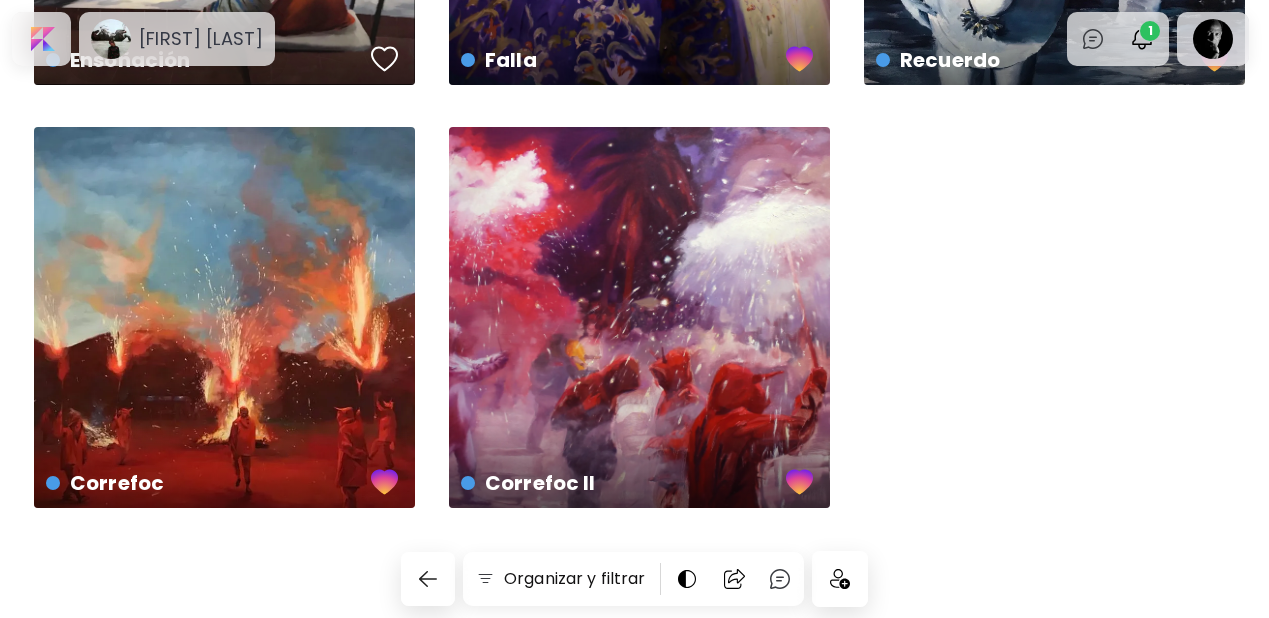 drag, startPoint x: 848, startPoint y: 586, endPoint x: 944, endPoint y: 561, distance: 99.20181 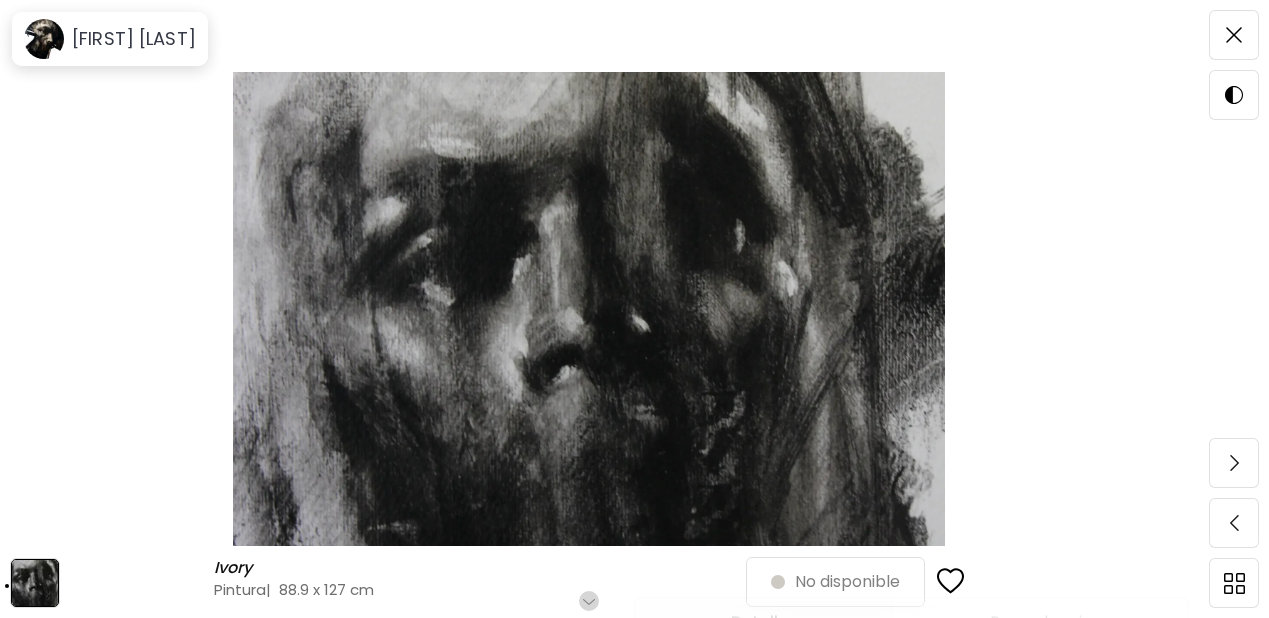 scroll, scrollTop: 226, scrollLeft: 0, axis: vertical 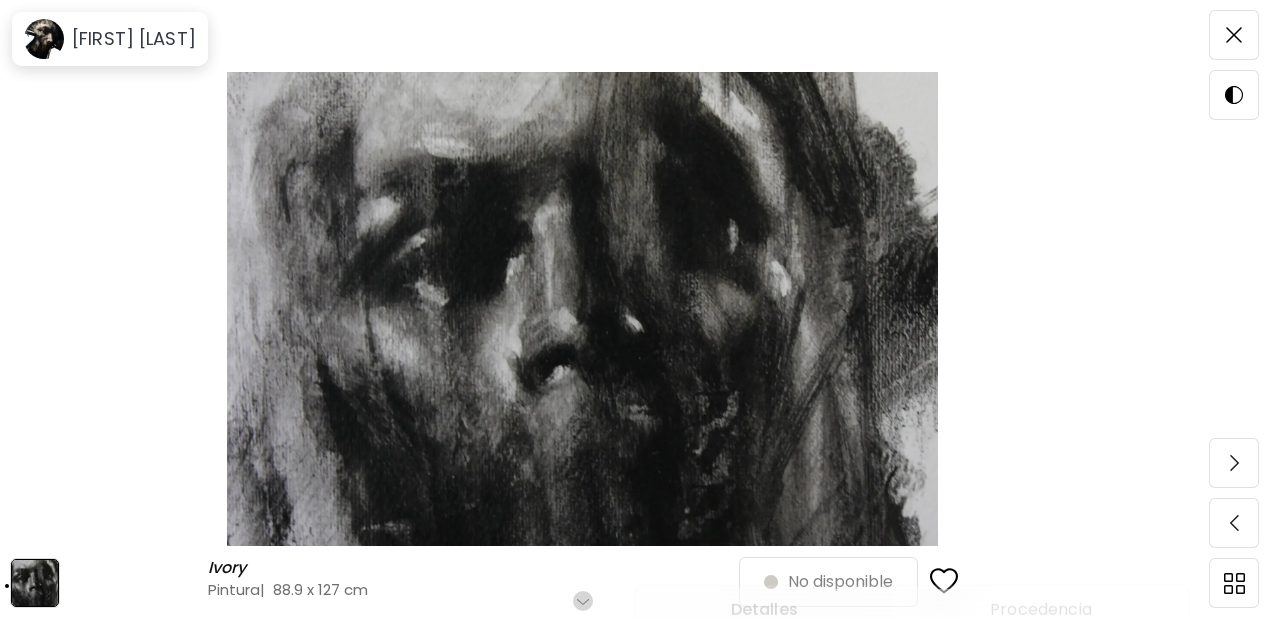 click on "Detalles Procedencia Ivory   ( [YEAR] )  de la serie ENTROPÍA  No disponible   Detalles de la obra Pintura 88.9 x 127 cm OLEO / PAPEL  Puntuación de Realidad Aumentada: Etiquetas de arte Contemporáneo Retratos Negro Introspectivo Figurativo Formas Humanas Blanco Melancólico Expresionismo Emociones Gris Sombrío Retratos Introspección Provocador De Pensamientos Bocetos Expresiones Vulnerable Oscuro Expresivo Crudo Emotivo Declaración de la obra Obra creada con tinta china y óleo. En ella busco enfatizar  la fuerza de la abstracción y el carácter del retrato. ENTROPÍA  declaración de serie Declaración histórica: Abstract Expressionism Declaración de artista traducida.  Ver texto original en inglés Créditos: The Art Genome Project Vocabulary de Artsy No hay más obras en esta serie" at bounding box center (952, 826) 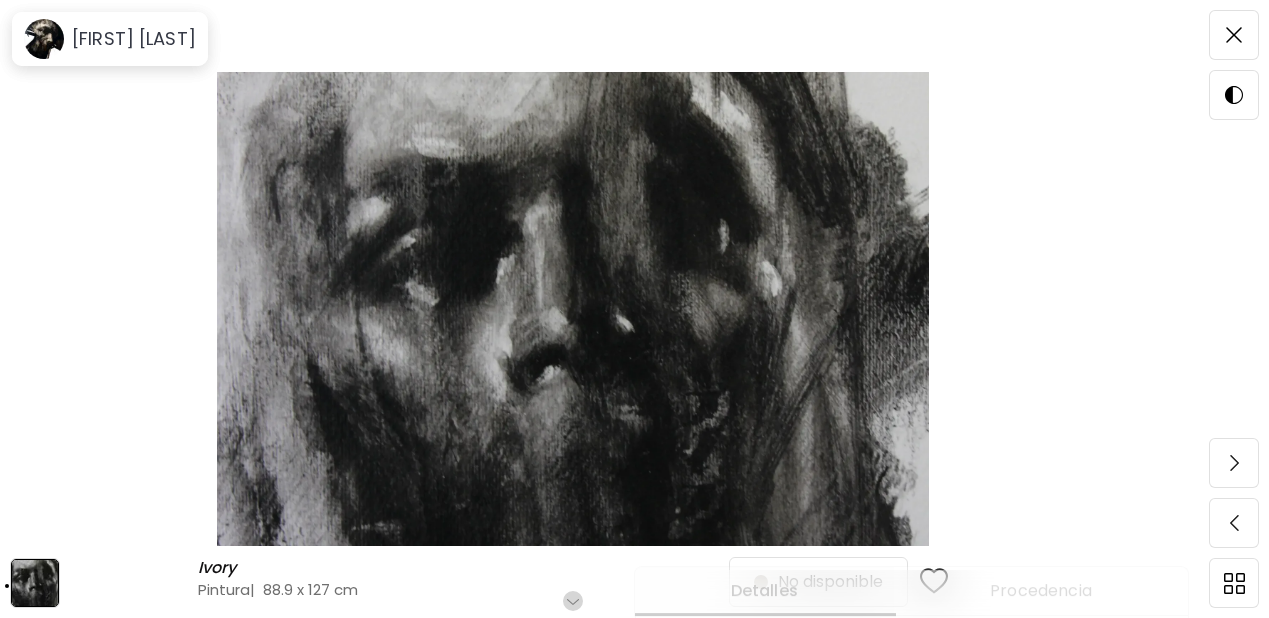 click at bounding box center (35, 583) 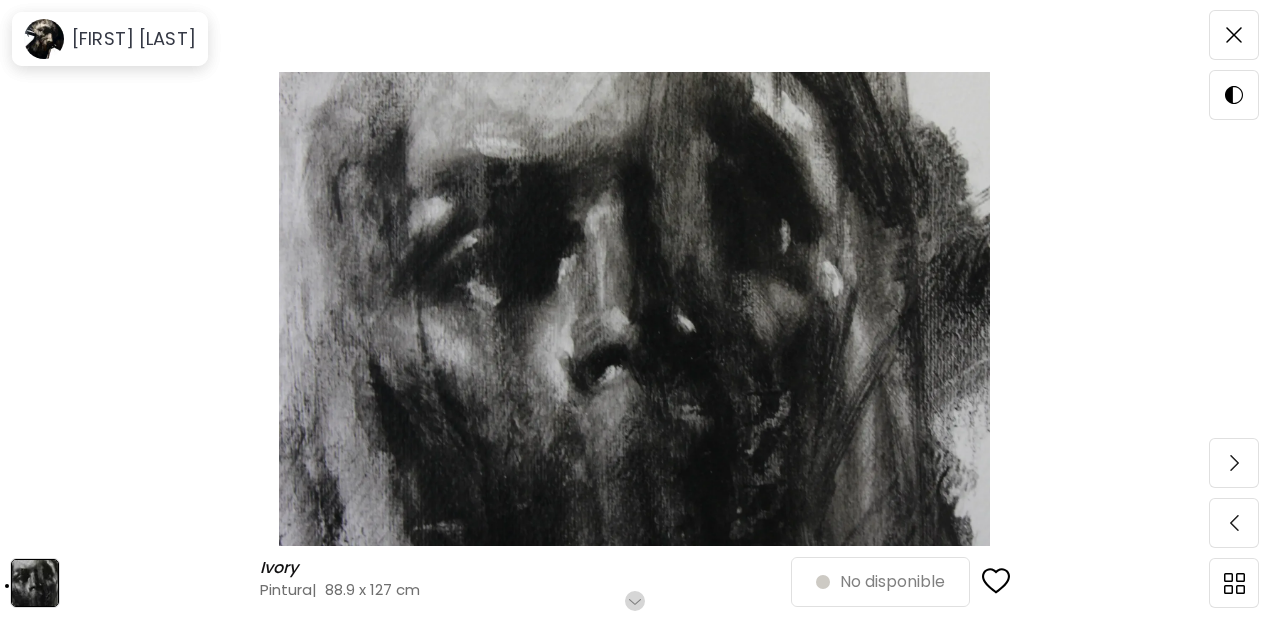 scroll, scrollTop: 0, scrollLeft: 0, axis: both 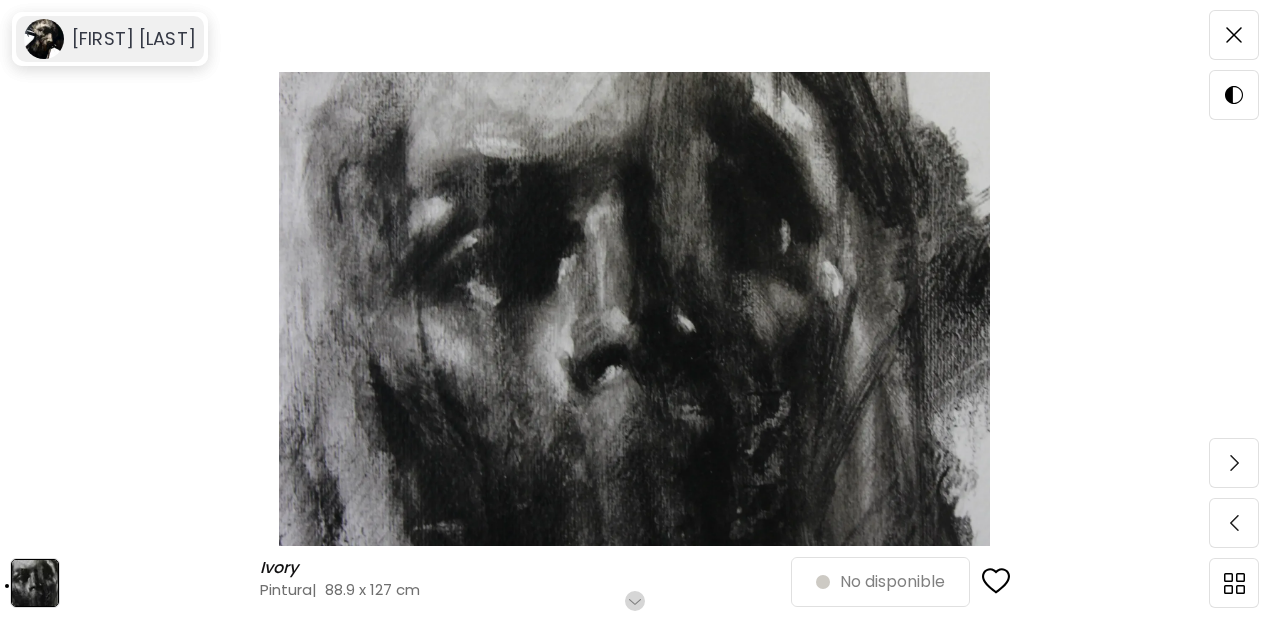 click on "[FIRST] [LAST]" at bounding box center (134, 39) 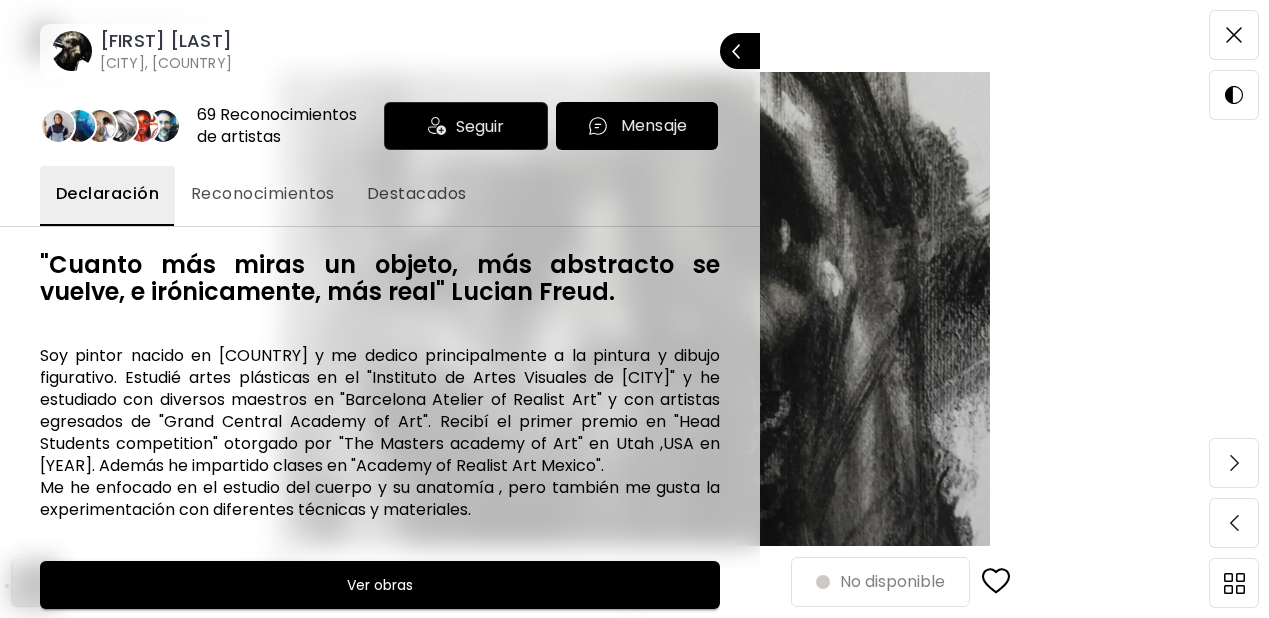 click on "[FIRST] [LAST]" at bounding box center (166, 41) 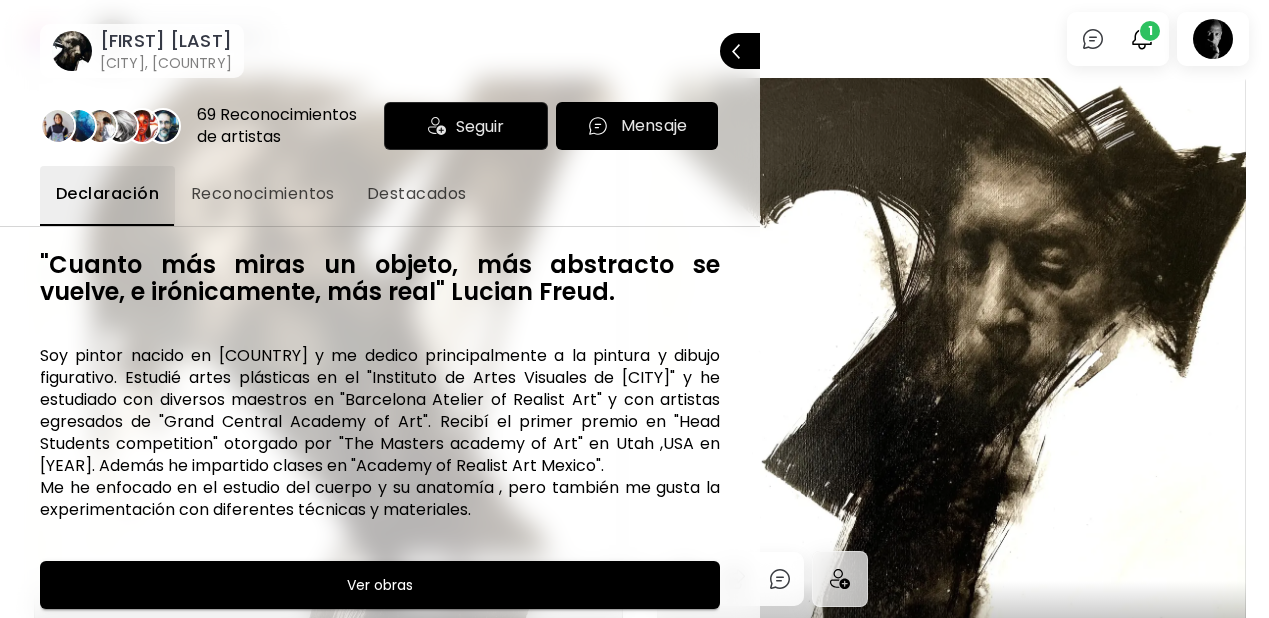 drag, startPoint x: 708, startPoint y: 58, endPoint x: 815, endPoint y: 91, distance: 111.97321 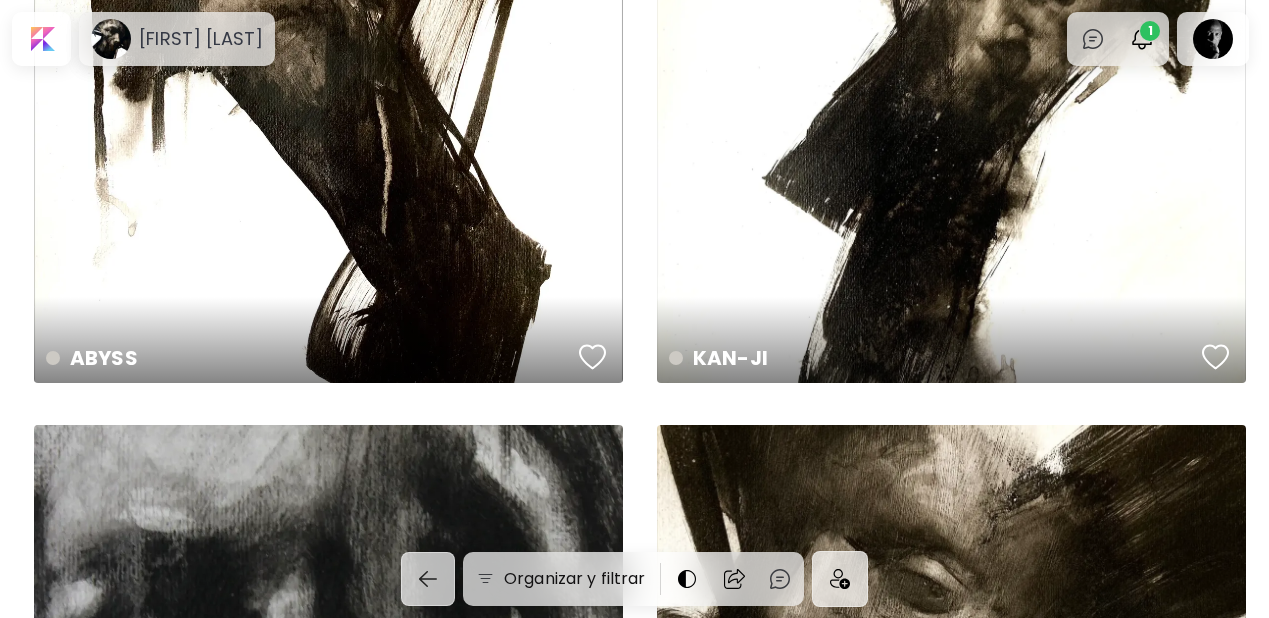 scroll, scrollTop: 285, scrollLeft: 0, axis: vertical 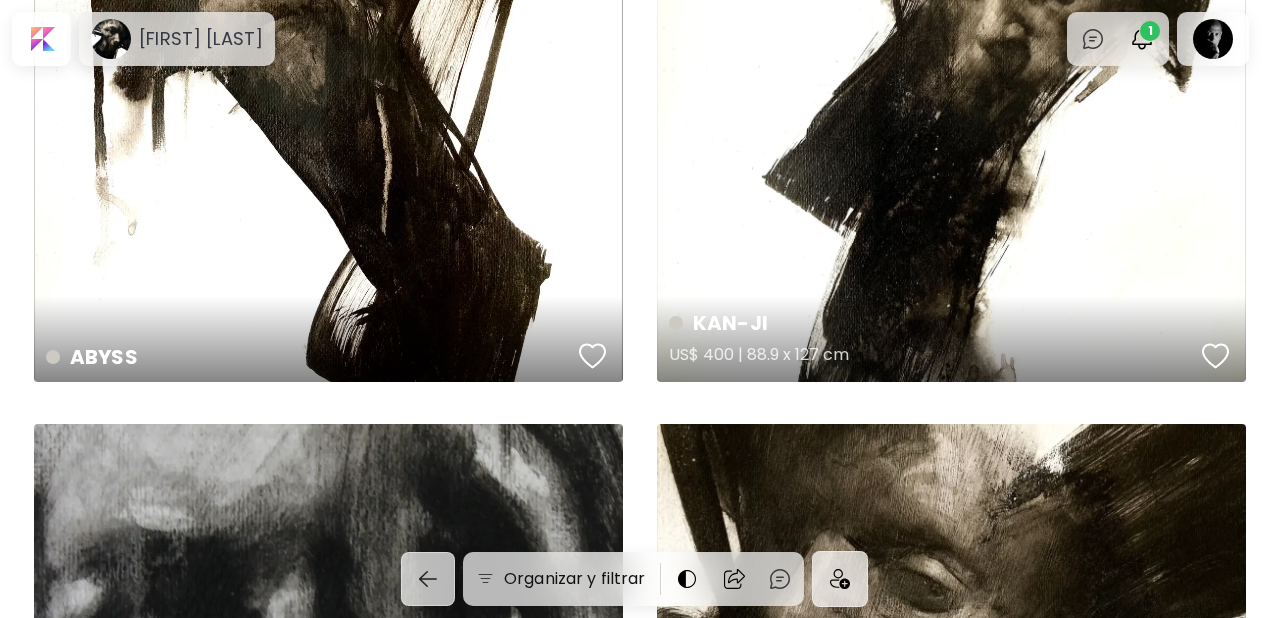 drag, startPoint x: 584, startPoint y: 345, endPoint x: 656, endPoint y: 327, distance: 74.215904 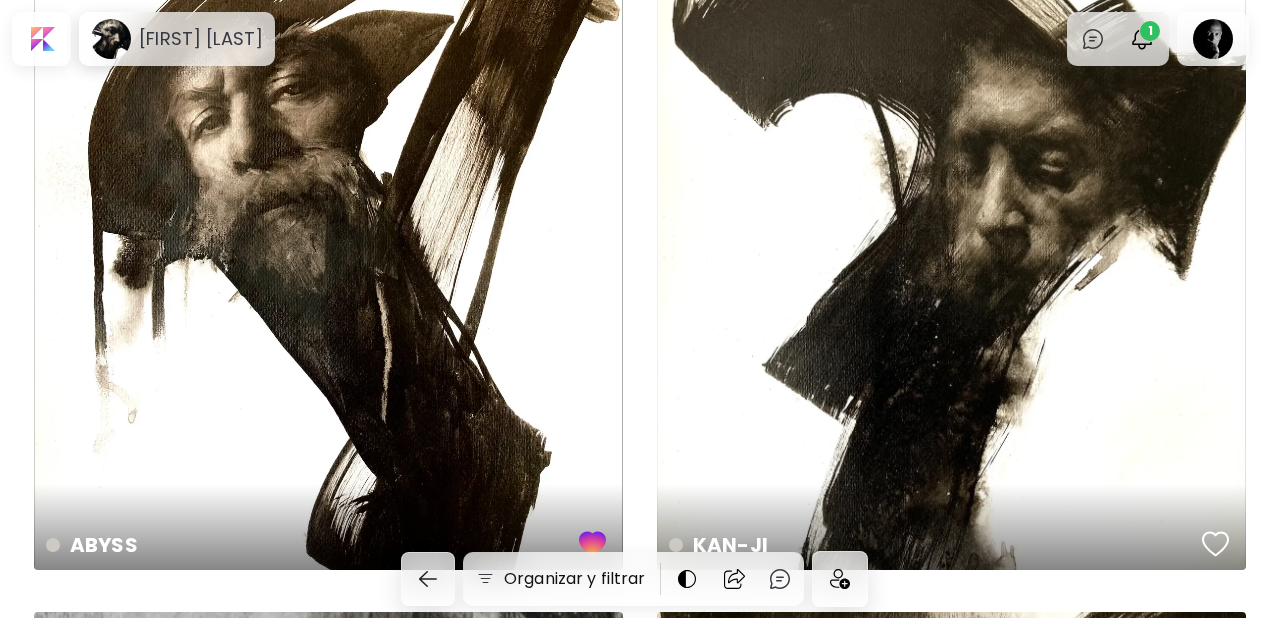 scroll, scrollTop: 71, scrollLeft: 0, axis: vertical 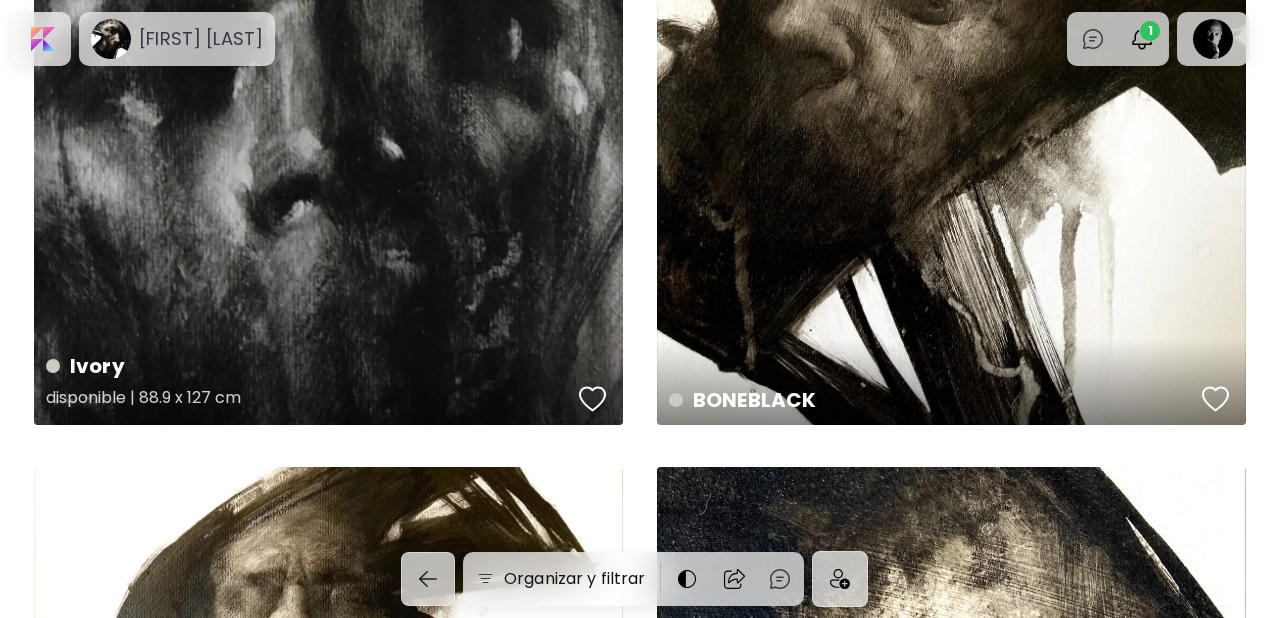 click at bounding box center (593, 399) 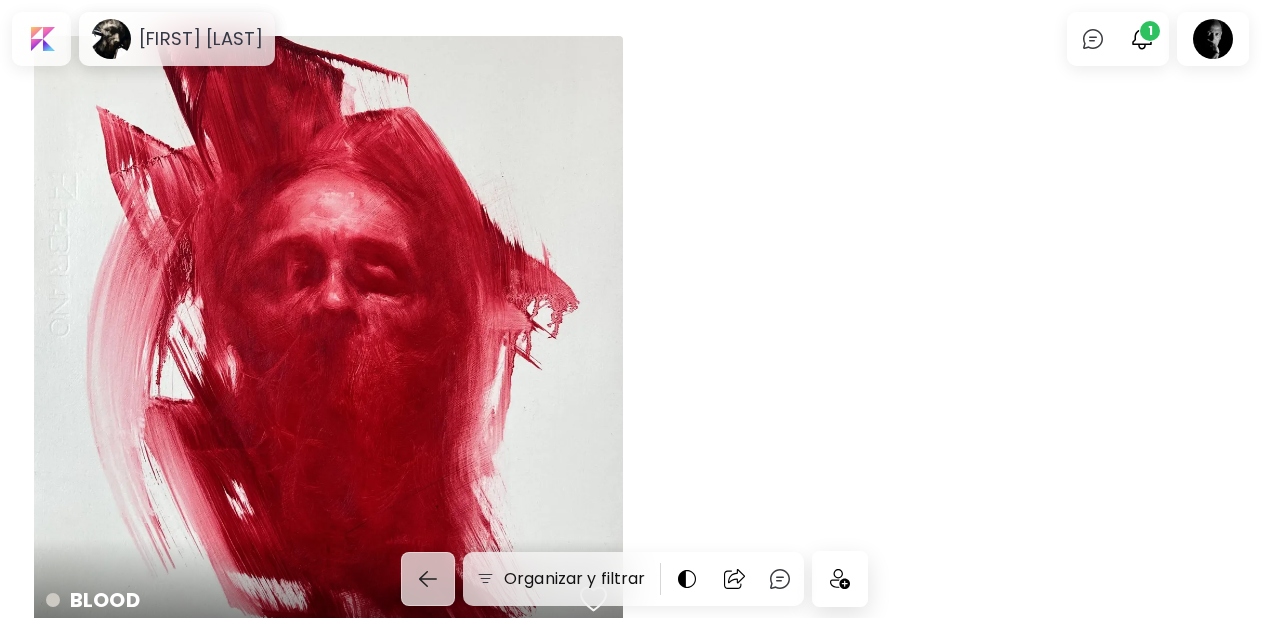 scroll, scrollTop: 2052, scrollLeft: 0, axis: vertical 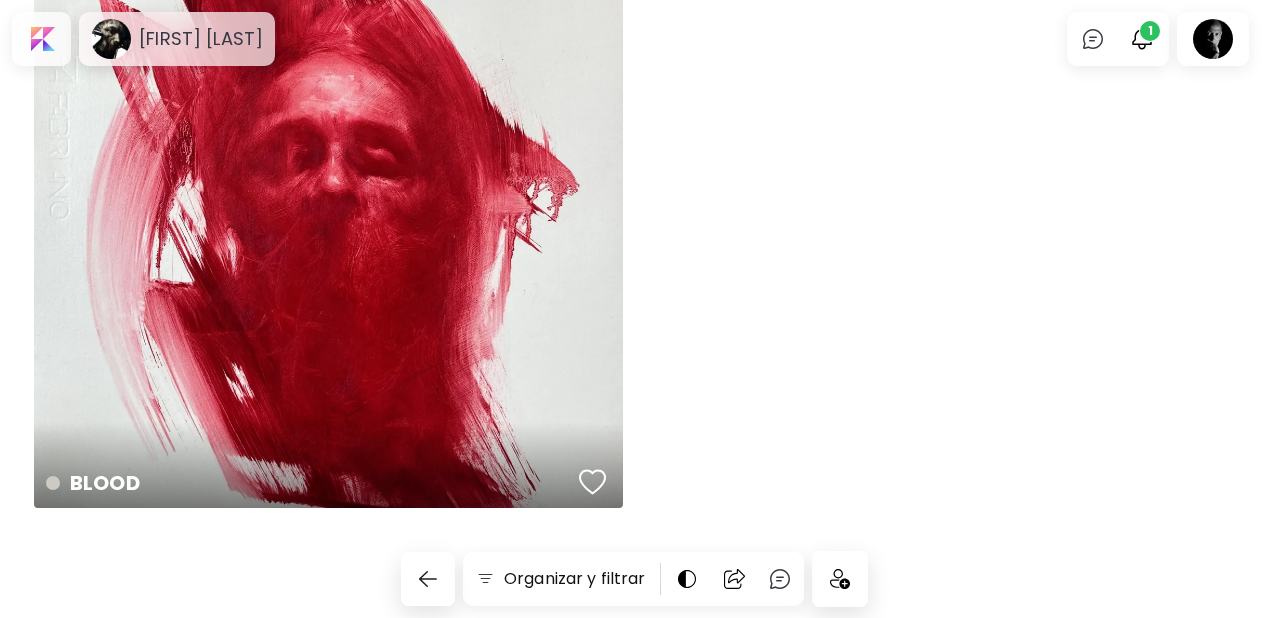 drag, startPoint x: 840, startPoint y: 582, endPoint x: 1020, endPoint y: 508, distance: 194.61757 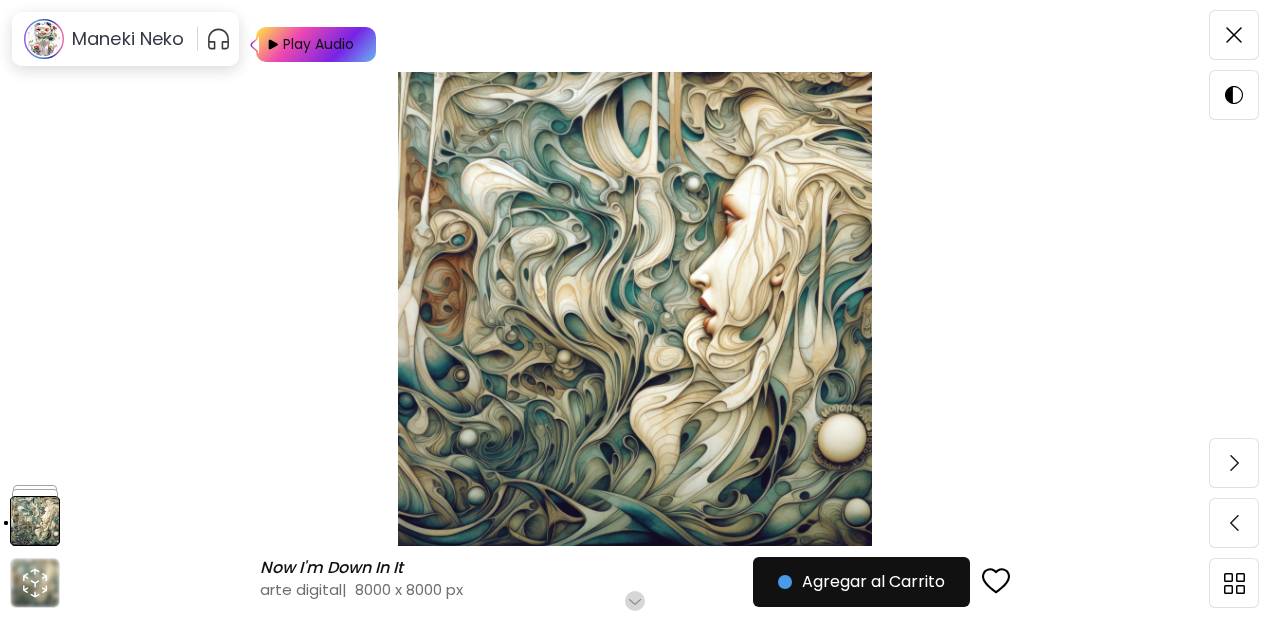 scroll, scrollTop: 97, scrollLeft: 0, axis: vertical 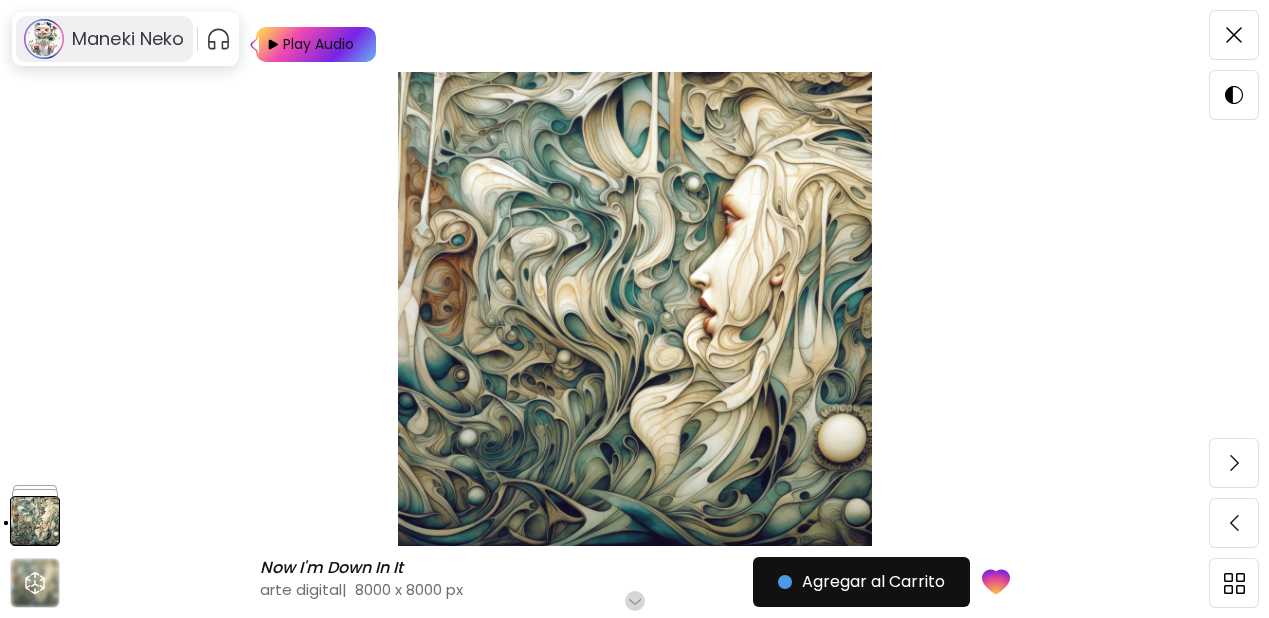 click 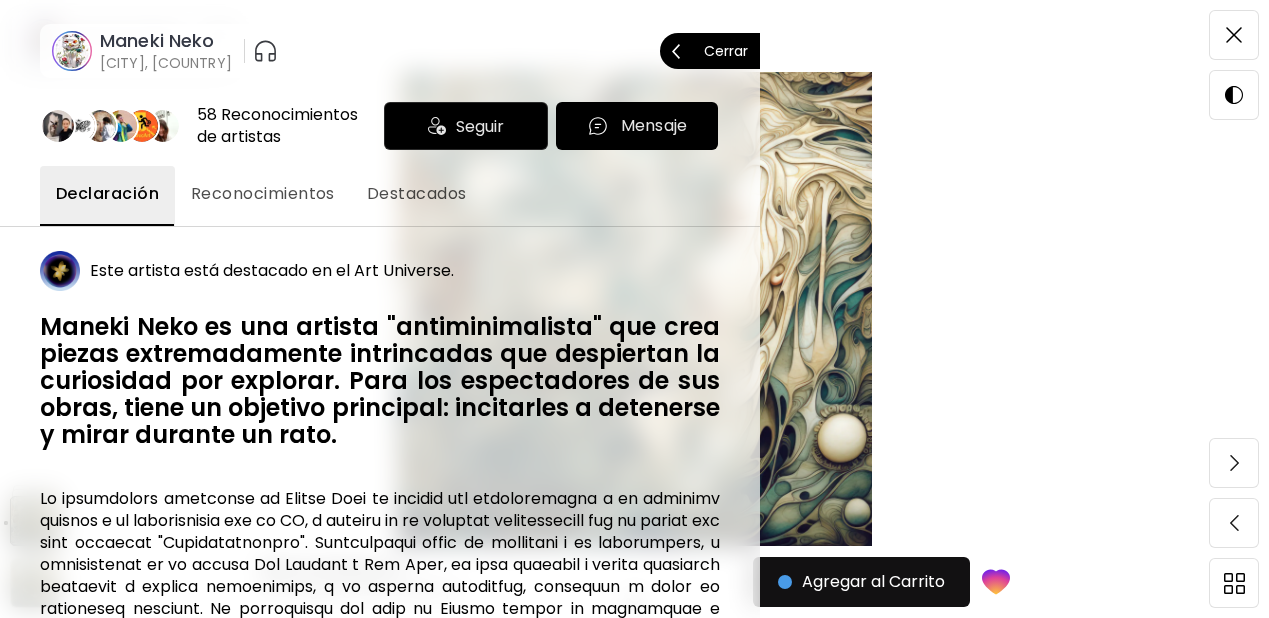 click at bounding box center (634, 309) 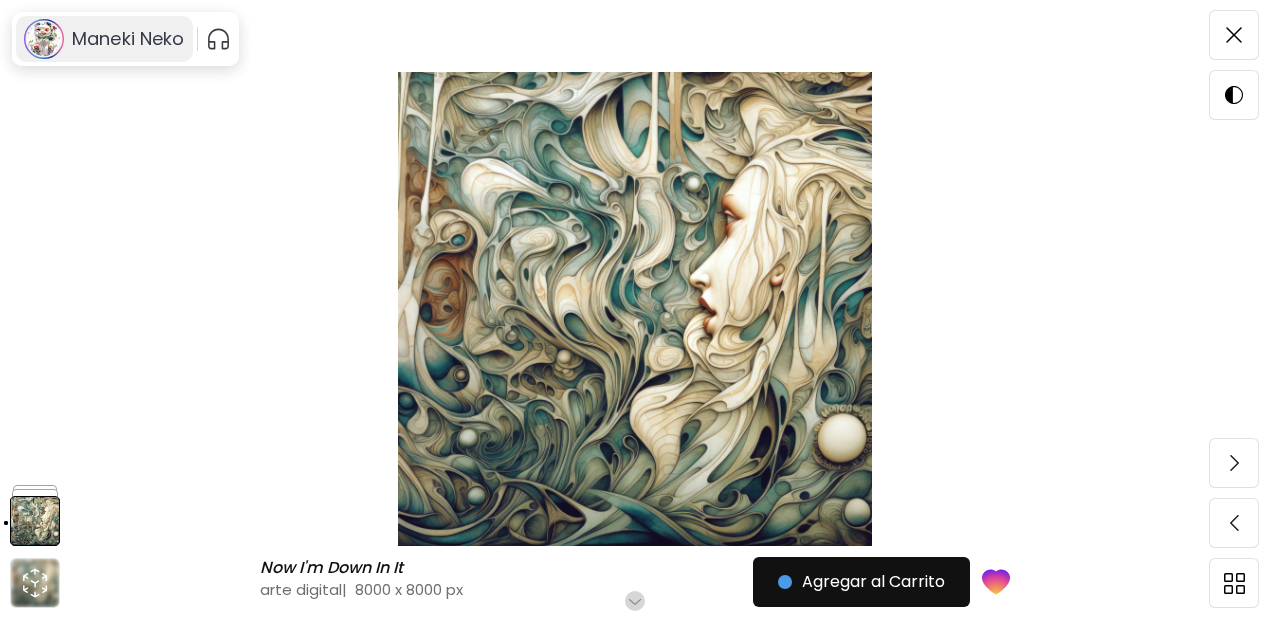 click on "Maneki Neko" at bounding box center (128, 39) 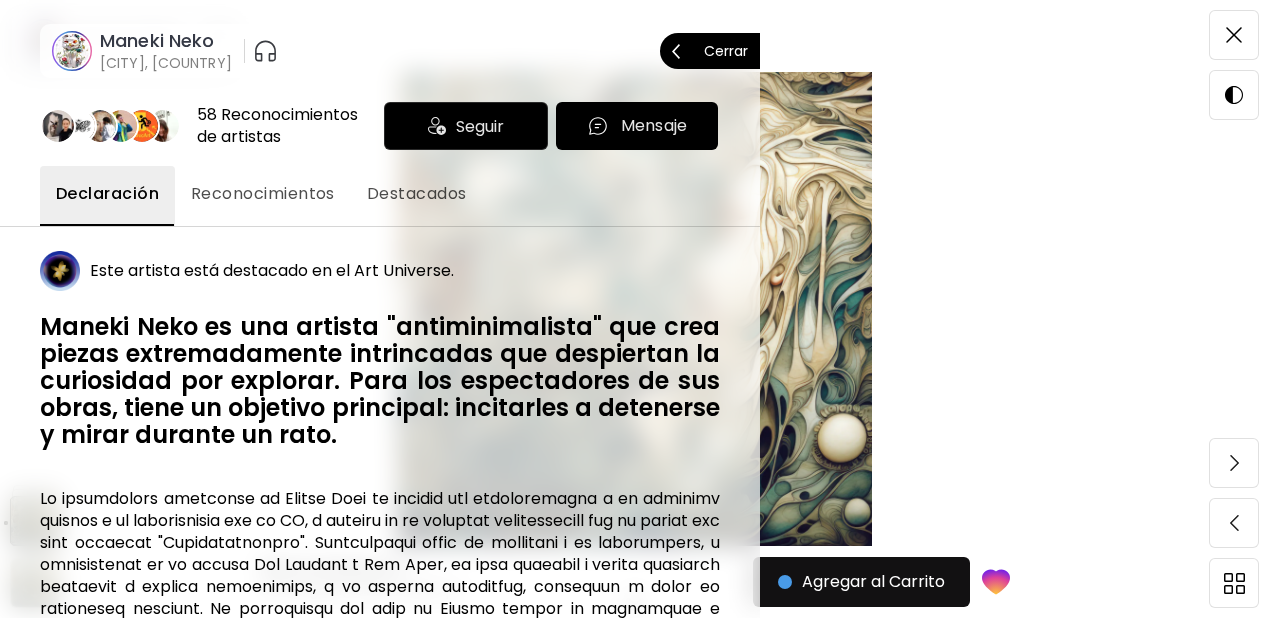 click 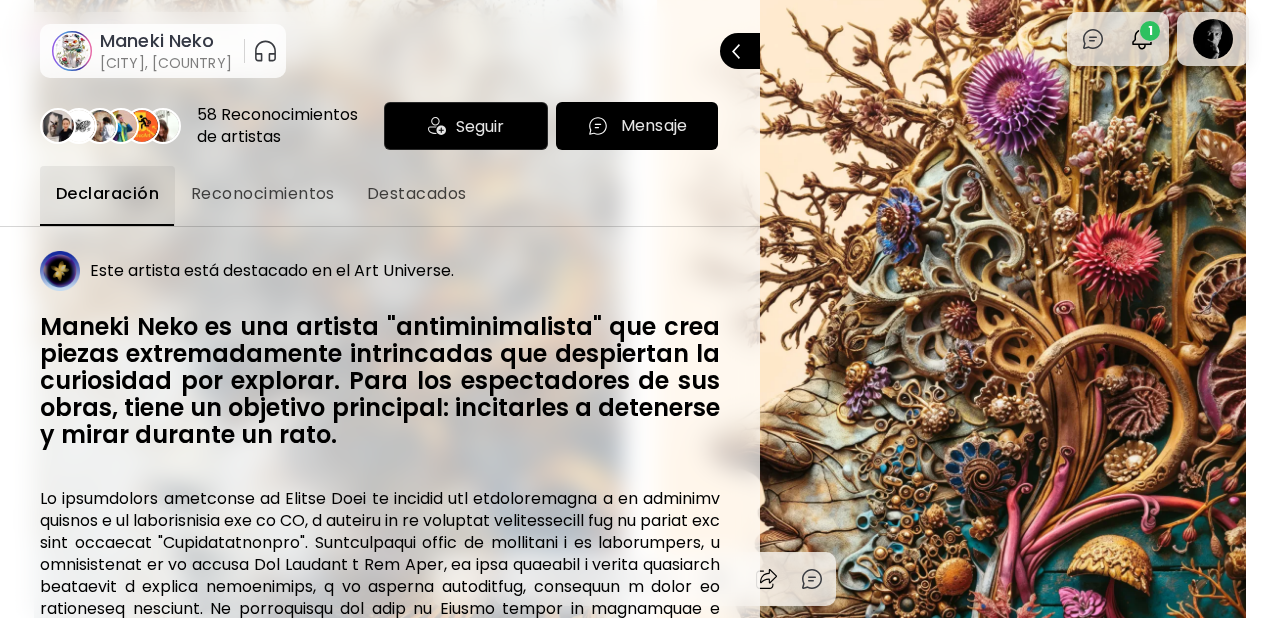 scroll, scrollTop: 0, scrollLeft: 0, axis: both 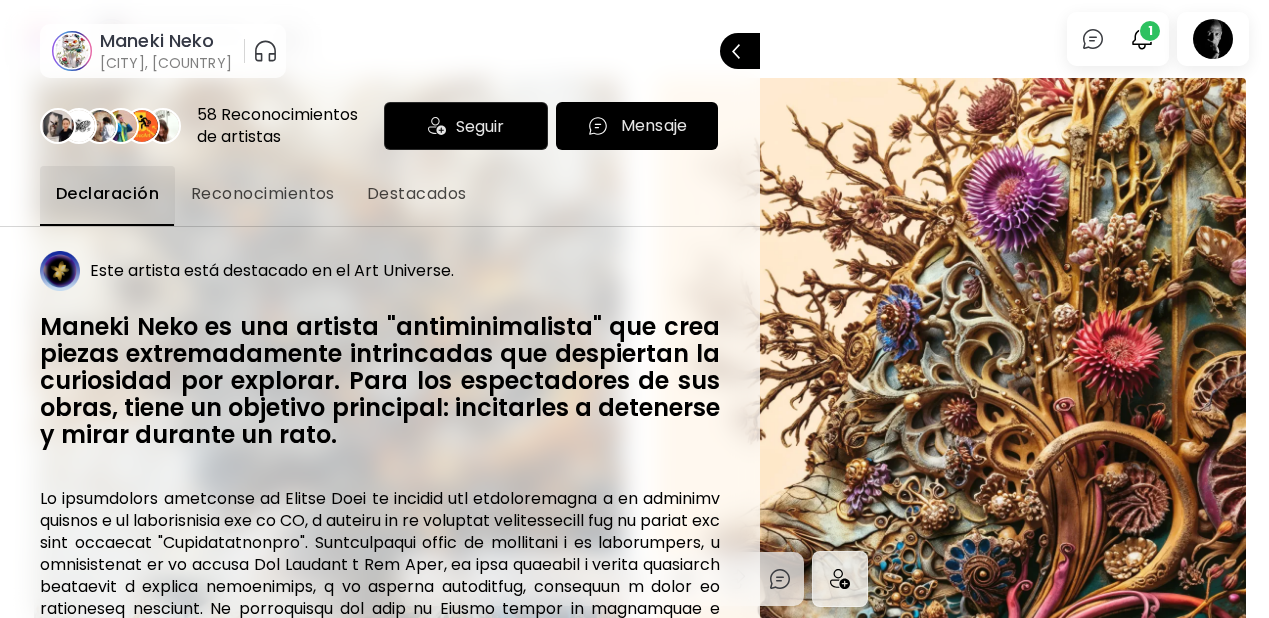 click on "Cerrar" at bounding box center [740, 51] 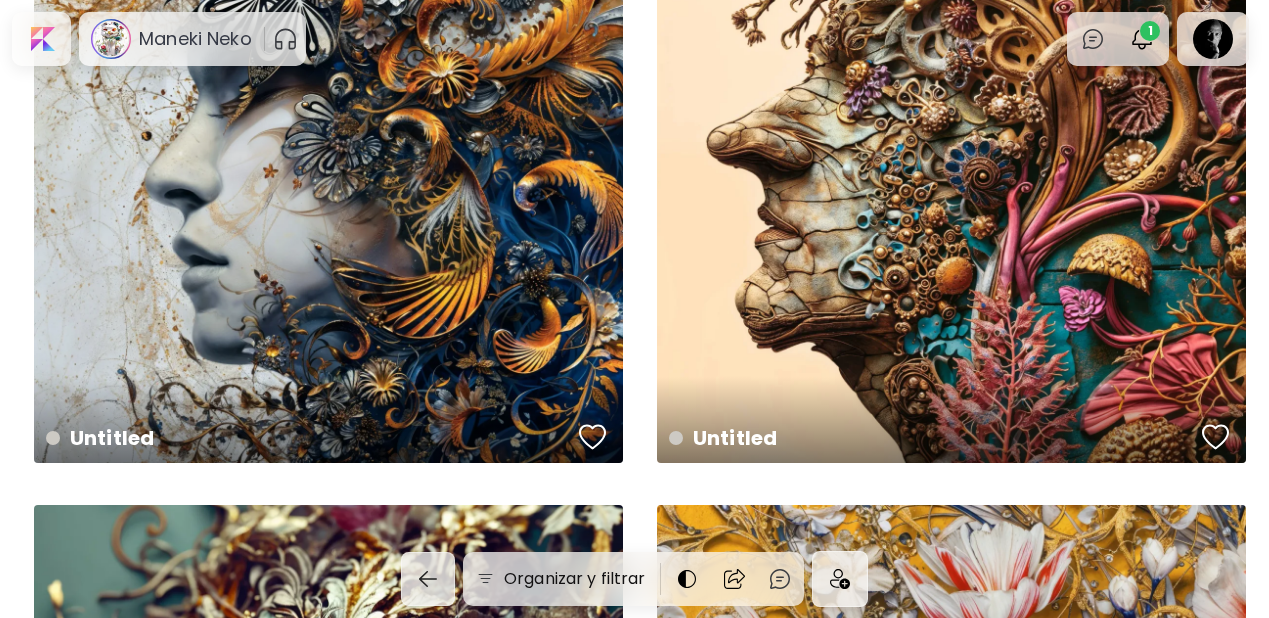 scroll, scrollTop: 412, scrollLeft: 0, axis: vertical 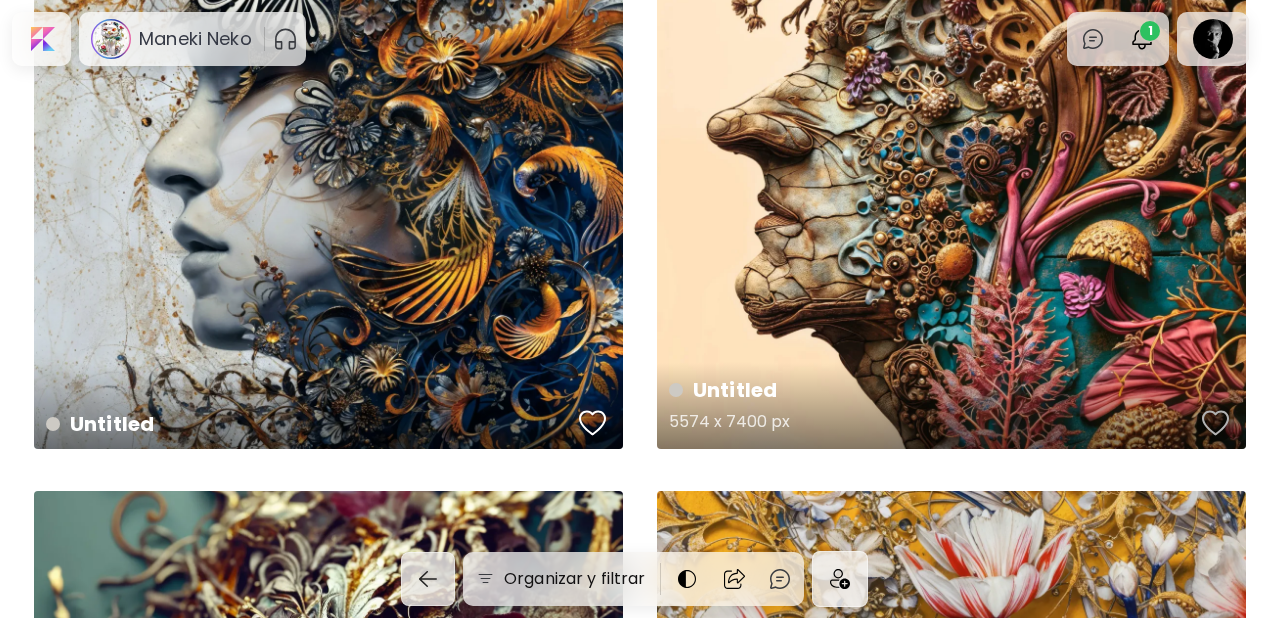 click at bounding box center (1216, 423) 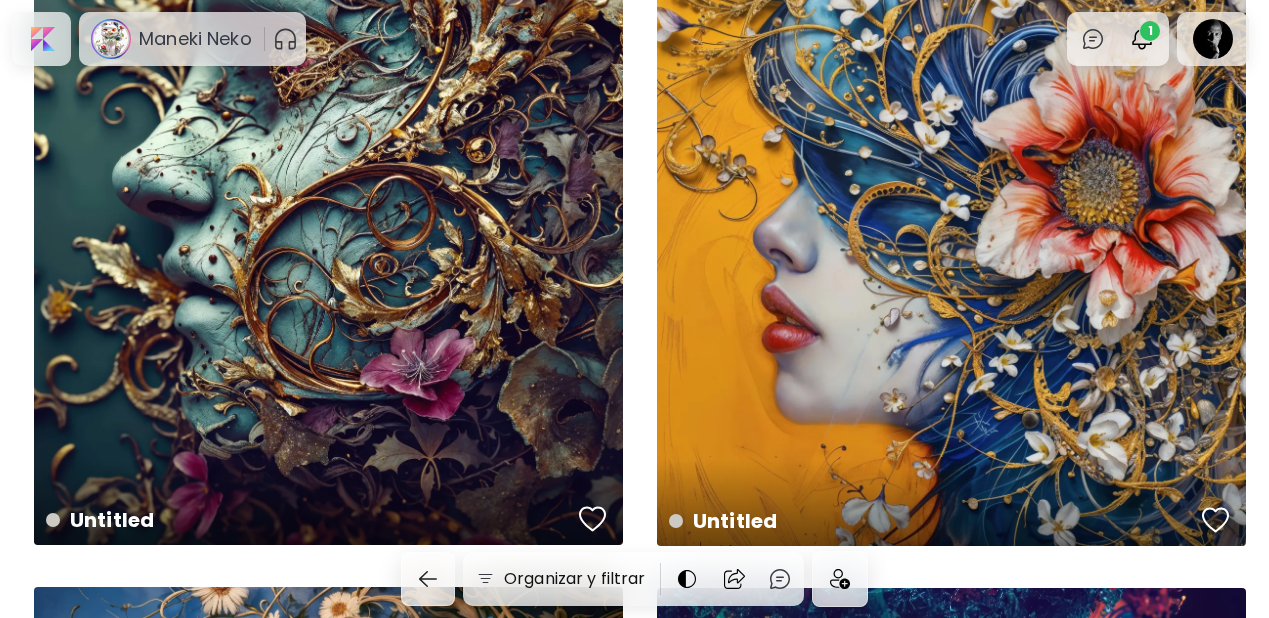 scroll, scrollTop: 1168, scrollLeft: 0, axis: vertical 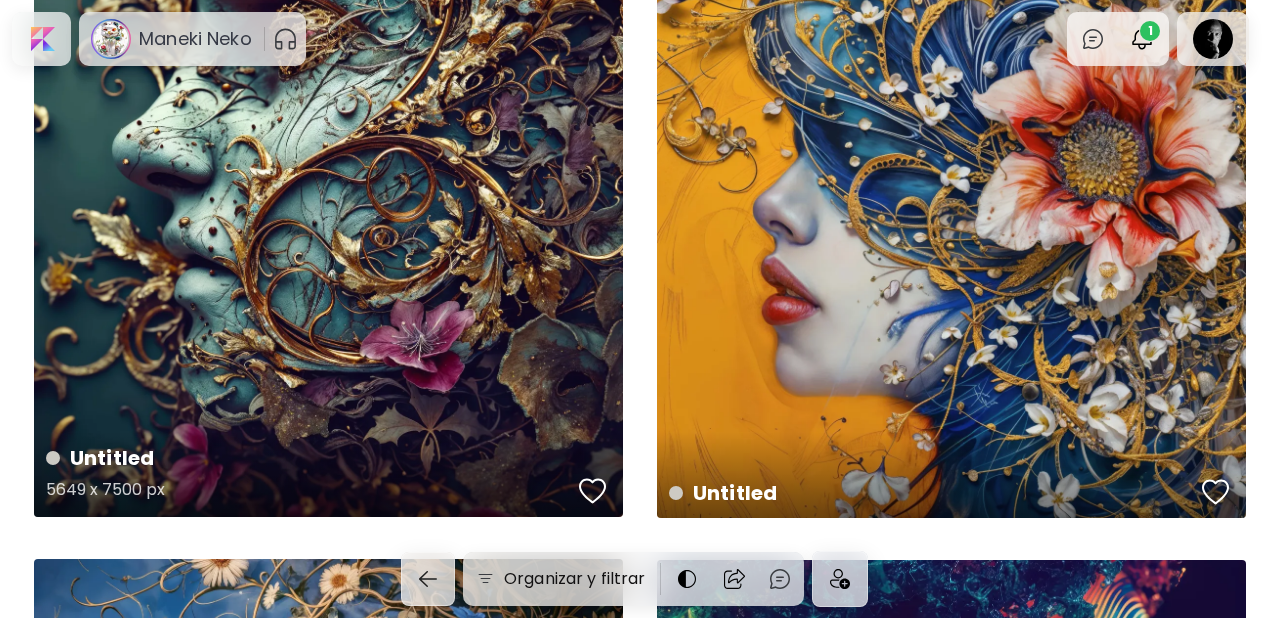 click at bounding box center [593, 491] 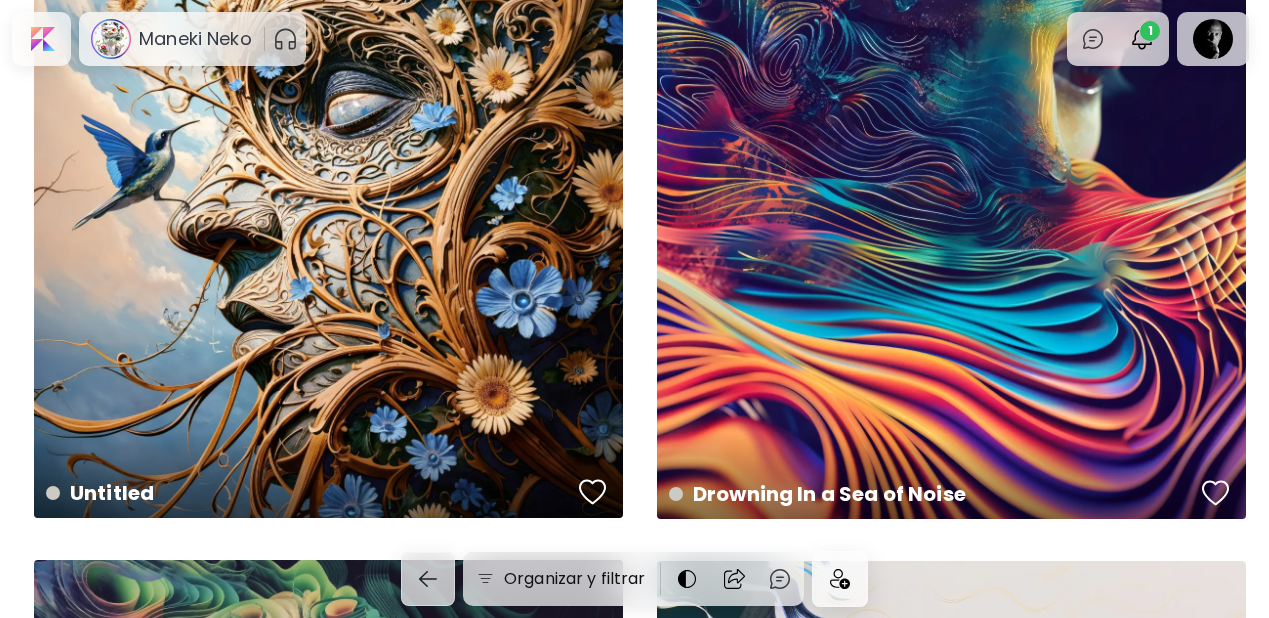 scroll, scrollTop: 1992, scrollLeft: 0, axis: vertical 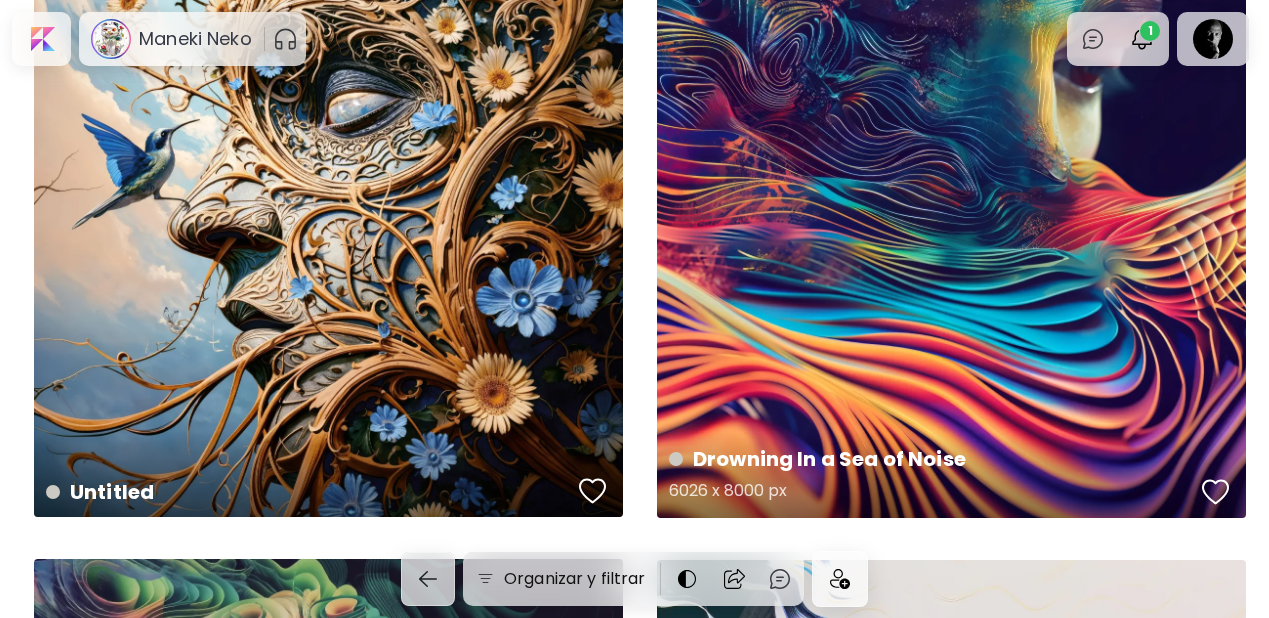 drag, startPoint x: 593, startPoint y: 483, endPoint x: 785, endPoint y: 363, distance: 226.41554 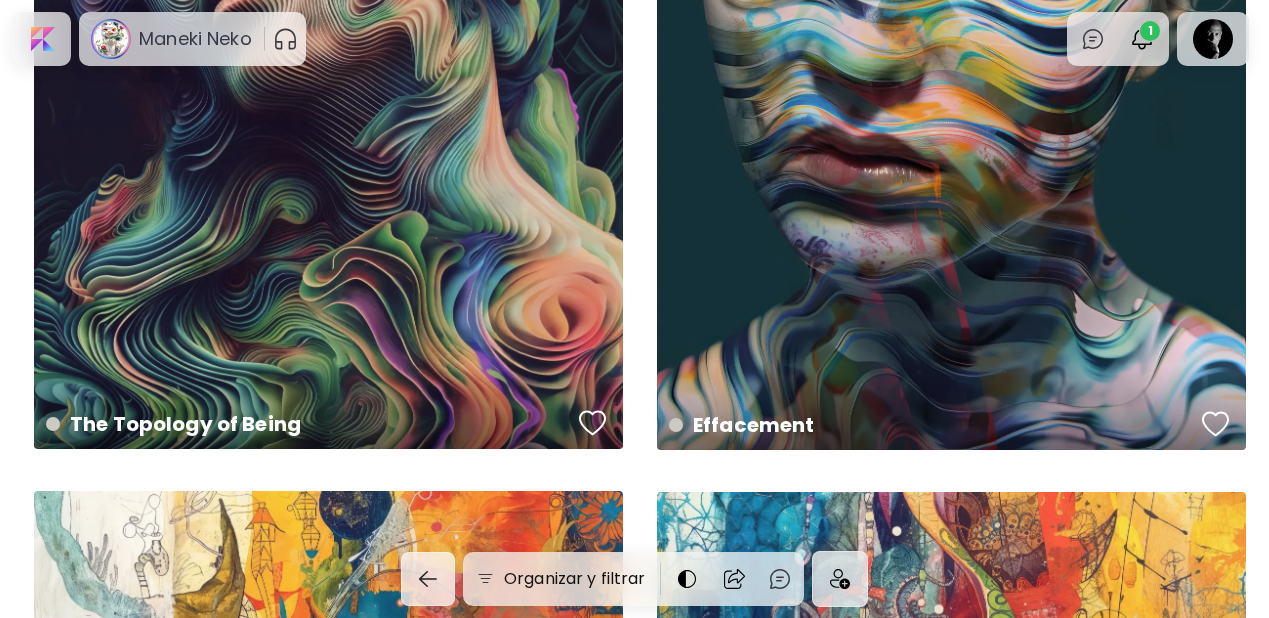 scroll, scrollTop: 2903, scrollLeft: 0, axis: vertical 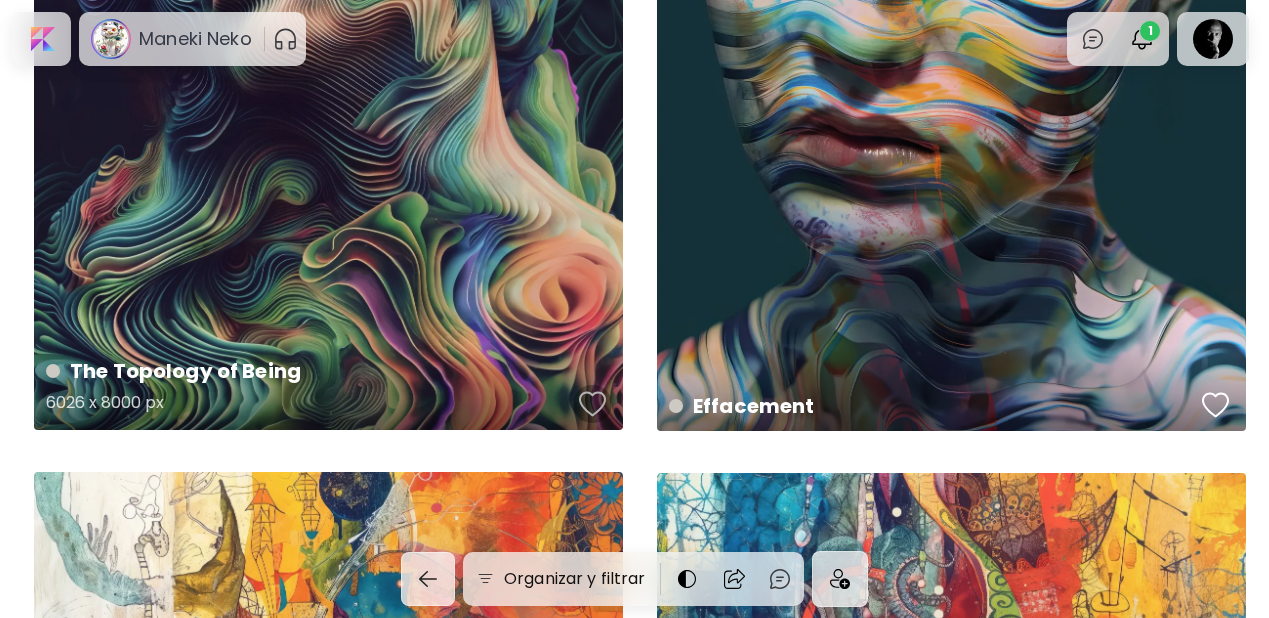 click at bounding box center (593, 404) 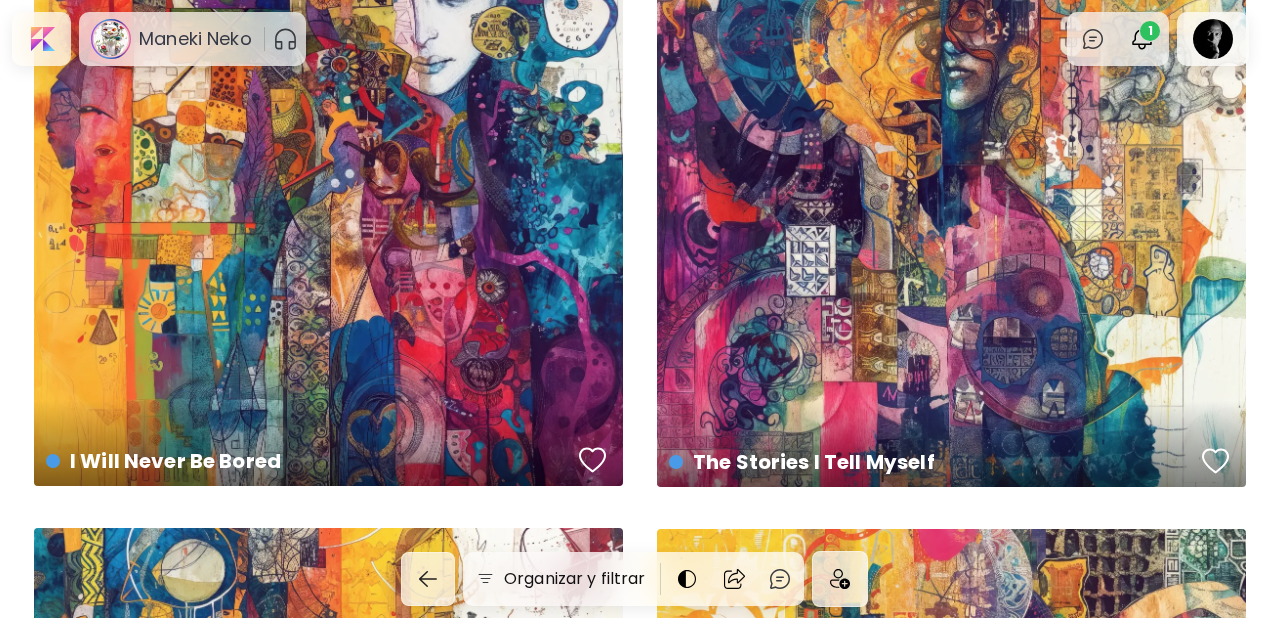 scroll, scrollTop: 4497, scrollLeft: 0, axis: vertical 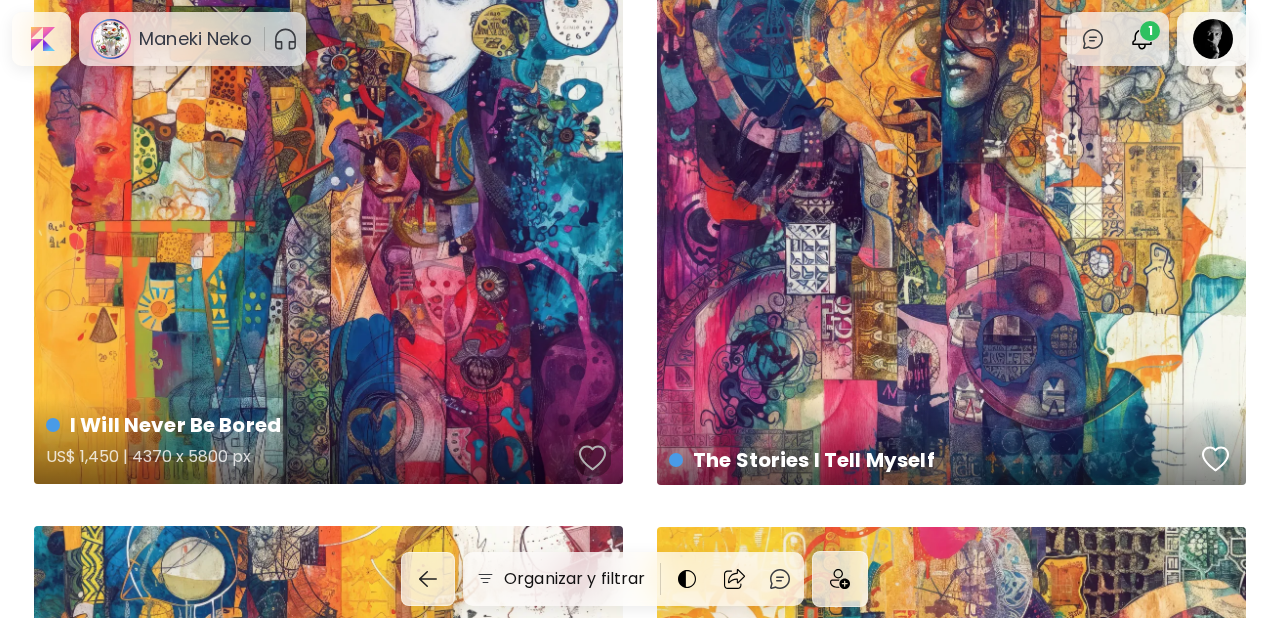 click at bounding box center [593, 458] 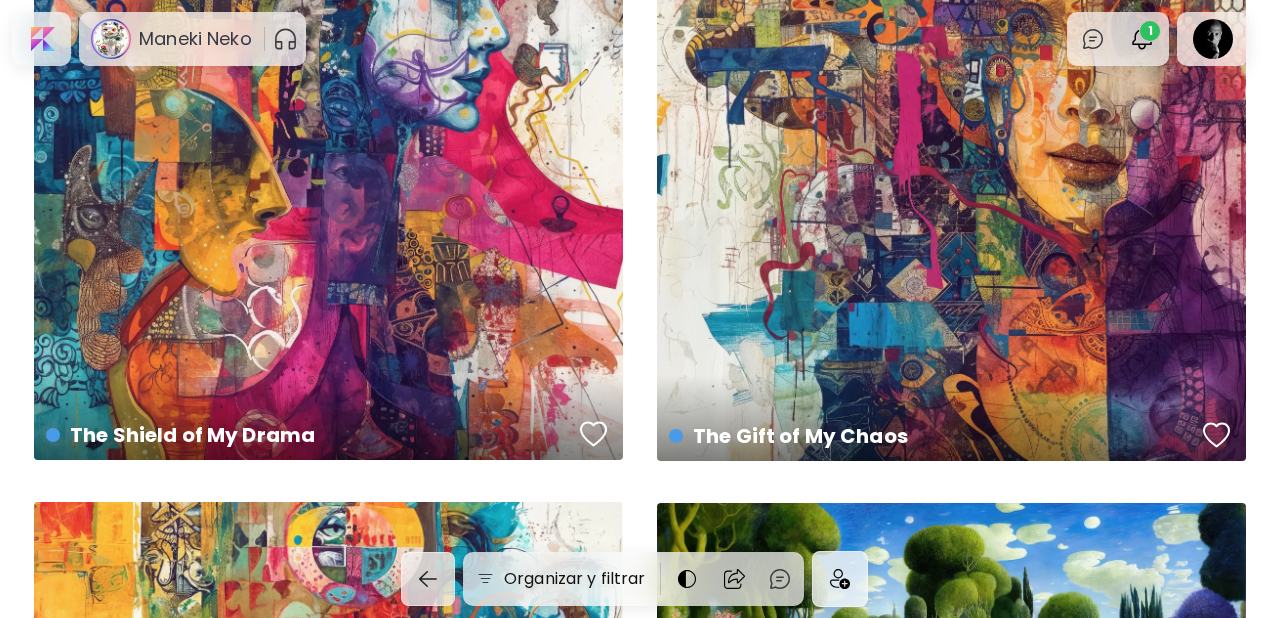 scroll, scrollTop: 5487, scrollLeft: 0, axis: vertical 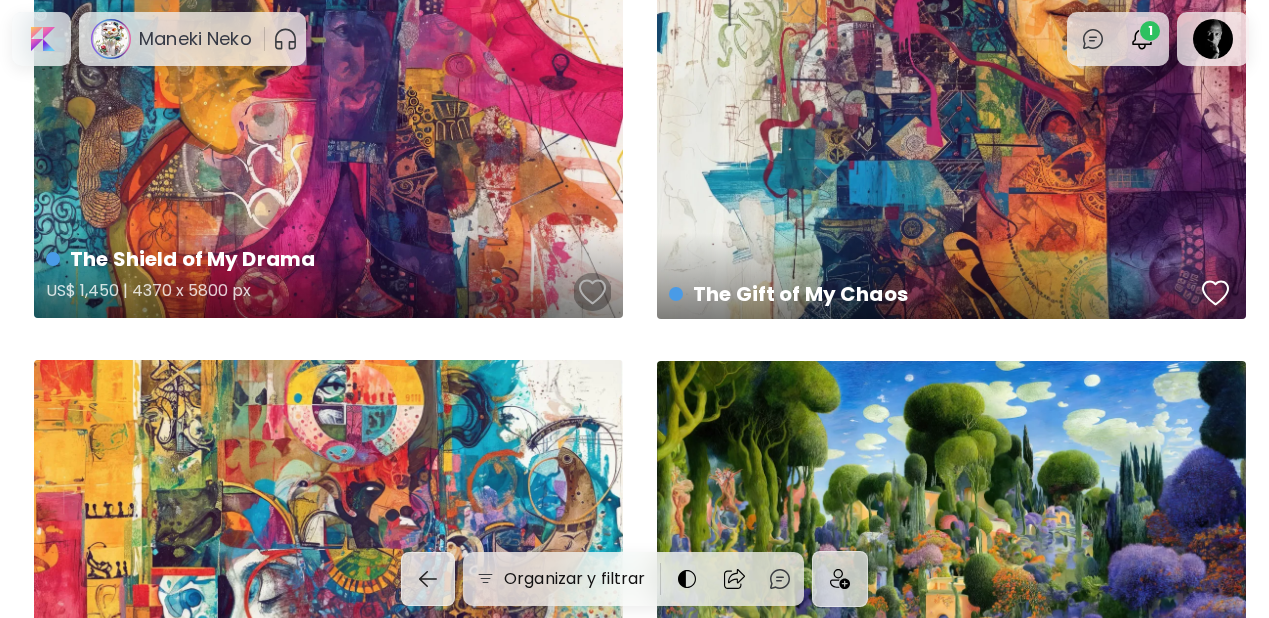 click at bounding box center (593, 292) 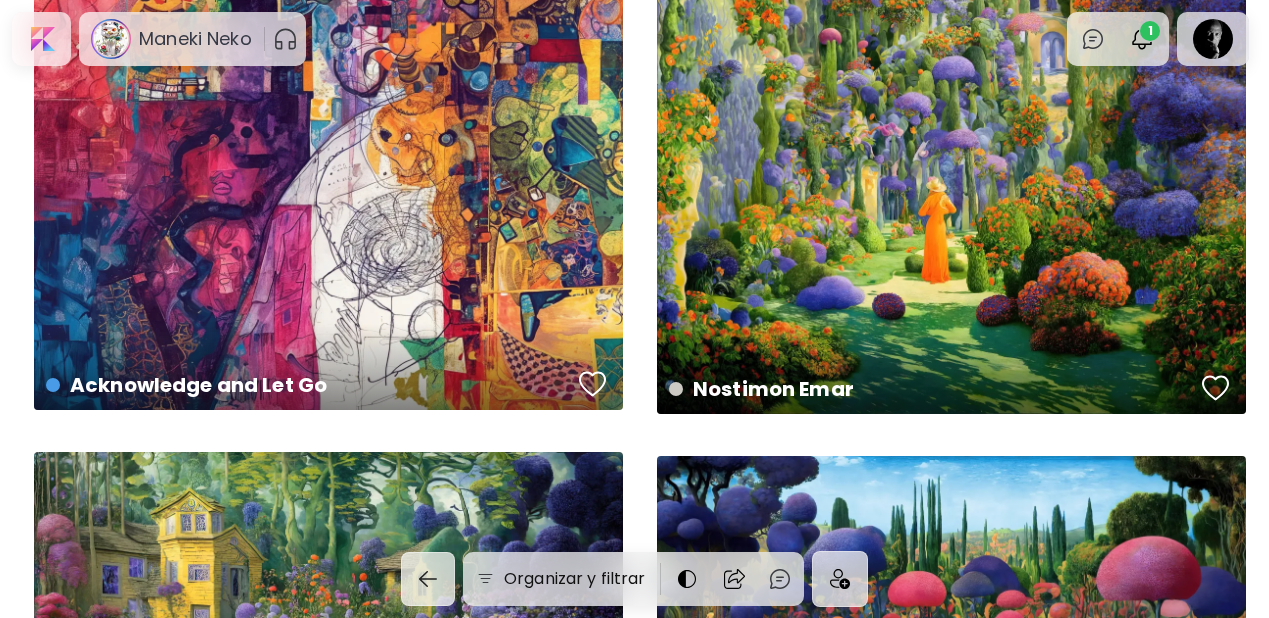 scroll, scrollTop: 6223, scrollLeft: 0, axis: vertical 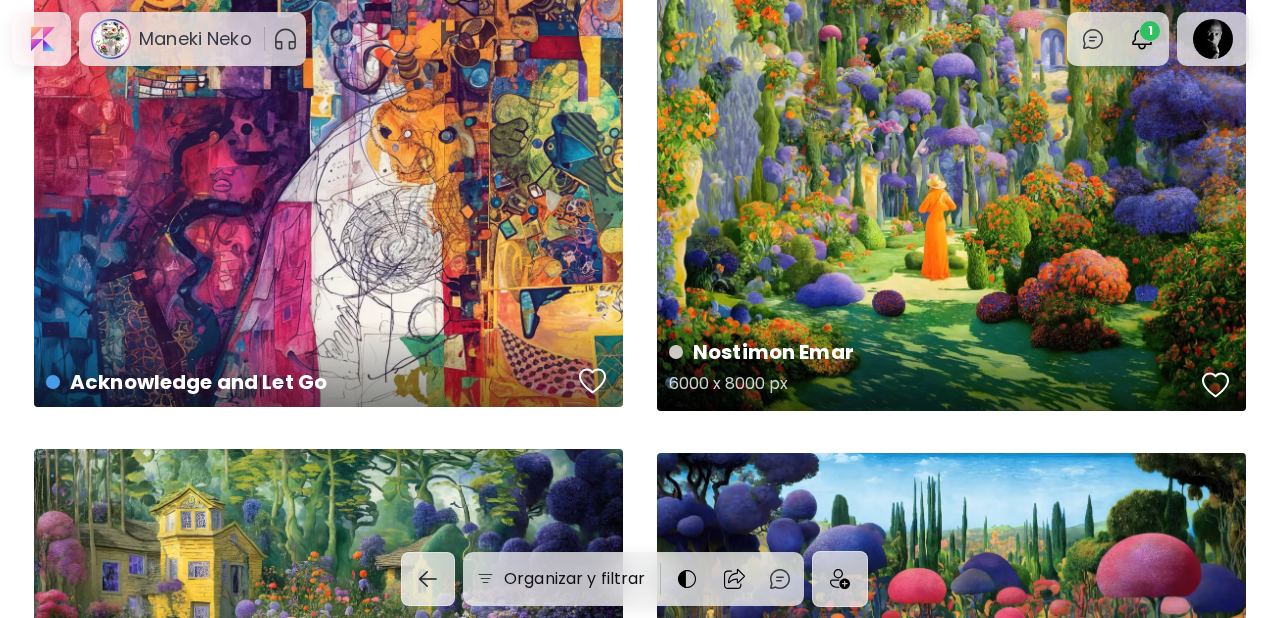 click at bounding box center [1216, 385] 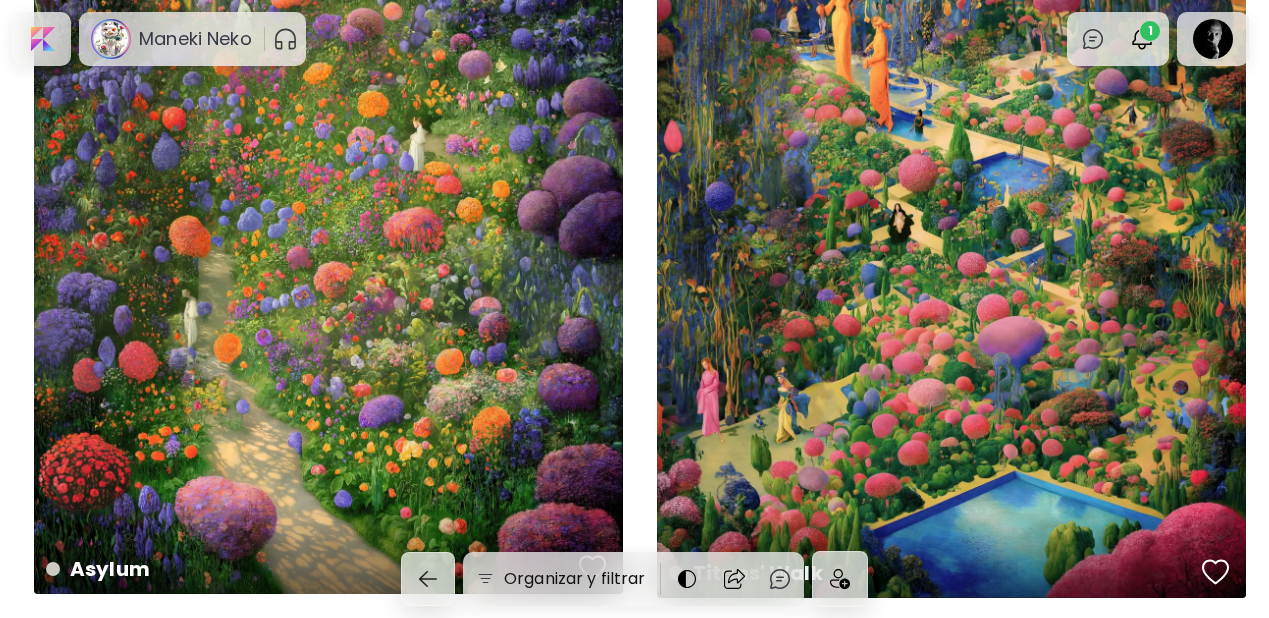 scroll, scrollTop: 7025, scrollLeft: 0, axis: vertical 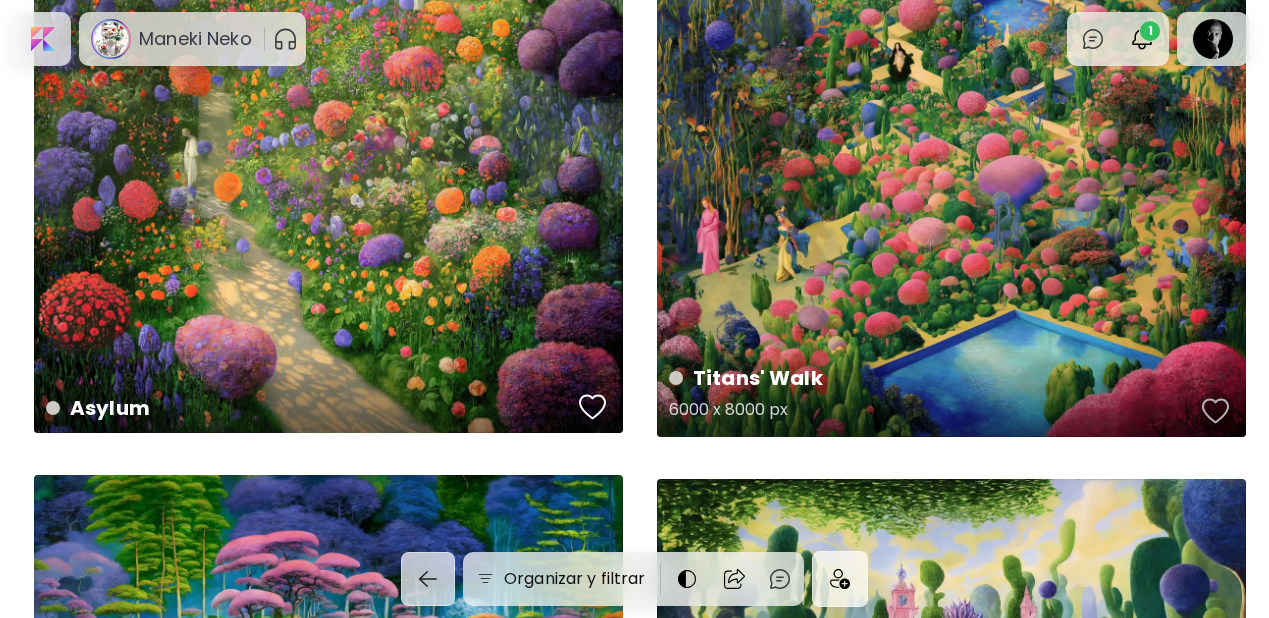 click at bounding box center [1216, 411] 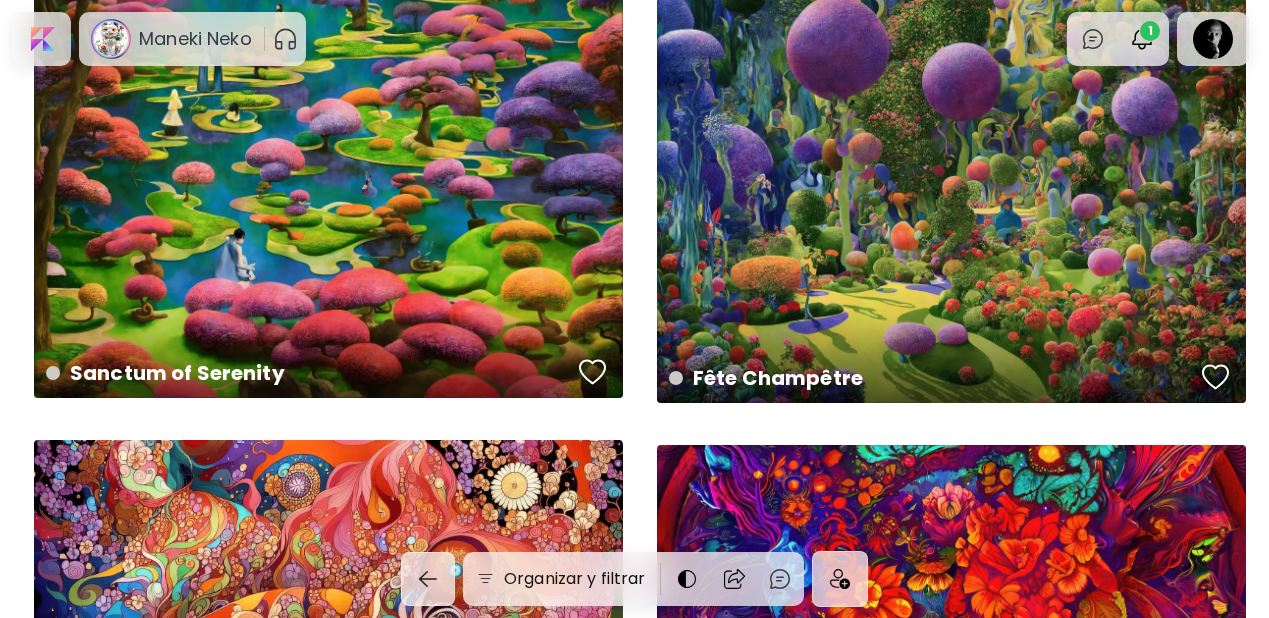 scroll, scrollTop: 7920, scrollLeft: 0, axis: vertical 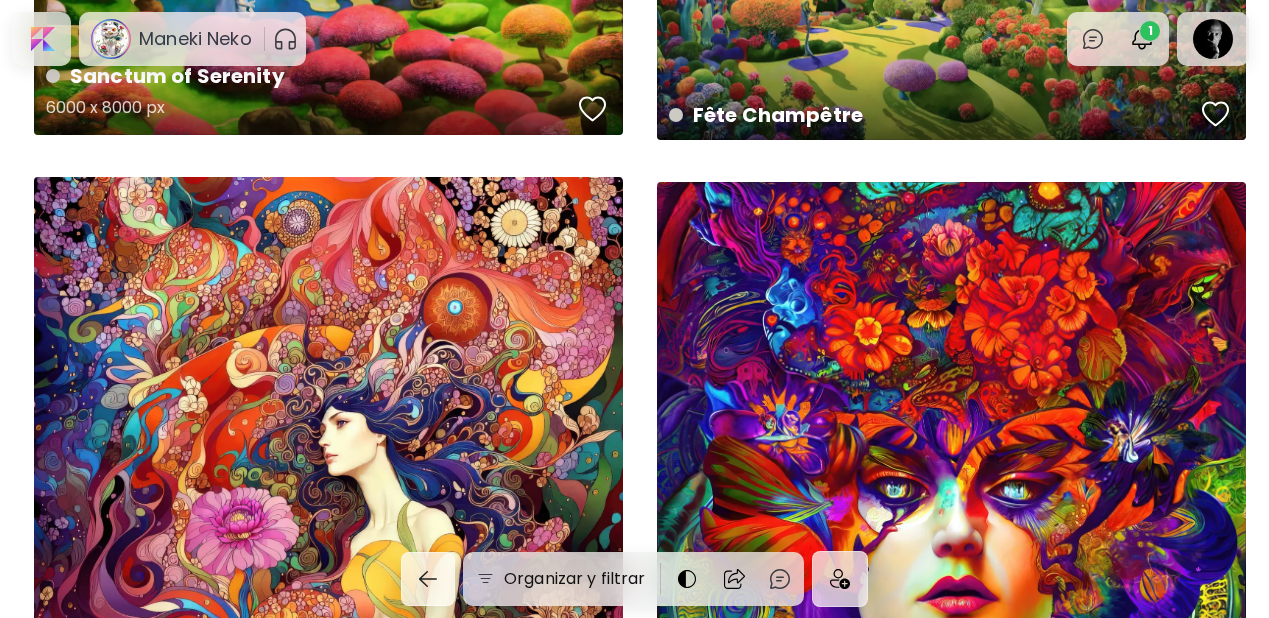 drag, startPoint x: 594, startPoint y: 102, endPoint x: 606, endPoint y: 108, distance: 13.416408 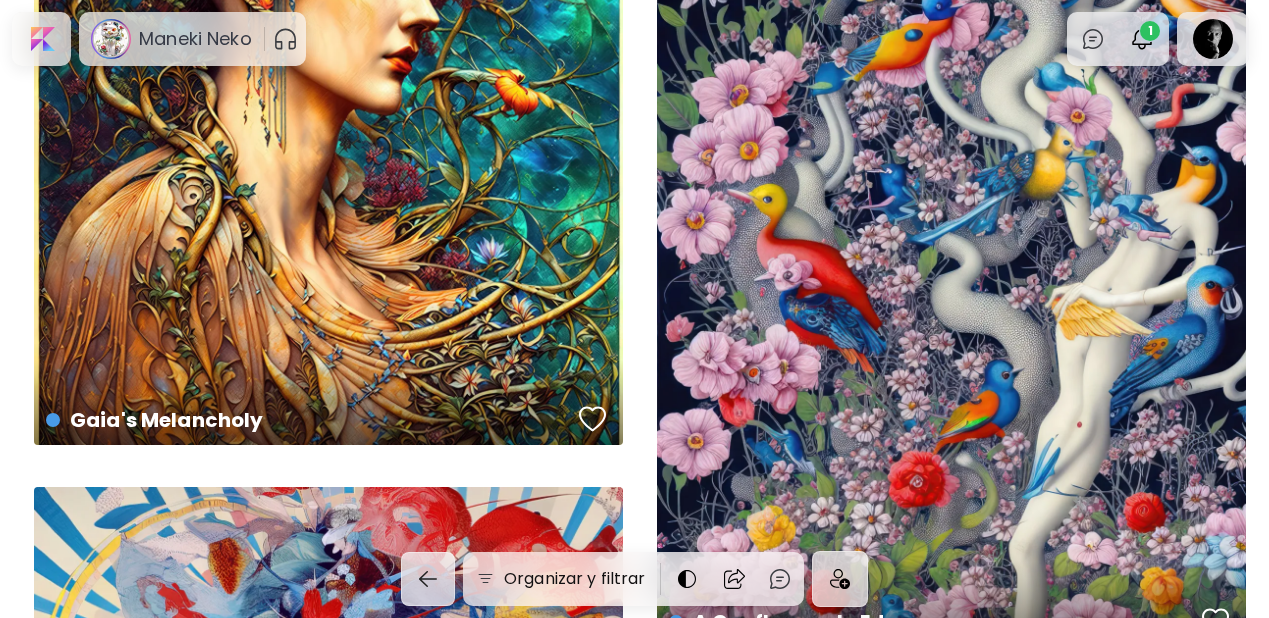 scroll, scrollTop: 9304, scrollLeft: 0, axis: vertical 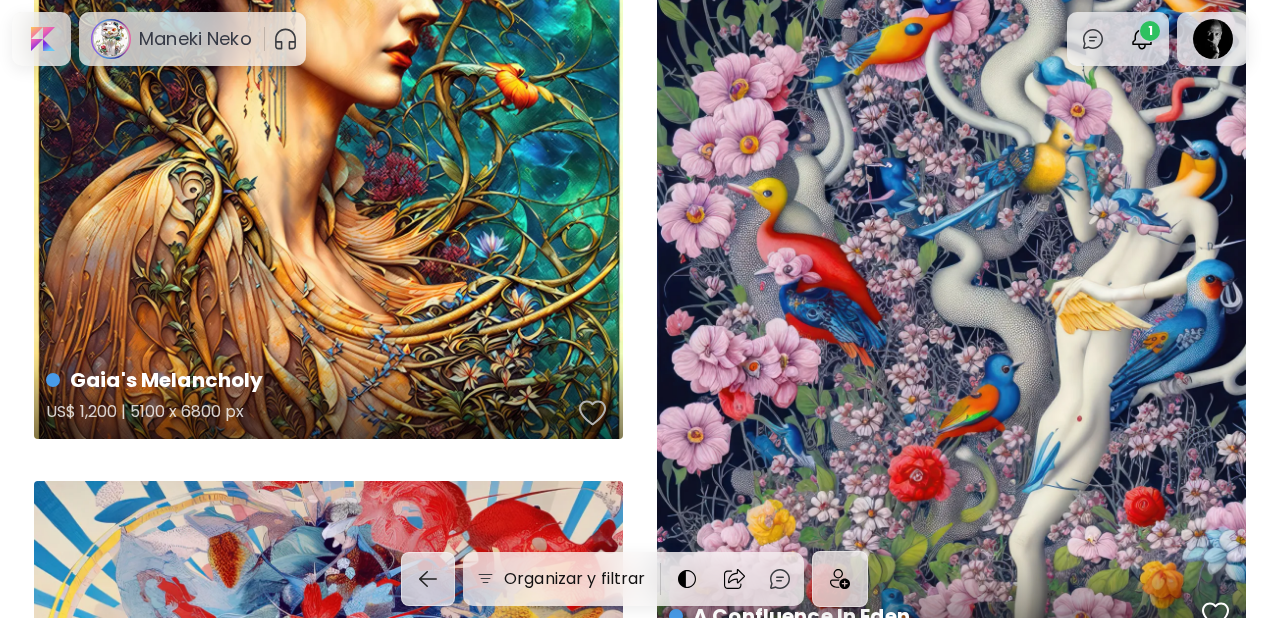 click at bounding box center (593, 413) 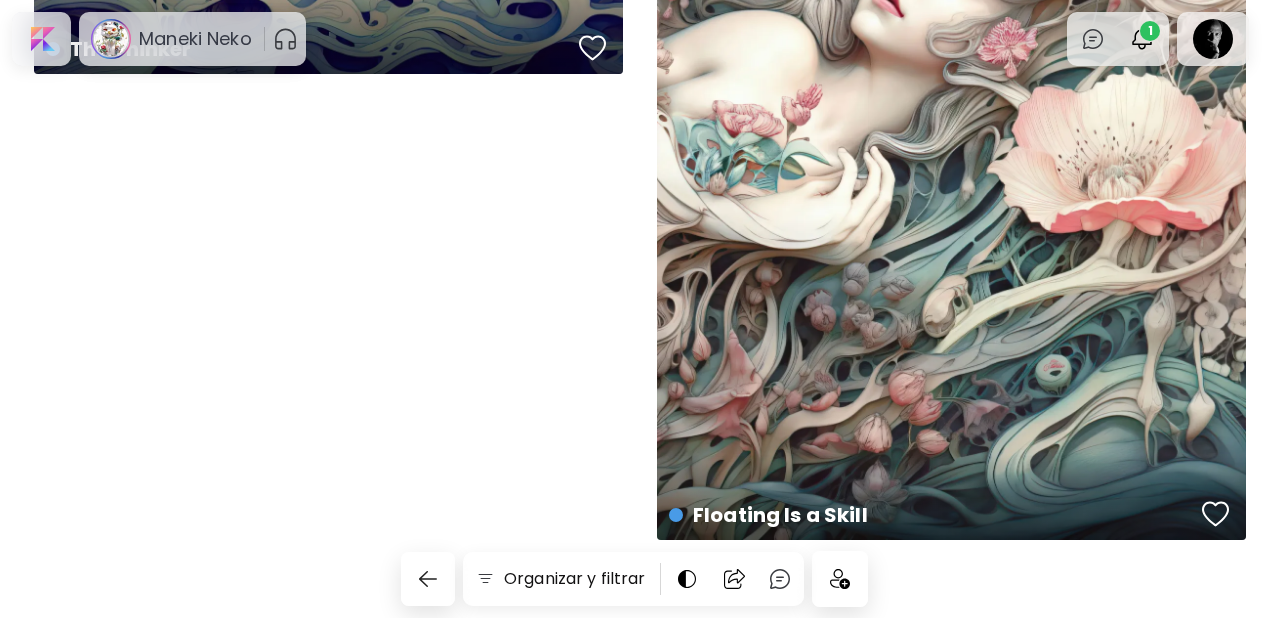 scroll, scrollTop: 11981, scrollLeft: 0, axis: vertical 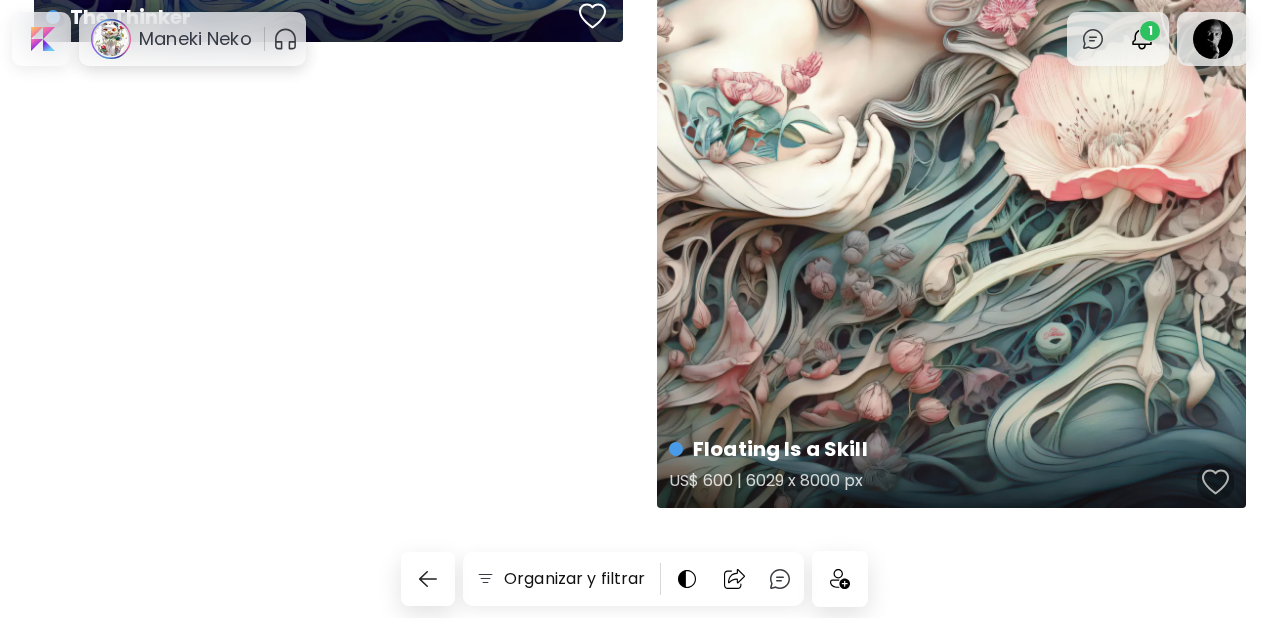 click at bounding box center [1216, 482] 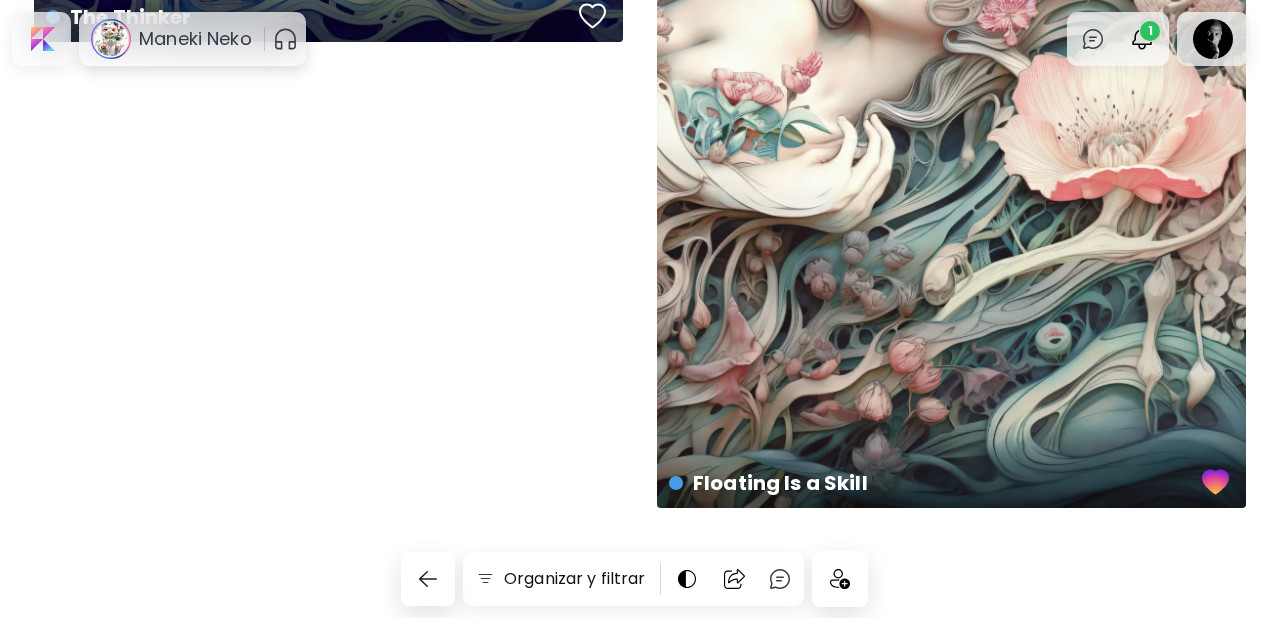 click at bounding box center [840, 579] 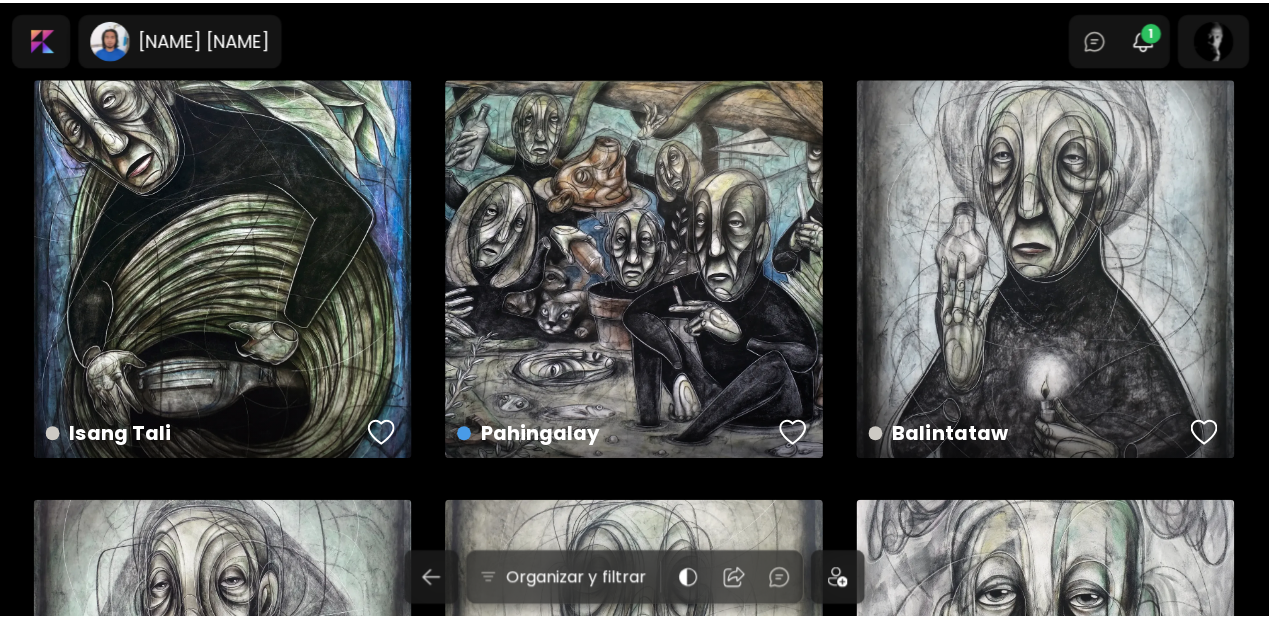 scroll, scrollTop: 0, scrollLeft: 0, axis: both 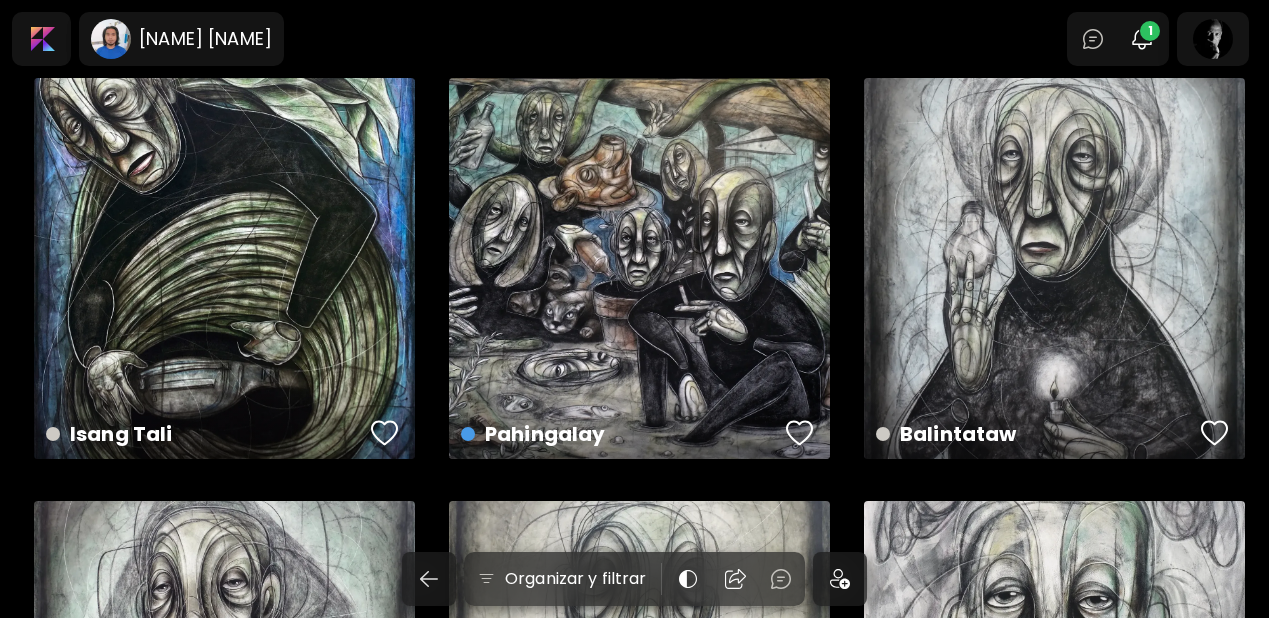 click at bounding box center (840, 579) 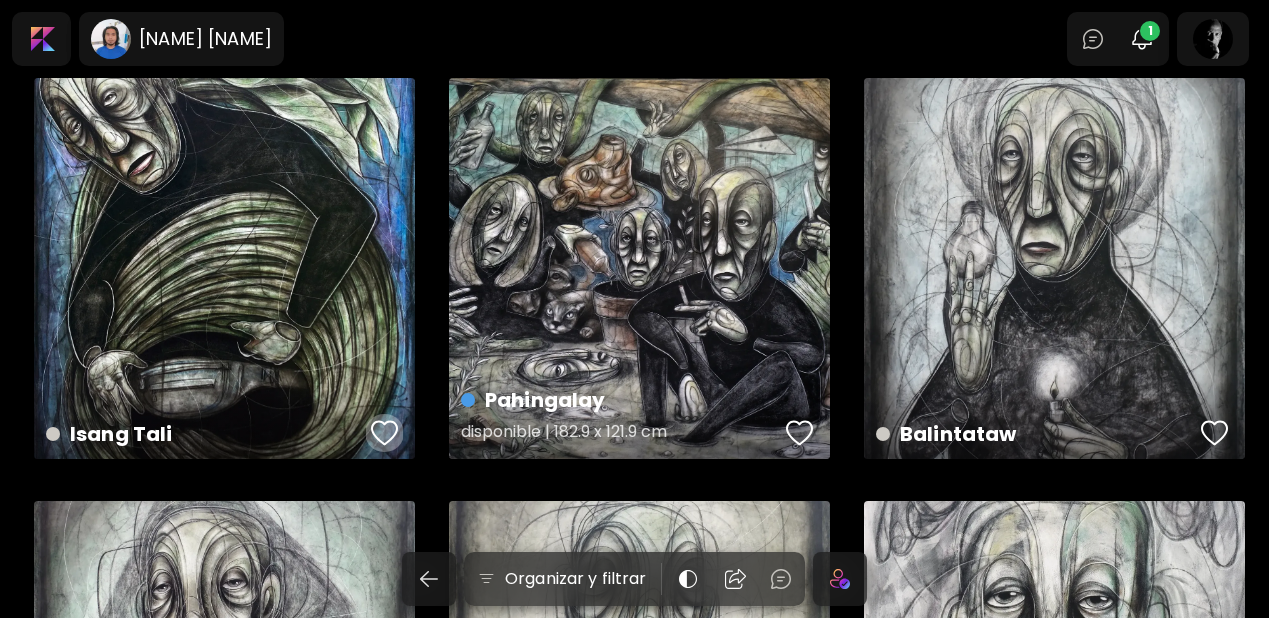 drag, startPoint x: 377, startPoint y: 429, endPoint x: 477, endPoint y: 368, distance: 117.13667 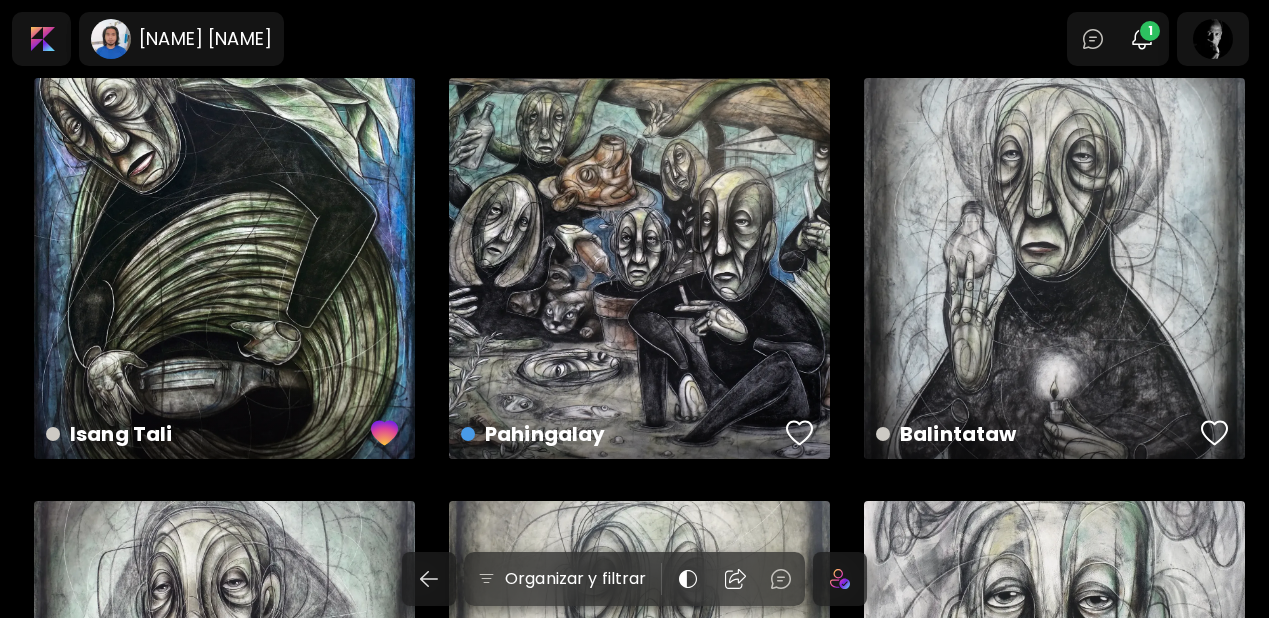 drag, startPoint x: 796, startPoint y: 432, endPoint x: 862, endPoint y: 426, distance: 66.27216 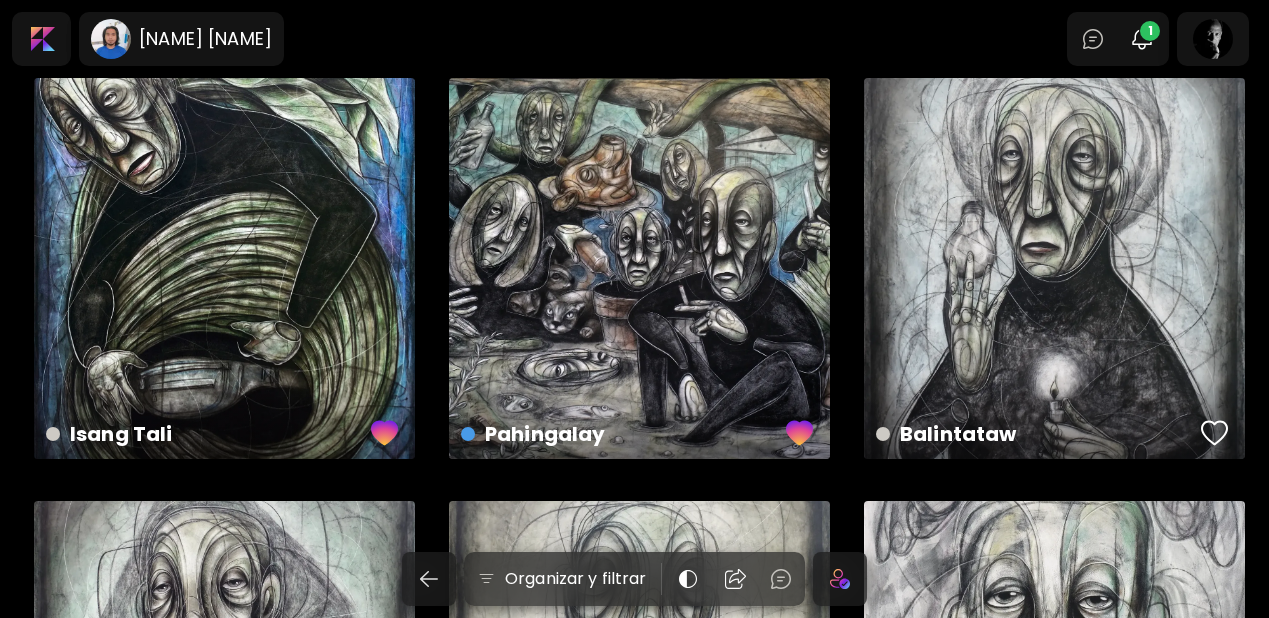 scroll, scrollTop: 226, scrollLeft: 0, axis: vertical 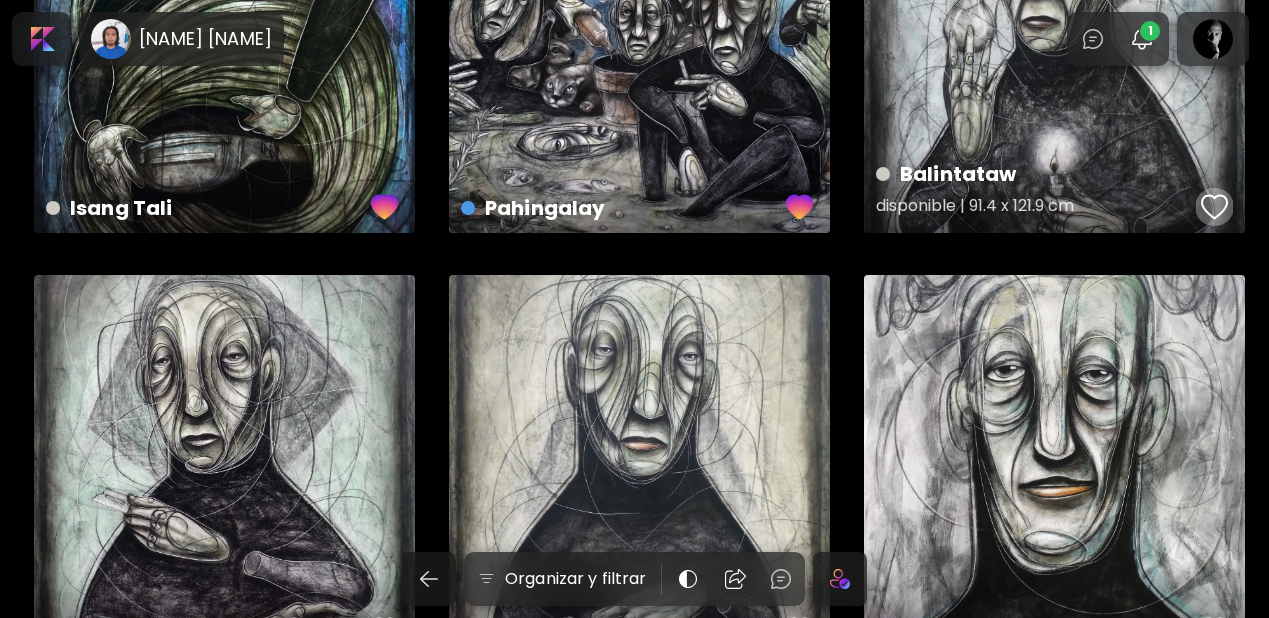 drag, startPoint x: 1211, startPoint y: 200, endPoint x: 1228, endPoint y: 217, distance: 24.04163 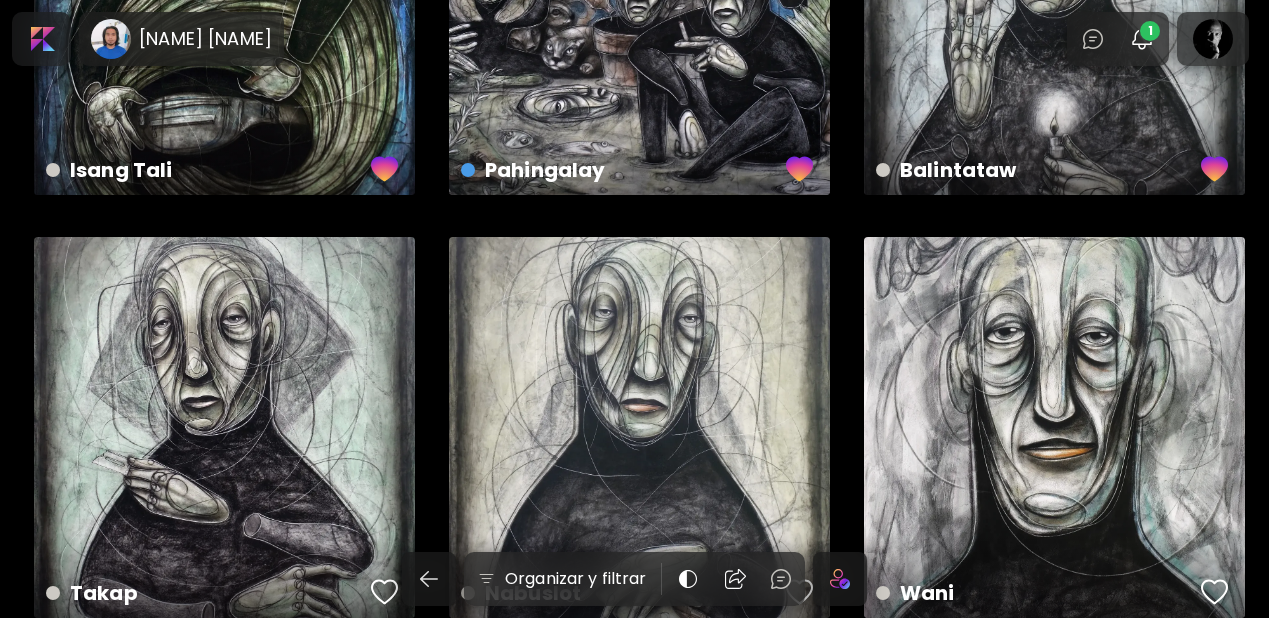 scroll, scrollTop: 427, scrollLeft: 0, axis: vertical 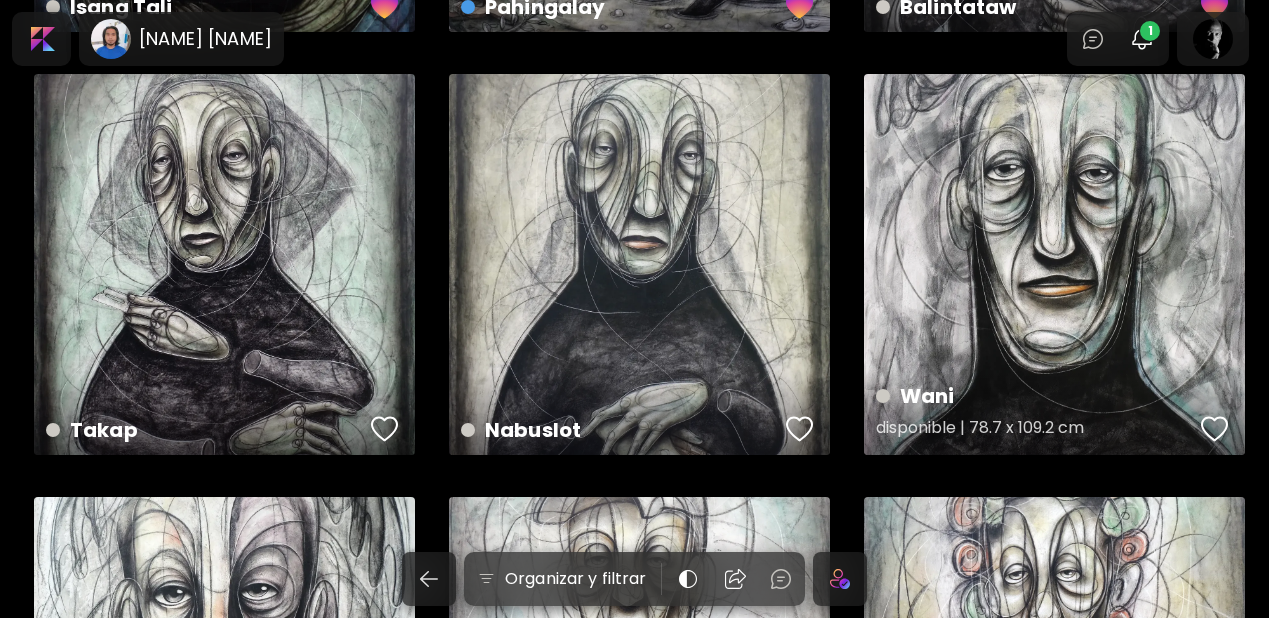 click at bounding box center [1215, 429] 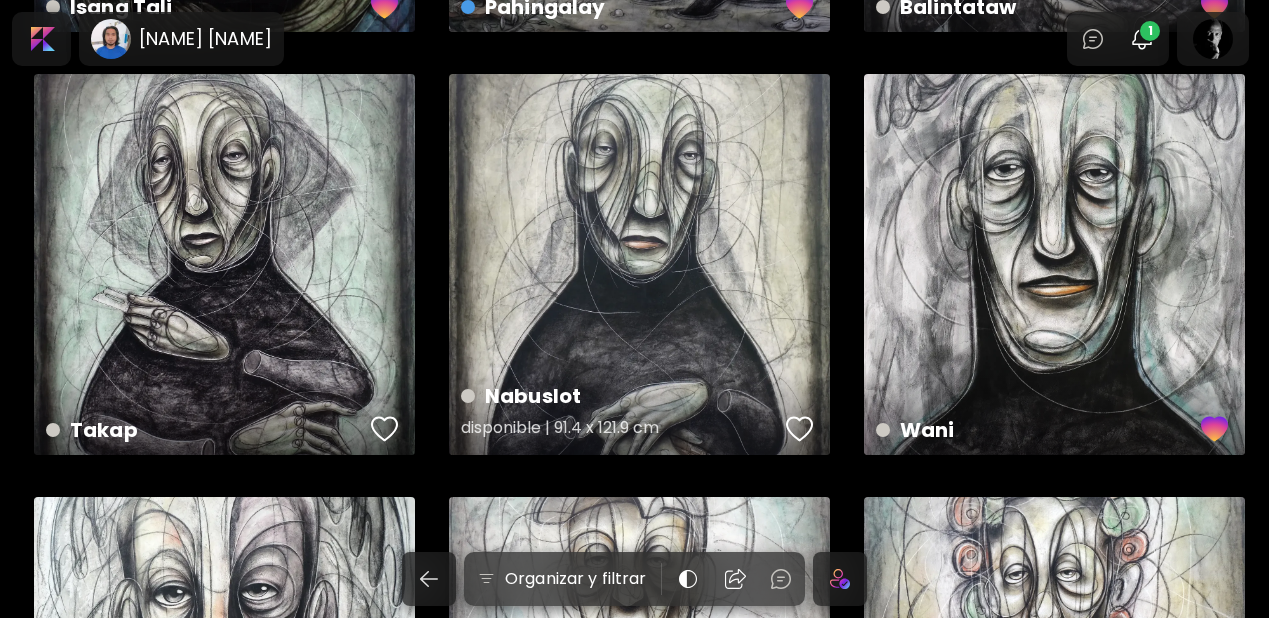 drag, startPoint x: 798, startPoint y: 418, endPoint x: 734, endPoint y: 423, distance: 64.195015 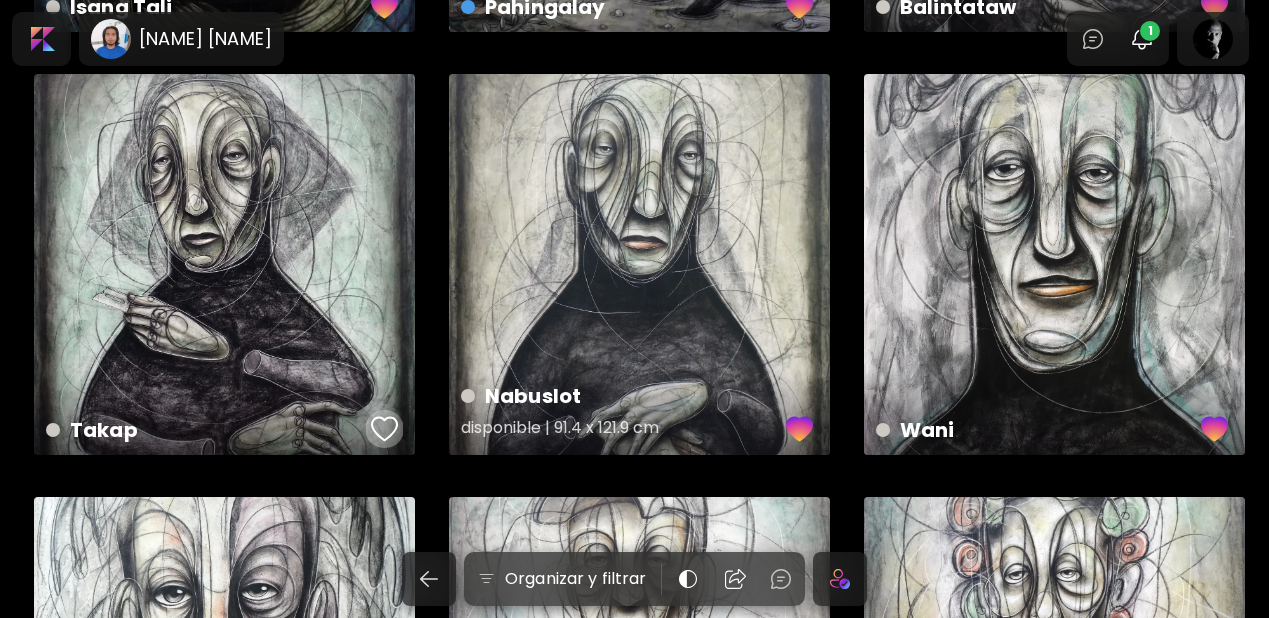 drag, startPoint x: 389, startPoint y: 426, endPoint x: 457, endPoint y: 357, distance: 96.87621 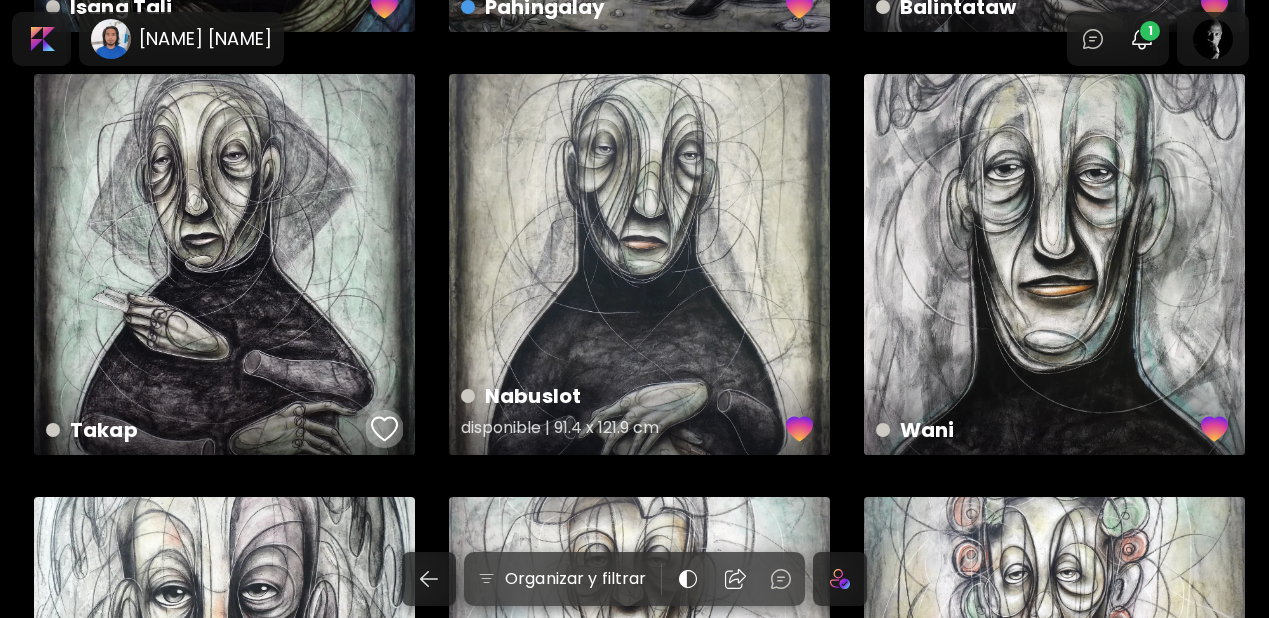 click at bounding box center (385, 429) 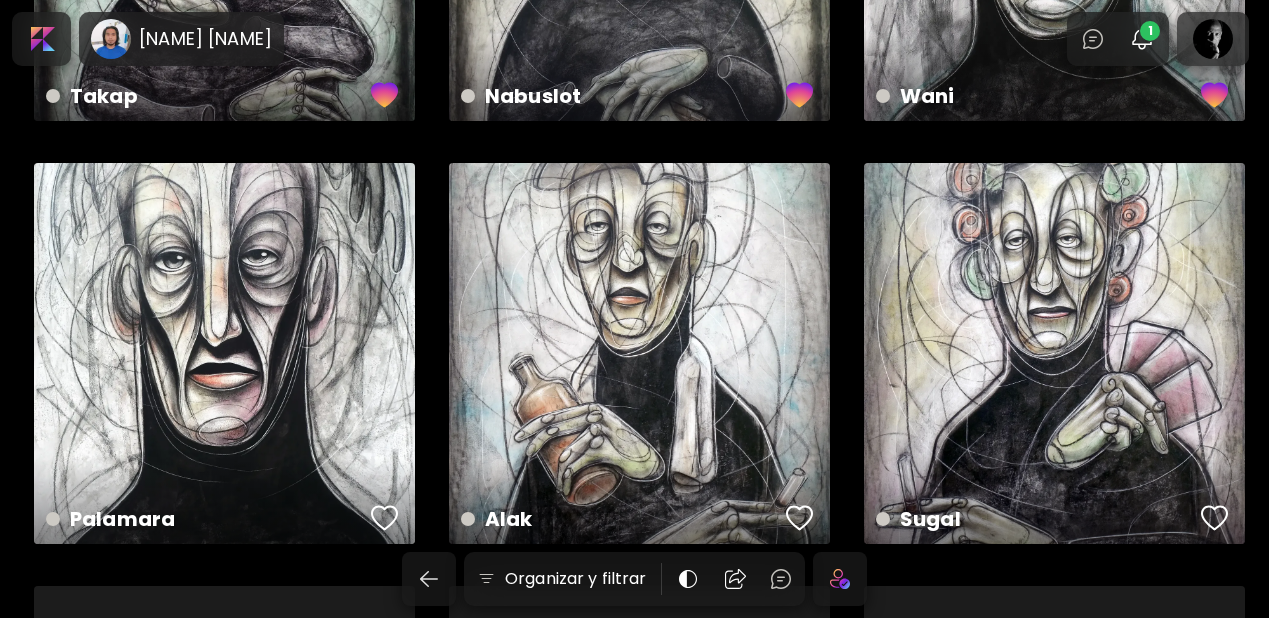 scroll, scrollTop: 777, scrollLeft: 0, axis: vertical 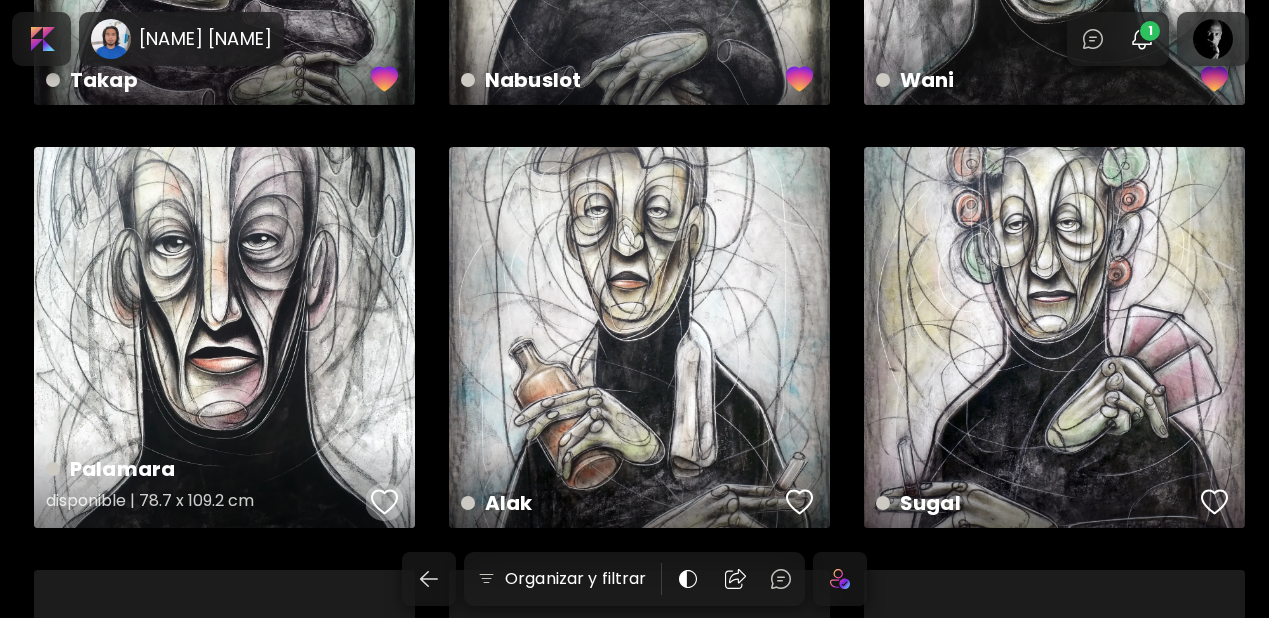 click at bounding box center (385, 502) 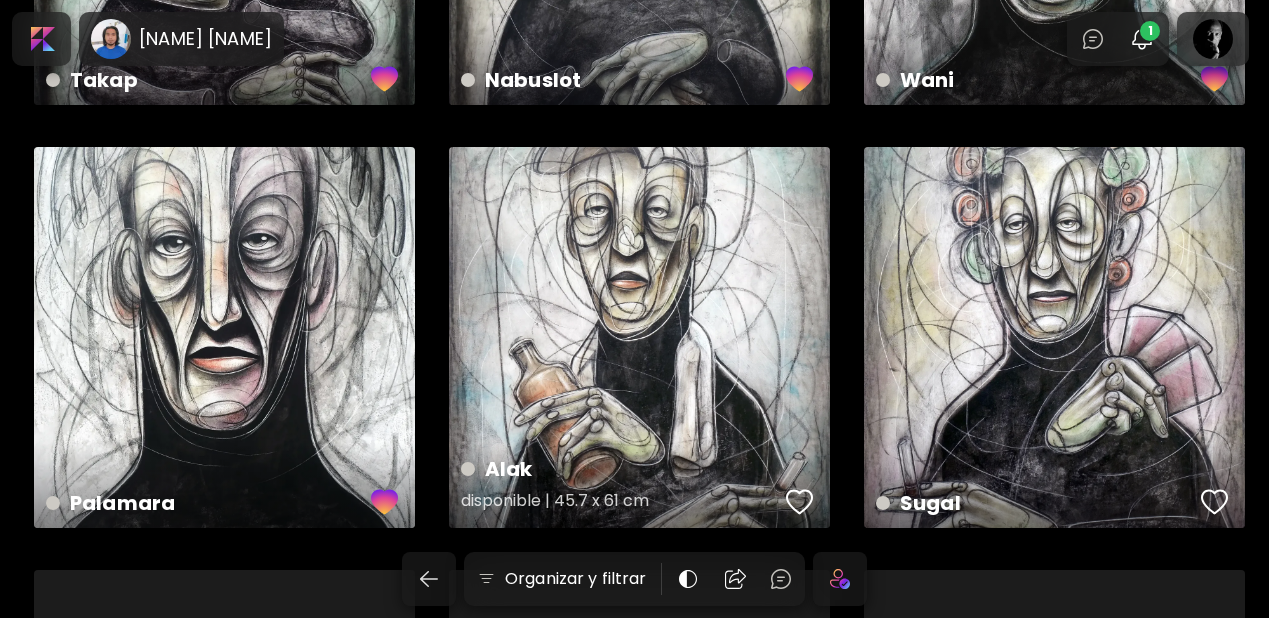 drag, startPoint x: 799, startPoint y: 497, endPoint x: 821, endPoint y: 499, distance: 22.090721 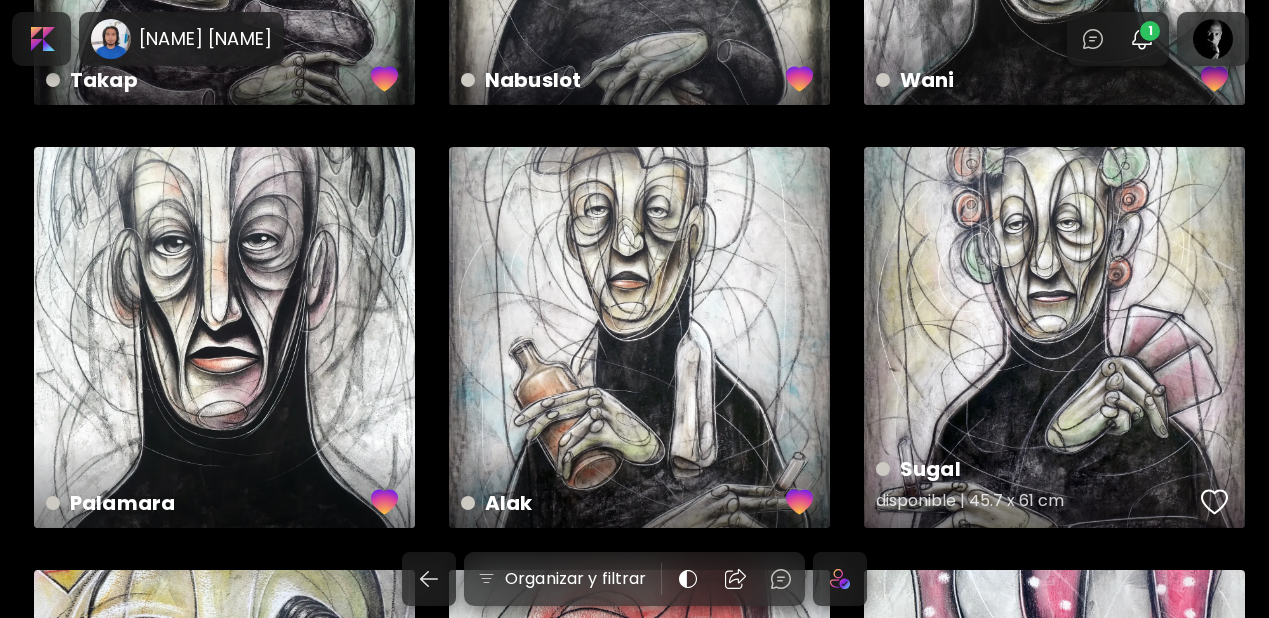 click at bounding box center [1215, 502] 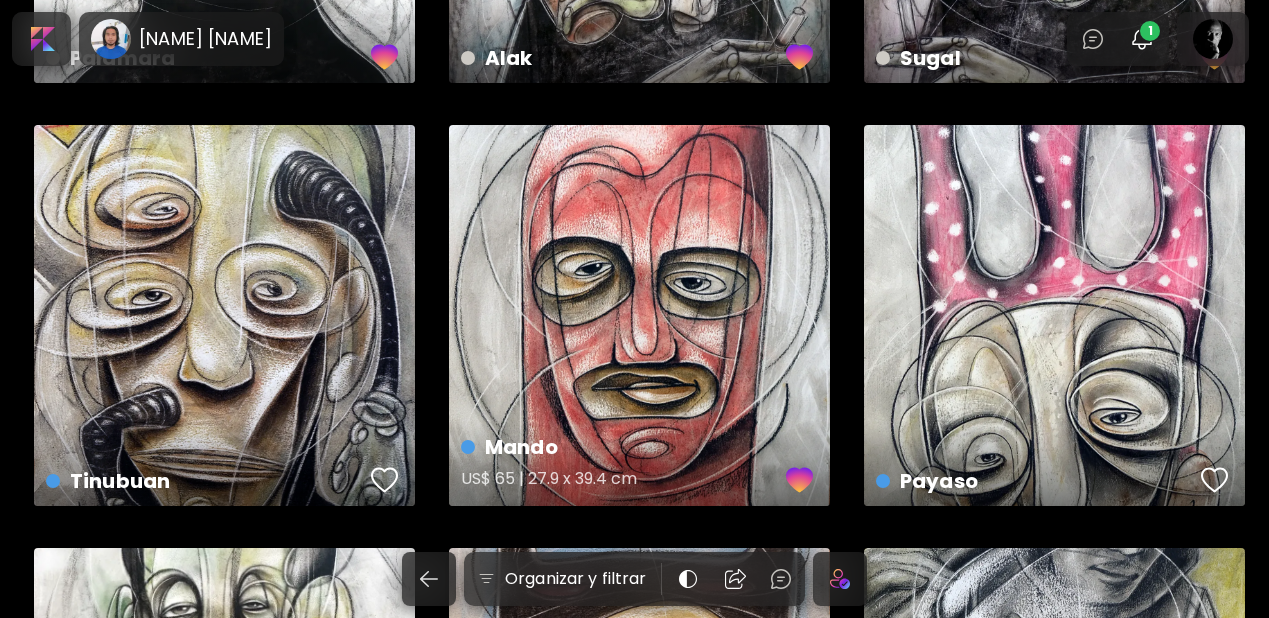 scroll, scrollTop: 1233, scrollLeft: 0, axis: vertical 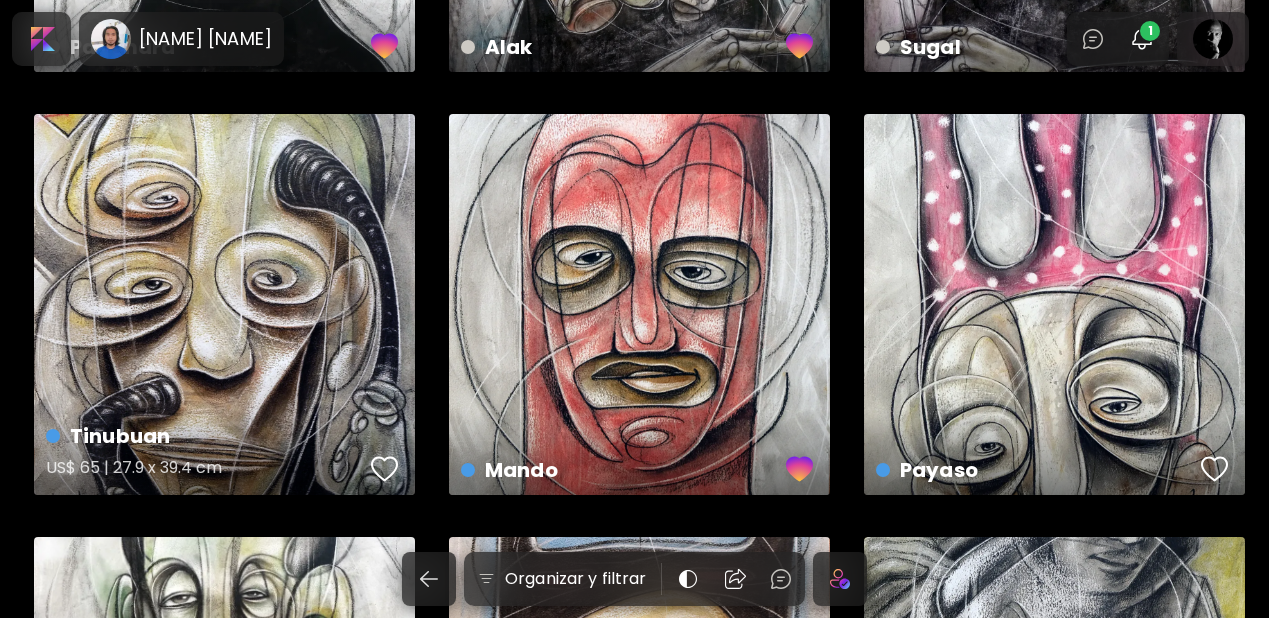 click at bounding box center [385, 469] 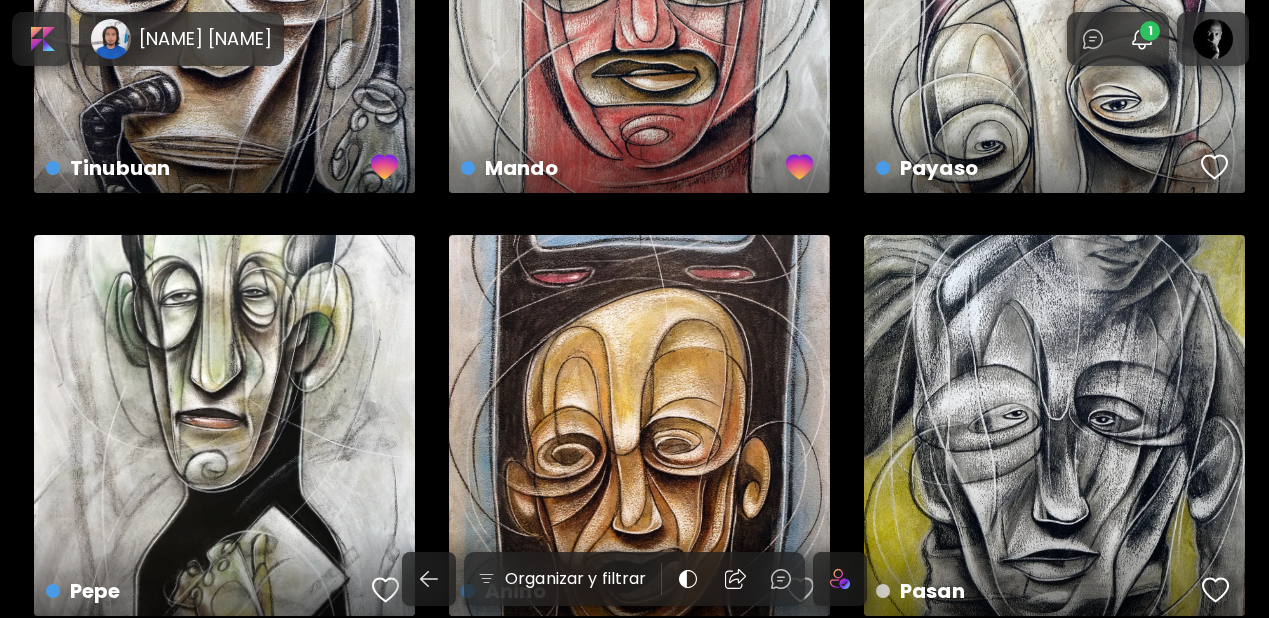 scroll, scrollTop: 1632, scrollLeft: 0, axis: vertical 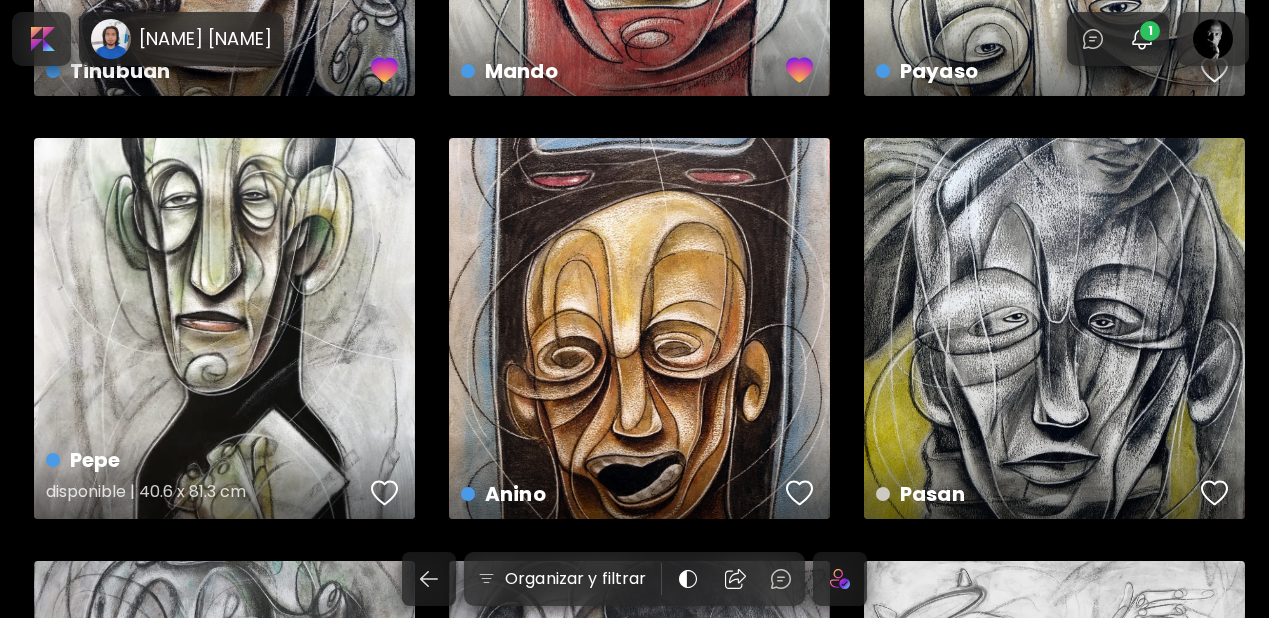 click at bounding box center [385, 493] 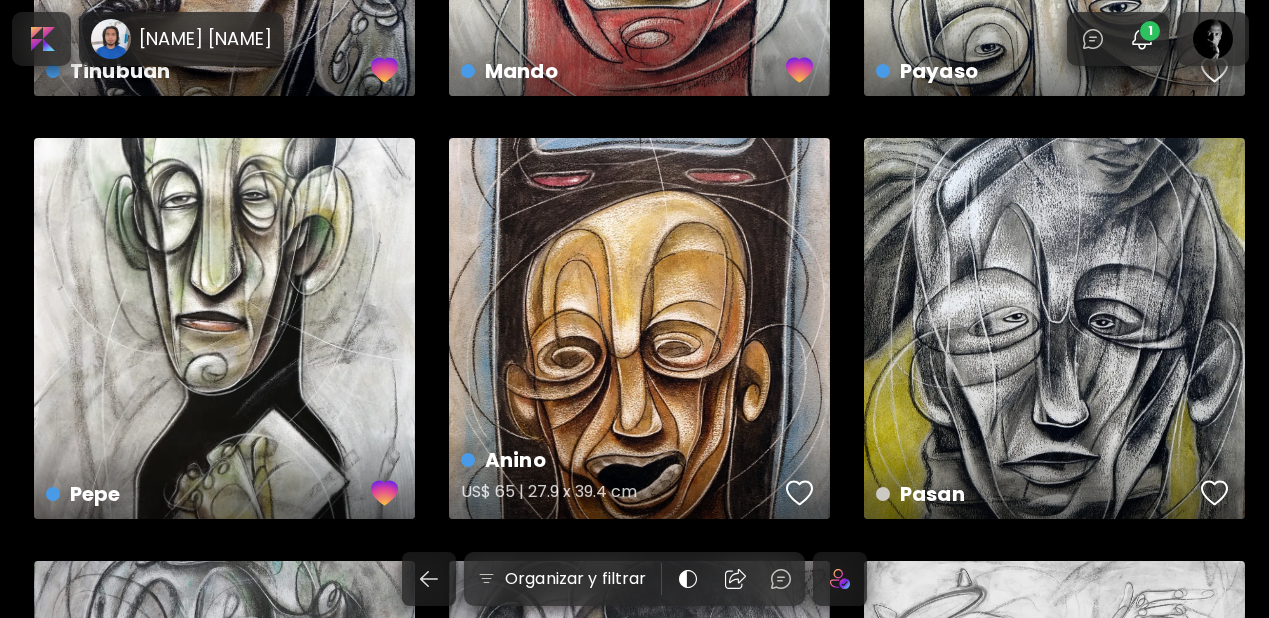 click at bounding box center (800, 493) 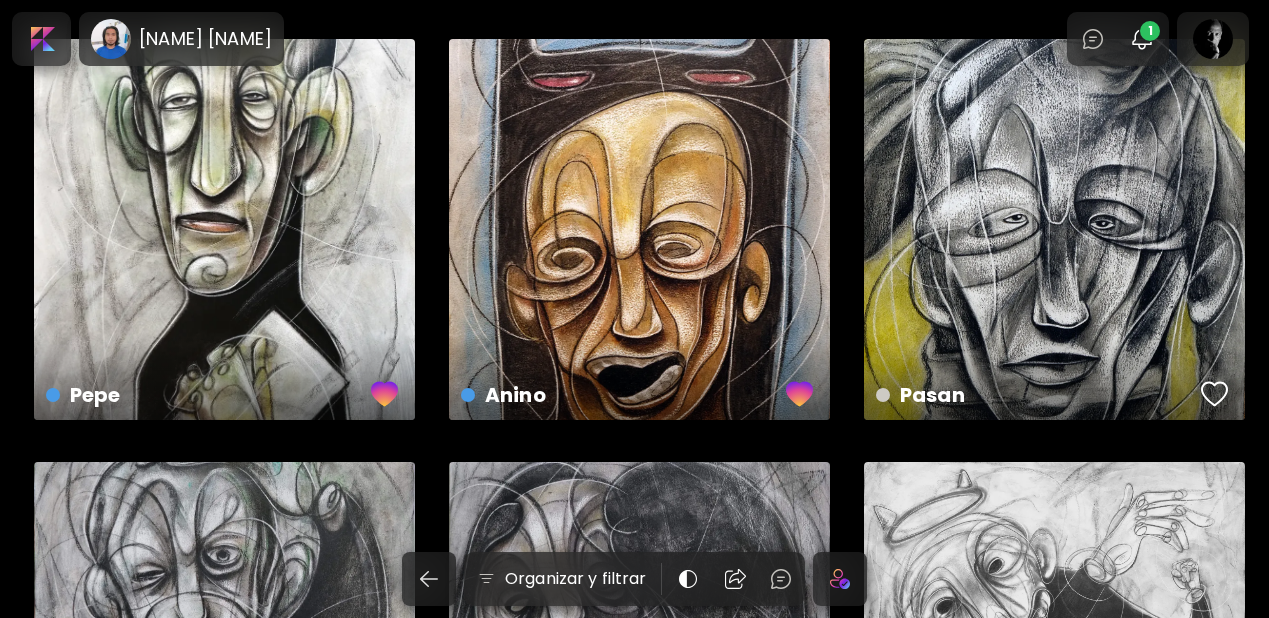 scroll, scrollTop: 1736, scrollLeft: 0, axis: vertical 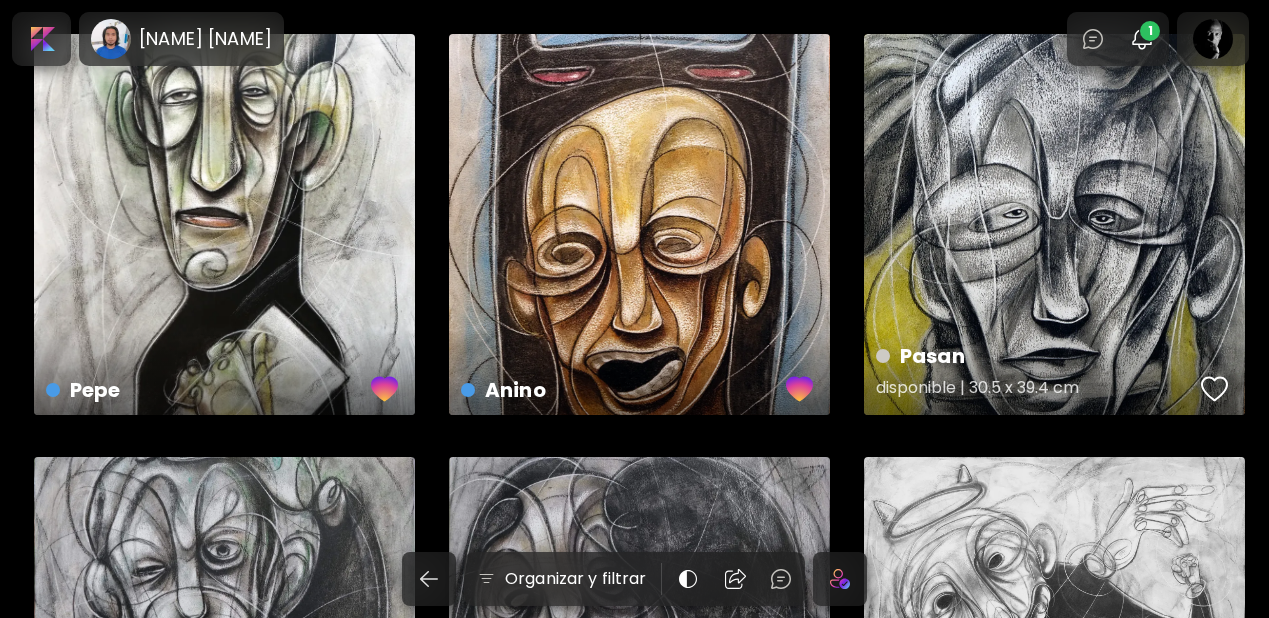 click at bounding box center (1215, 389) 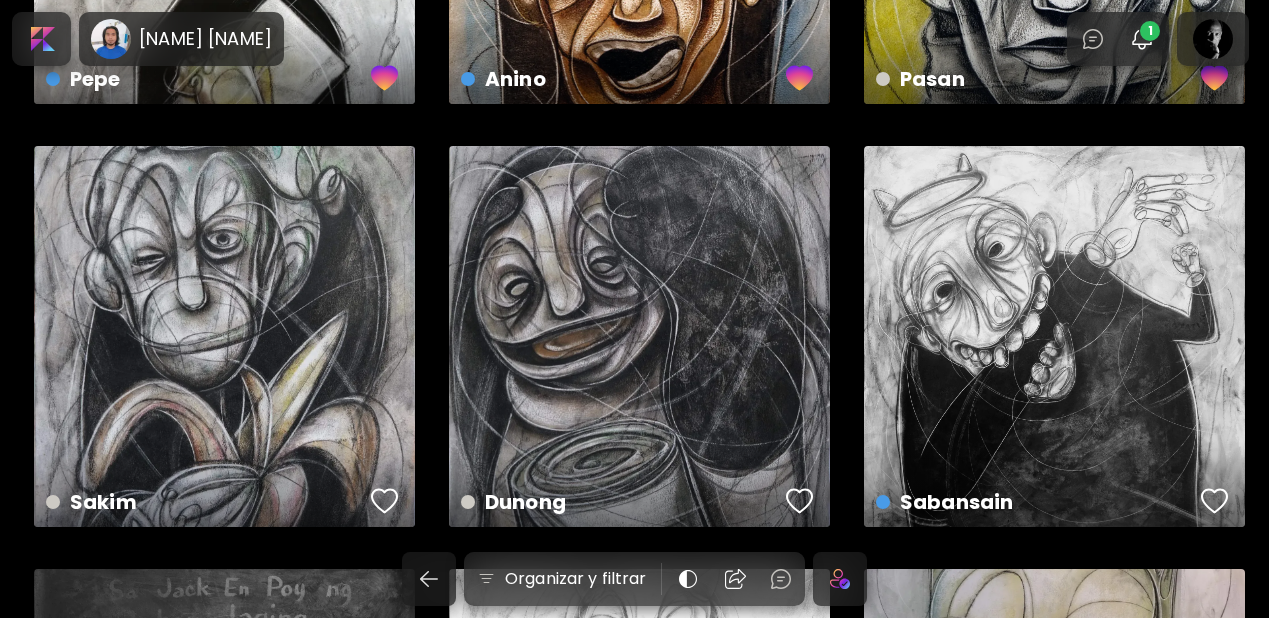 scroll, scrollTop: 2051, scrollLeft: 0, axis: vertical 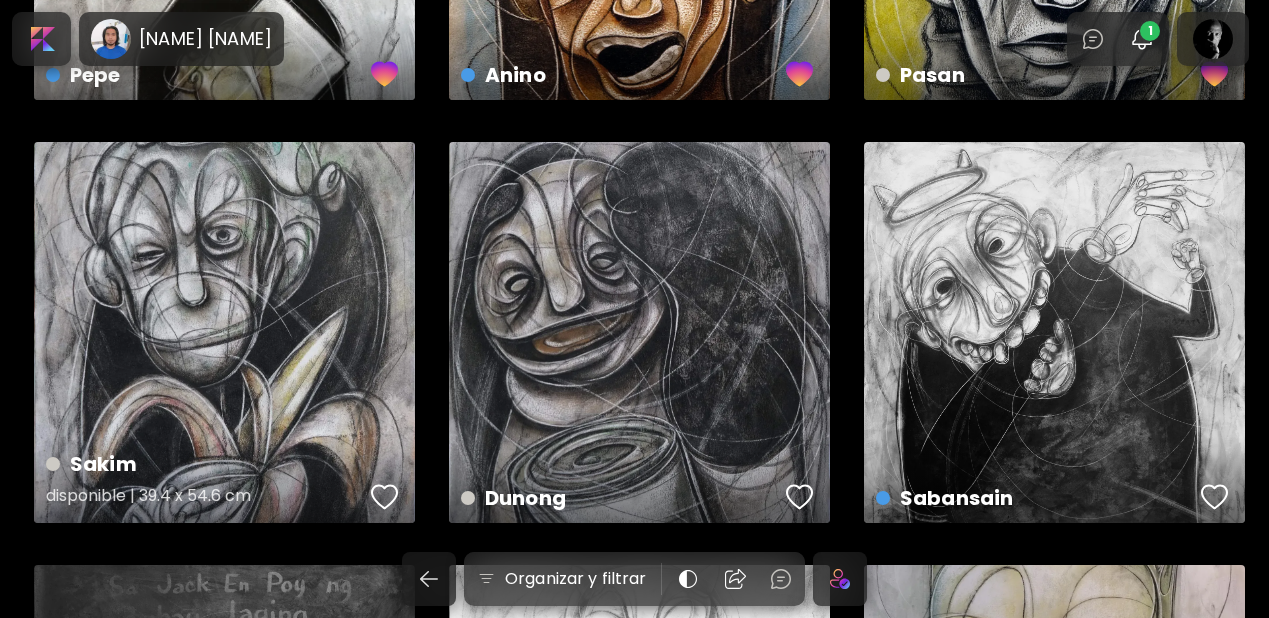 click at bounding box center [385, 497] 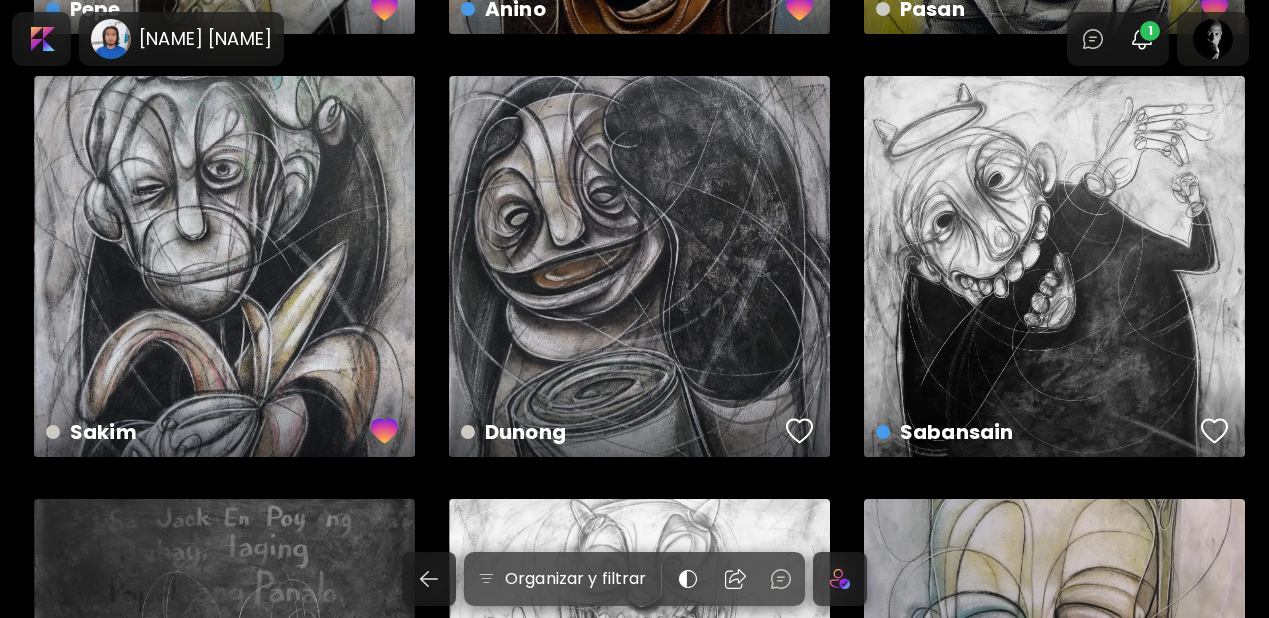 scroll, scrollTop: 2118, scrollLeft: 0, axis: vertical 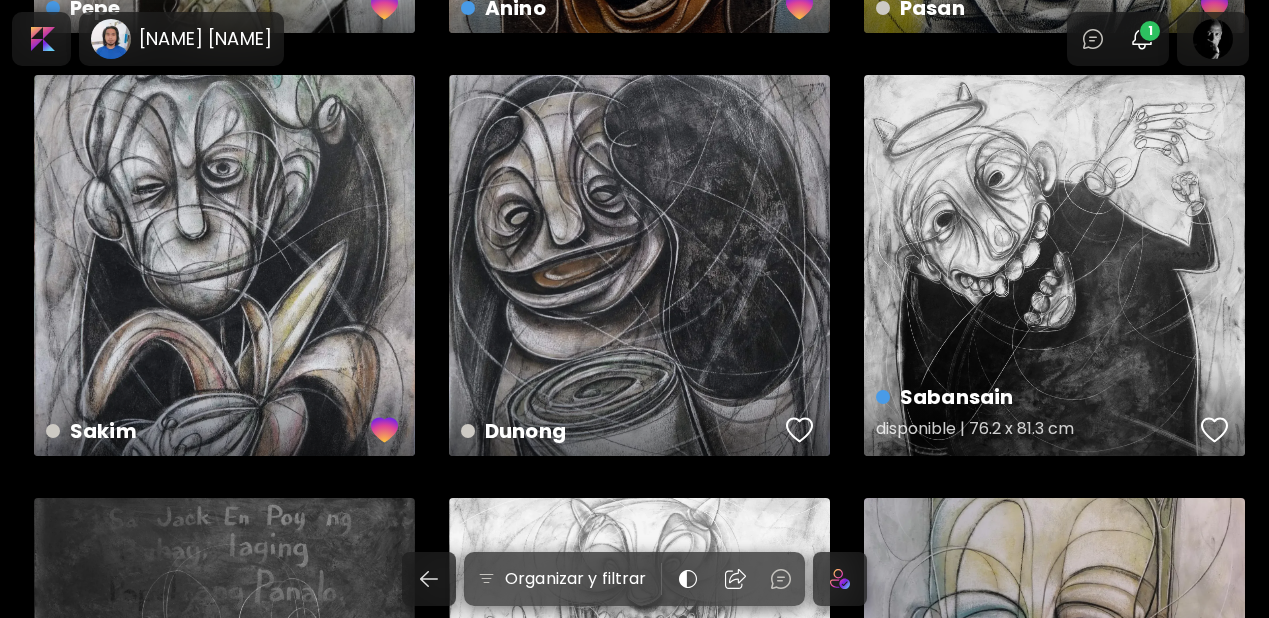click at bounding box center (1215, 430) 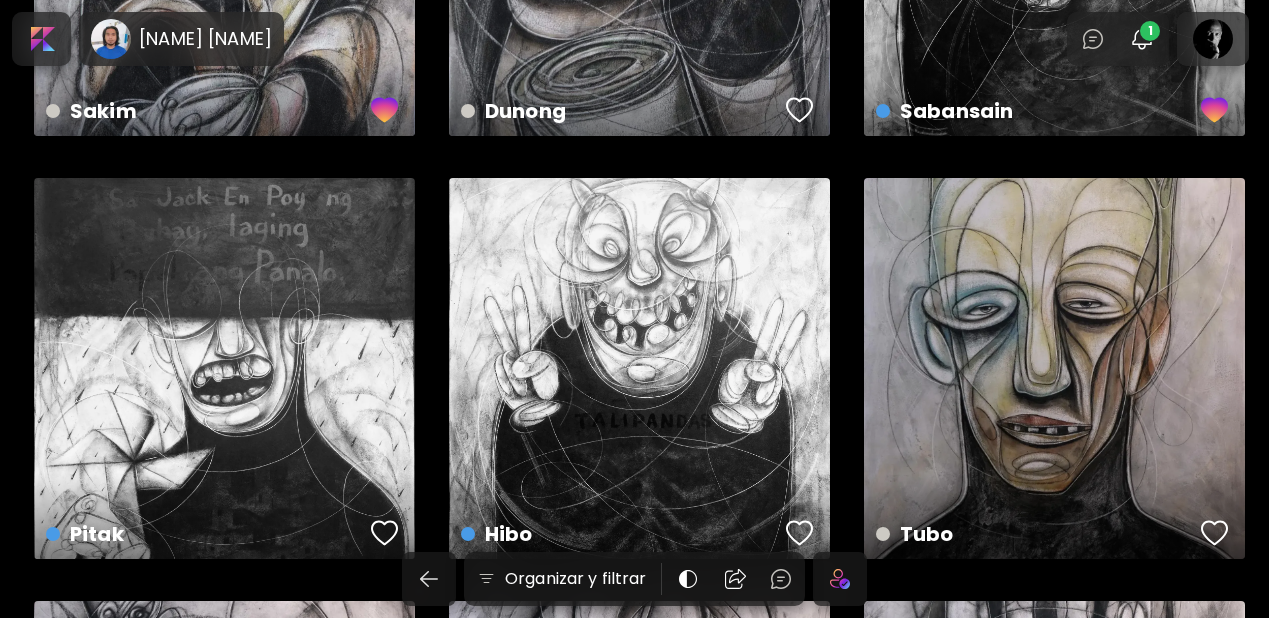 scroll, scrollTop: 2443, scrollLeft: 0, axis: vertical 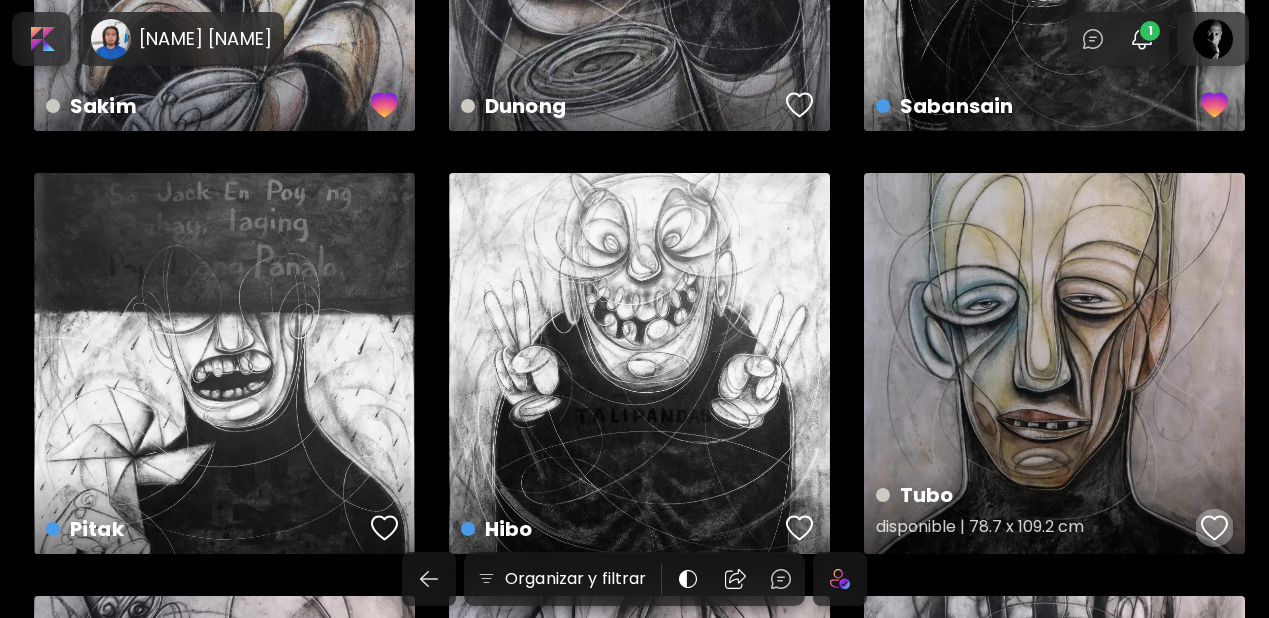 click at bounding box center (1215, 528) 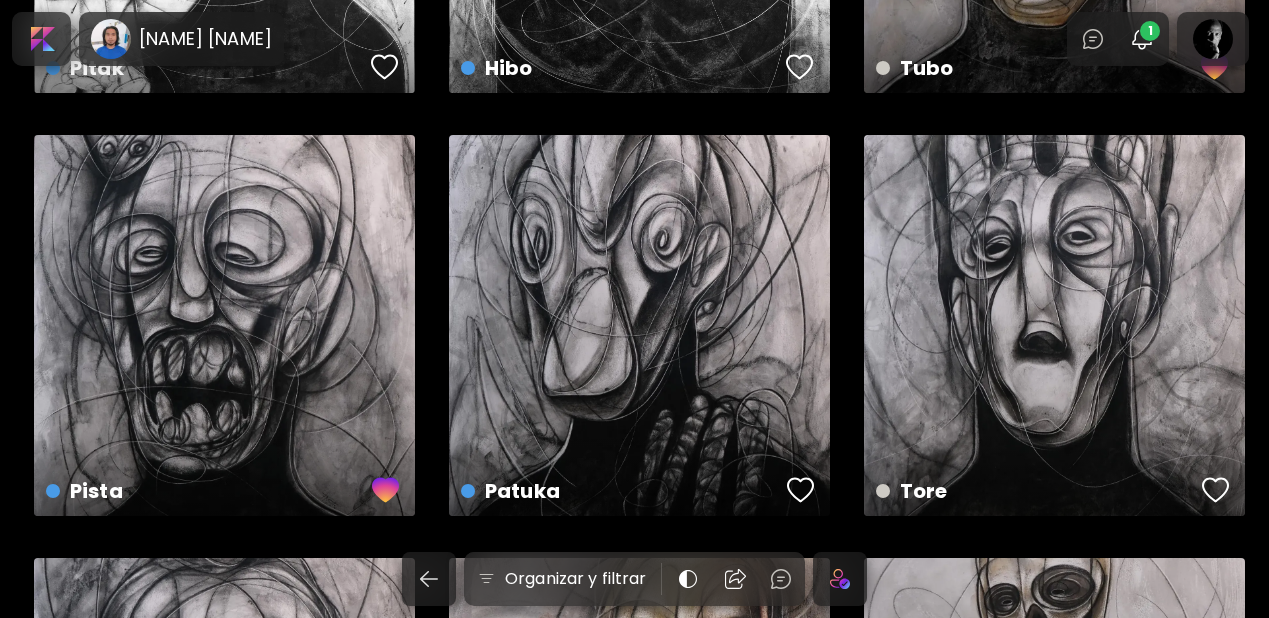 scroll, scrollTop: 2917, scrollLeft: 0, axis: vertical 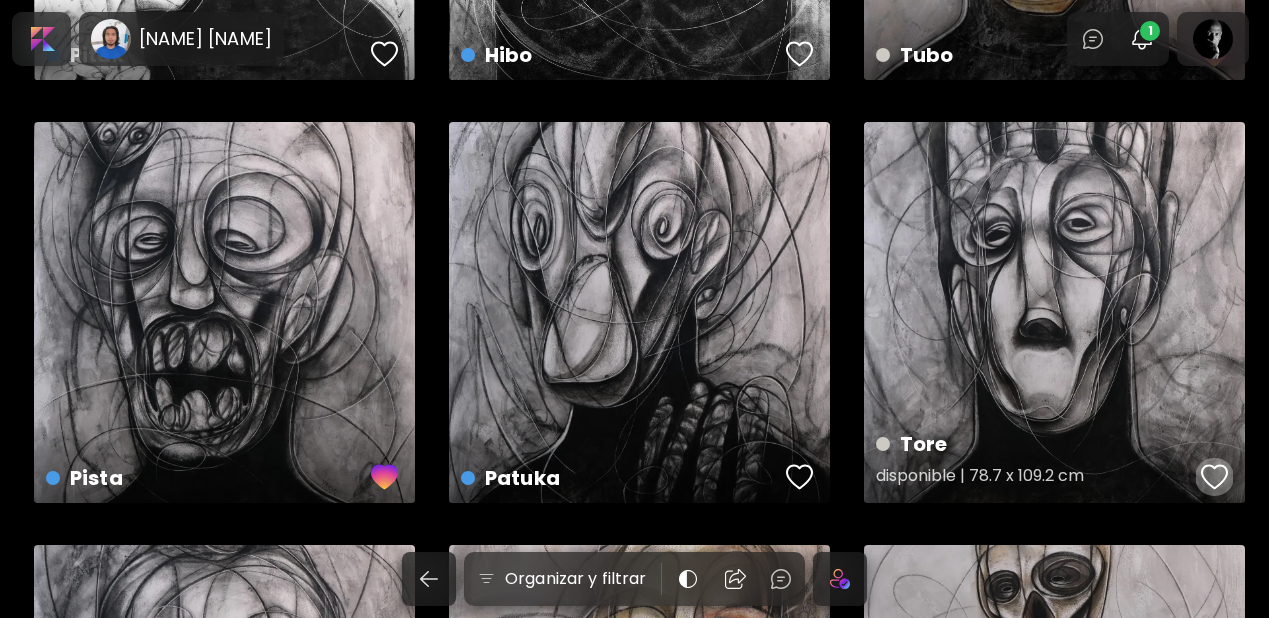 click at bounding box center (1215, 477) 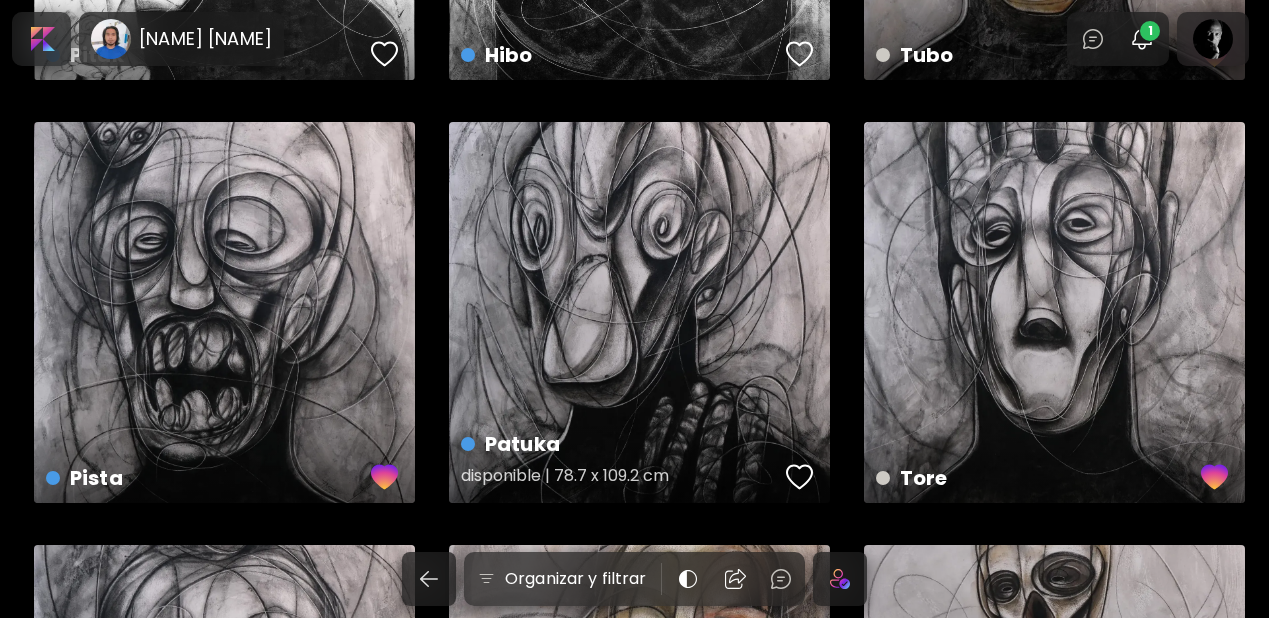 click at bounding box center (800, 477) 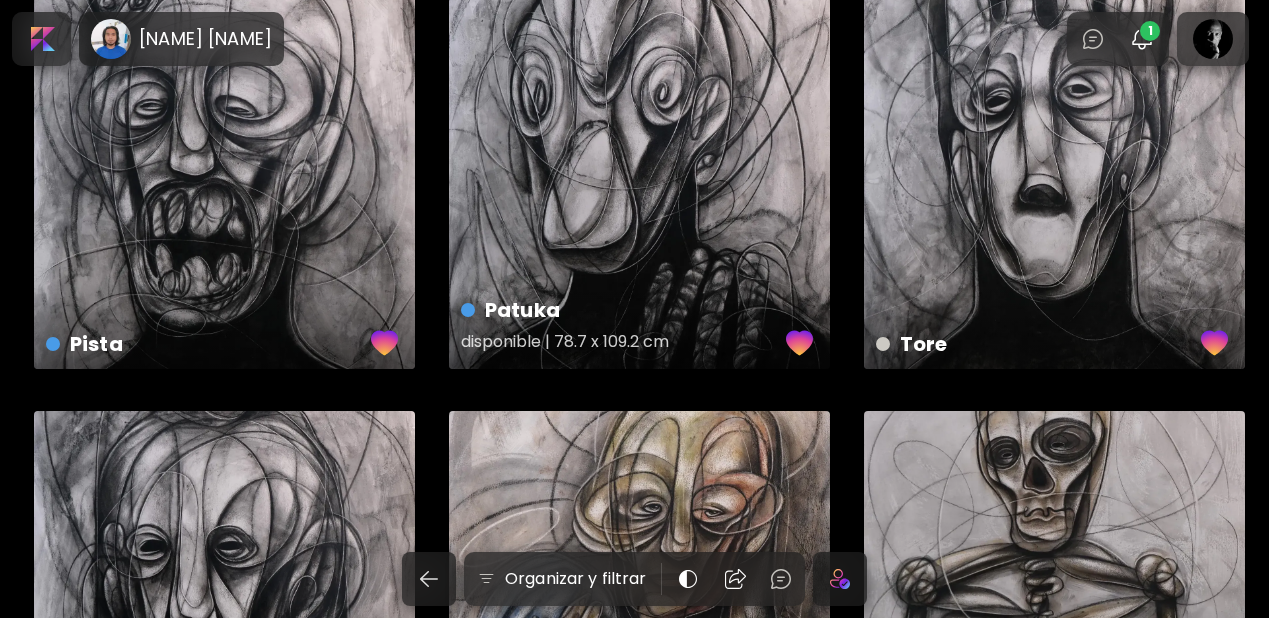 scroll, scrollTop: 3408, scrollLeft: 0, axis: vertical 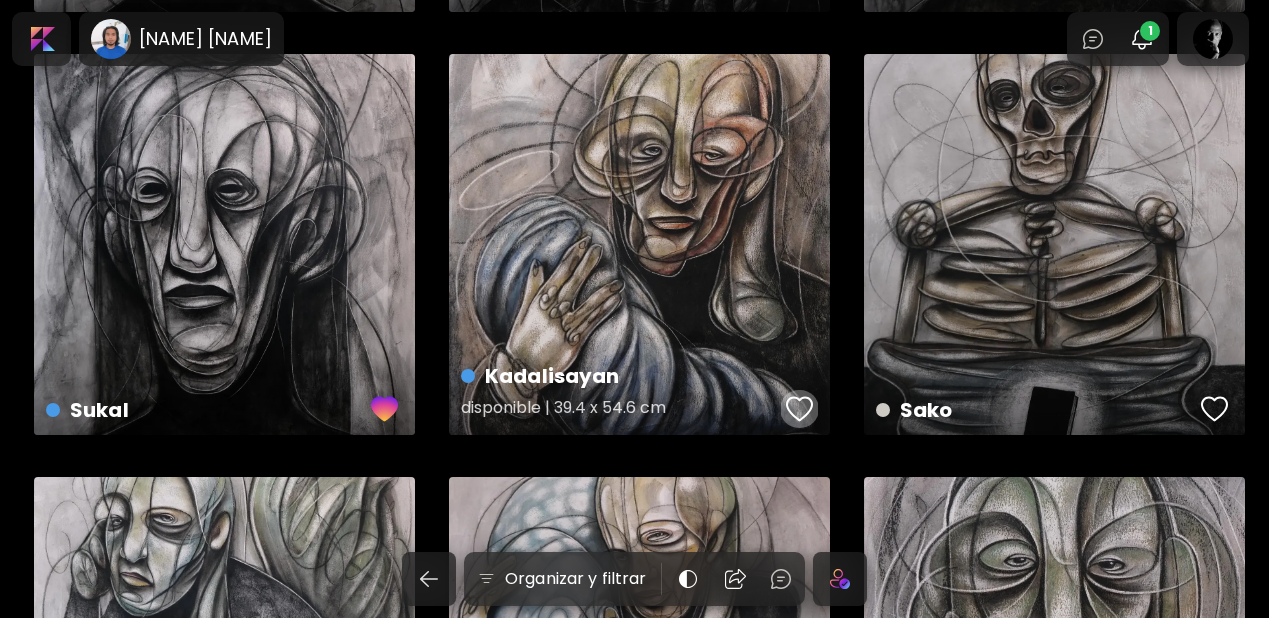 click at bounding box center [800, 409] 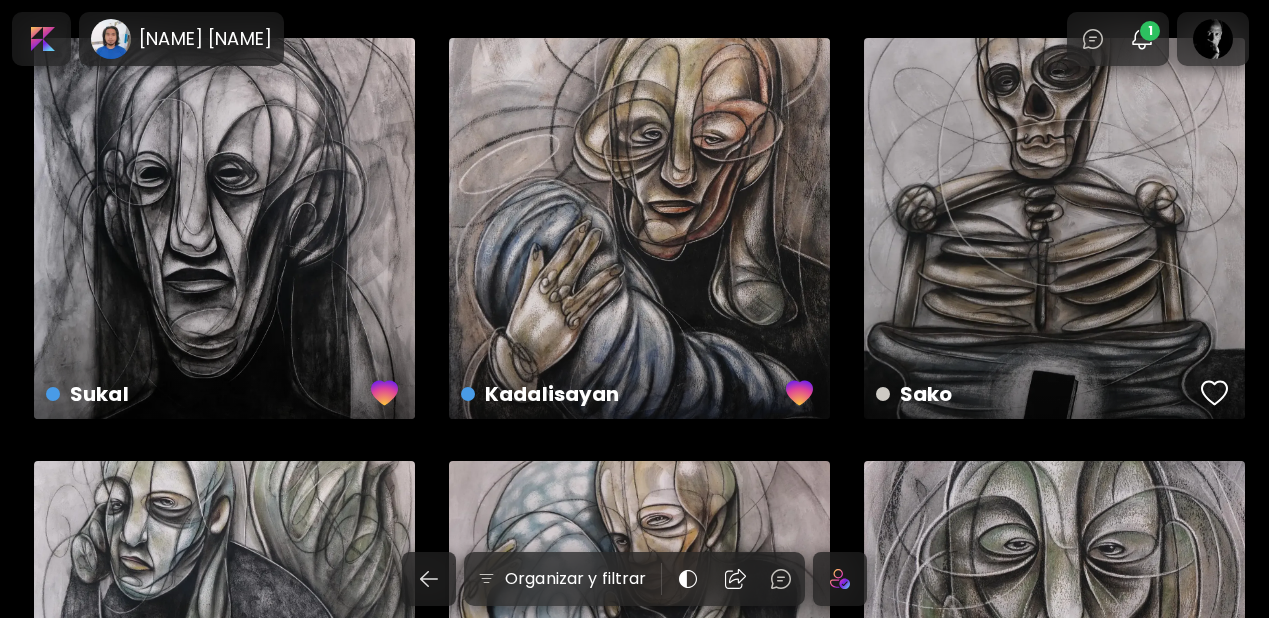 scroll, scrollTop: 3428, scrollLeft: 0, axis: vertical 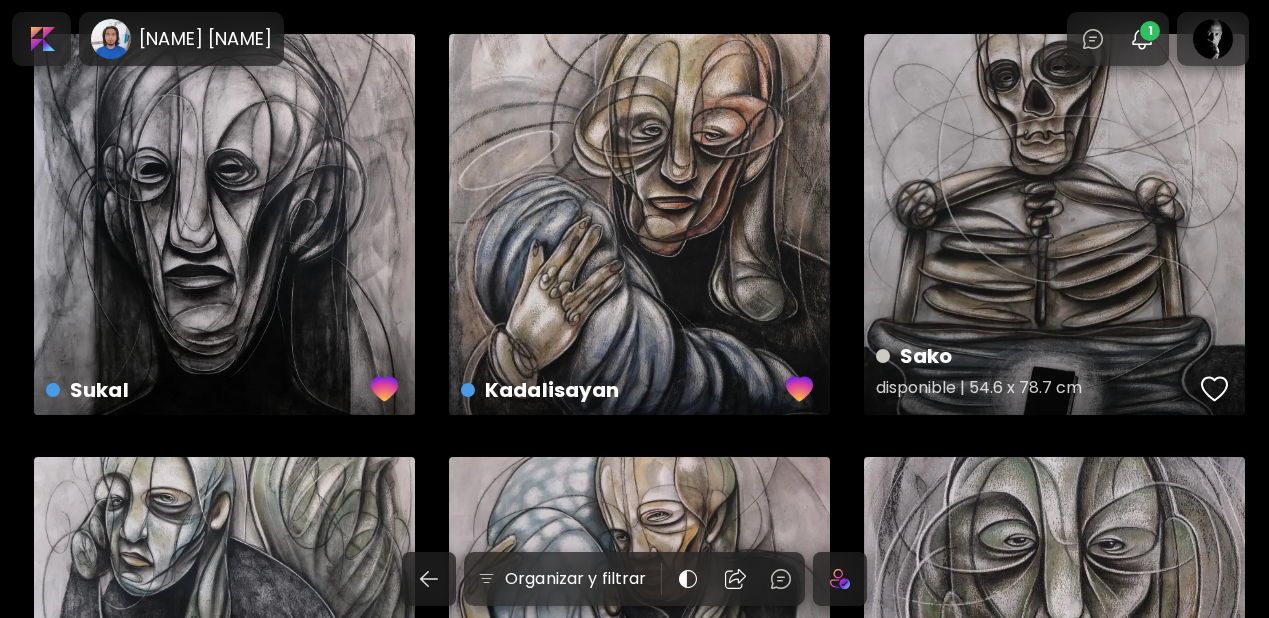 click at bounding box center (1215, 389) 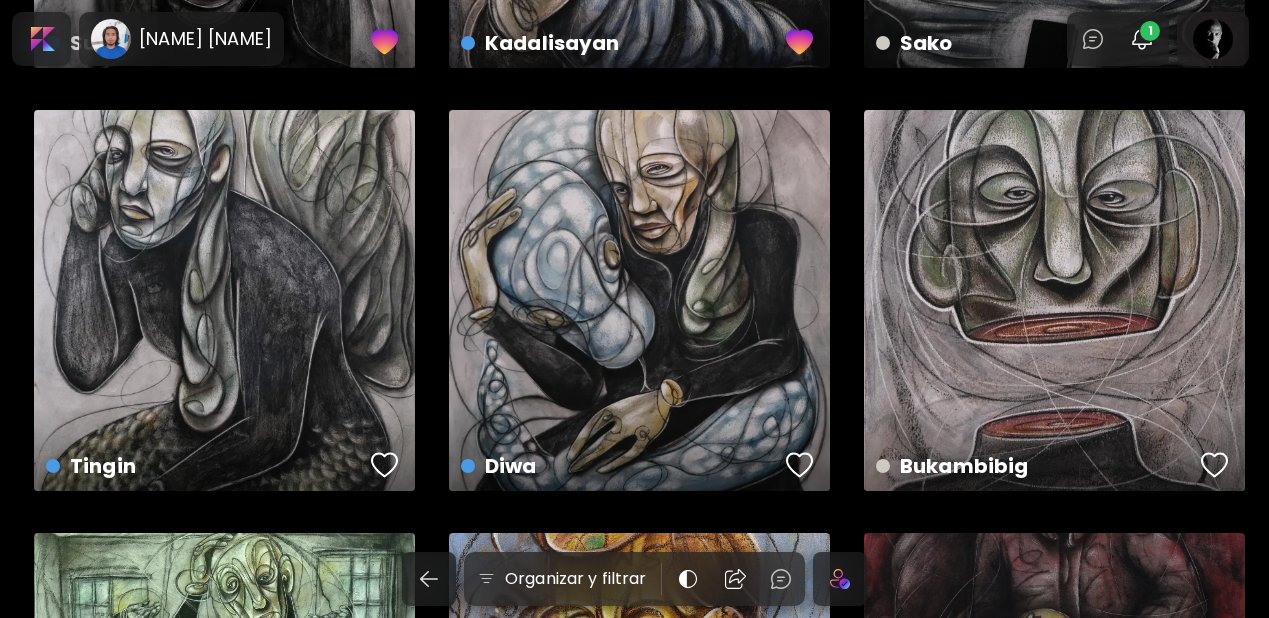 scroll, scrollTop: 3781, scrollLeft: 0, axis: vertical 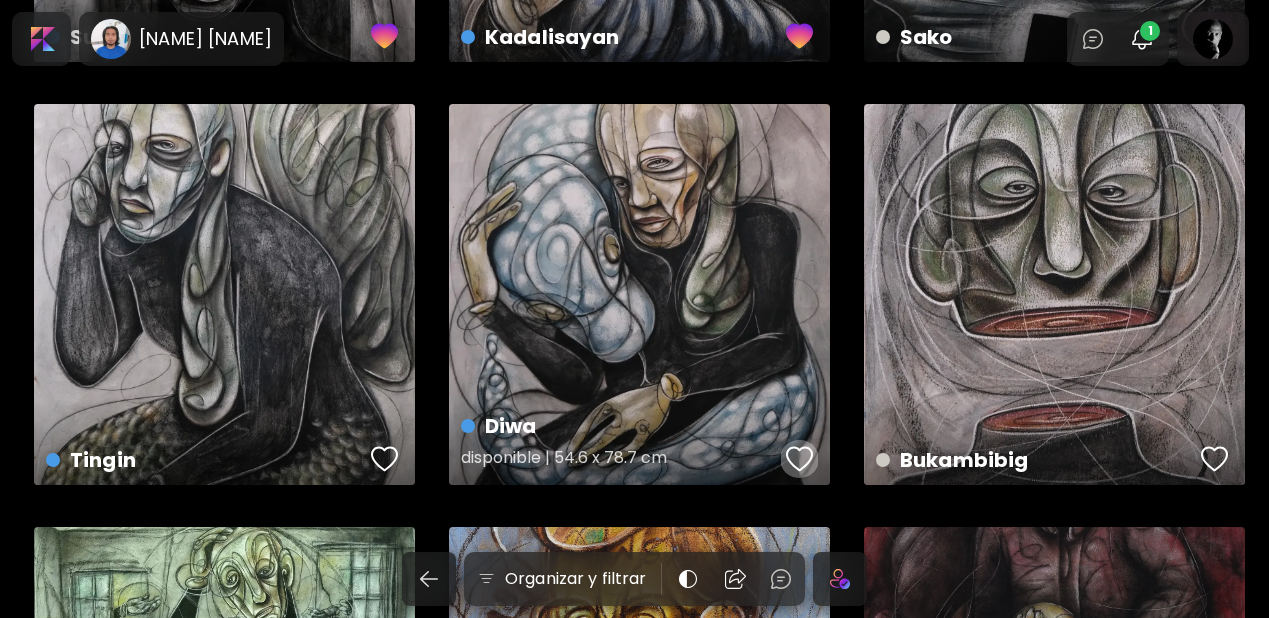 click at bounding box center (800, 459) 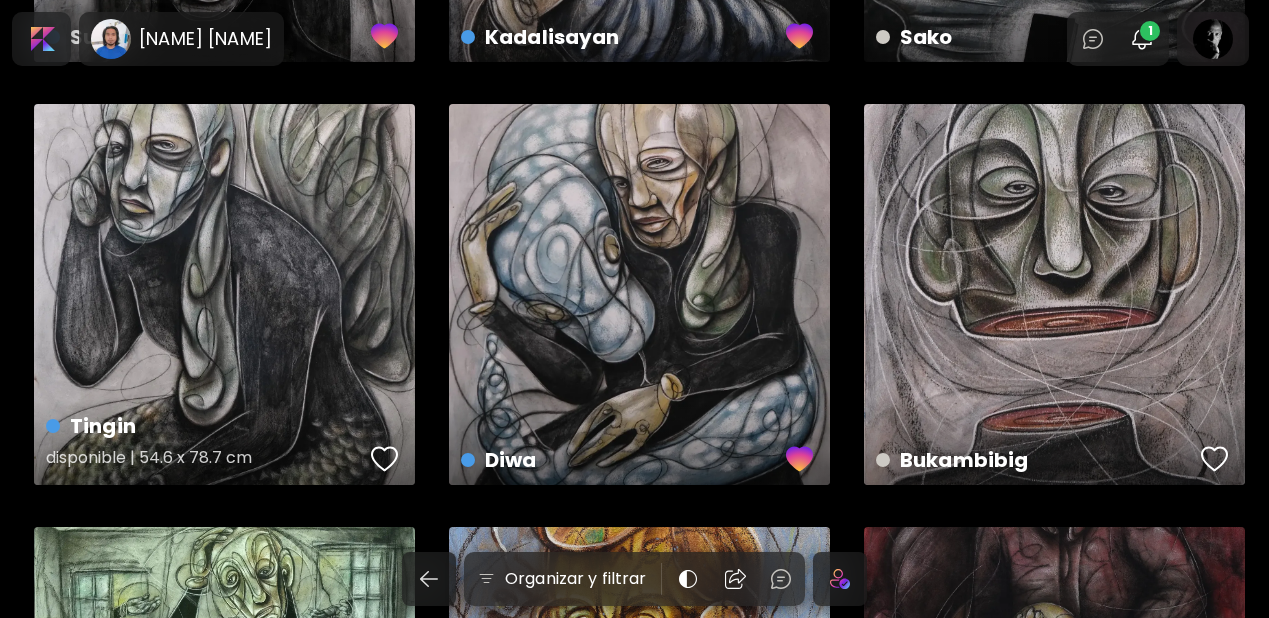 click at bounding box center [385, 459] 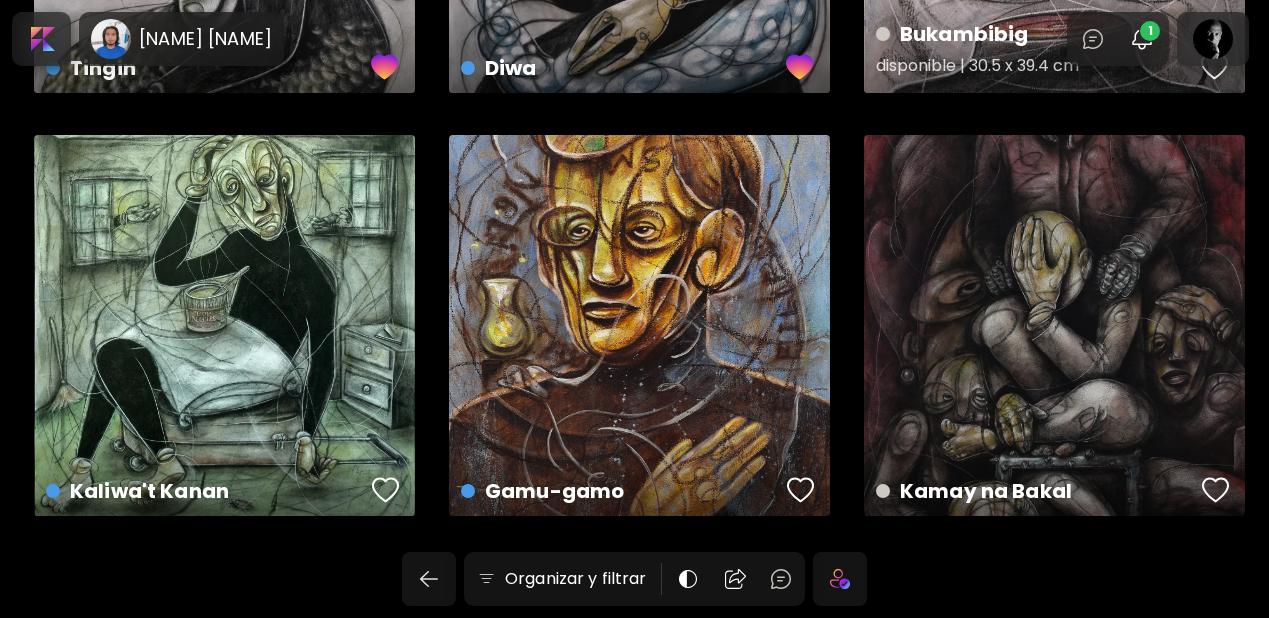 scroll, scrollTop: 4181, scrollLeft: 0, axis: vertical 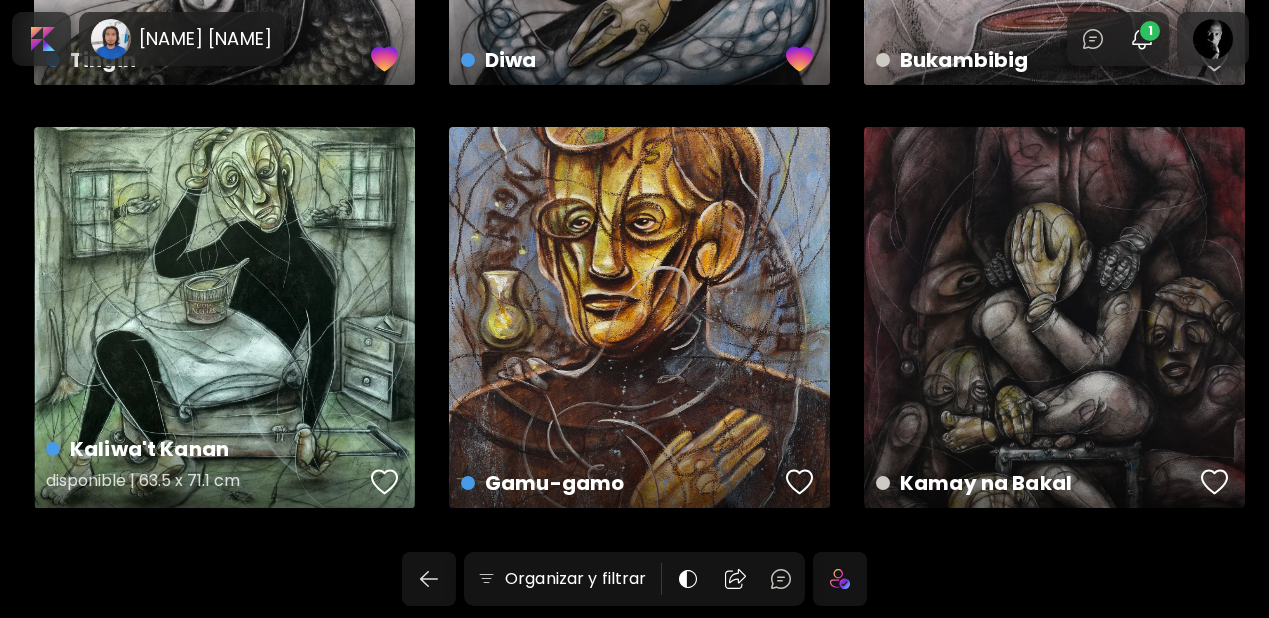 click at bounding box center (385, 482) 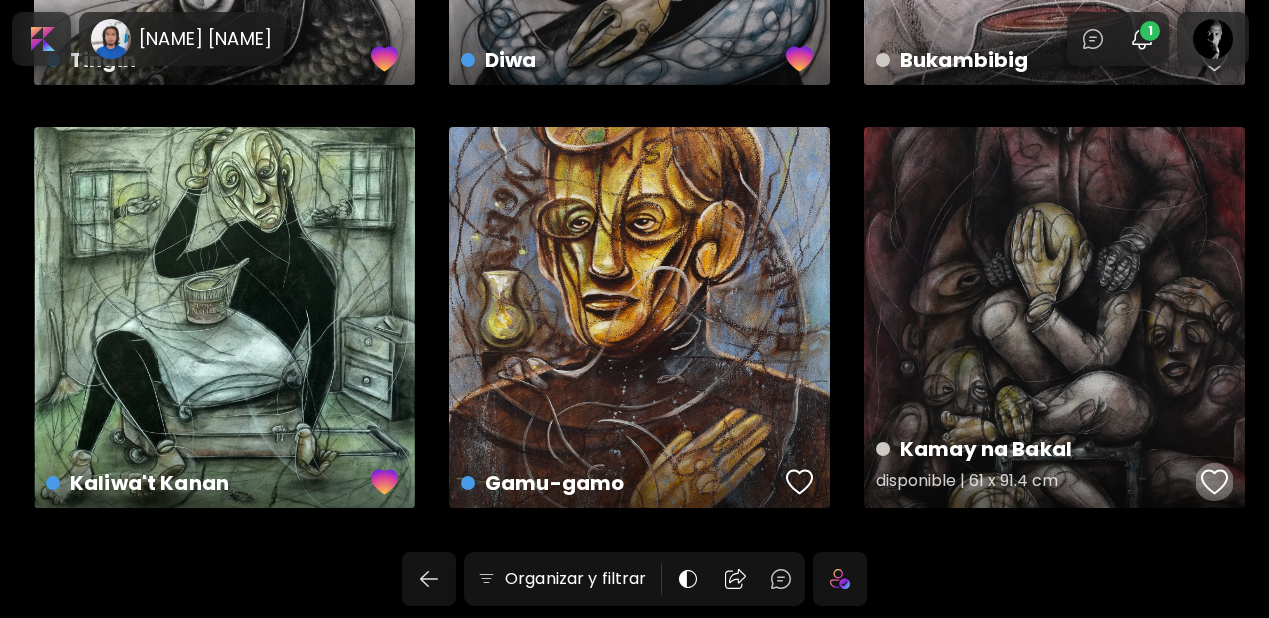 click at bounding box center (1215, 482) 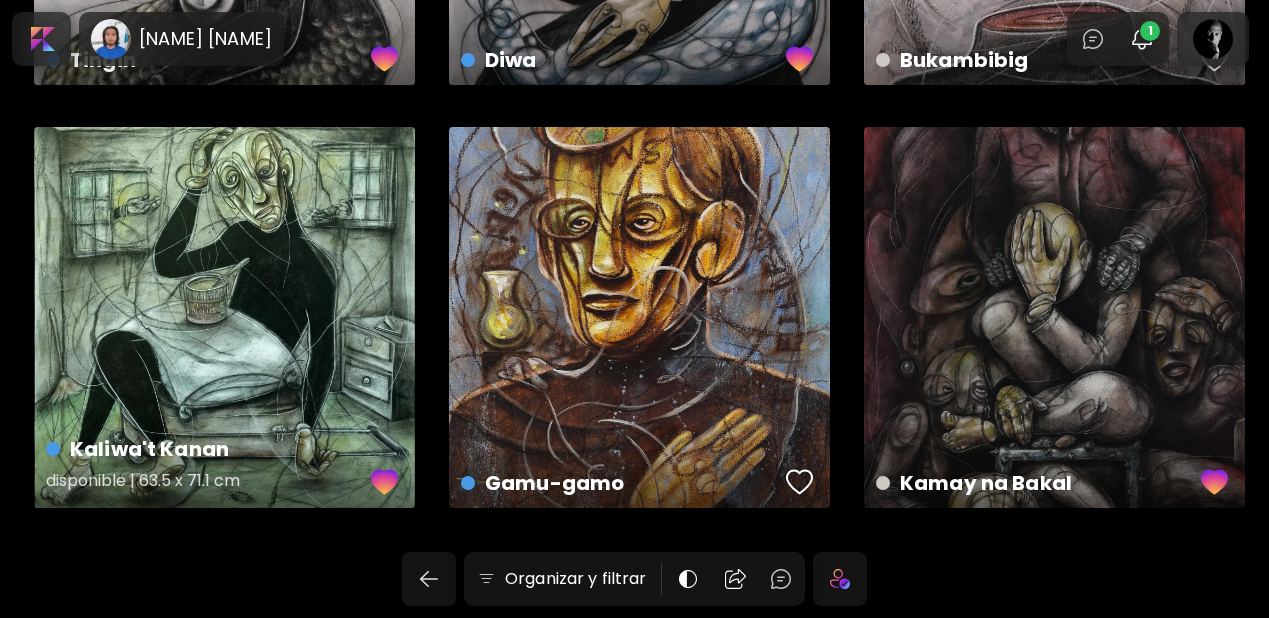 click on "Kaliwa't Kanan disponible  |  63.5 x 71.1 cm" at bounding box center [224, 317] 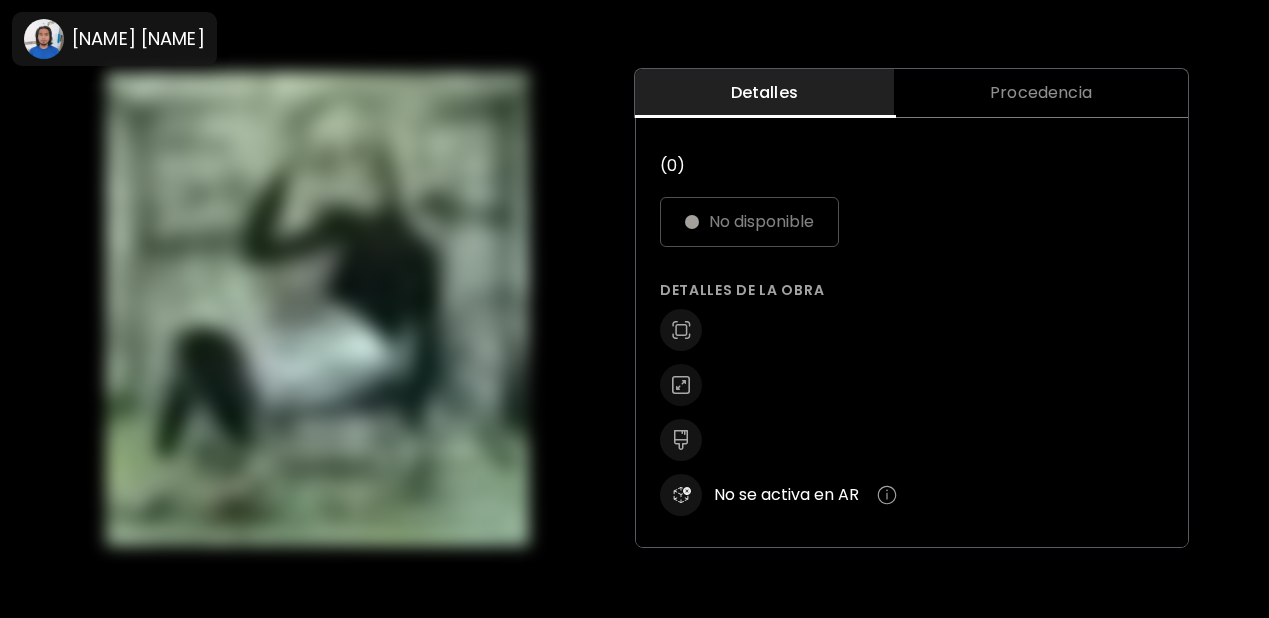 scroll, scrollTop: 0, scrollLeft: 0, axis: both 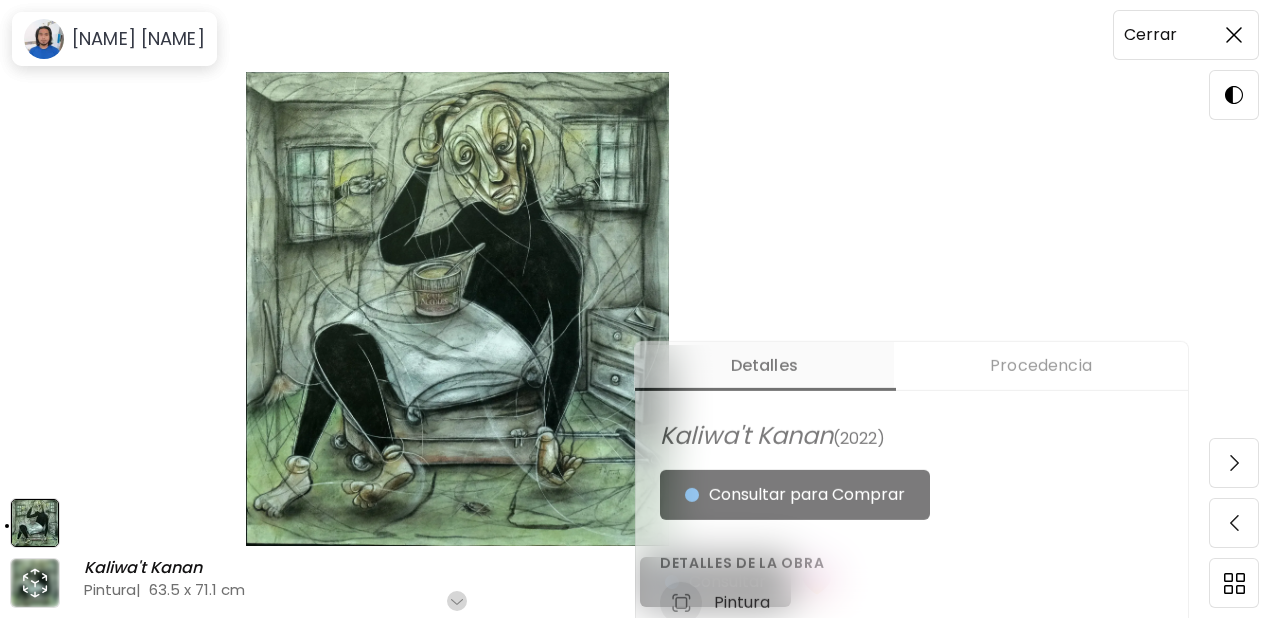 click at bounding box center [1234, 35] 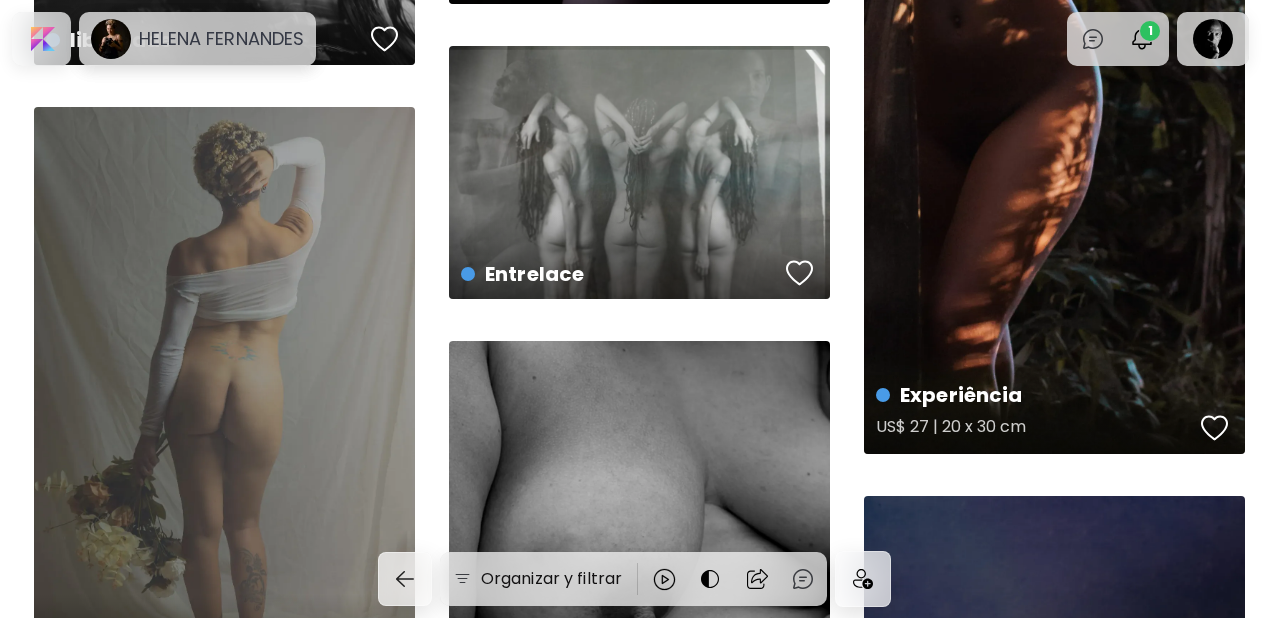scroll, scrollTop: 872, scrollLeft: 0, axis: vertical 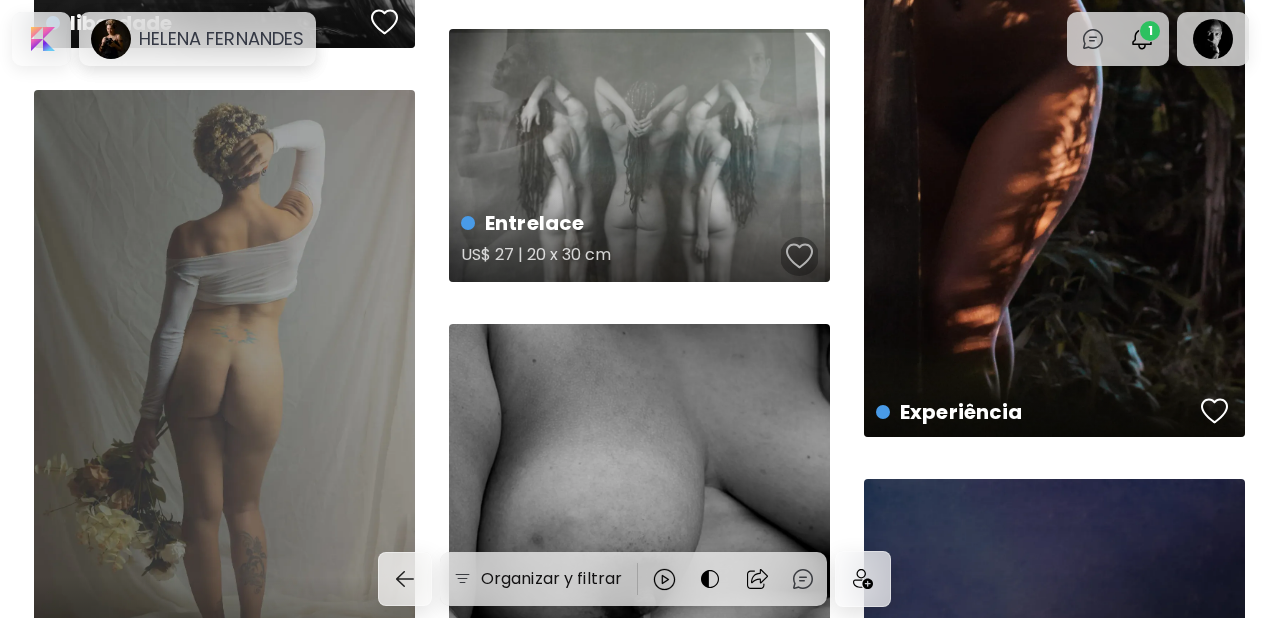 click at bounding box center (800, 256) 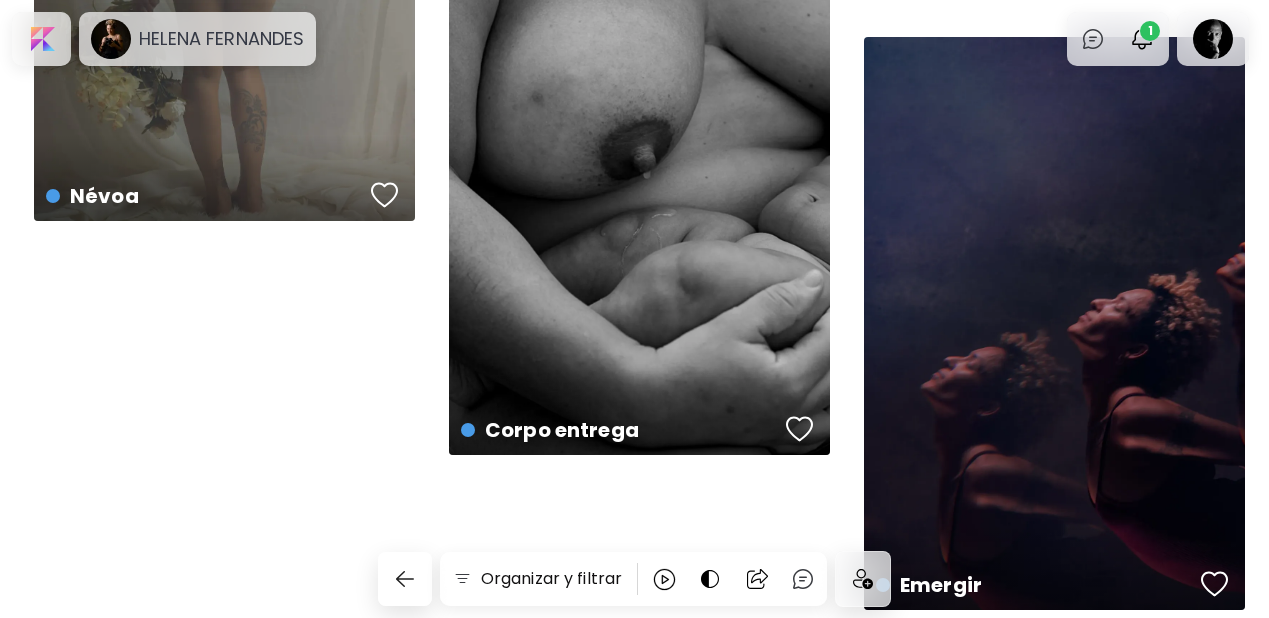 scroll, scrollTop: 1416, scrollLeft: 0, axis: vertical 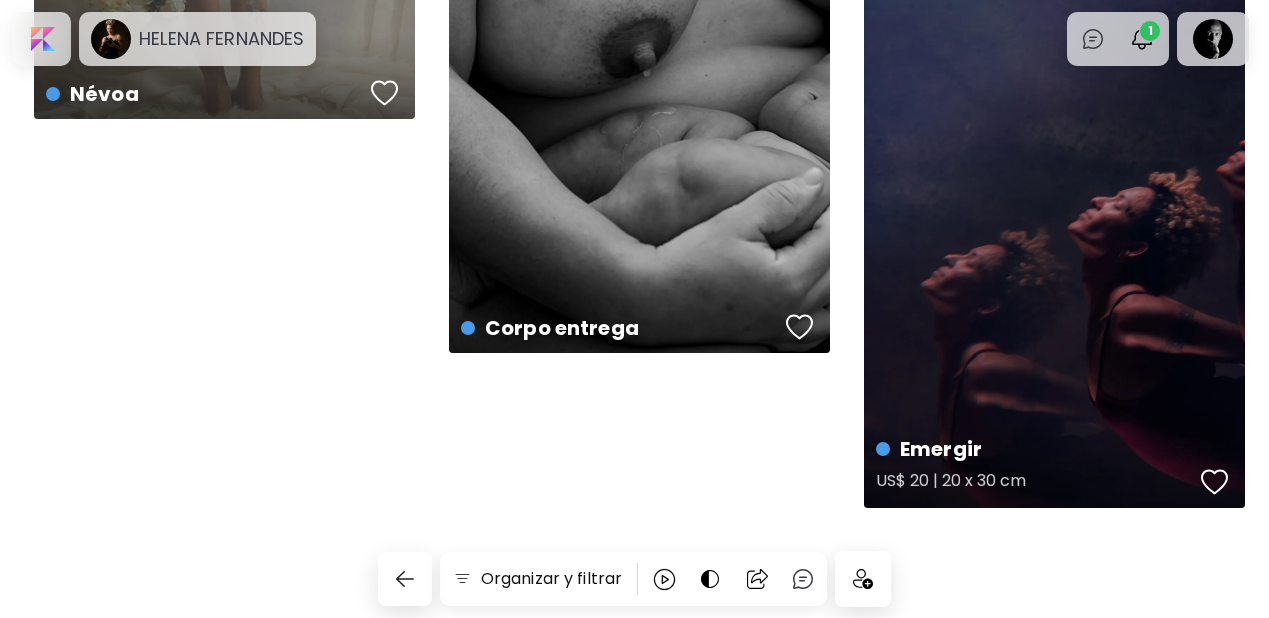 click at bounding box center [1215, 482] 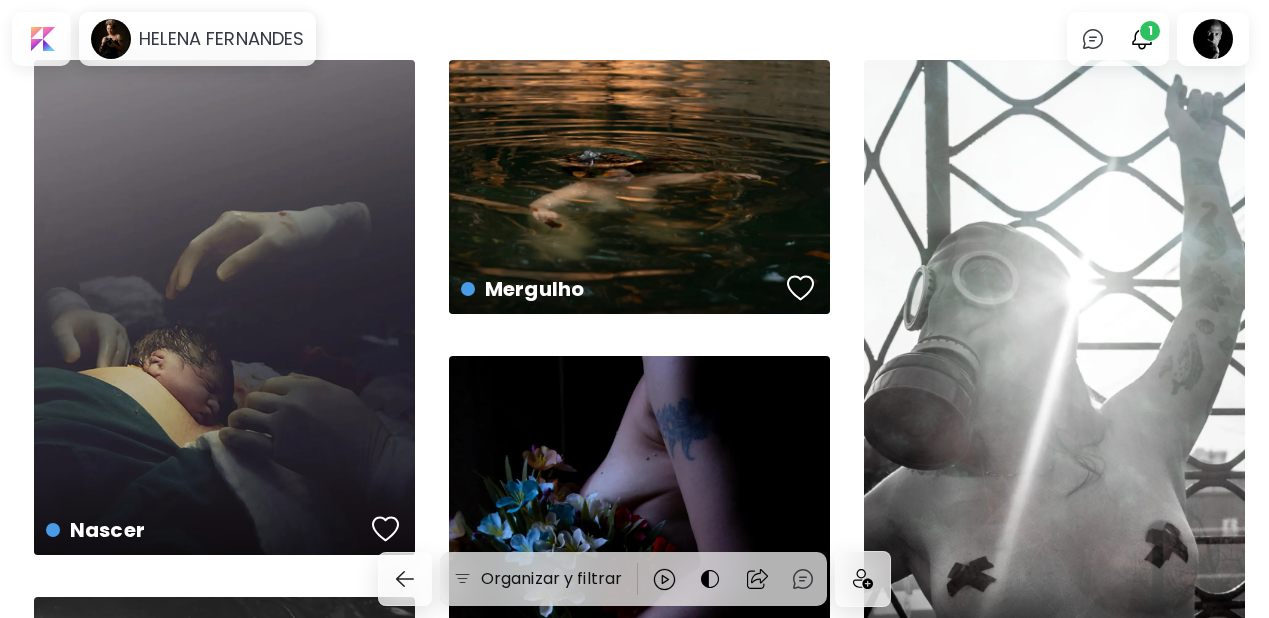 scroll, scrollTop: 0, scrollLeft: 0, axis: both 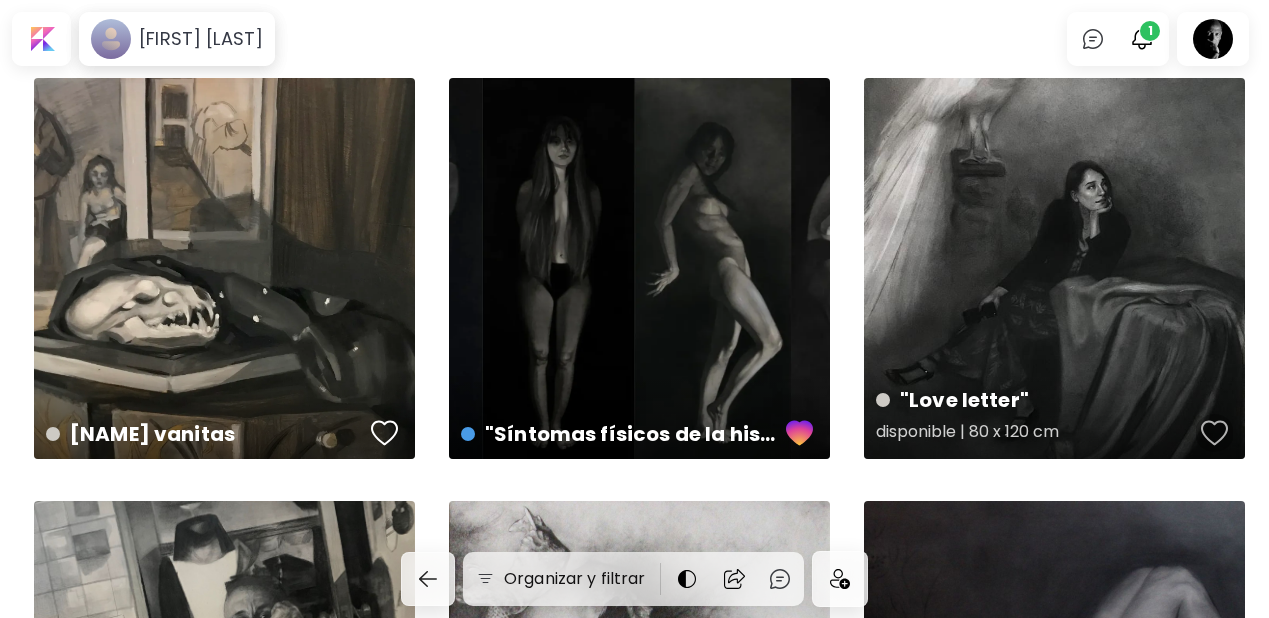 click at bounding box center (1215, 433) 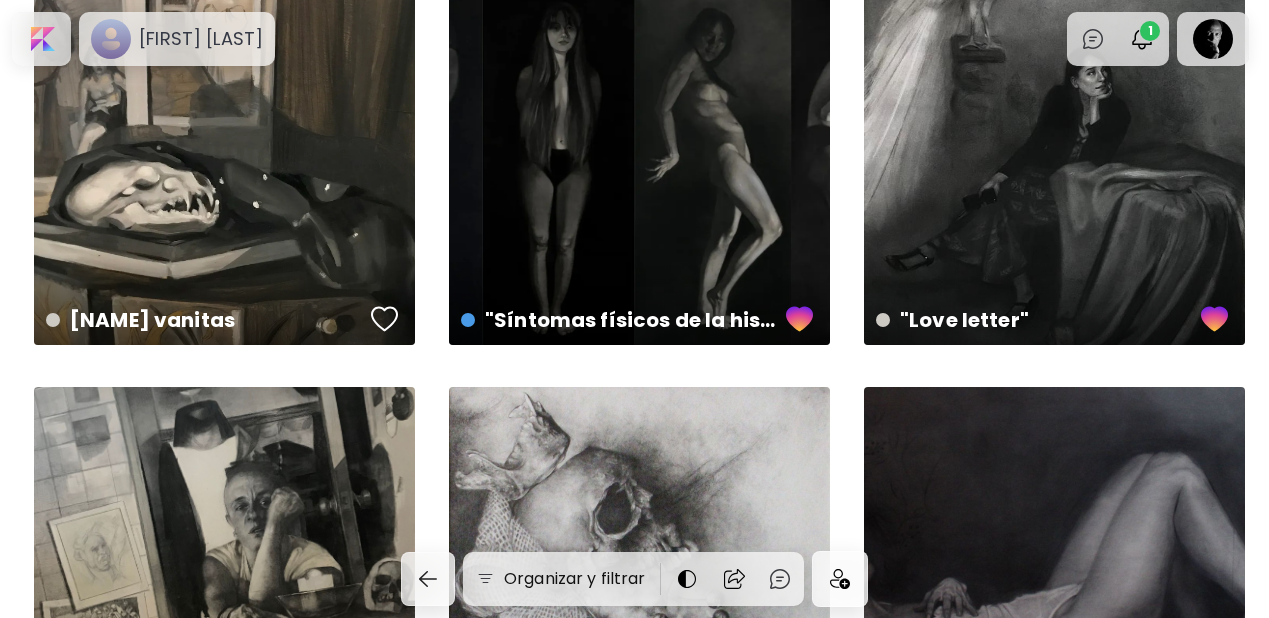 scroll, scrollTop: 422, scrollLeft: 0, axis: vertical 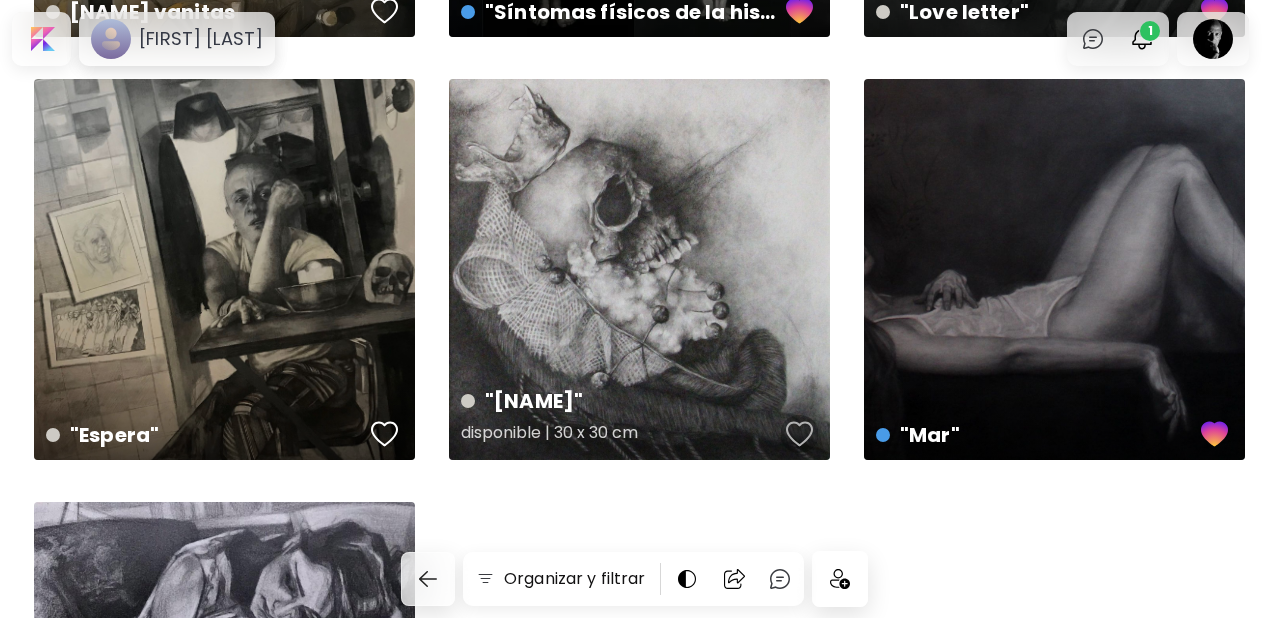 click at bounding box center [800, 434] 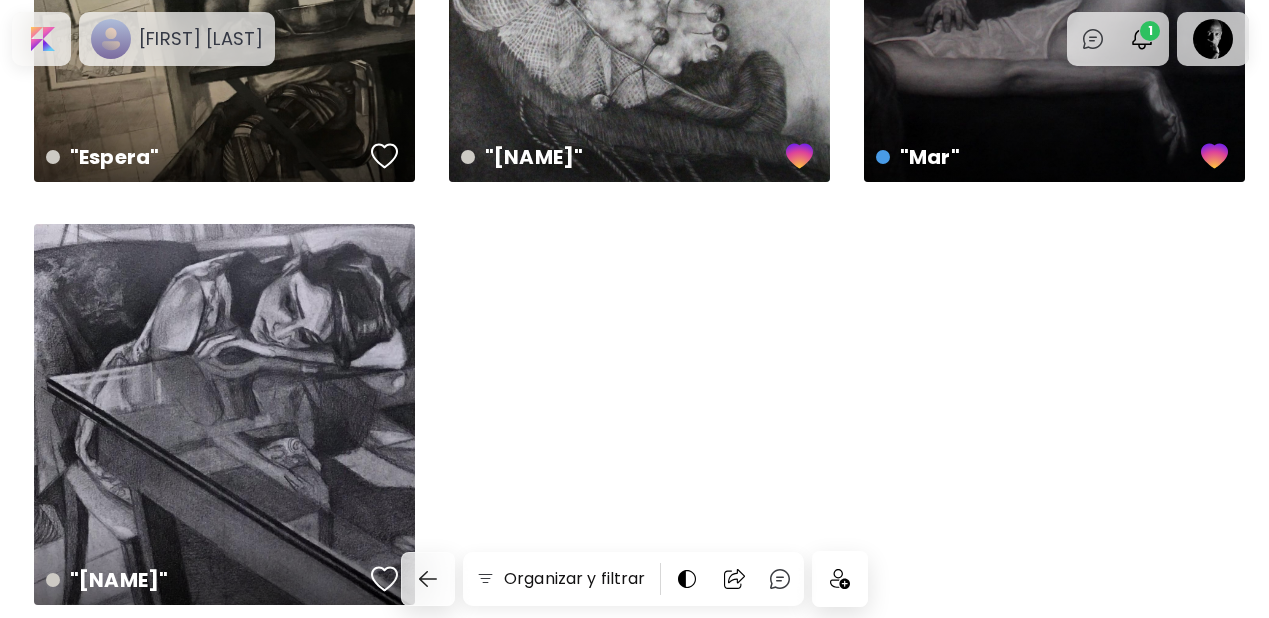 scroll, scrollTop: 789, scrollLeft: 0, axis: vertical 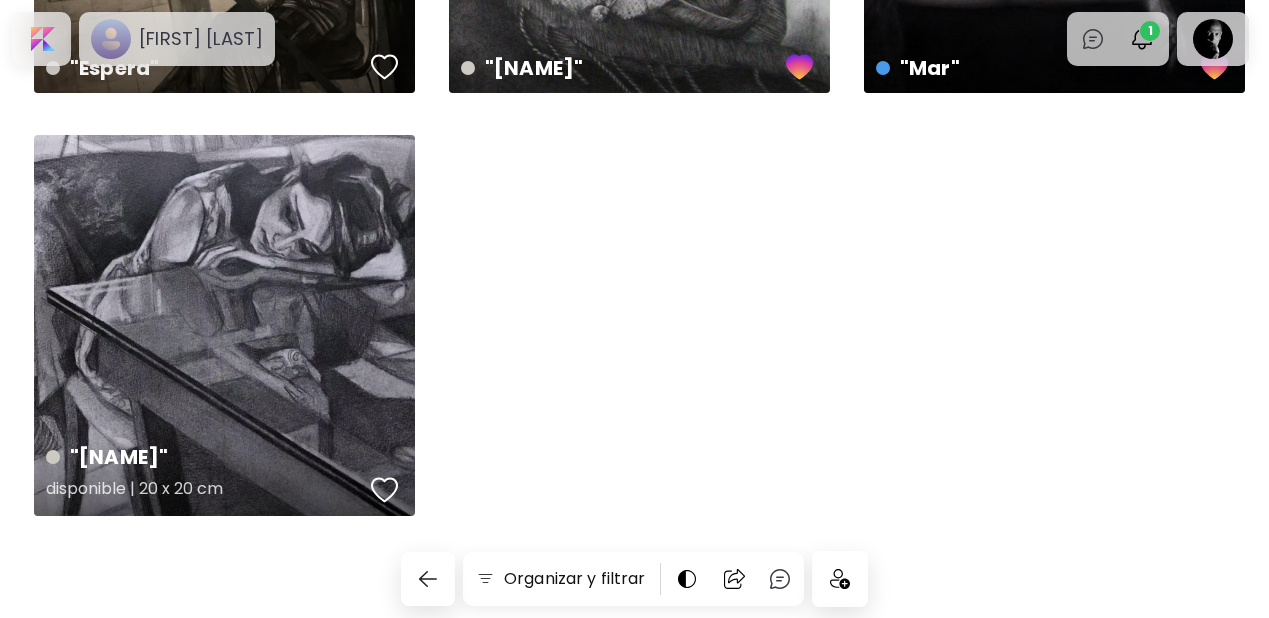 click at bounding box center (385, 490) 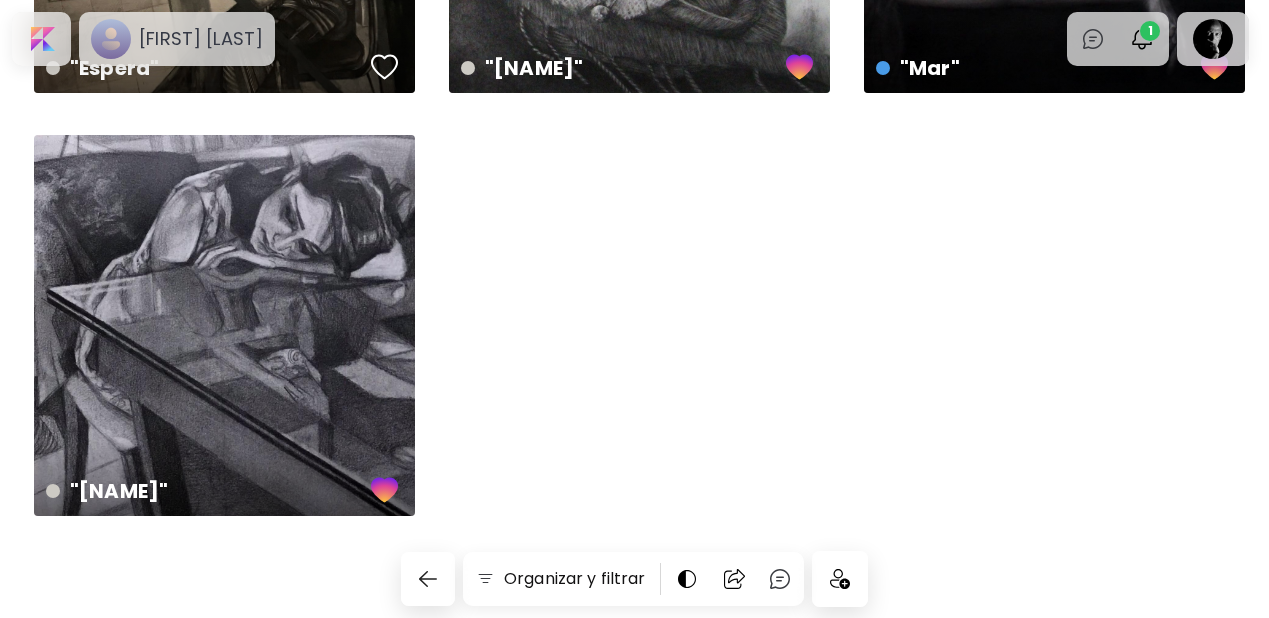 click at bounding box center (840, 579) 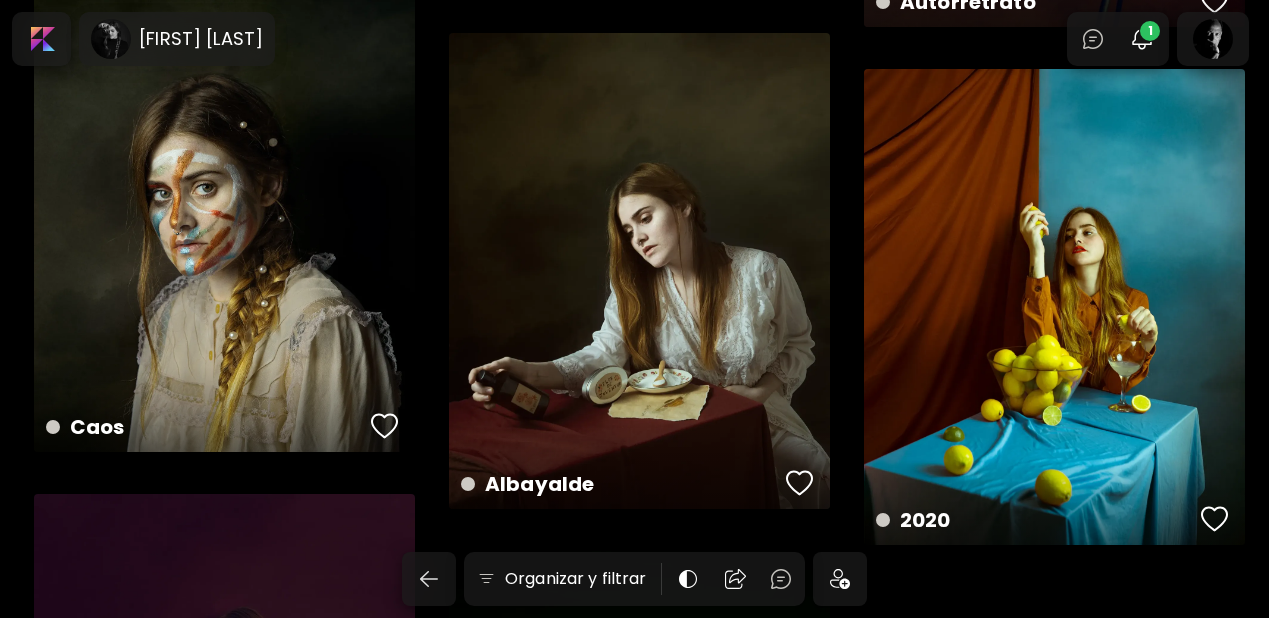 scroll, scrollTop: 1164, scrollLeft: 0, axis: vertical 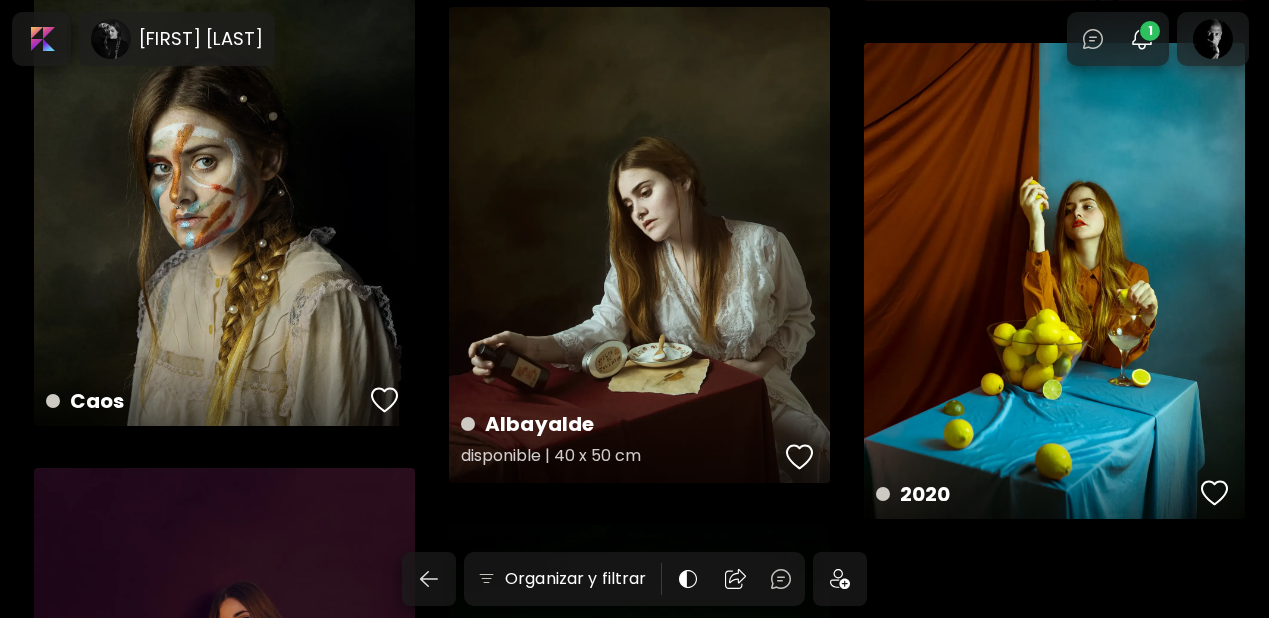 click at bounding box center [800, 457] 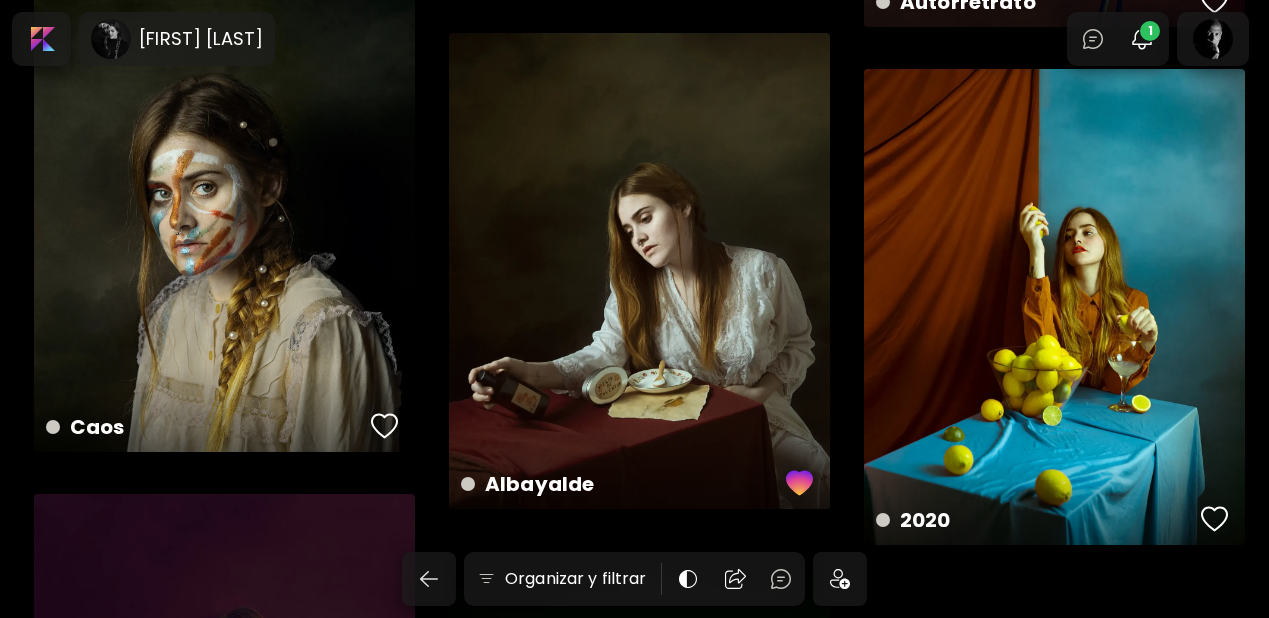 scroll, scrollTop: 1241, scrollLeft: 0, axis: vertical 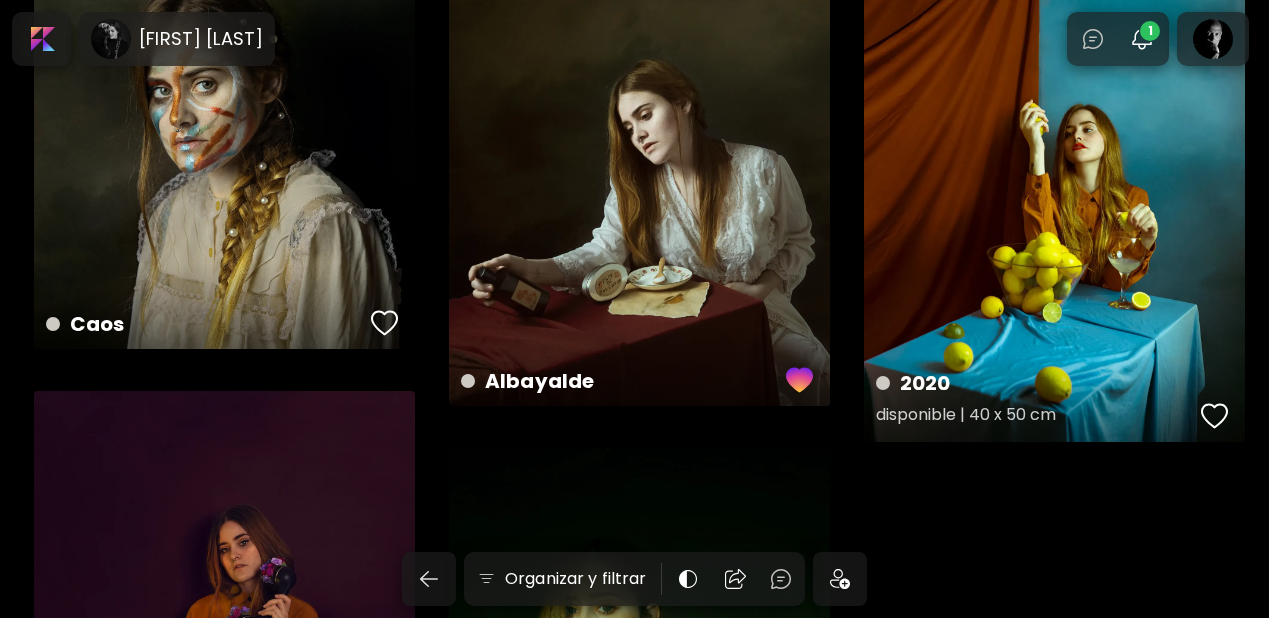 drag, startPoint x: 1209, startPoint y: 411, endPoint x: 1244, endPoint y: 409, distance: 35.057095 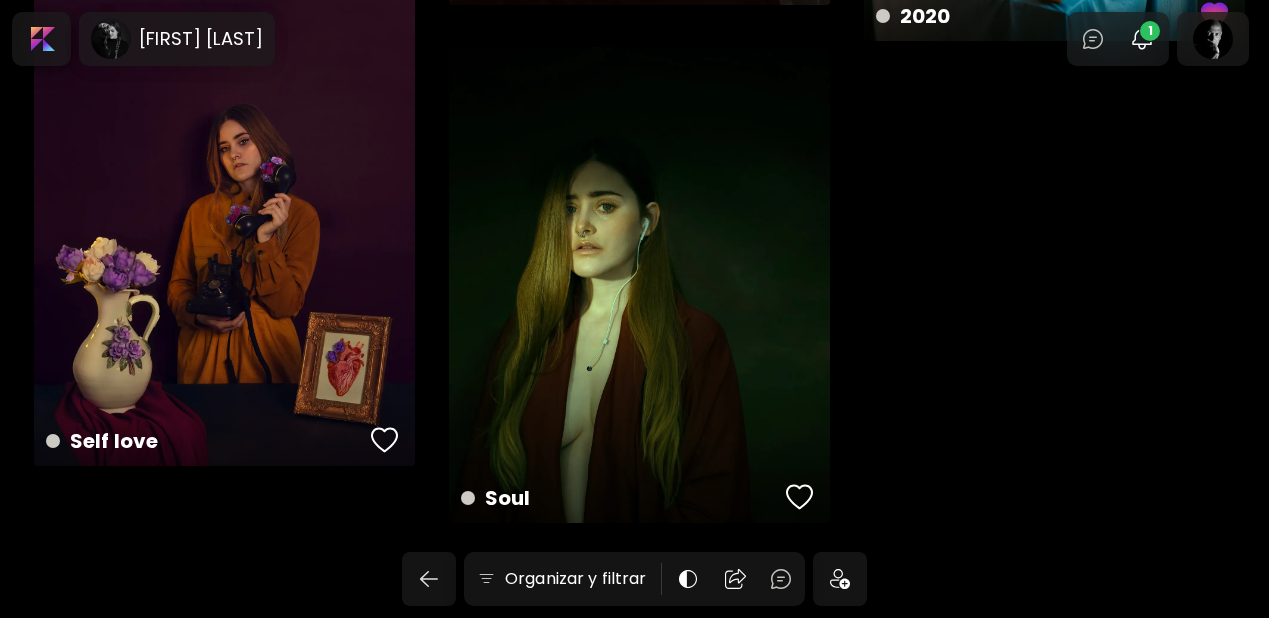 scroll, scrollTop: 1643, scrollLeft: 0, axis: vertical 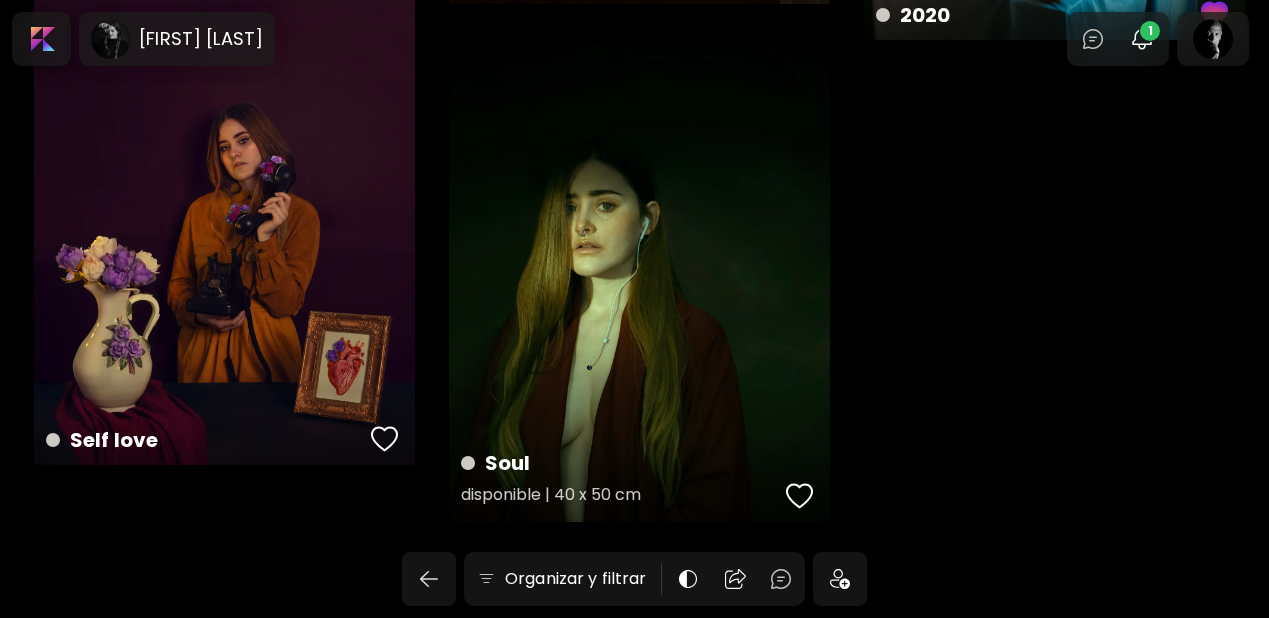 click at bounding box center (800, 496) 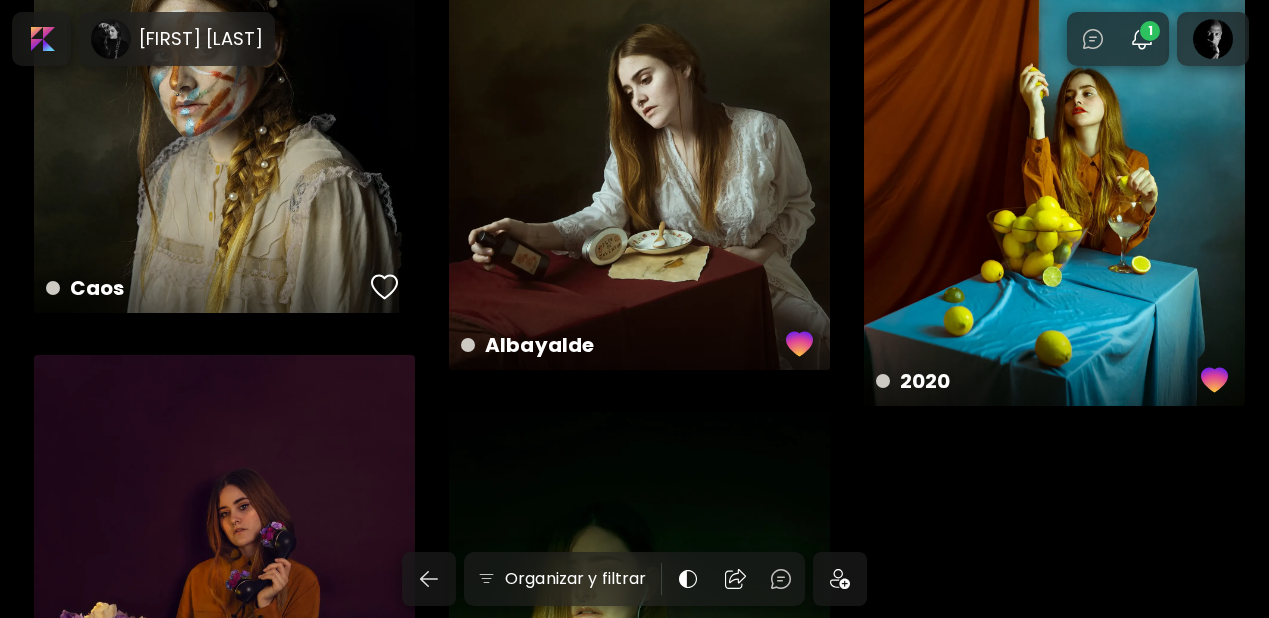 scroll, scrollTop: 1657, scrollLeft: 0, axis: vertical 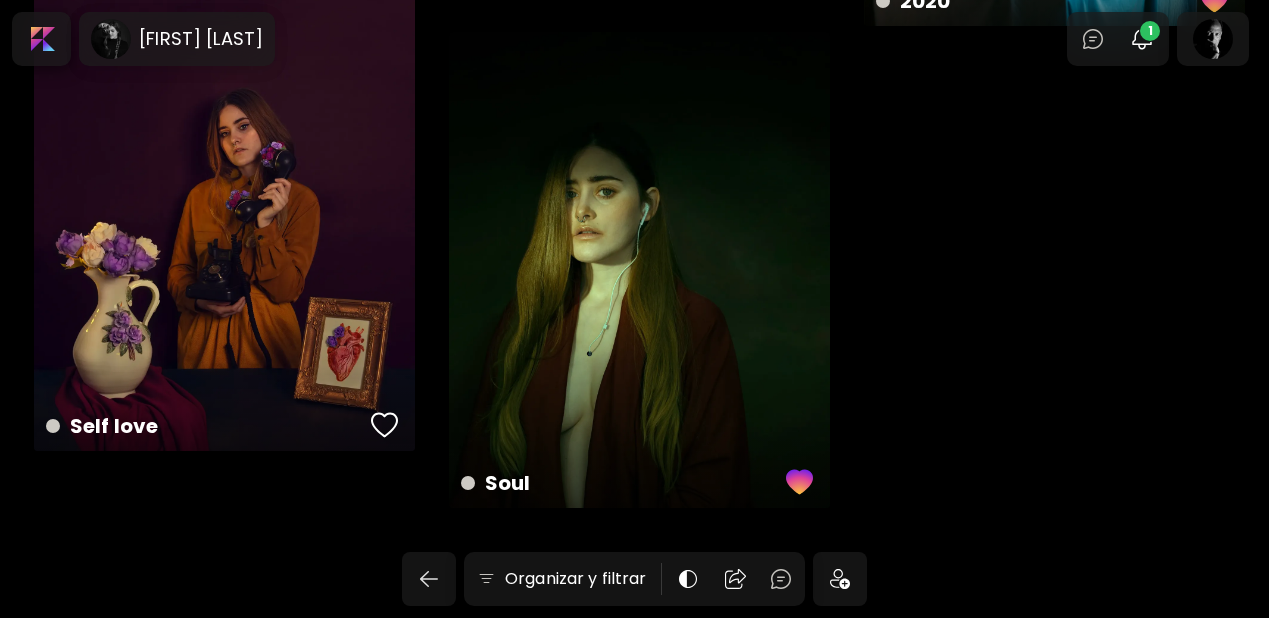 click at bounding box center (840, 579) 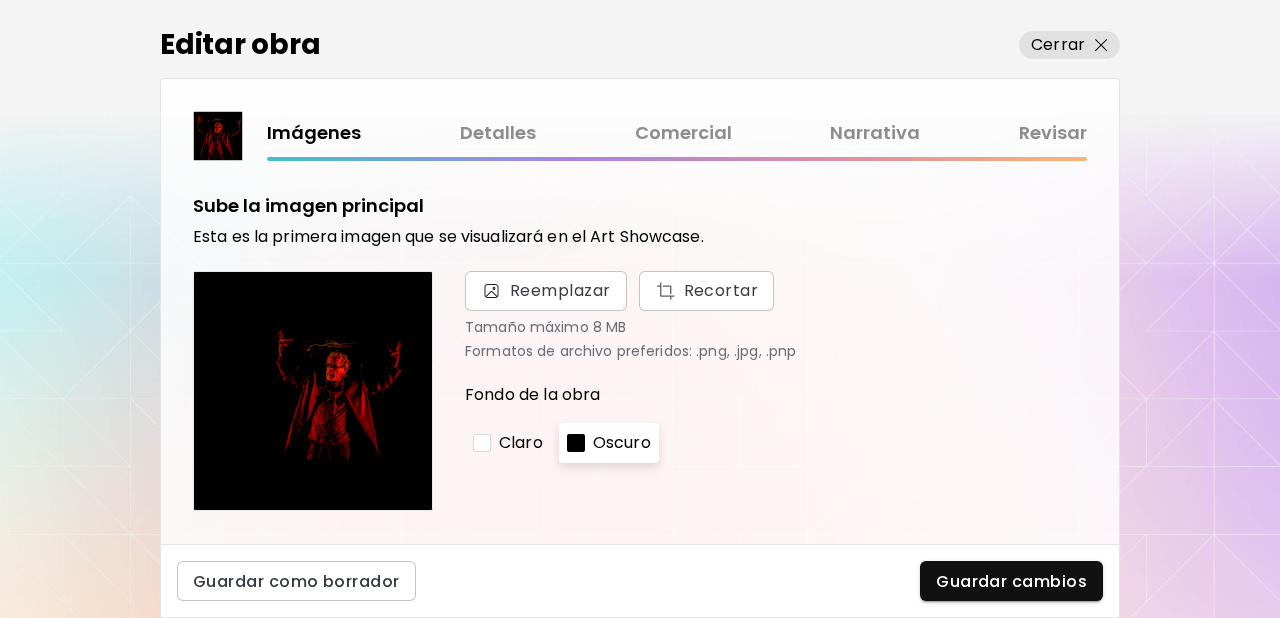 scroll, scrollTop: 0, scrollLeft: 0, axis: both 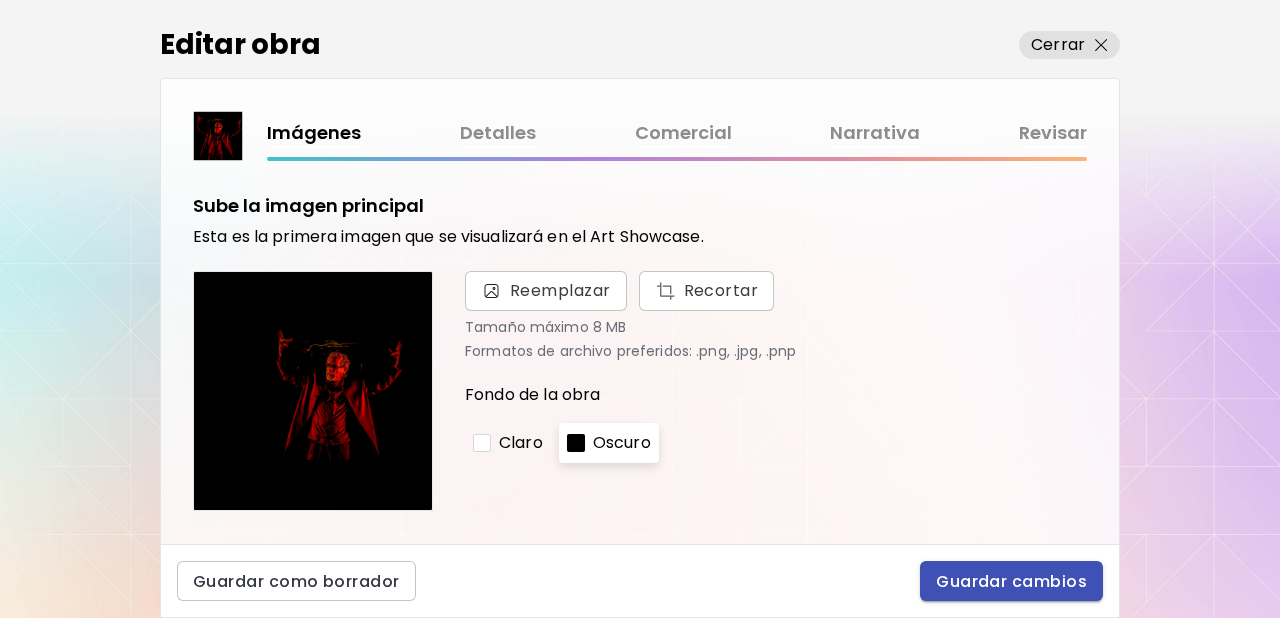 click on "Guardar cambios" at bounding box center (1011, 581) 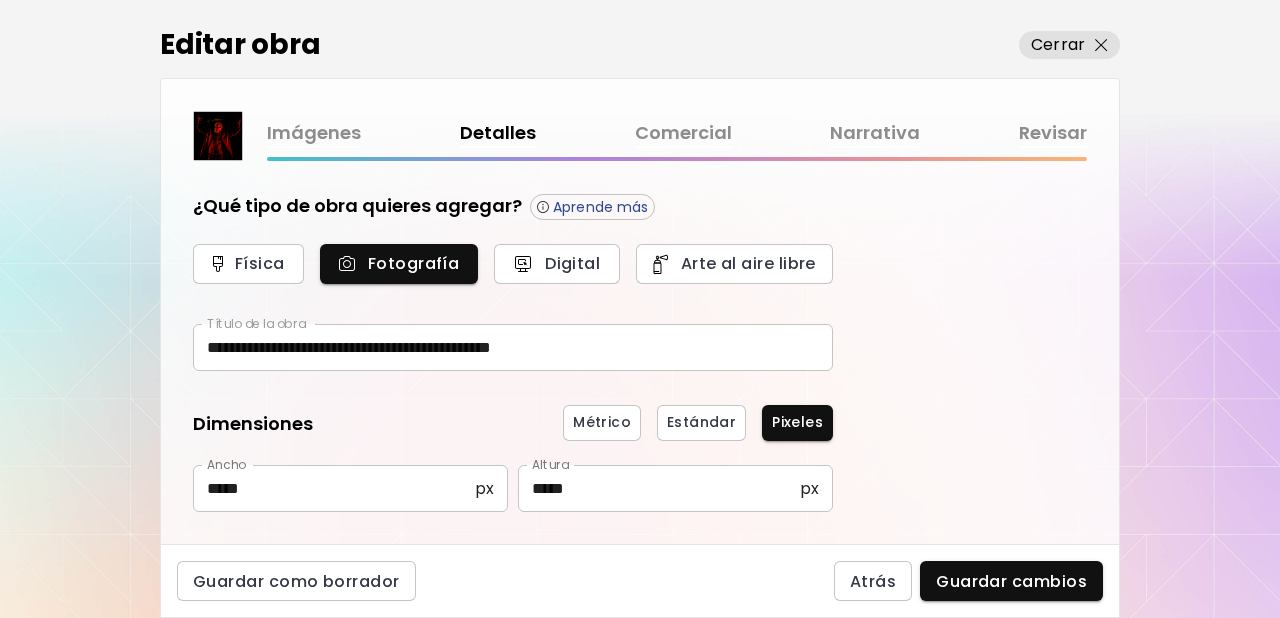 drag, startPoint x: 1048, startPoint y: 37, endPoint x: 1058, endPoint y: 168, distance: 131.38112 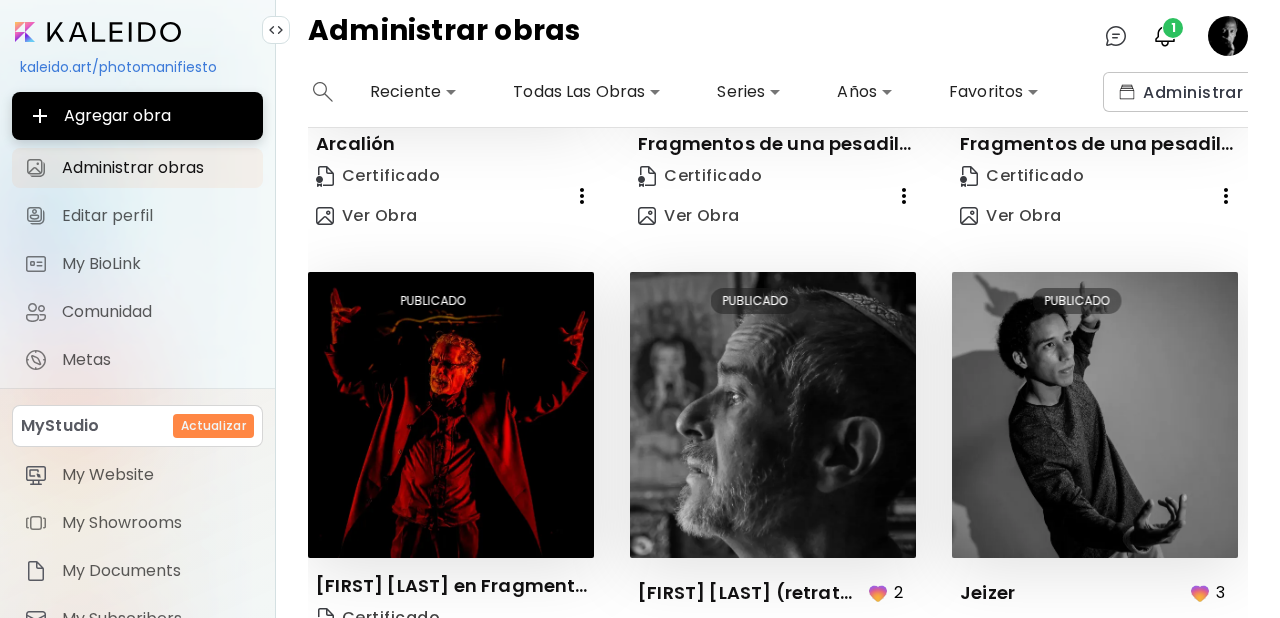 scroll, scrollTop: 0, scrollLeft: 0, axis: both 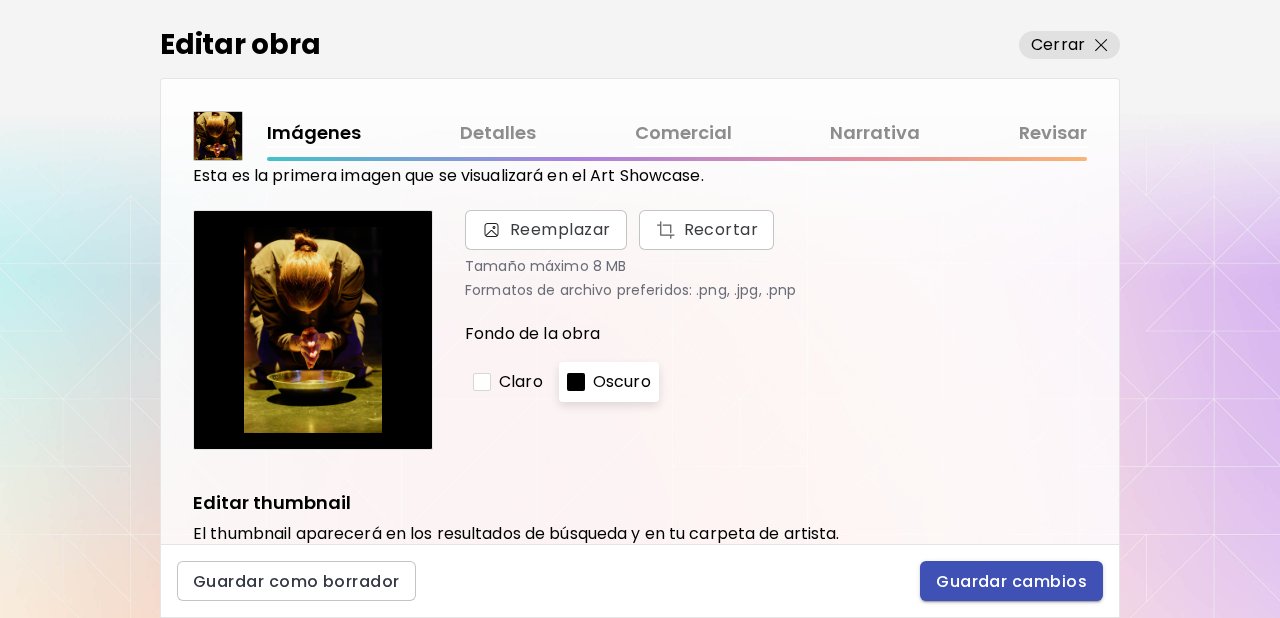 click on "Guardar cambios" at bounding box center [1011, 581] 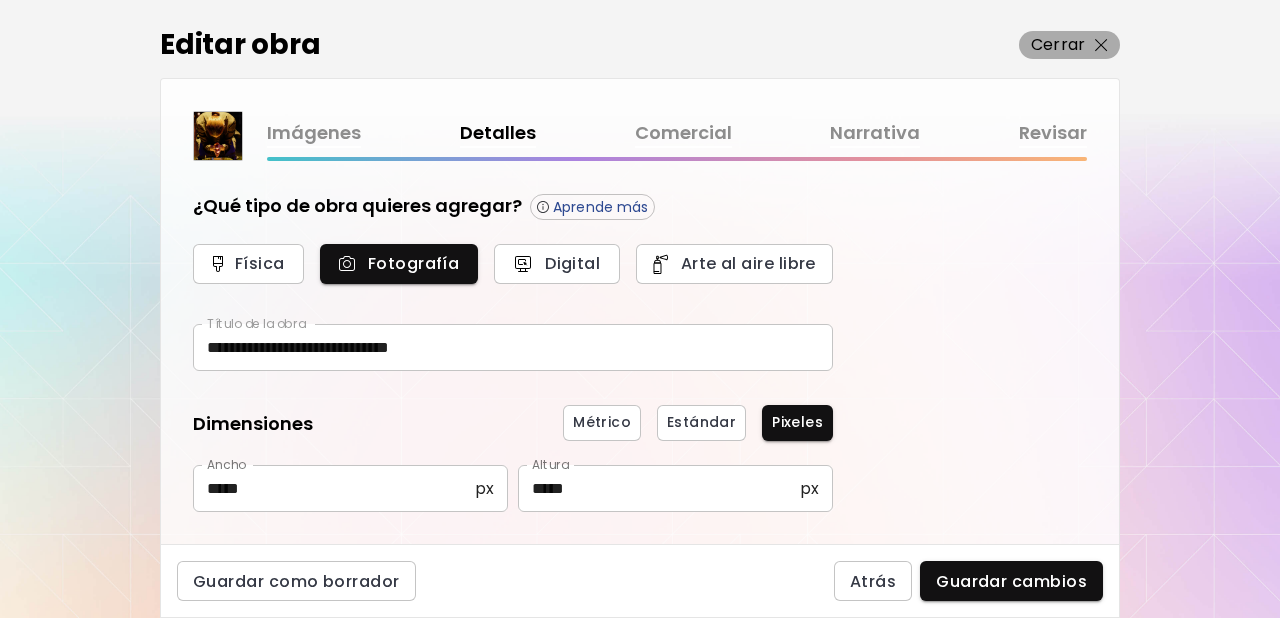 click on "Cerrar" at bounding box center [1058, 45] 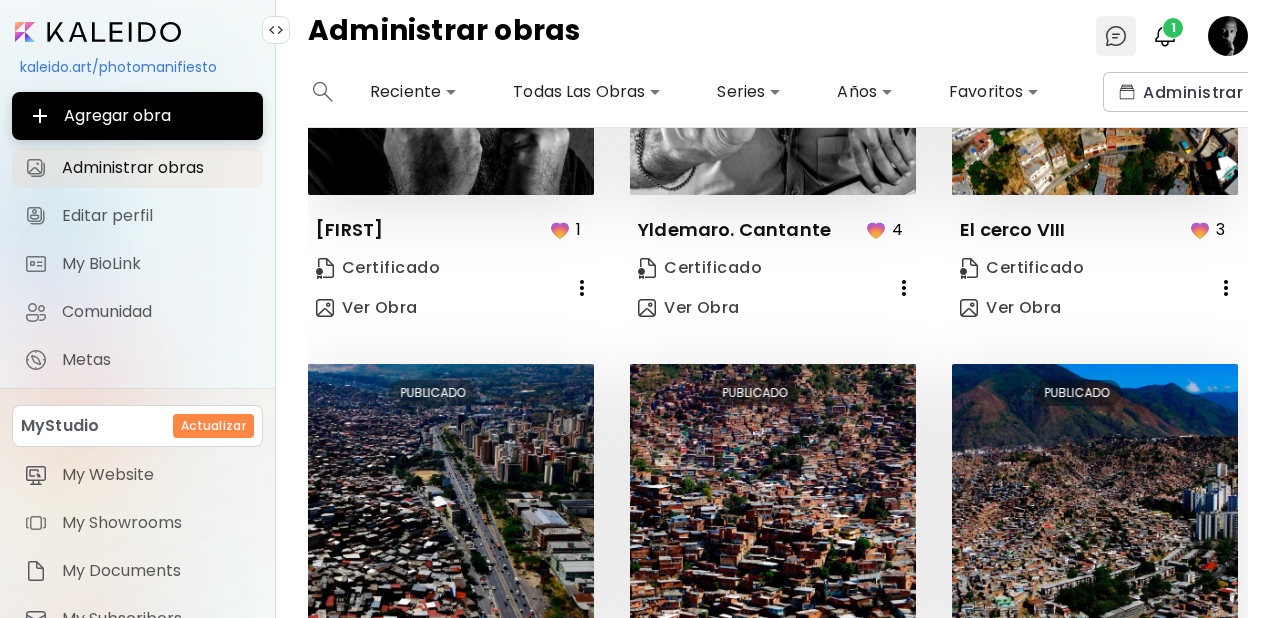 scroll, scrollTop: 0, scrollLeft: 0, axis: both 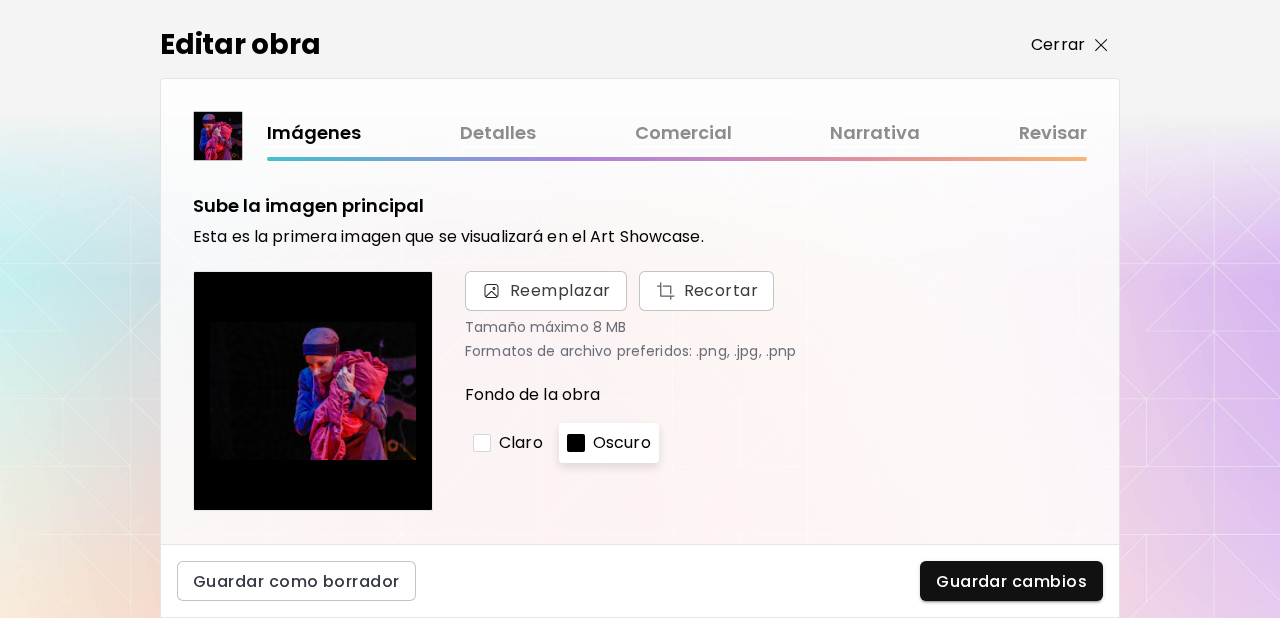 click on "Cerrar" at bounding box center [1058, 45] 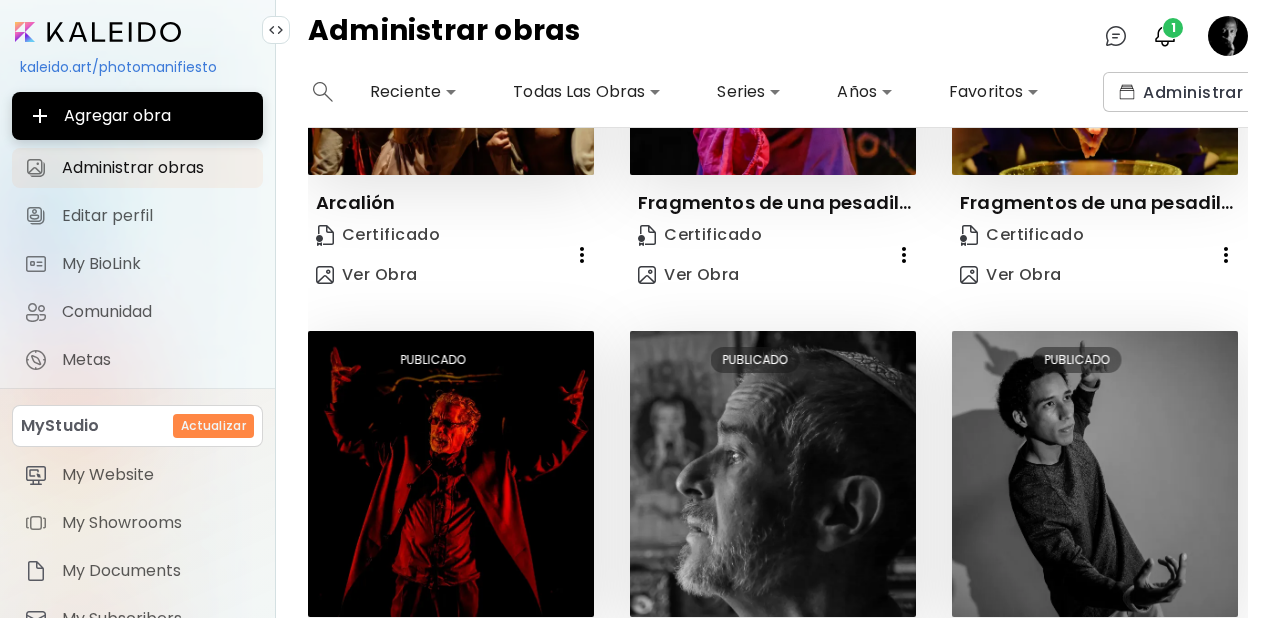 scroll, scrollTop: 0, scrollLeft: 0, axis: both 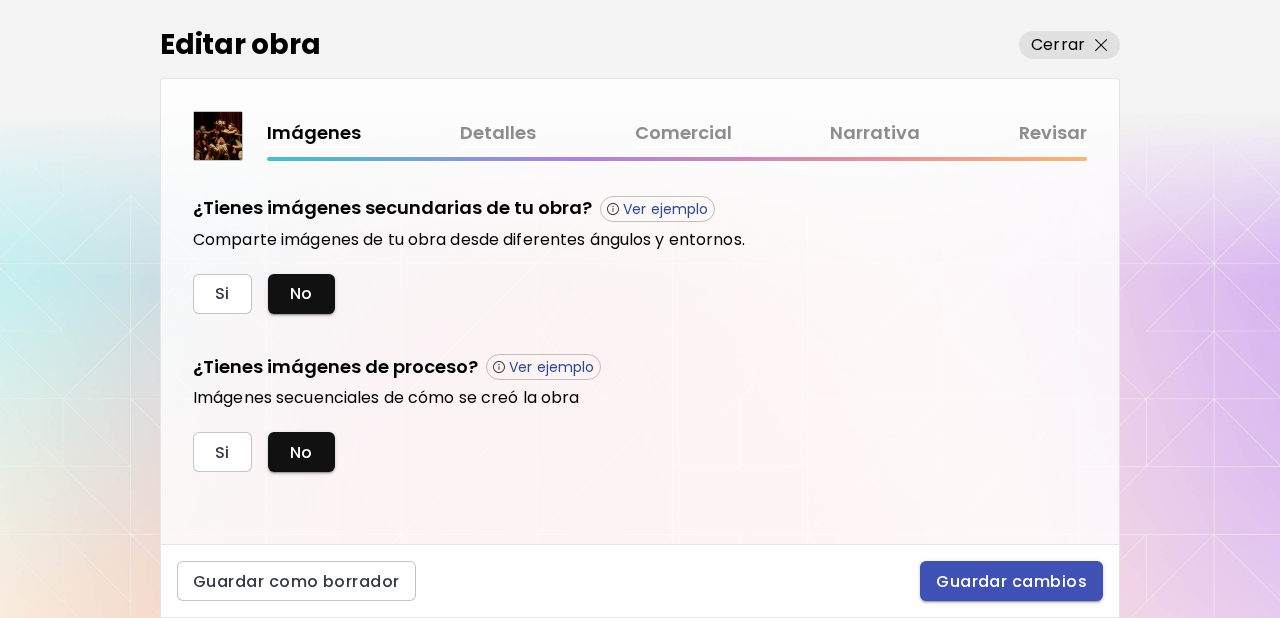 click on "Guardar cambios" at bounding box center [1011, 581] 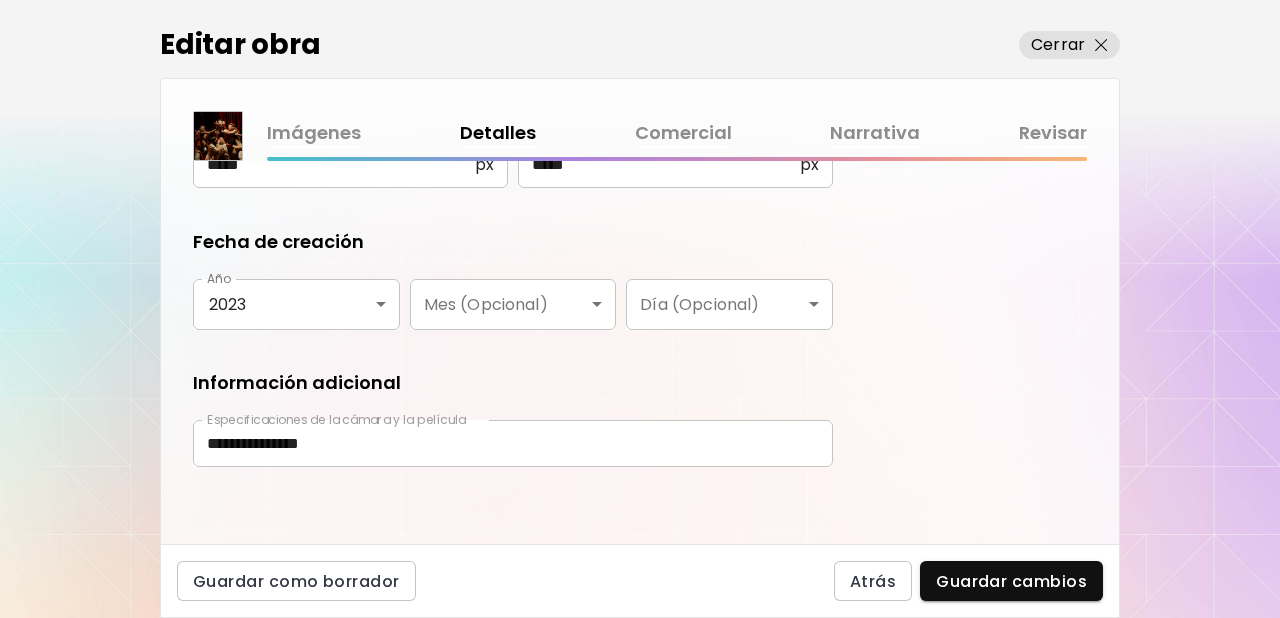 scroll, scrollTop: 327, scrollLeft: 0, axis: vertical 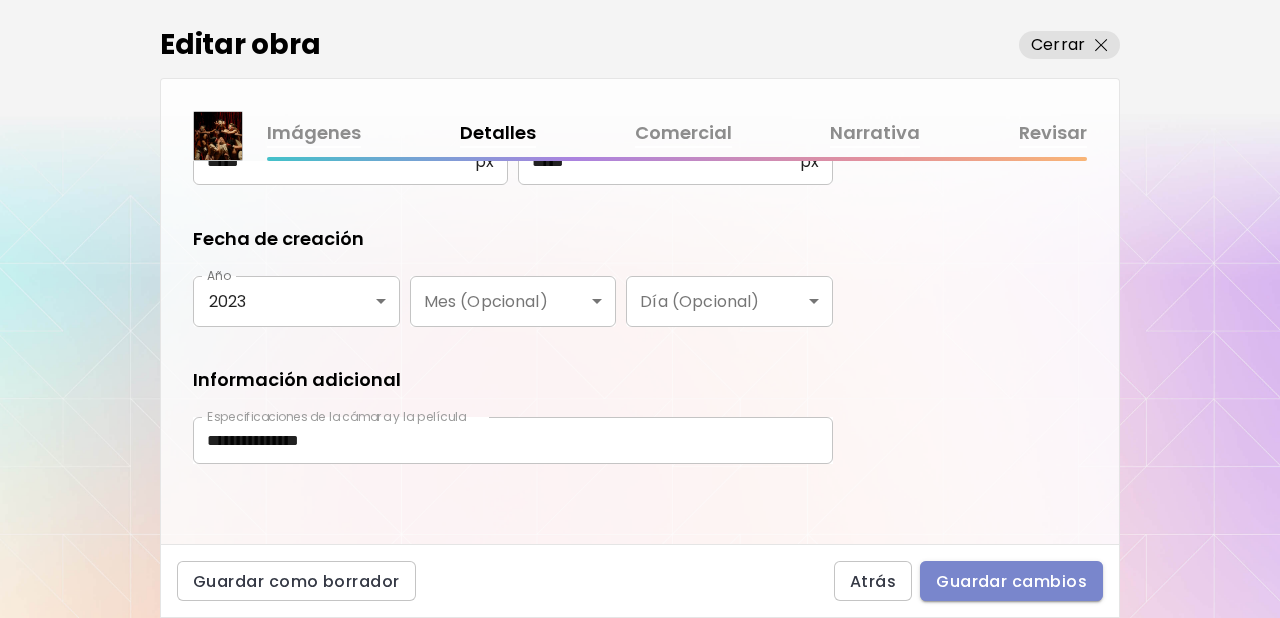 click on "Guardar cambios" at bounding box center (1011, 581) 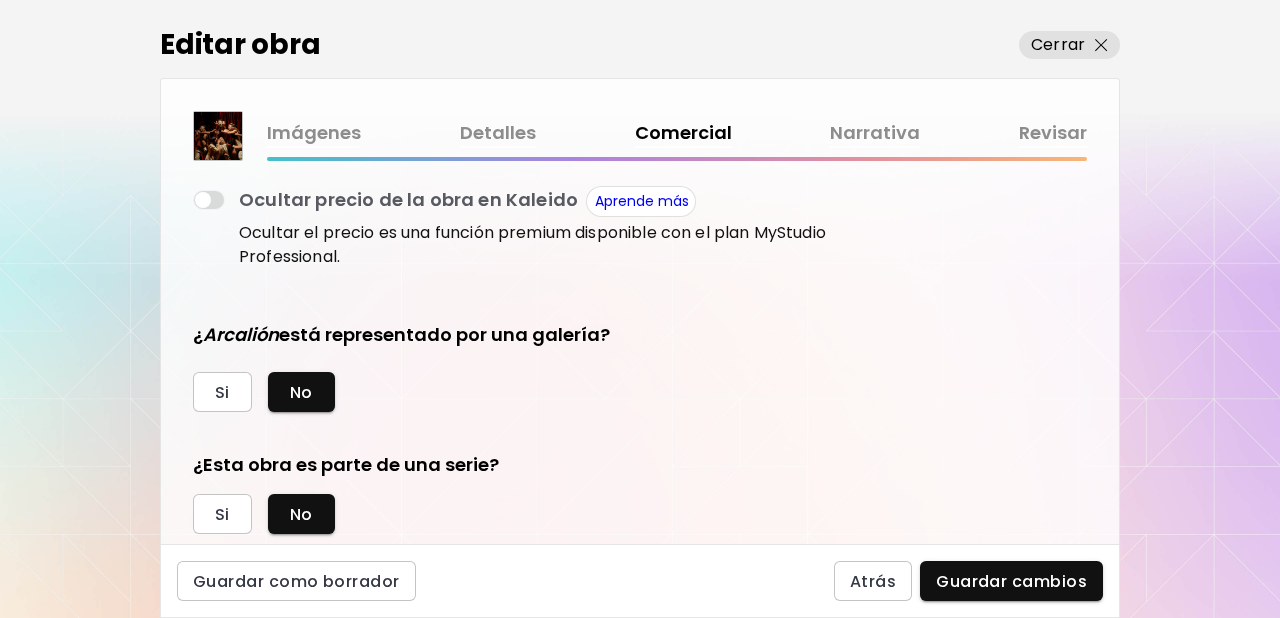 scroll, scrollTop: 443, scrollLeft: 0, axis: vertical 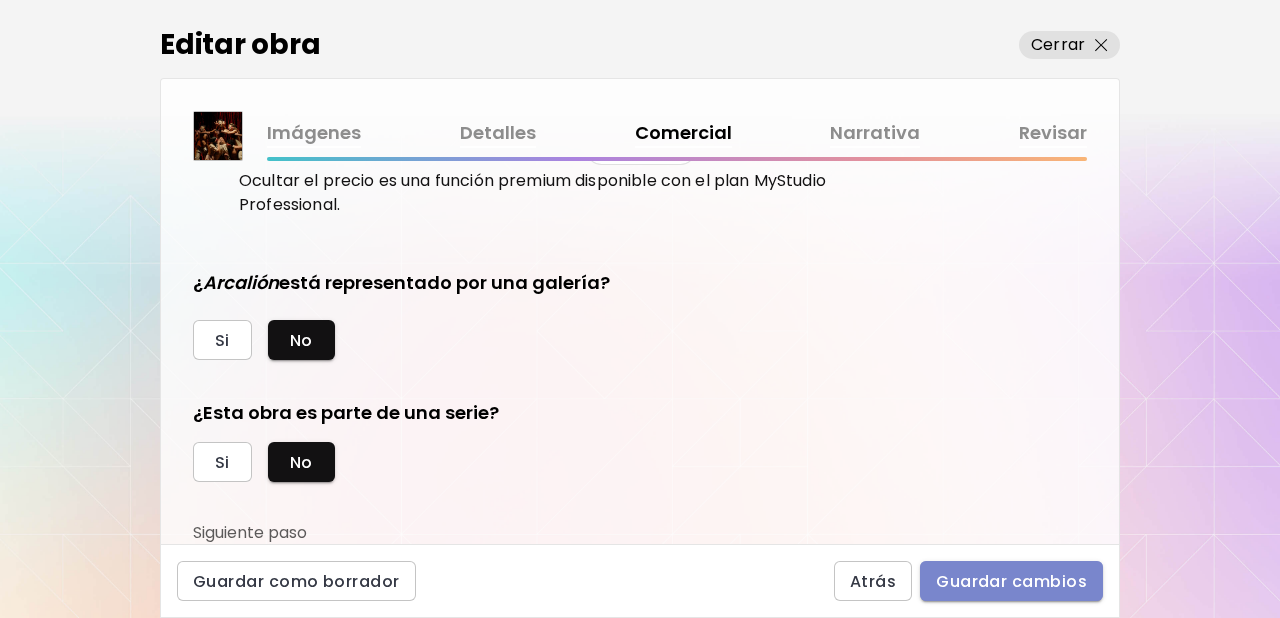 click on "Guardar cambios" at bounding box center [1011, 581] 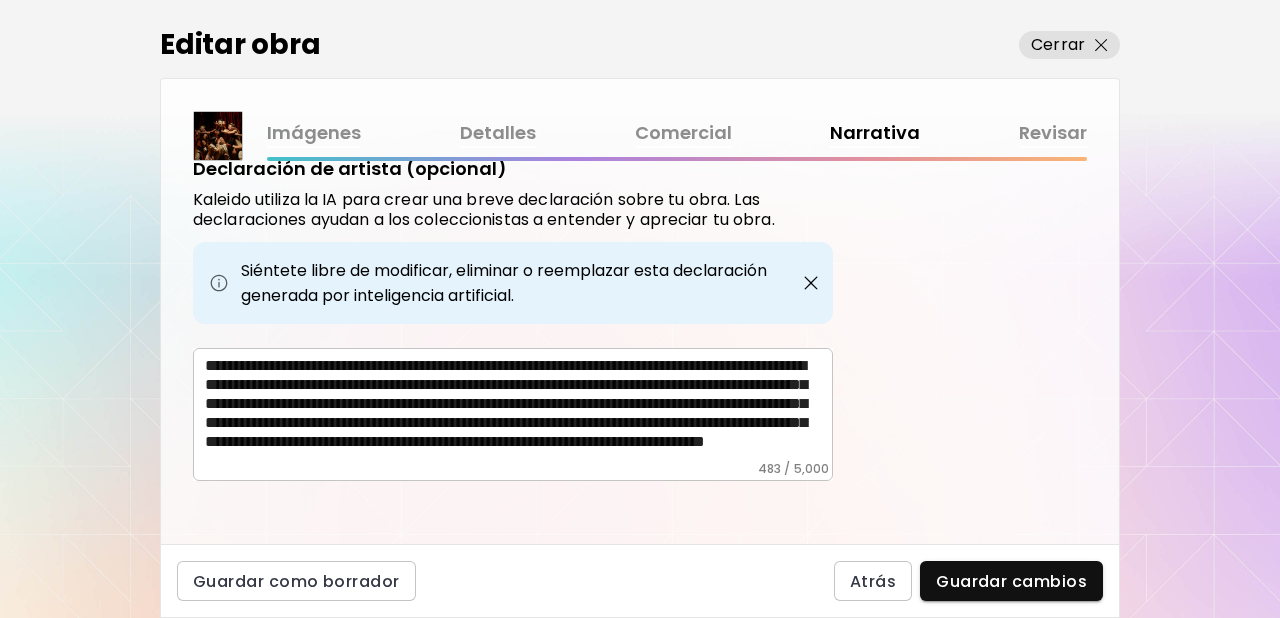 scroll, scrollTop: 768, scrollLeft: 0, axis: vertical 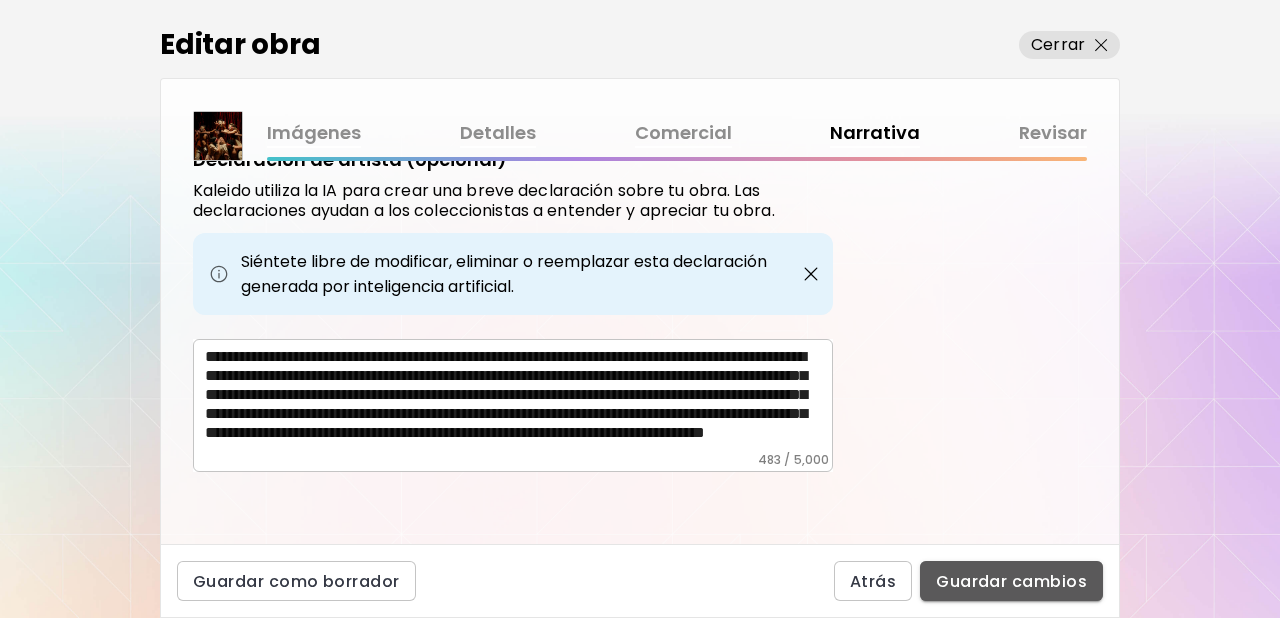 drag, startPoint x: 974, startPoint y: 580, endPoint x: 1016, endPoint y: 542, distance: 56.63921 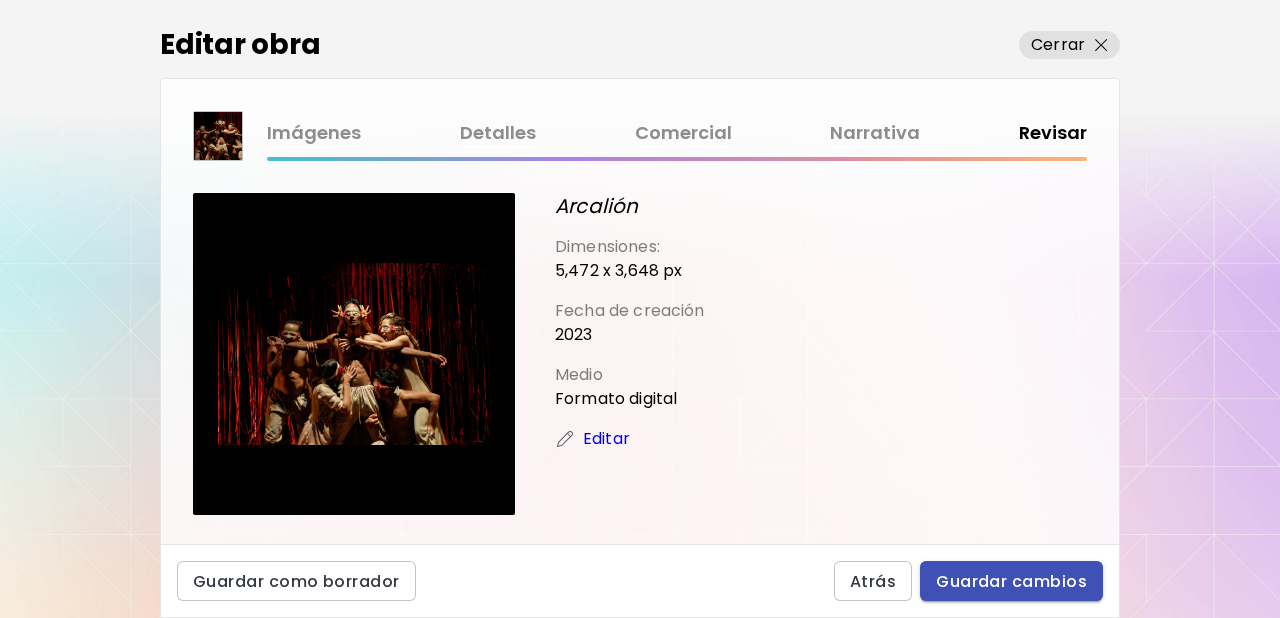 click on "Guardar cambios" at bounding box center (1011, 581) 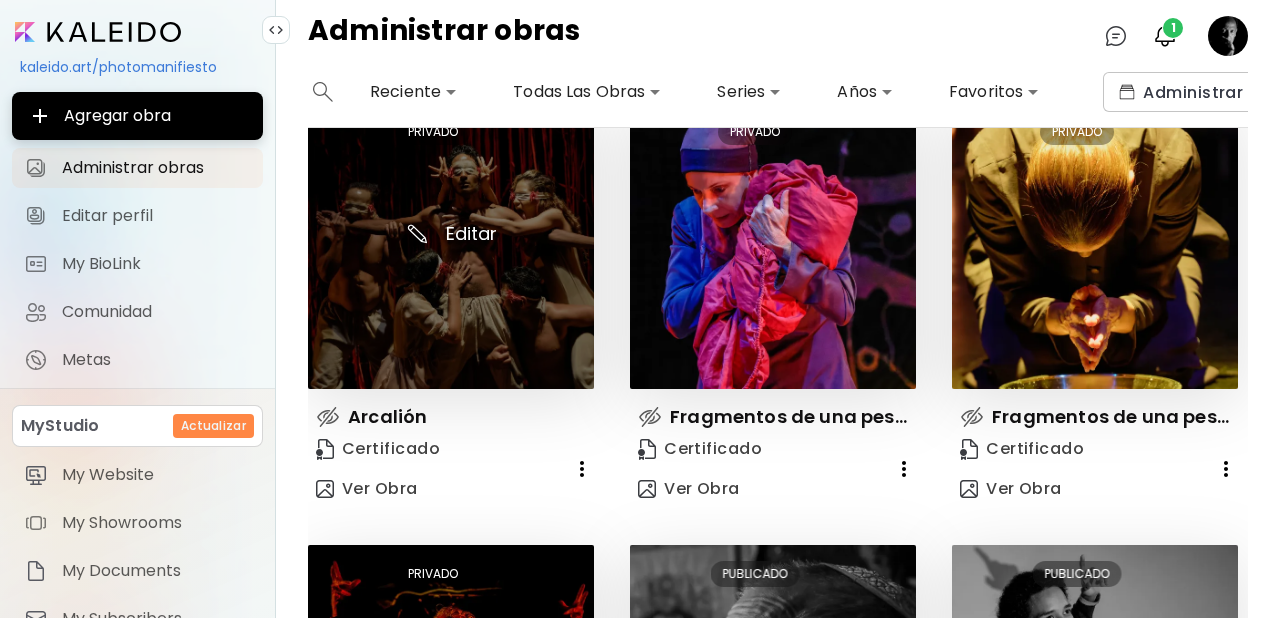 scroll, scrollTop: 0, scrollLeft: 0, axis: both 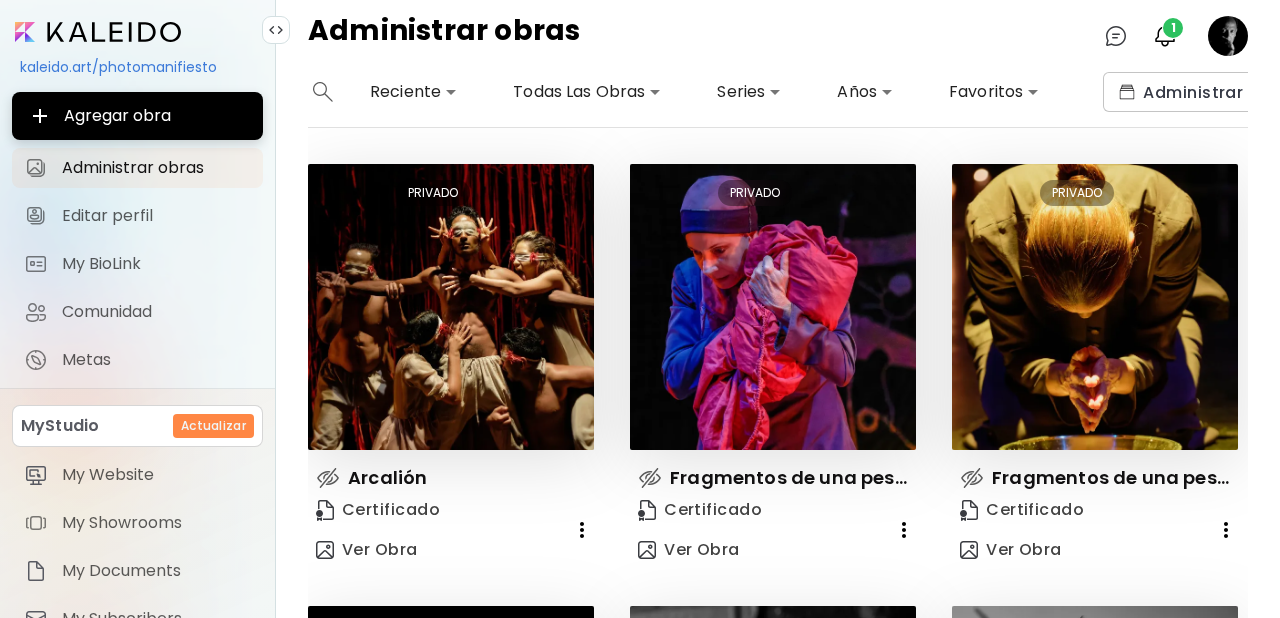 click 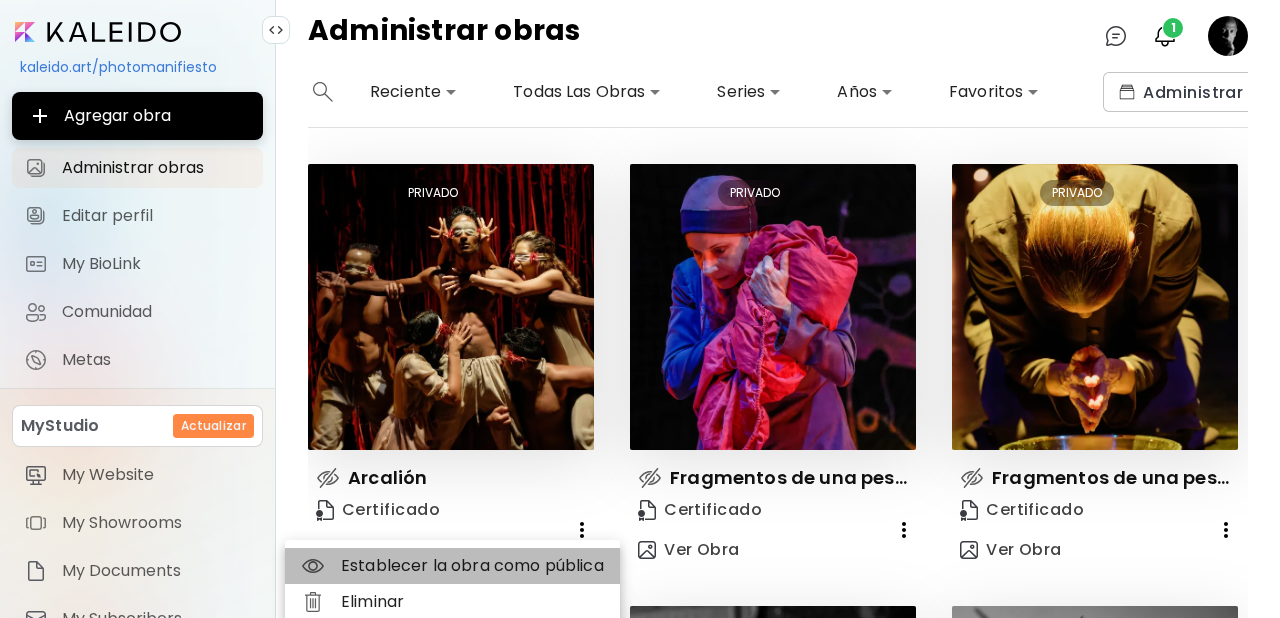 click on "Establecer la obra como pública" at bounding box center (452, 566) 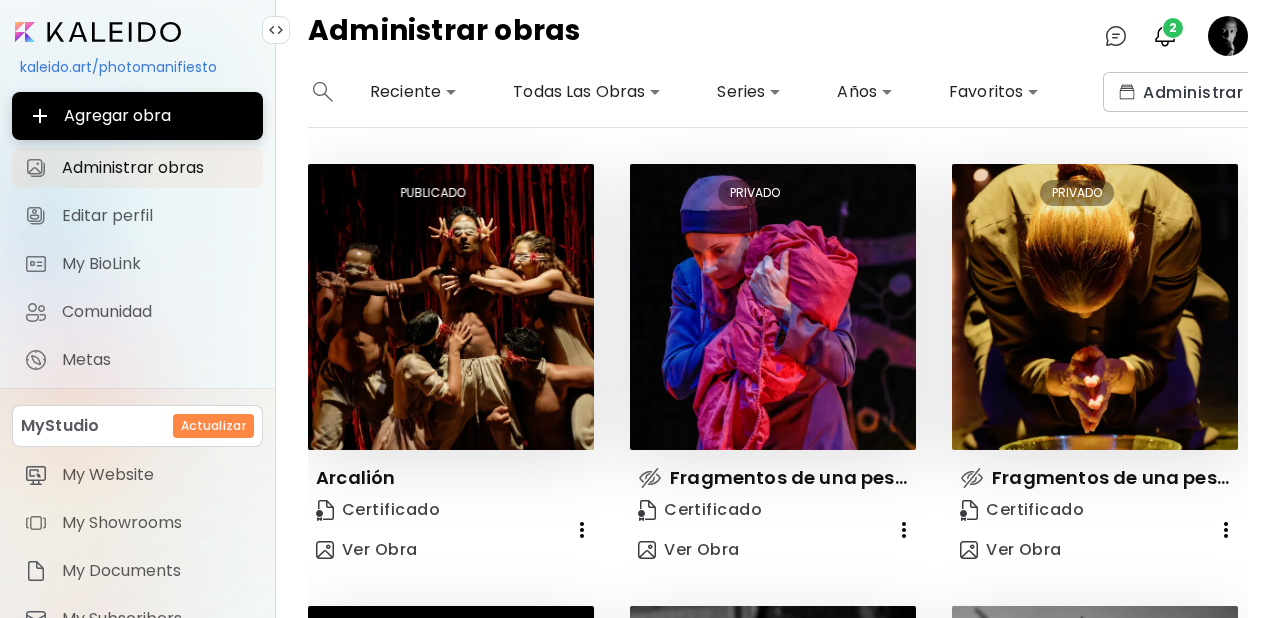 click 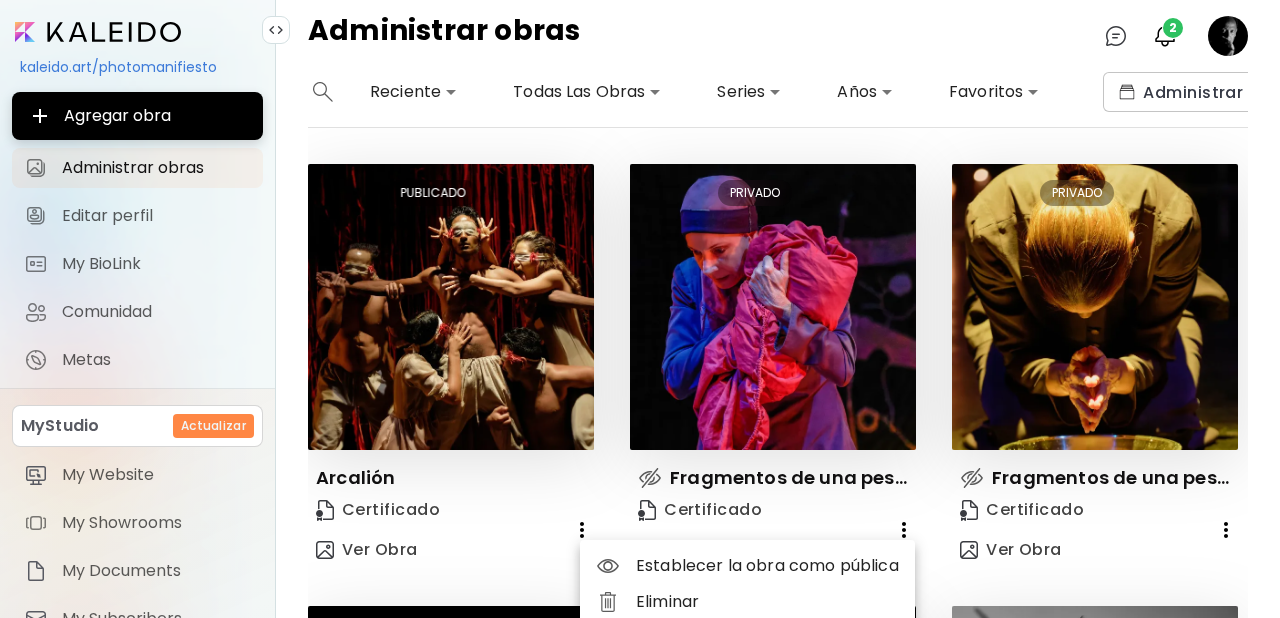 click on "Establecer la obra como pública" at bounding box center [747, 566] 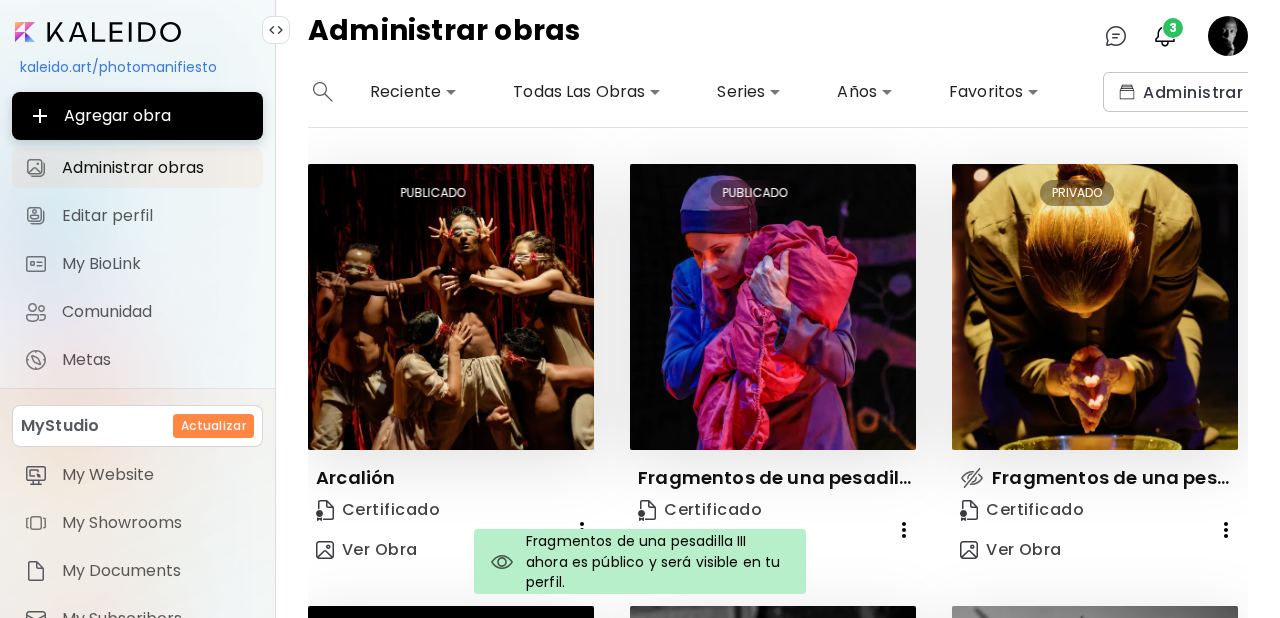 click 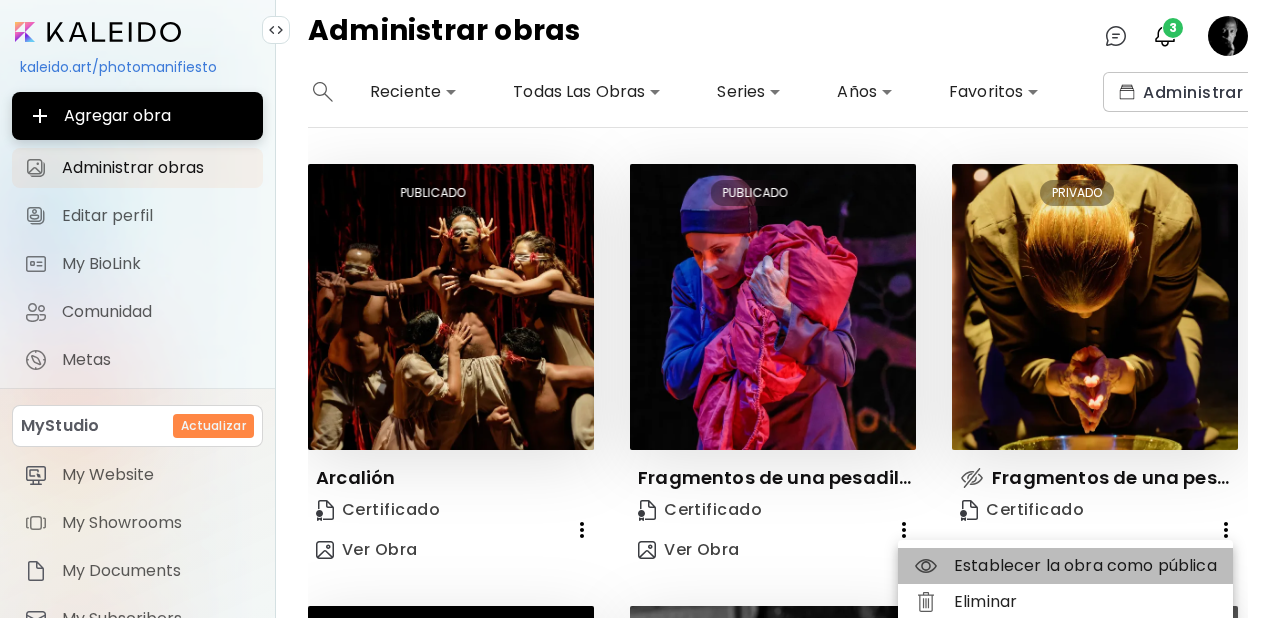 click on "Establecer la obra como pública" at bounding box center (1065, 566) 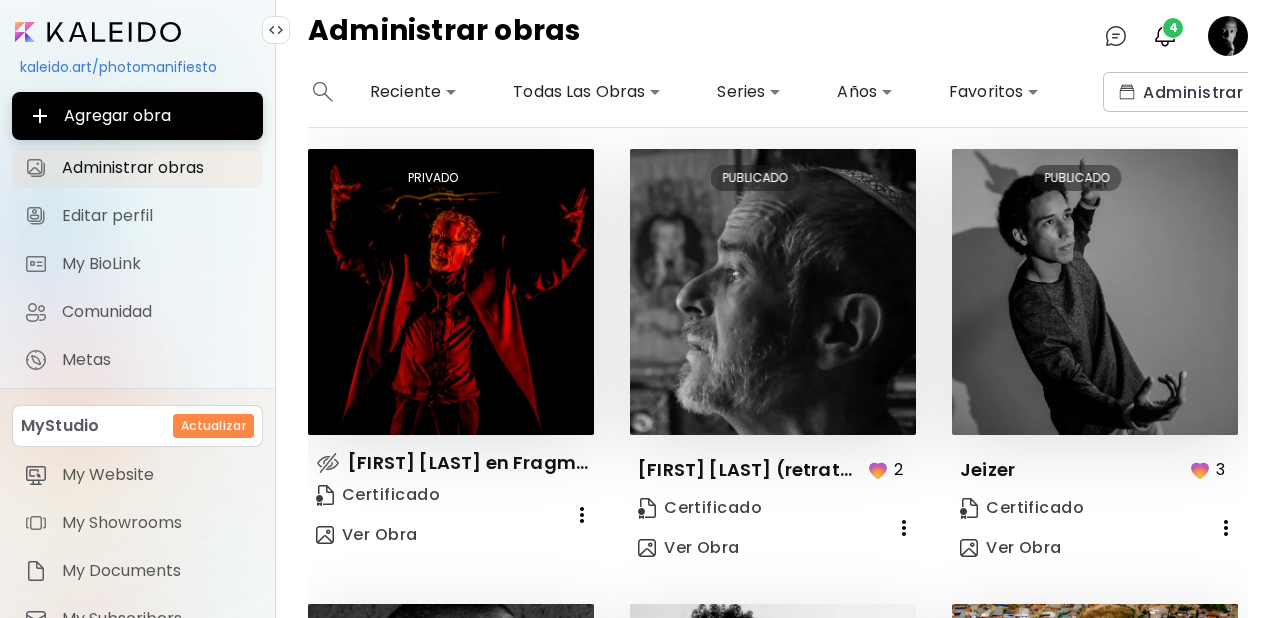 scroll, scrollTop: 461, scrollLeft: 0, axis: vertical 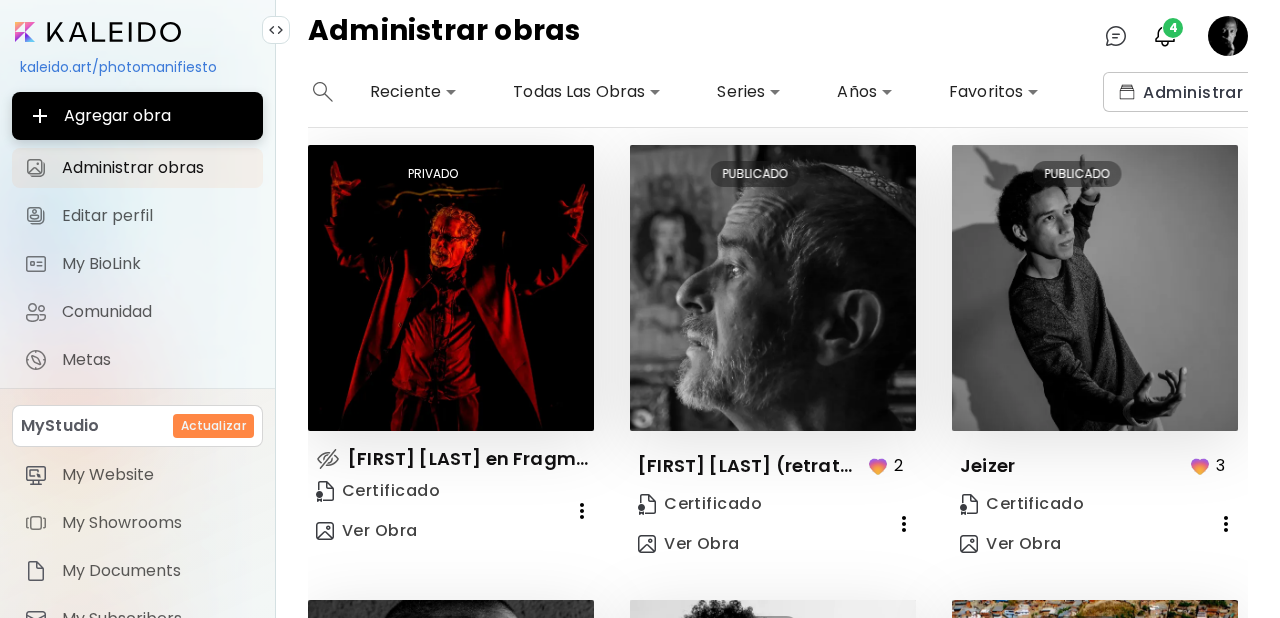click 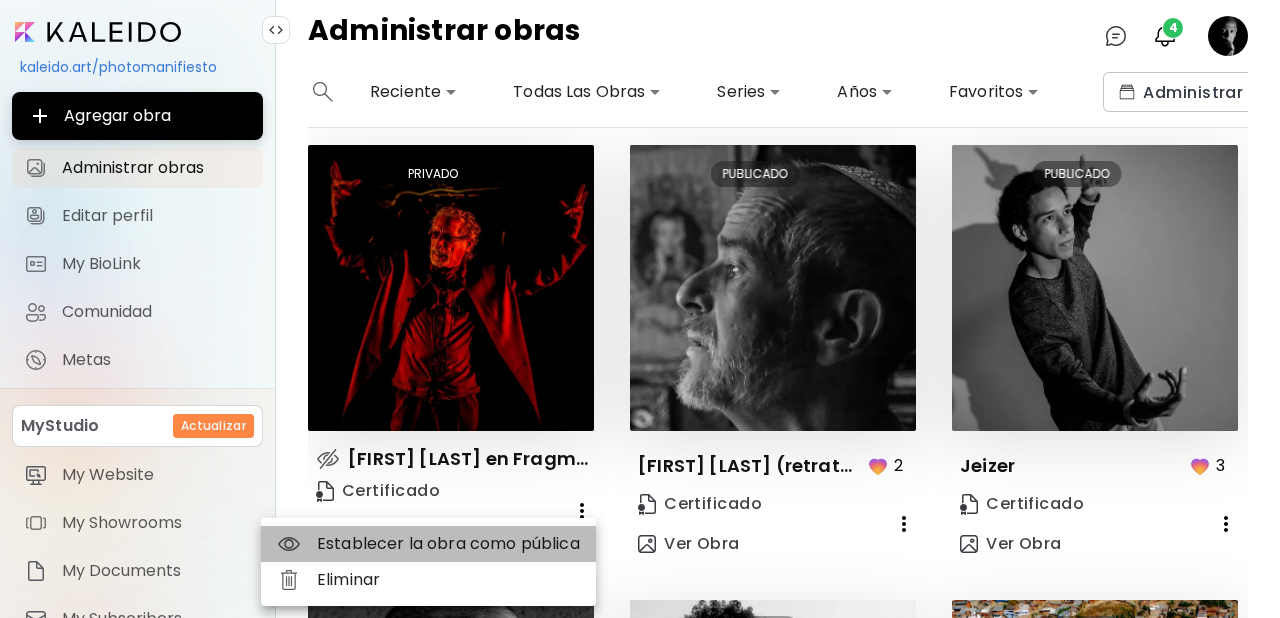 click on "Establecer la obra como pública" at bounding box center (428, 544) 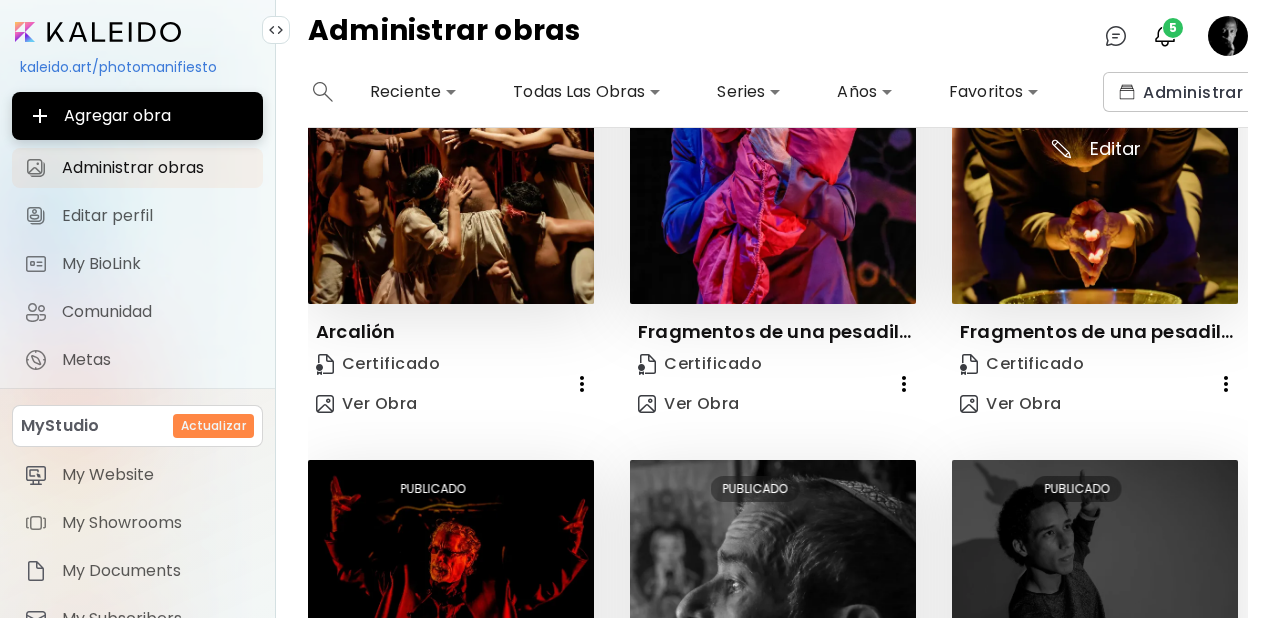 scroll, scrollTop: 0, scrollLeft: 0, axis: both 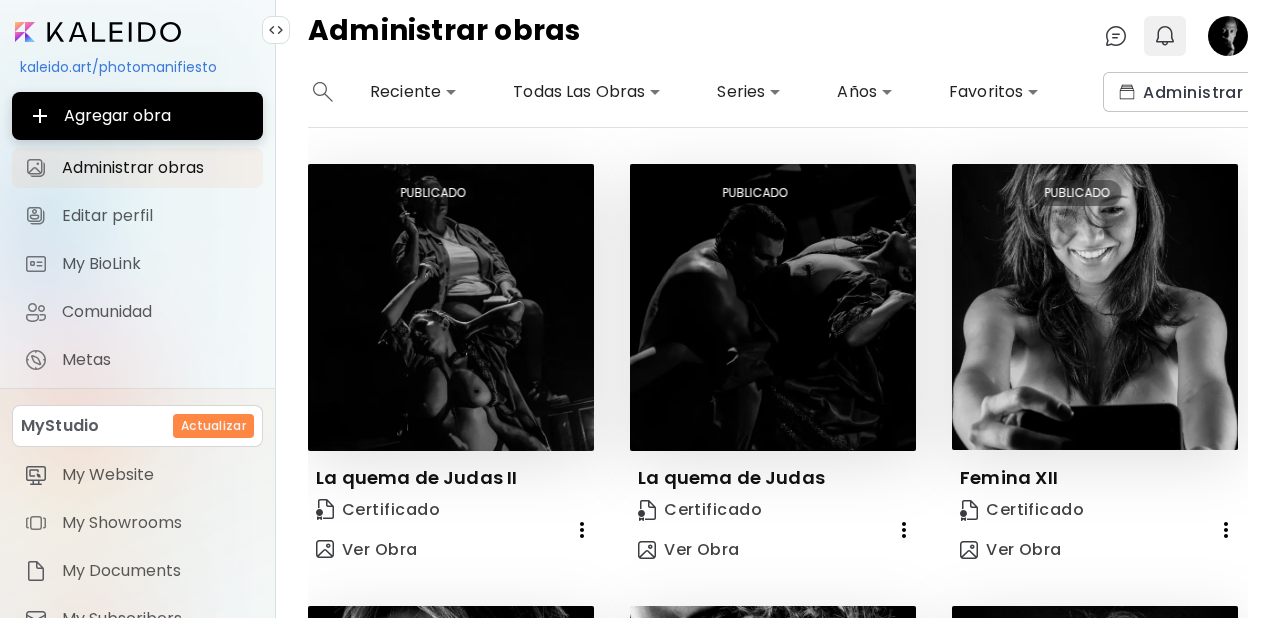click at bounding box center [1165, 36] 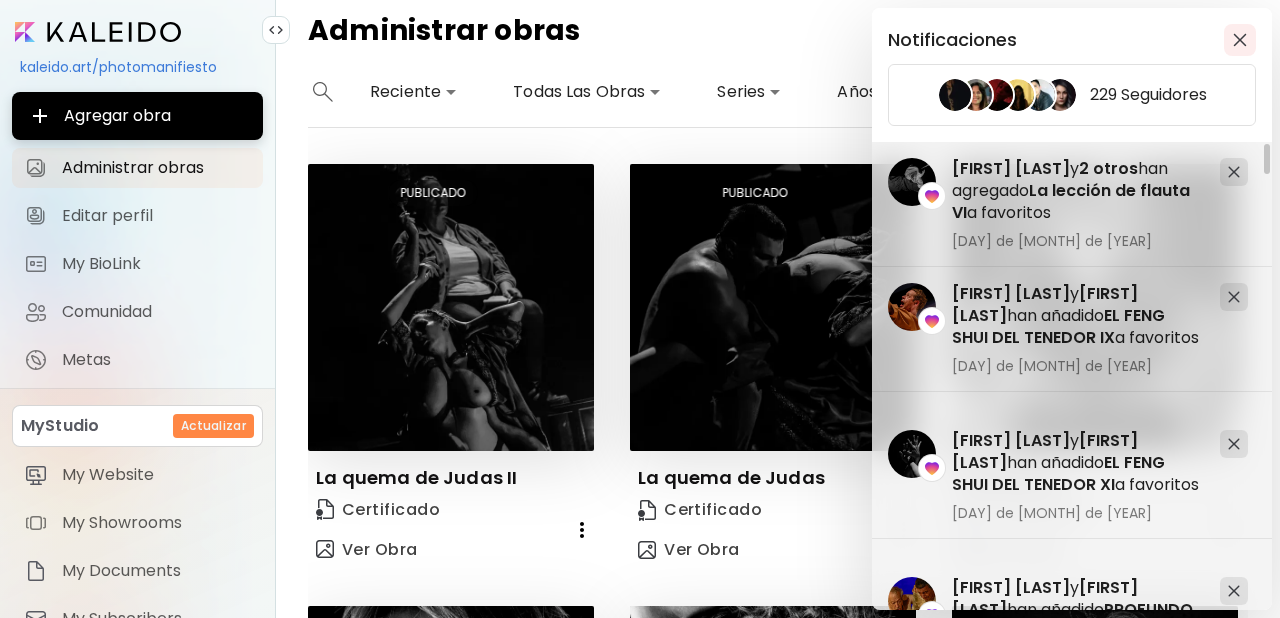 click at bounding box center [1240, 40] 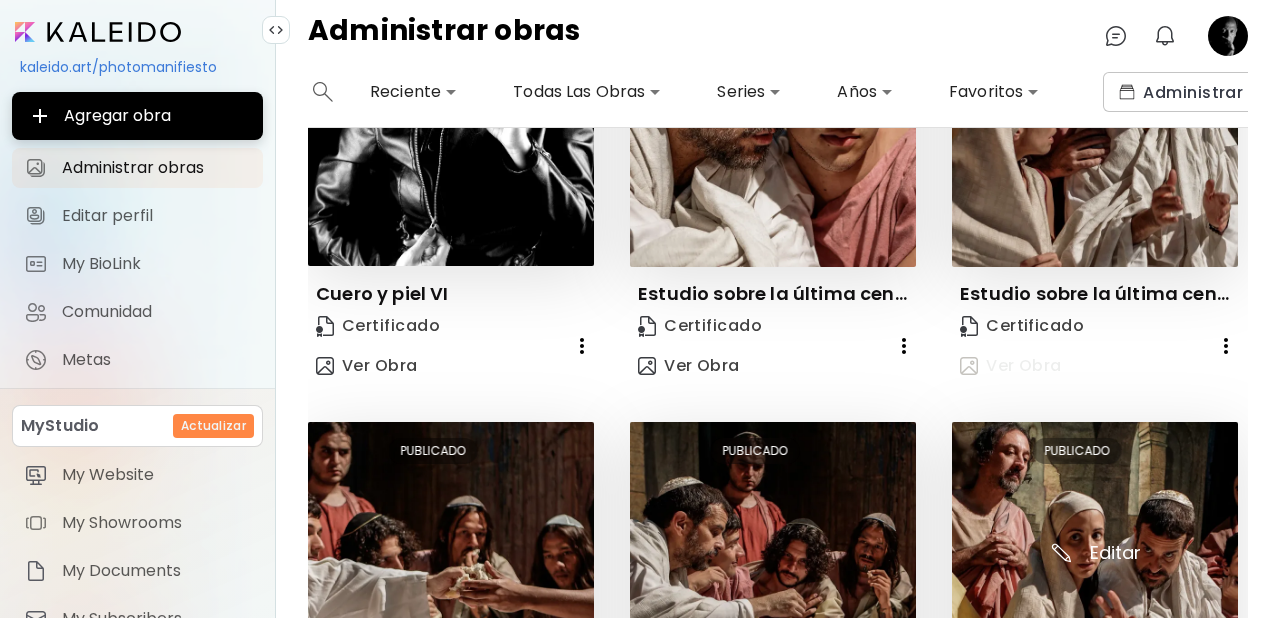 scroll, scrollTop: 1413, scrollLeft: 0, axis: vertical 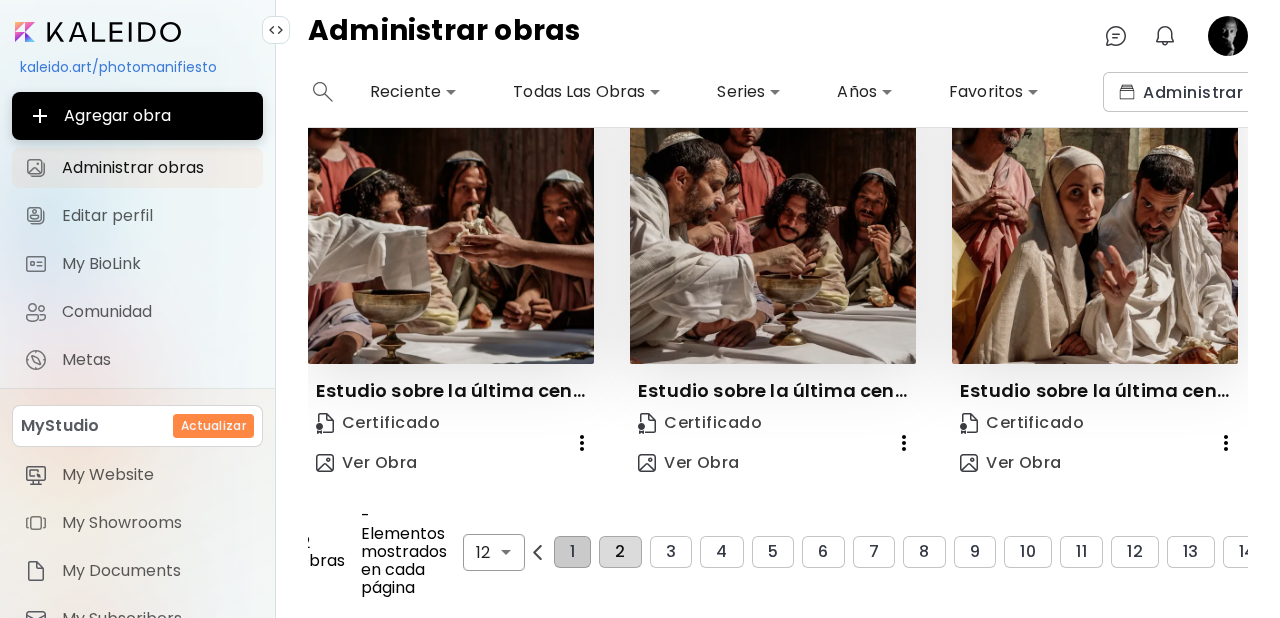 click on "2" at bounding box center [620, 552] 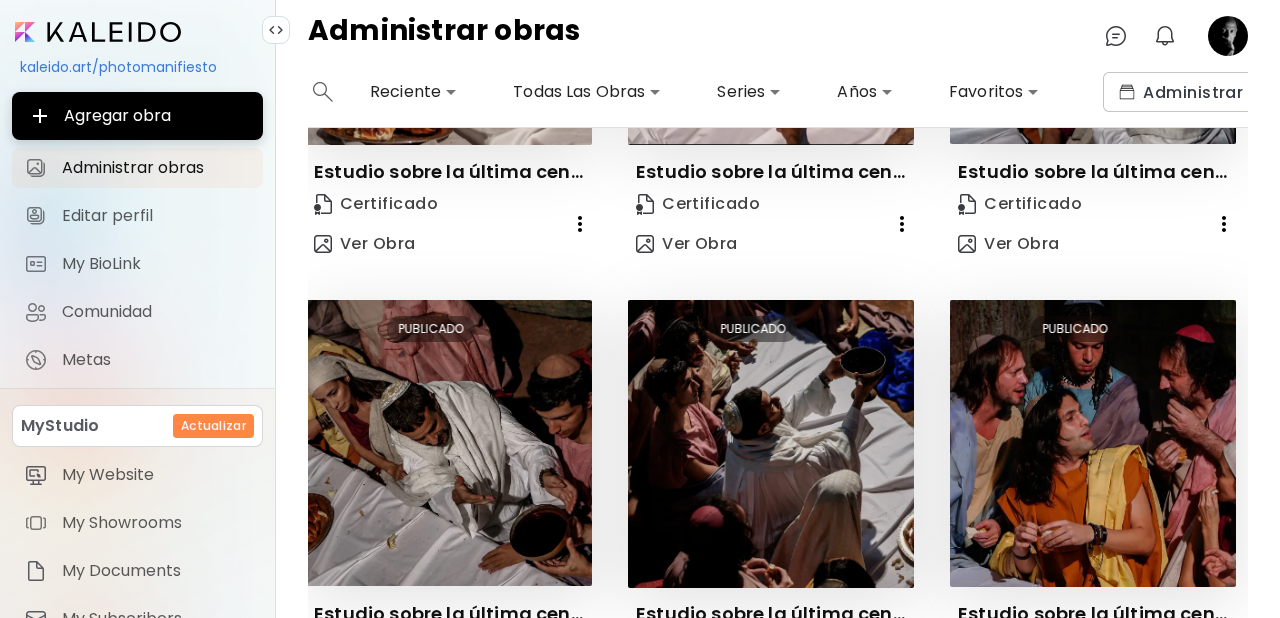 scroll, scrollTop: 1413, scrollLeft: 2, axis: both 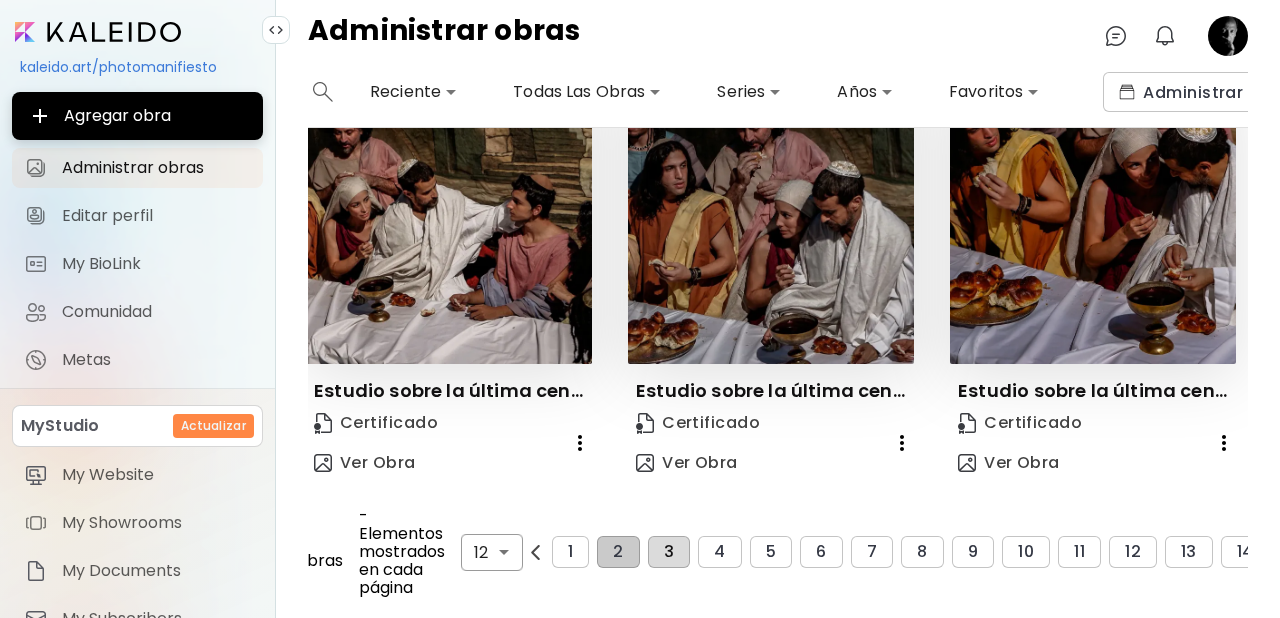 click on "3" at bounding box center (669, 552) 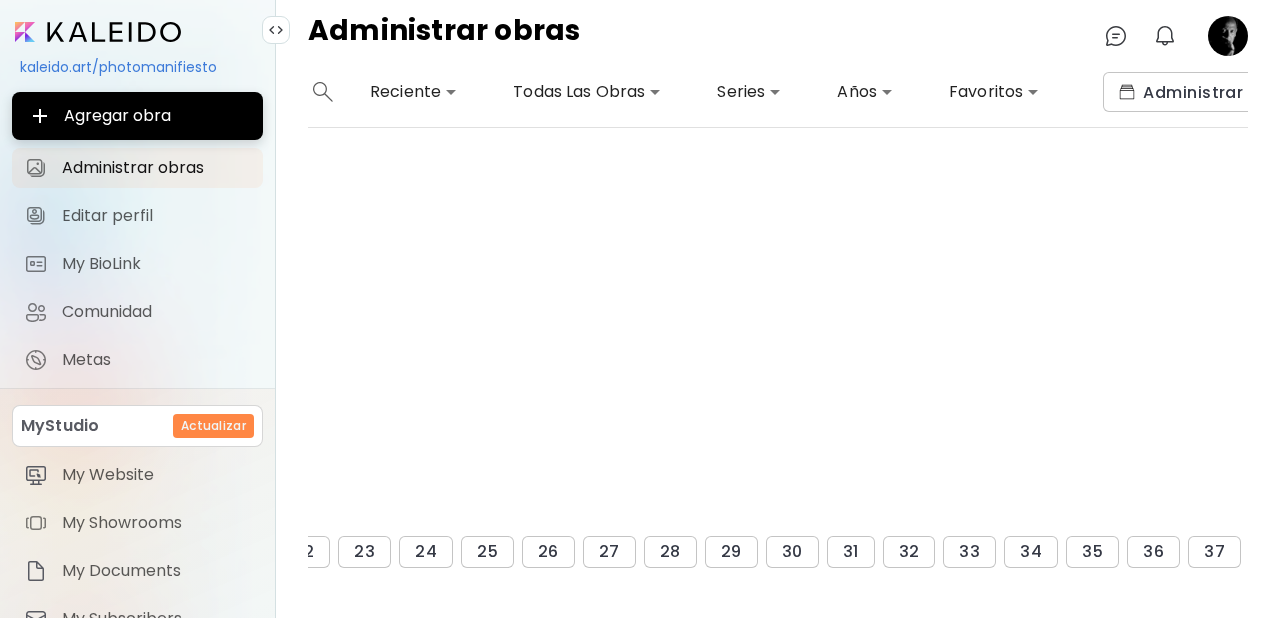 scroll, scrollTop: 1439, scrollLeft: 2089, axis: both 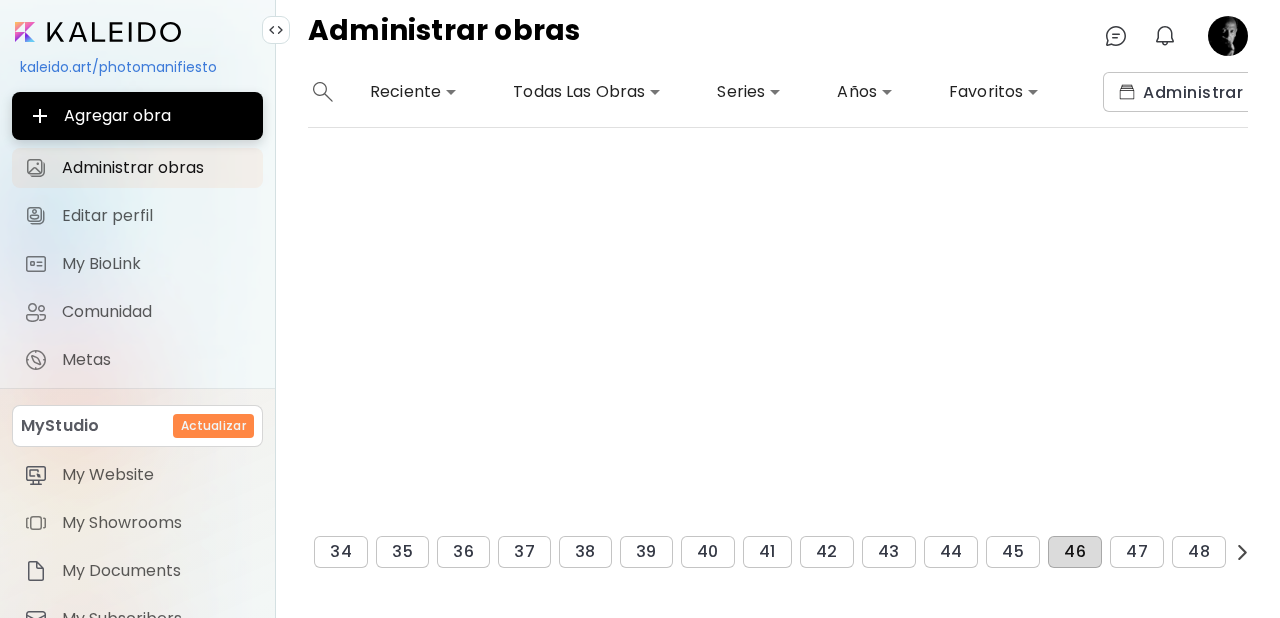click on "46" at bounding box center [1075, 552] 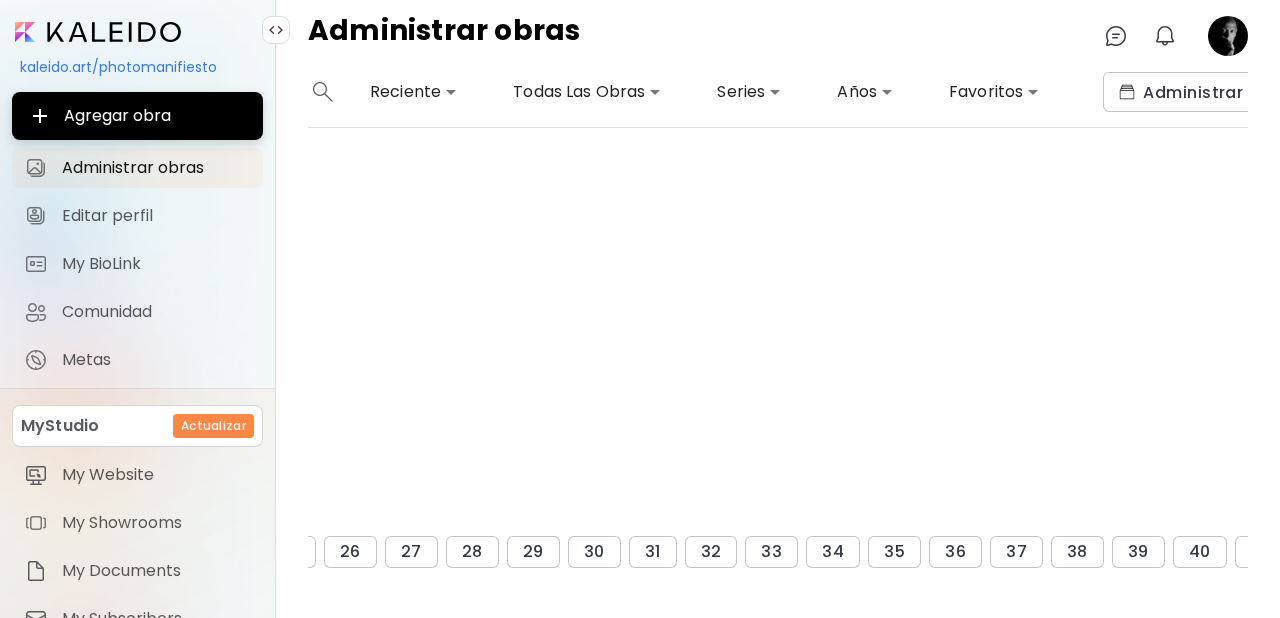 scroll, scrollTop: 1465, scrollLeft: 2089, axis: both 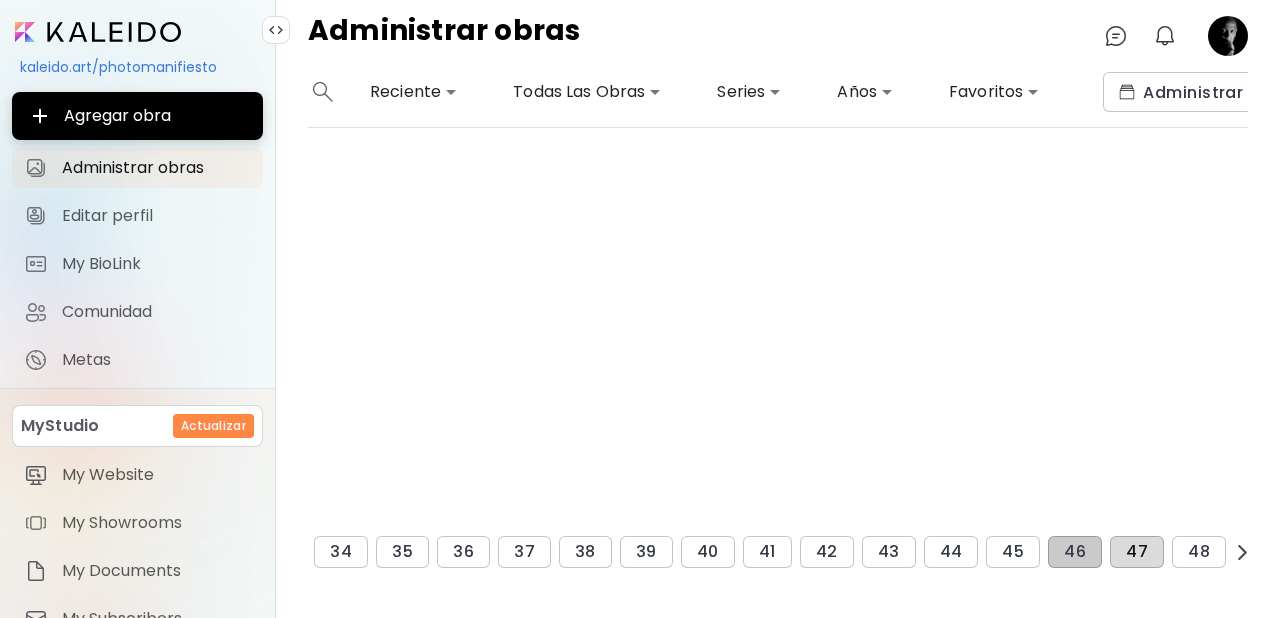 click on "47" at bounding box center (1137, 552) 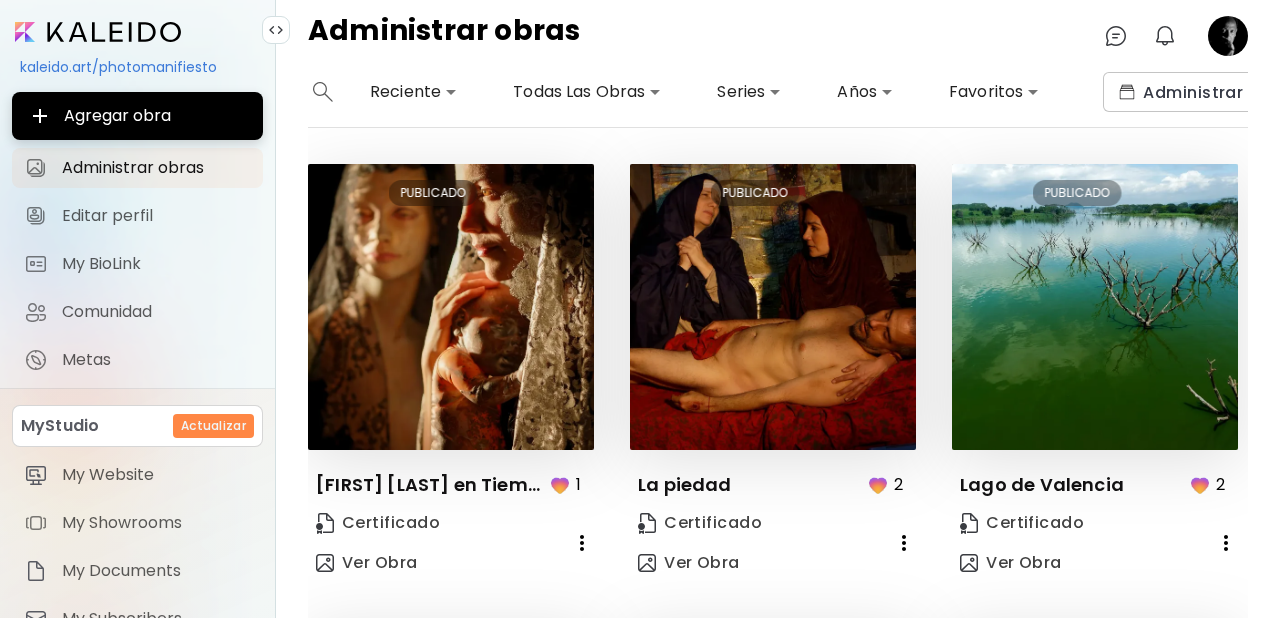 scroll, scrollTop: 1465, scrollLeft: 0, axis: vertical 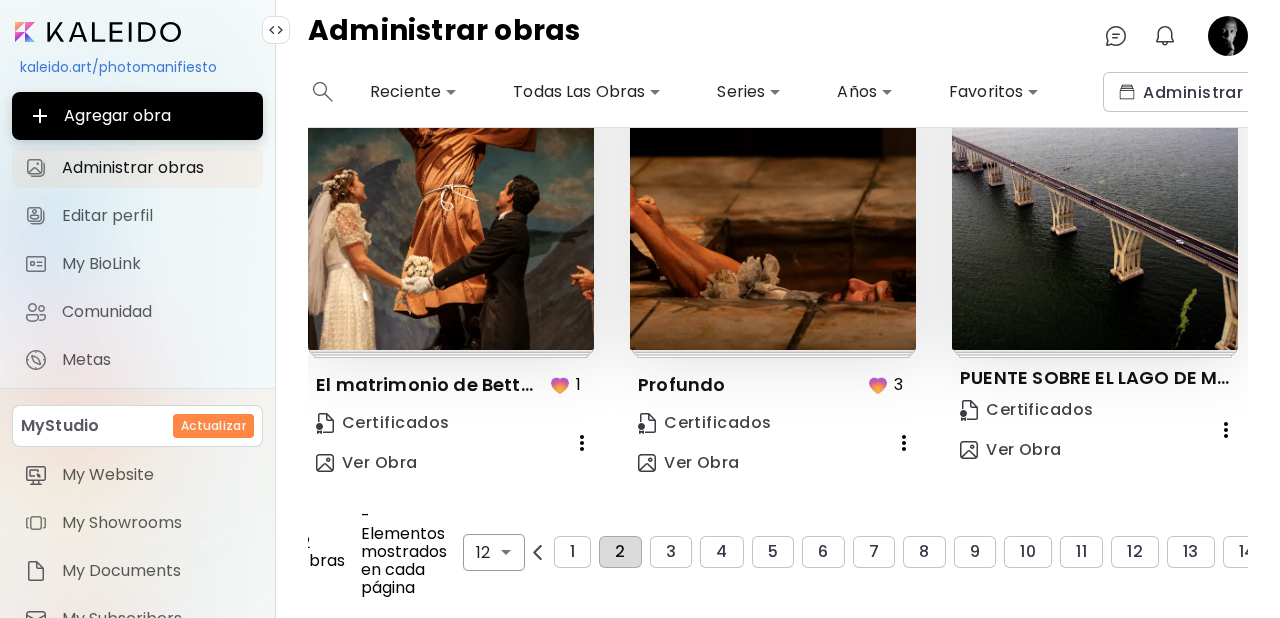 click on "2" at bounding box center (620, 552) 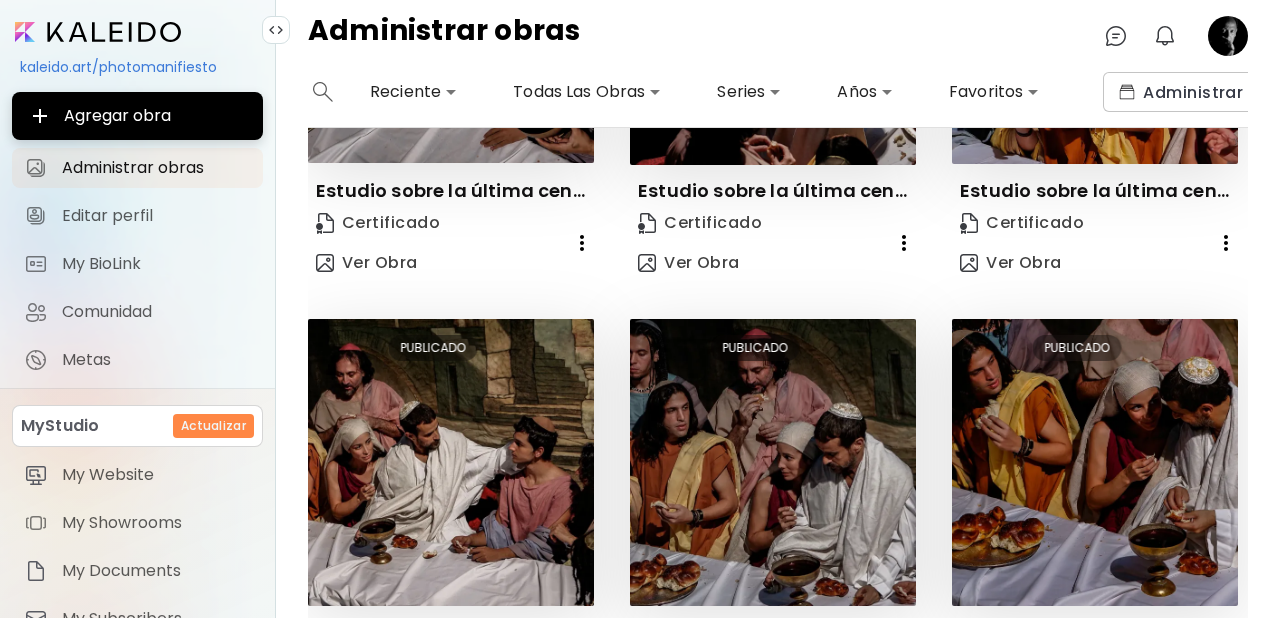 scroll, scrollTop: 1413, scrollLeft: 0, axis: vertical 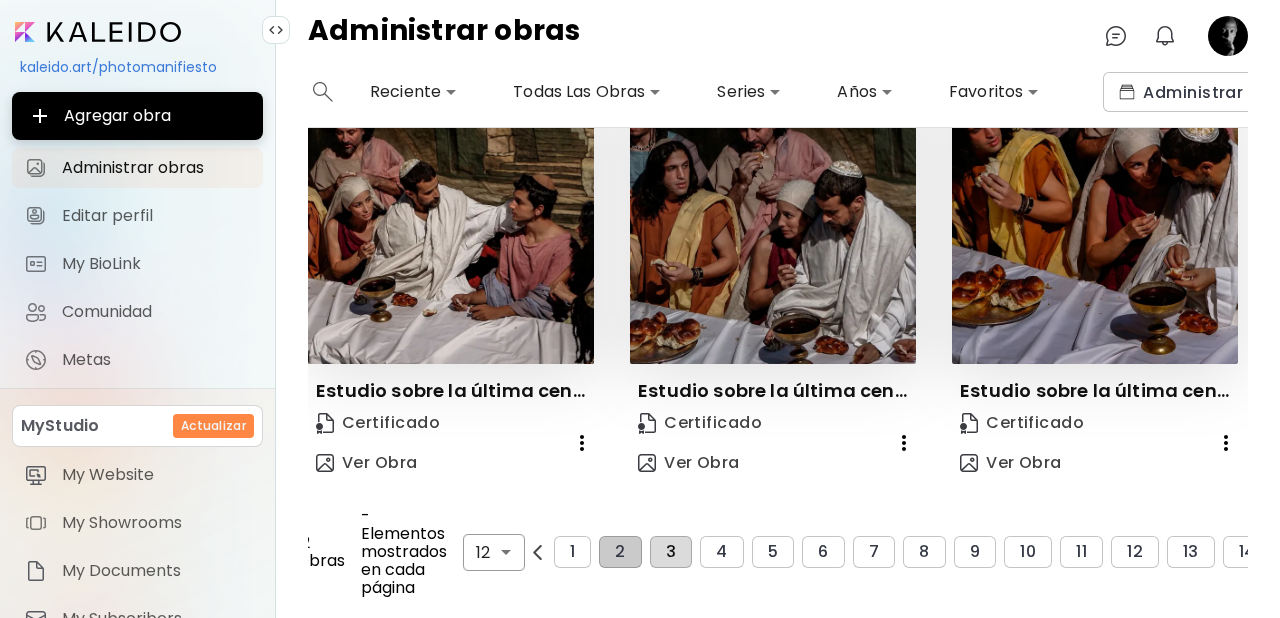 click on "3" at bounding box center [671, 552] 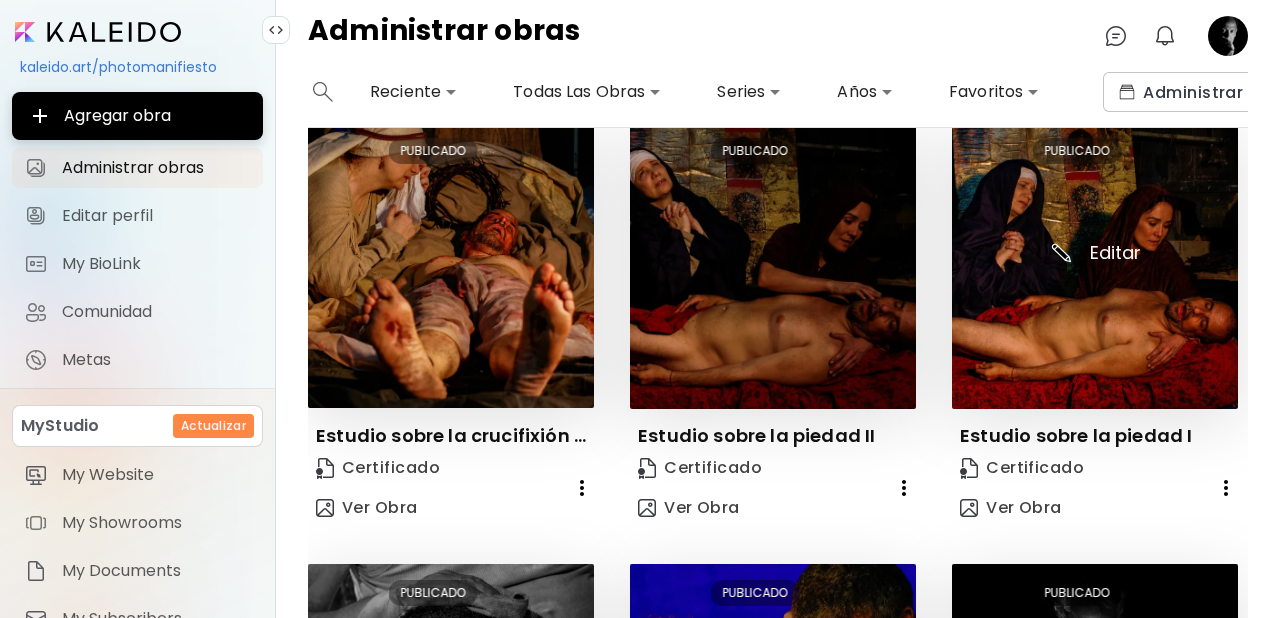 scroll, scrollTop: 501, scrollLeft: 0, axis: vertical 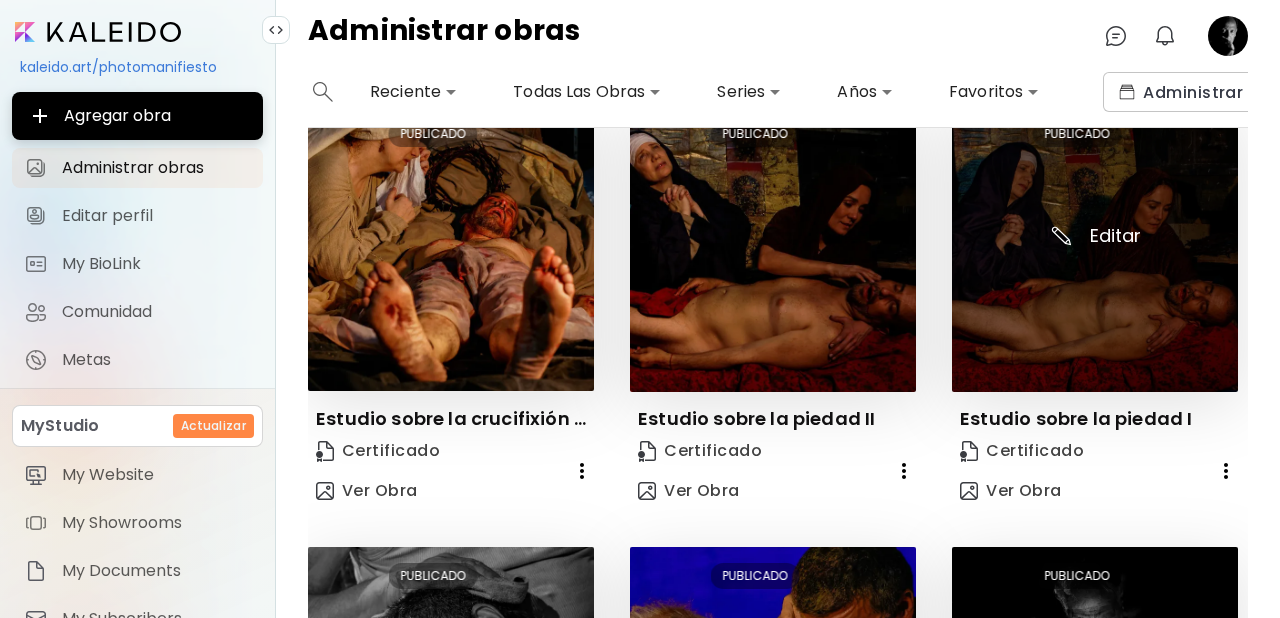 click at bounding box center (1095, 248) 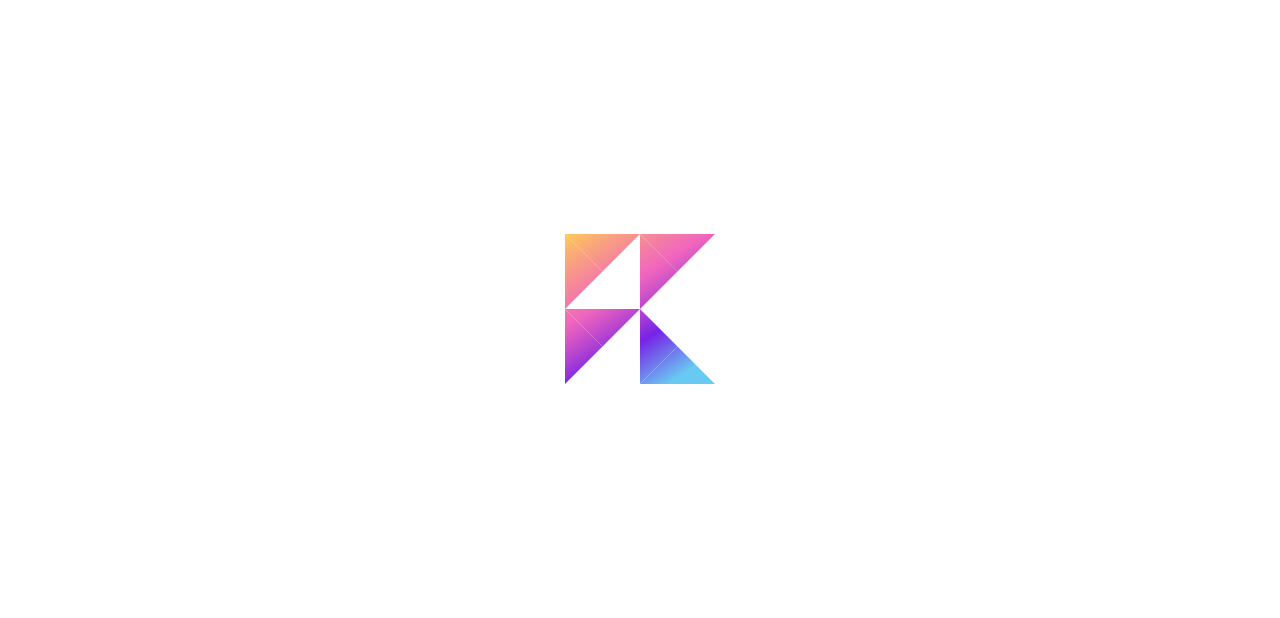 scroll, scrollTop: 0, scrollLeft: 0, axis: both 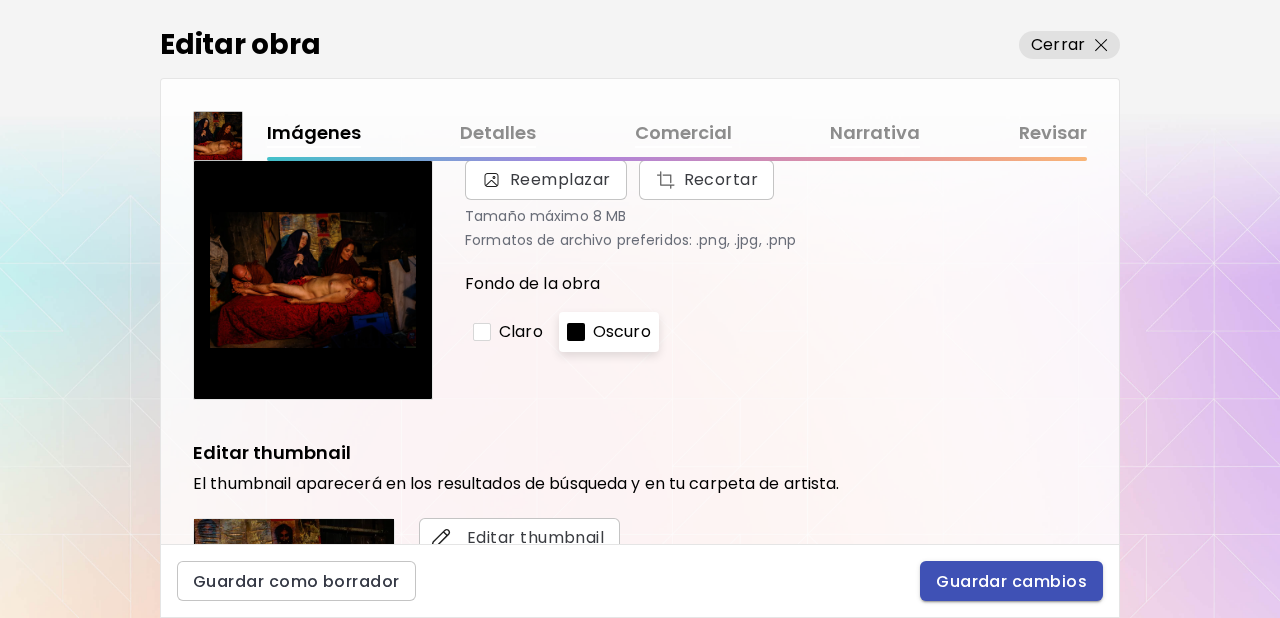 click on "Guardar cambios" at bounding box center (1011, 581) 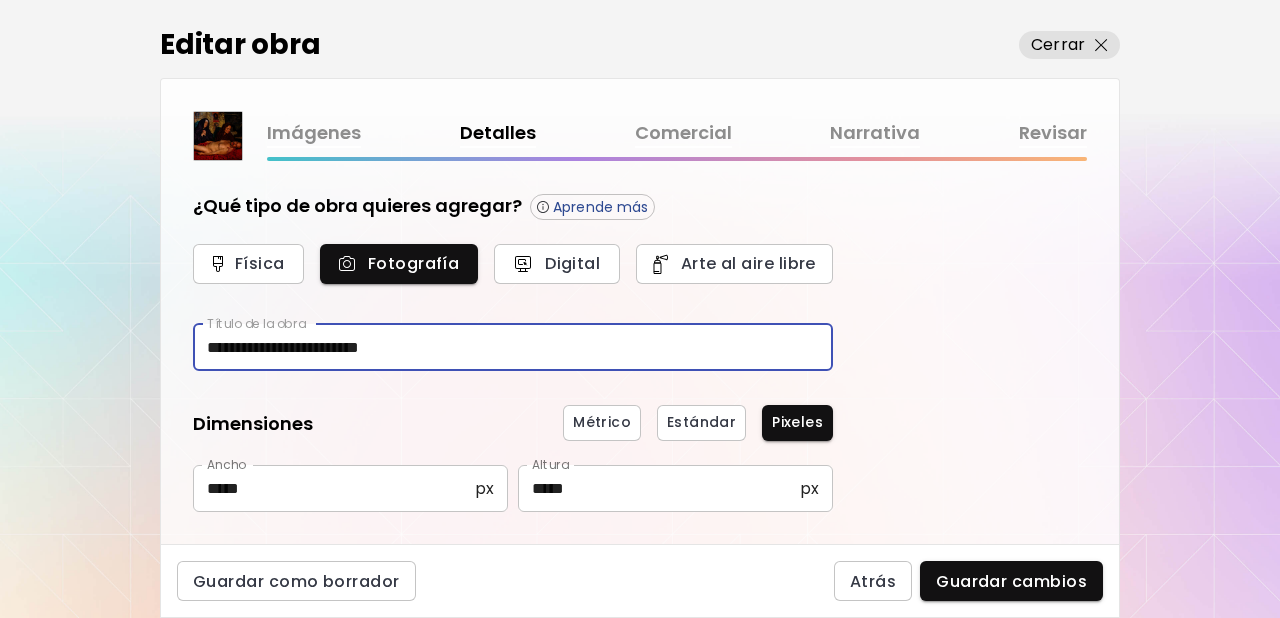 click on "**********" at bounding box center [513, 347] 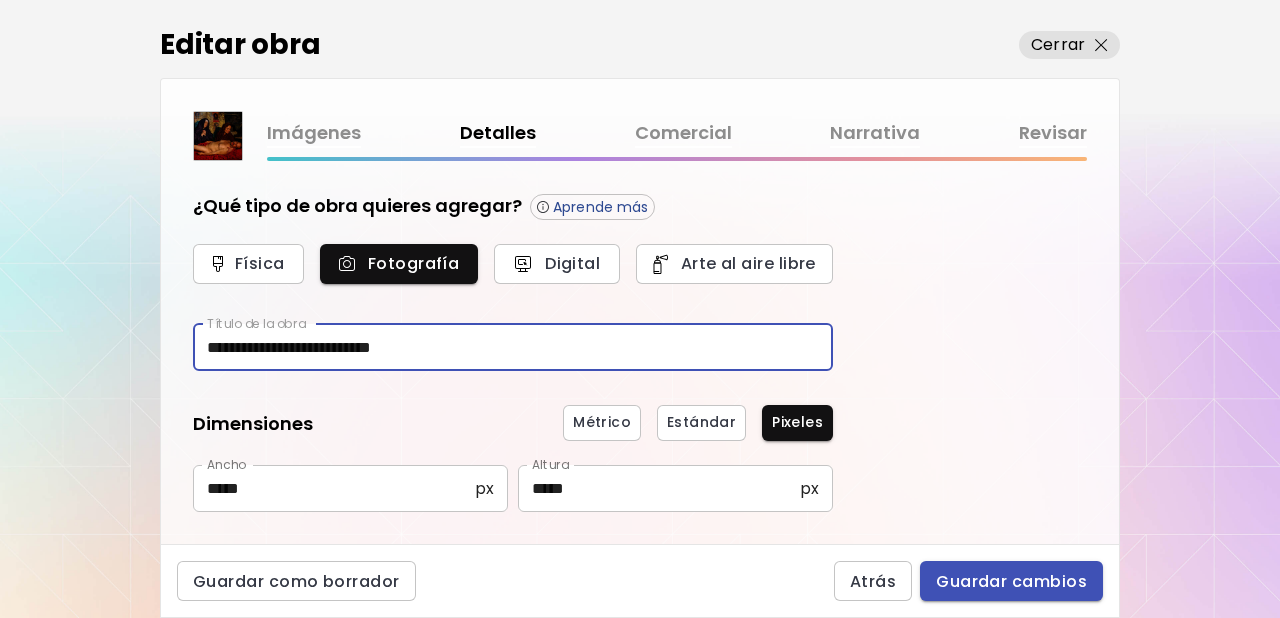 type on "**********" 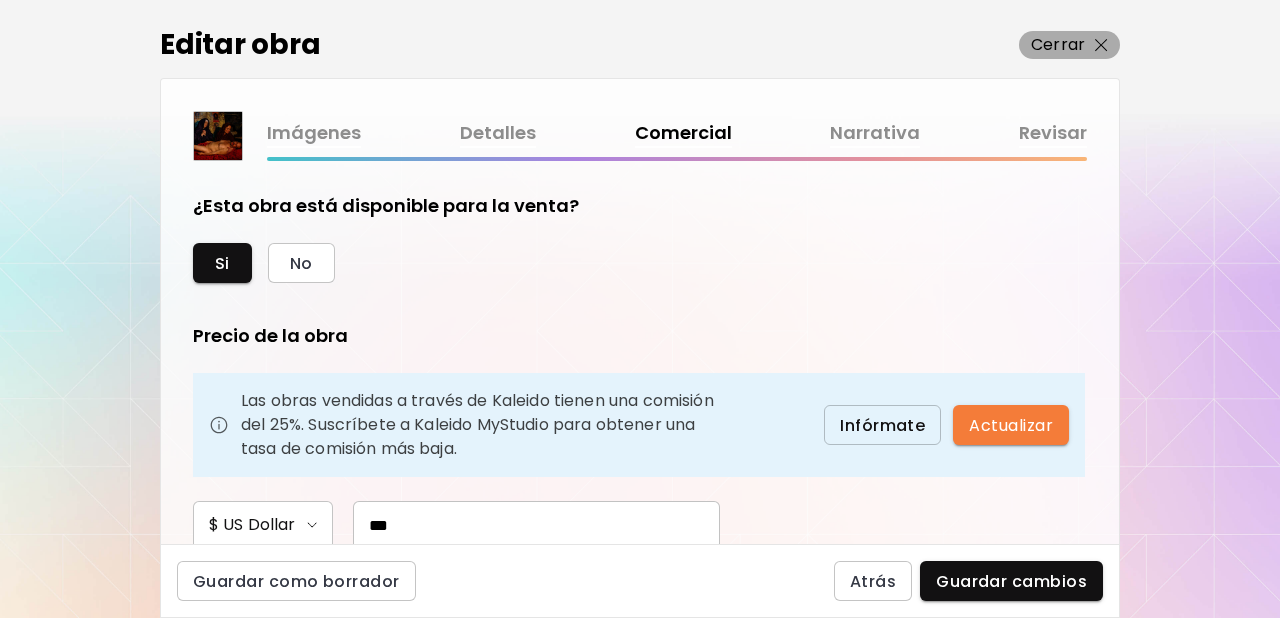 click on "Cerrar" at bounding box center (1058, 45) 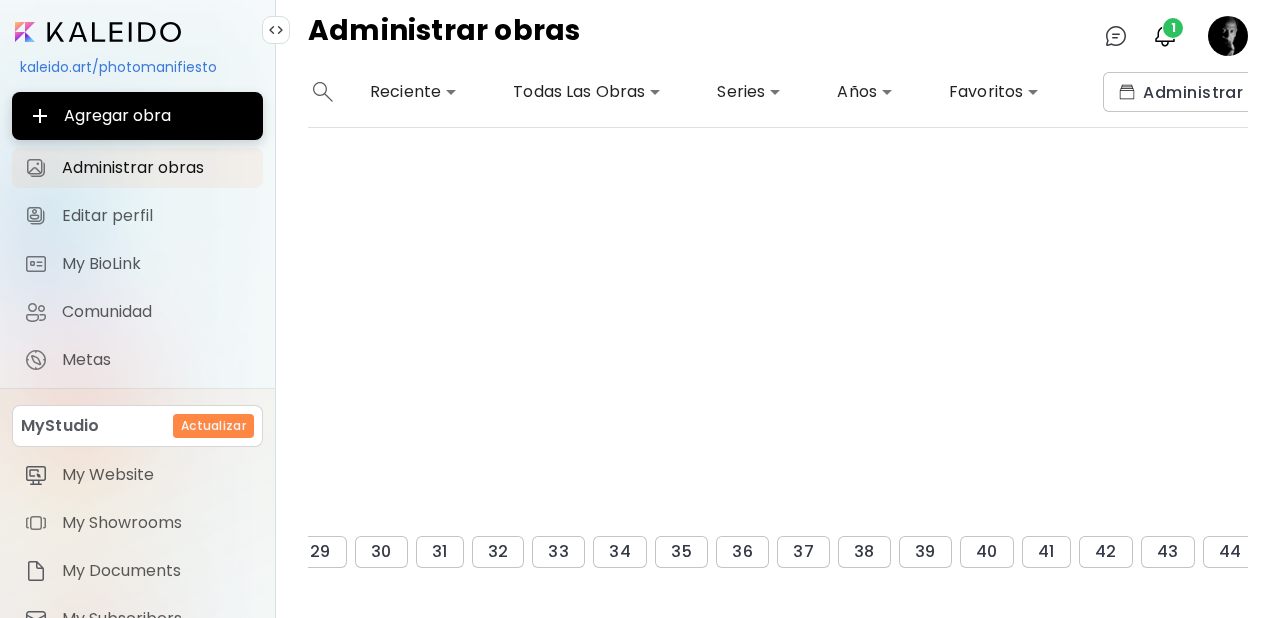 scroll, scrollTop: 1439, scrollLeft: 2089, axis: both 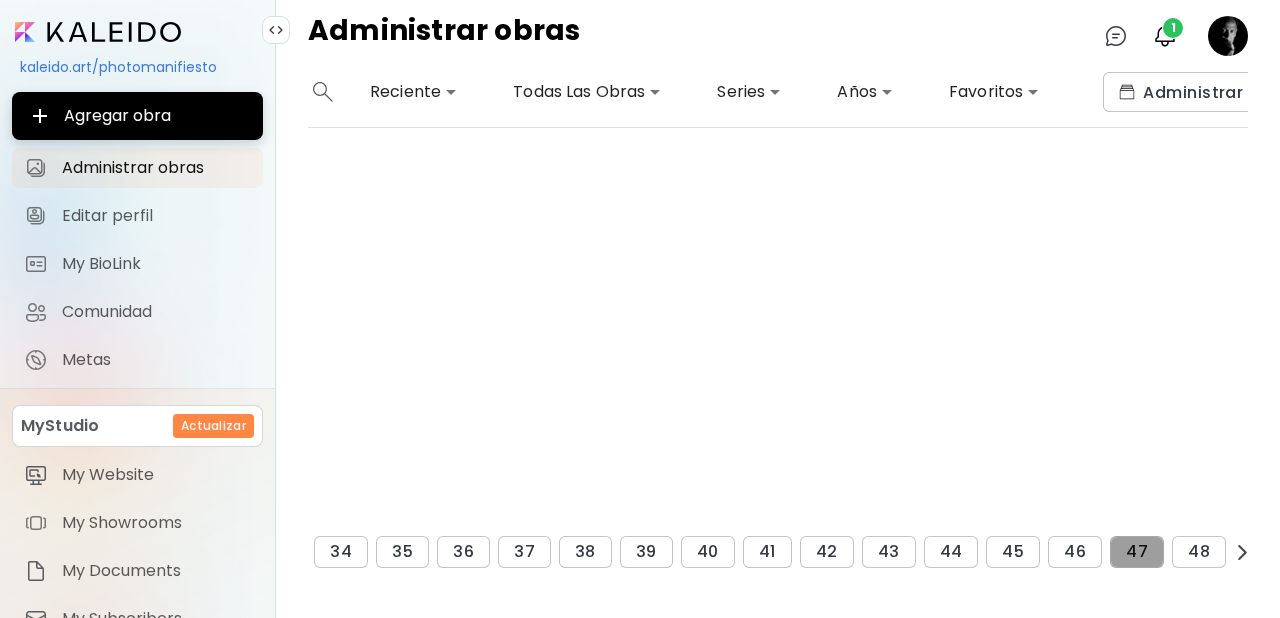 click on "47" at bounding box center [1137, 552] 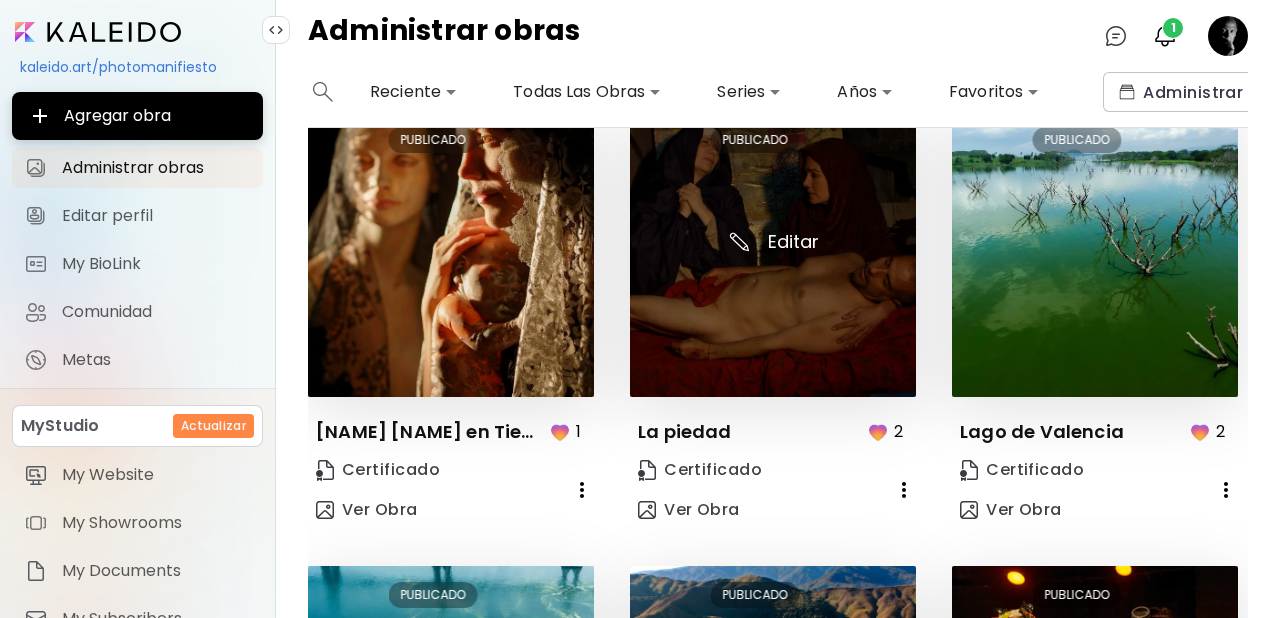 scroll, scrollTop: 59, scrollLeft: 0, axis: vertical 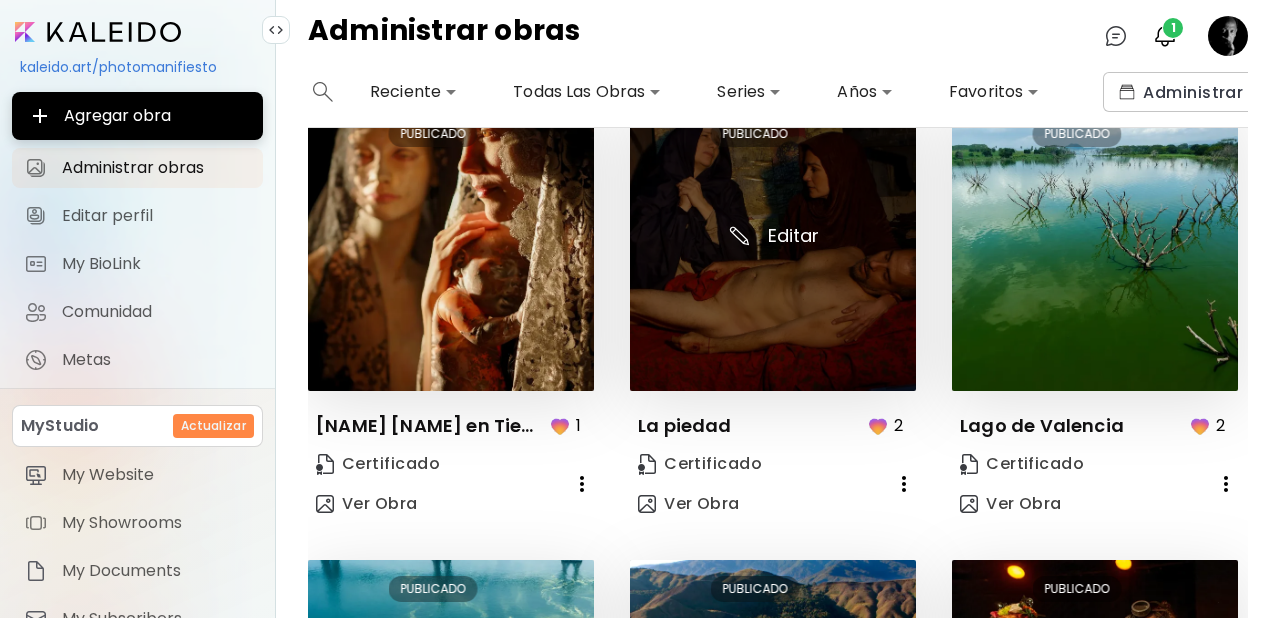 click at bounding box center [773, 248] 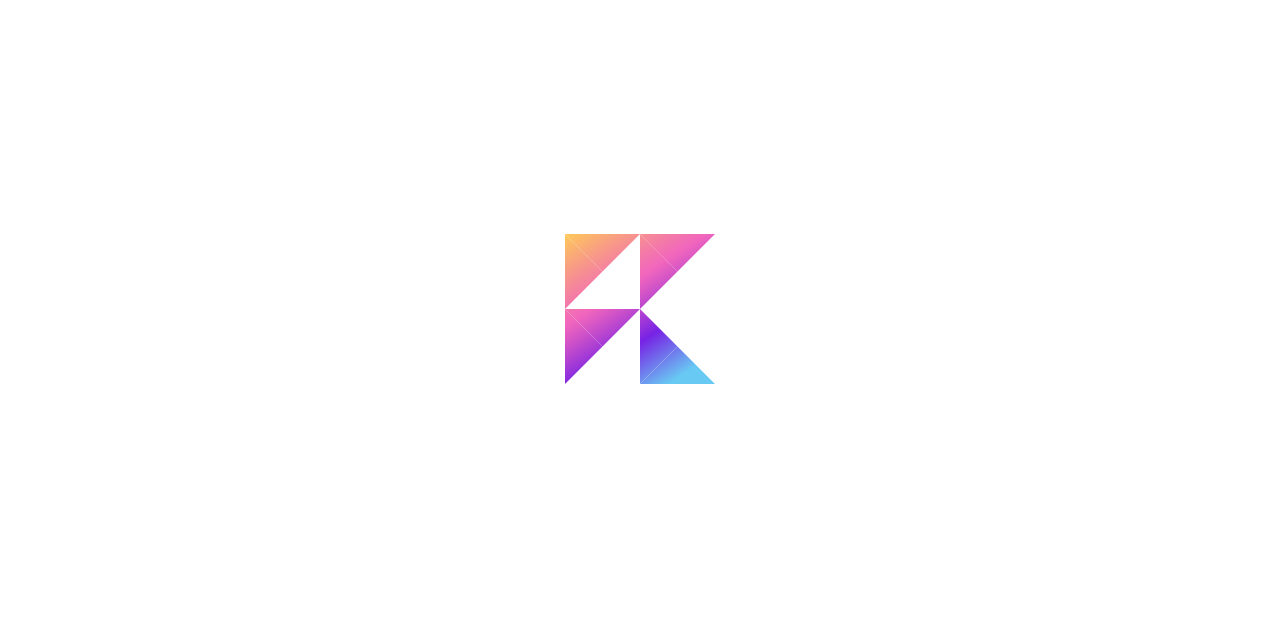 scroll, scrollTop: 0, scrollLeft: 0, axis: both 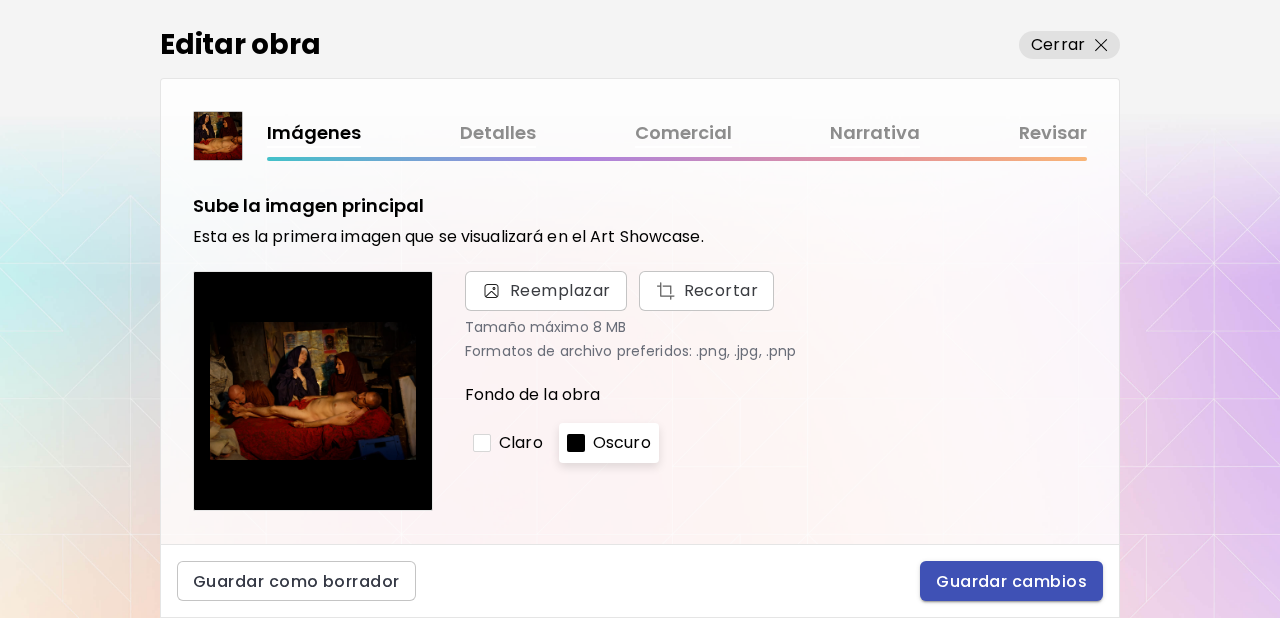 click on "Guardar cambios" at bounding box center [1011, 581] 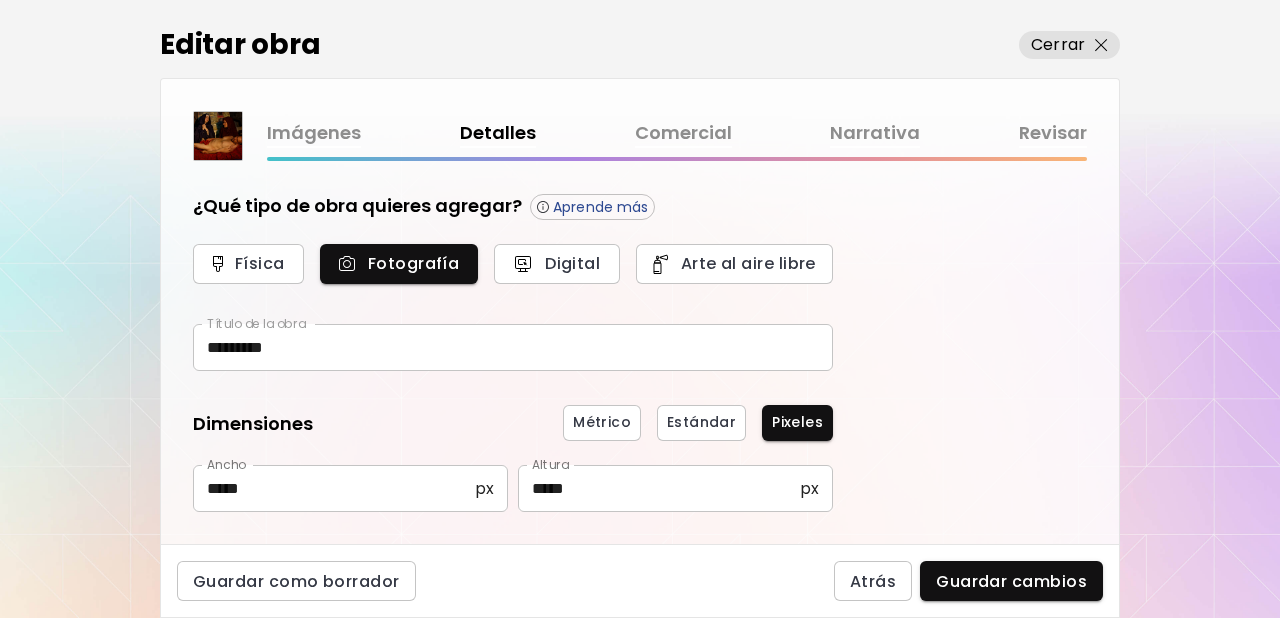 click on "*********" at bounding box center (513, 347) 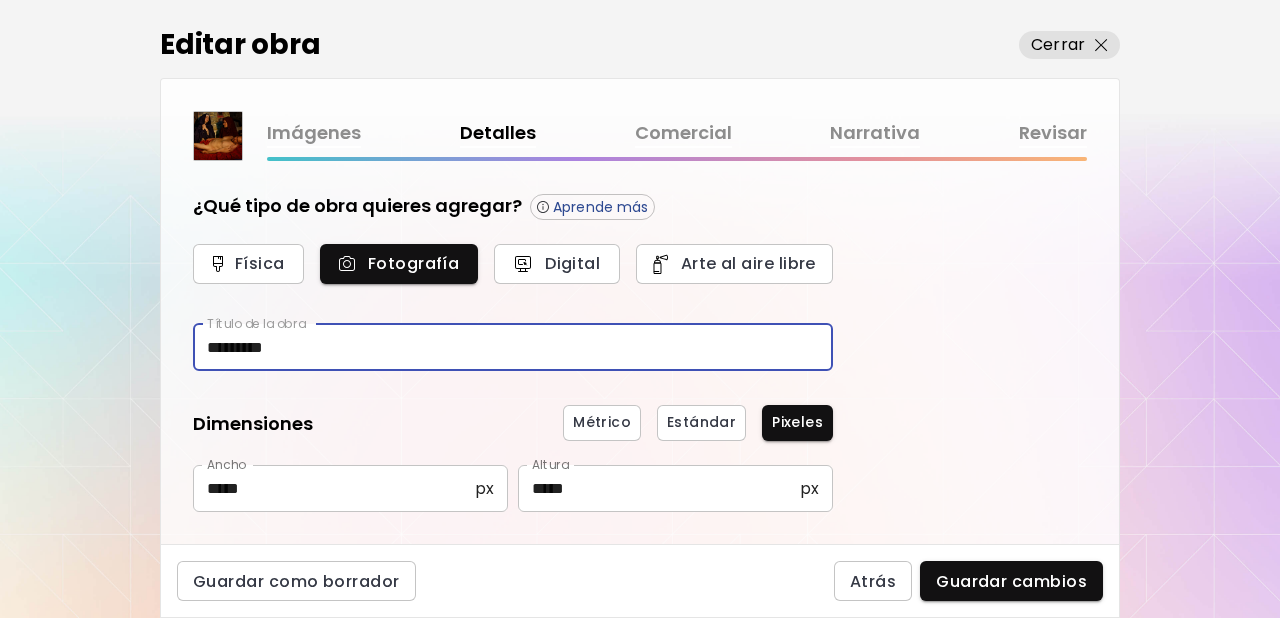 drag, startPoint x: 311, startPoint y: 353, endPoint x: 163, endPoint y: 352, distance: 148.00337 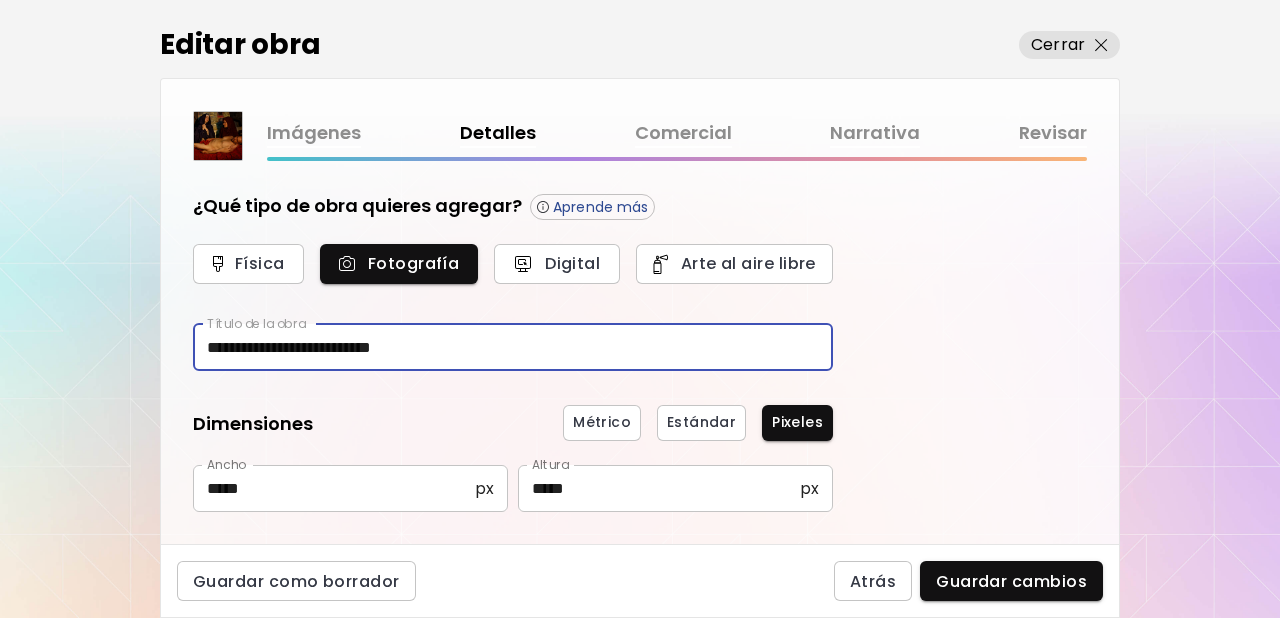 click on "**********" at bounding box center [513, 347] 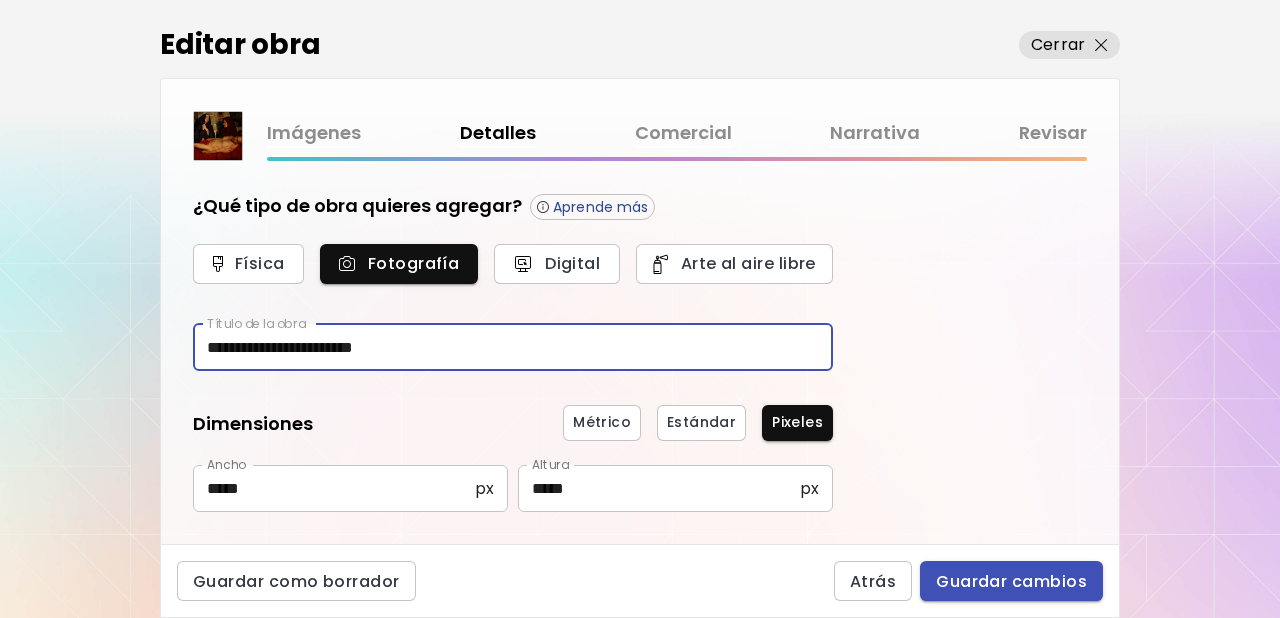 type on "**********" 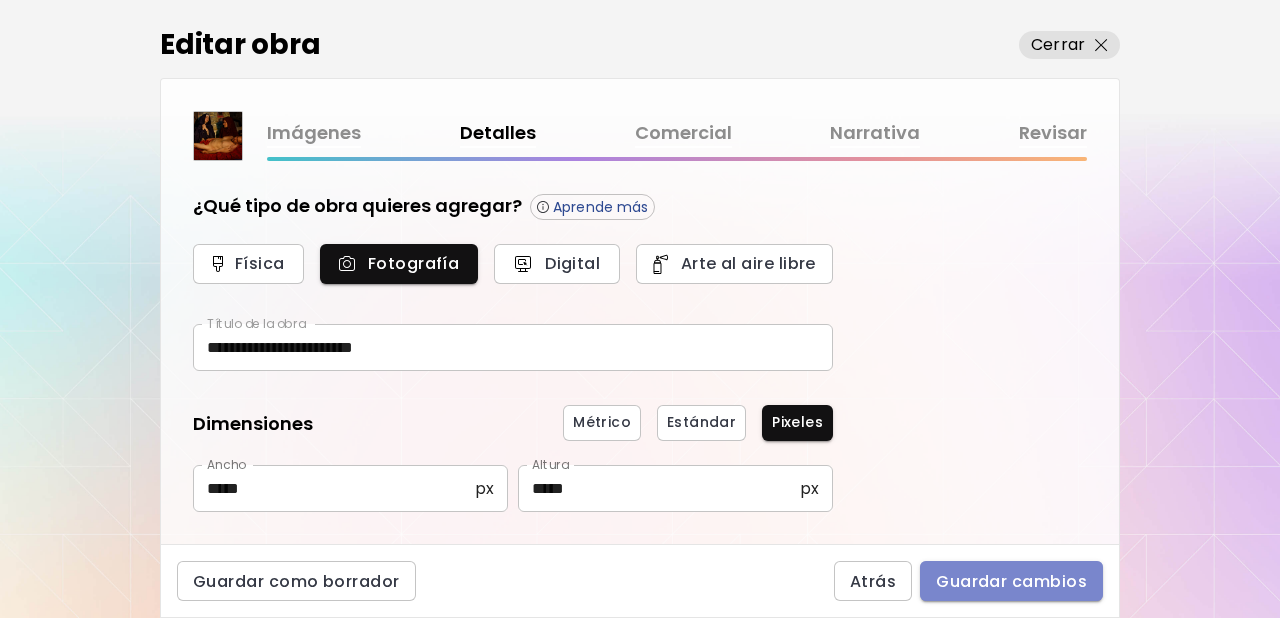 click on "Guardar cambios" at bounding box center [1011, 581] 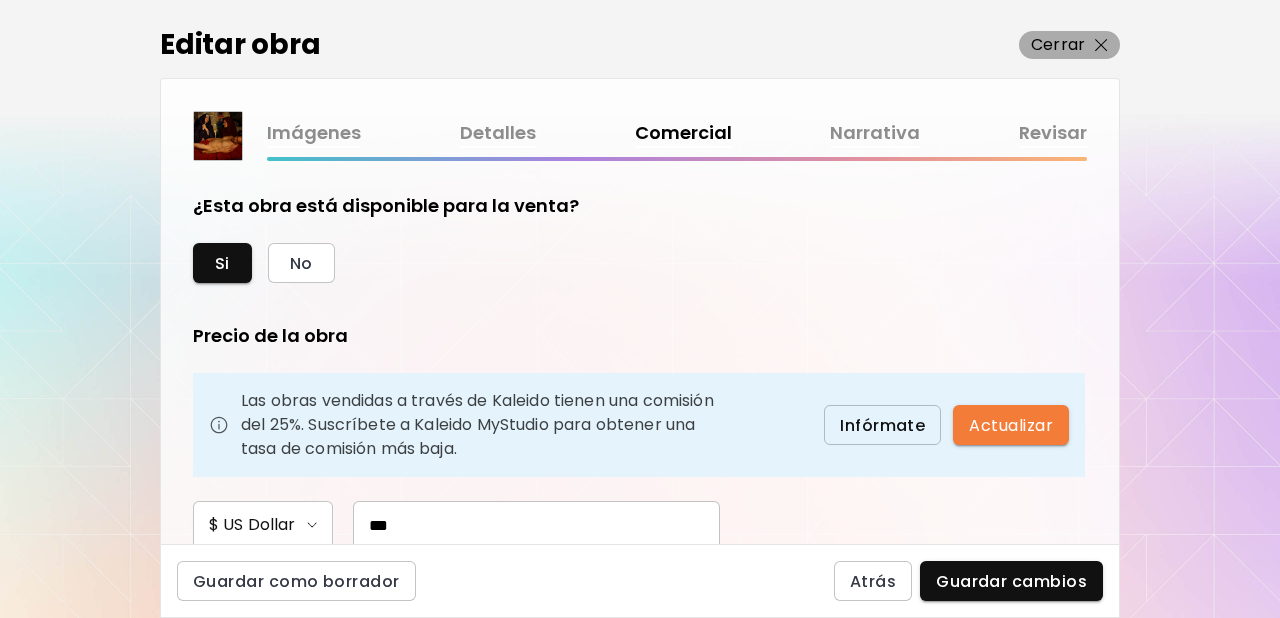 click on "Cerrar" at bounding box center [1058, 45] 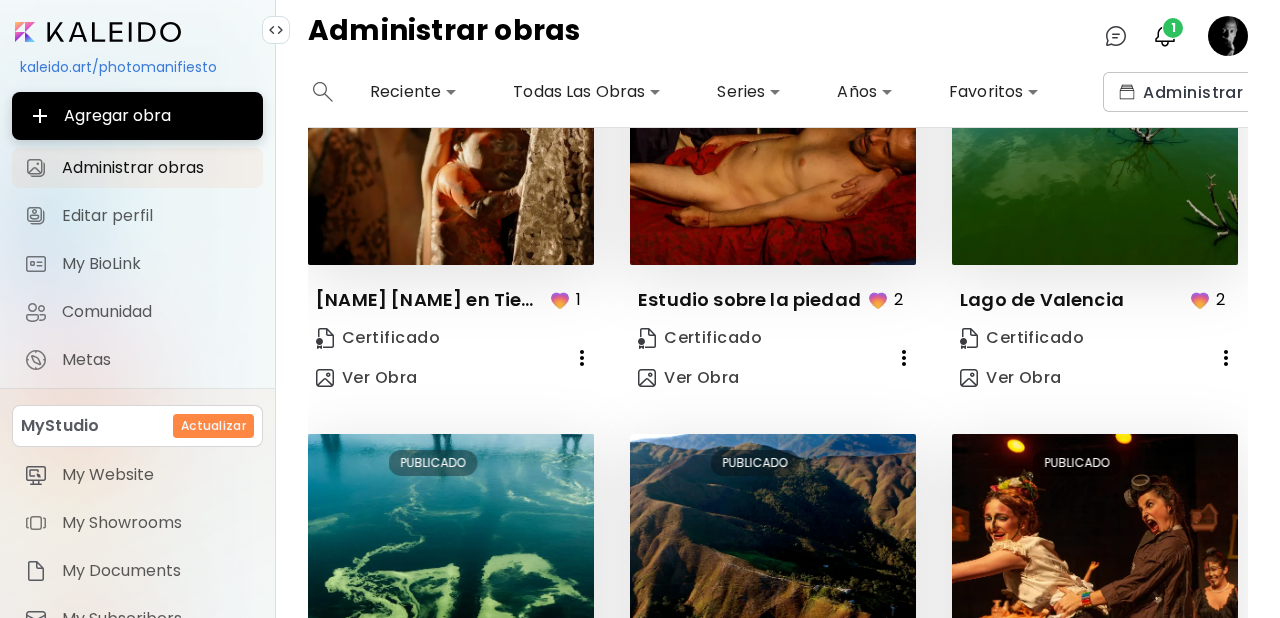 scroll, scrollTop: 0, scrollLeft: 0, axis: both 